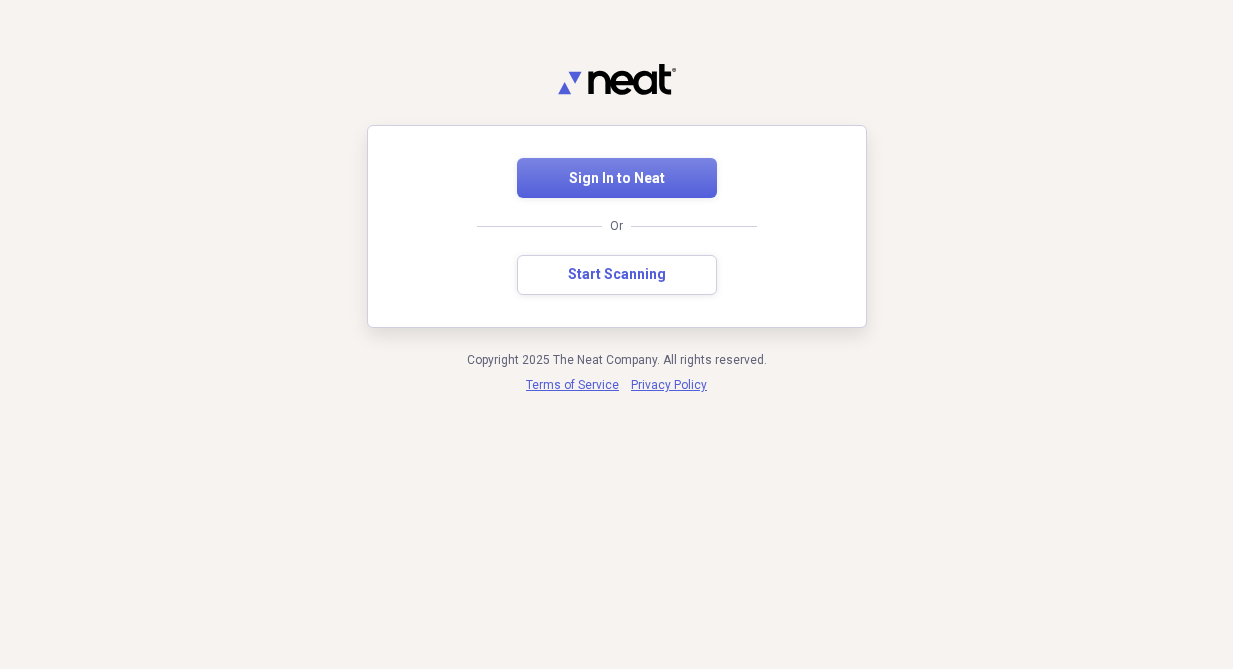 scroll, scrollTop: 0, scrollLeft: 0, axis: both 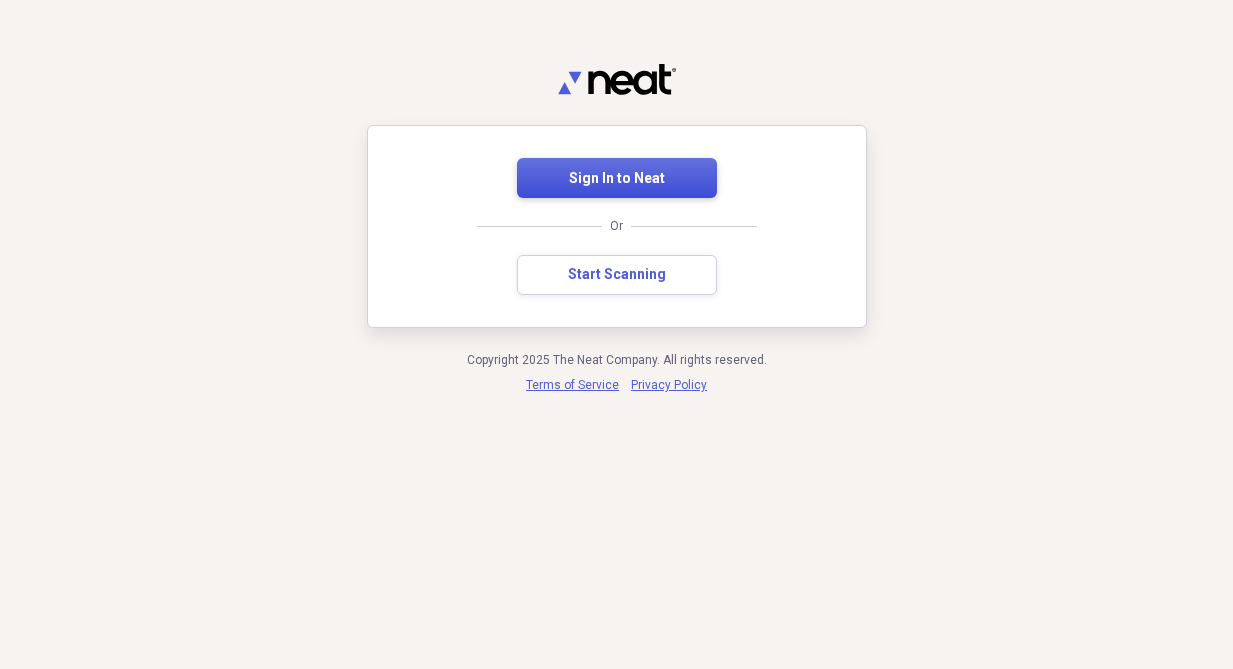 click on "Sign In to Neat" at bounding box center [617, 179] 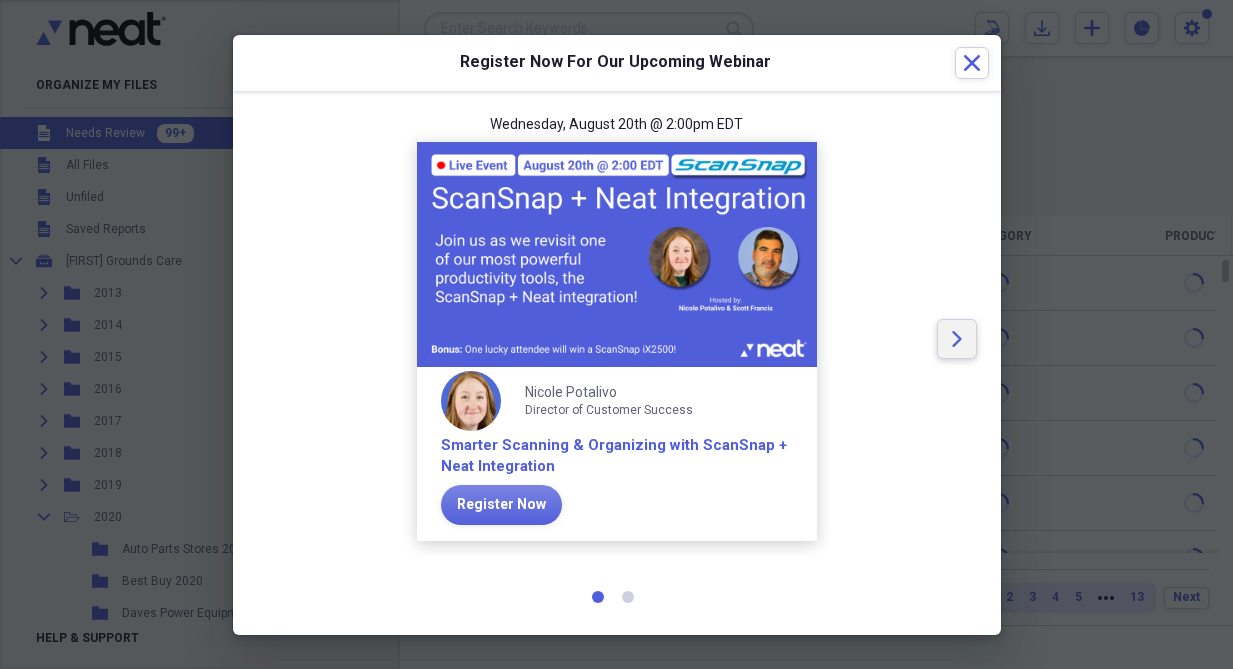 click on "Arrow" 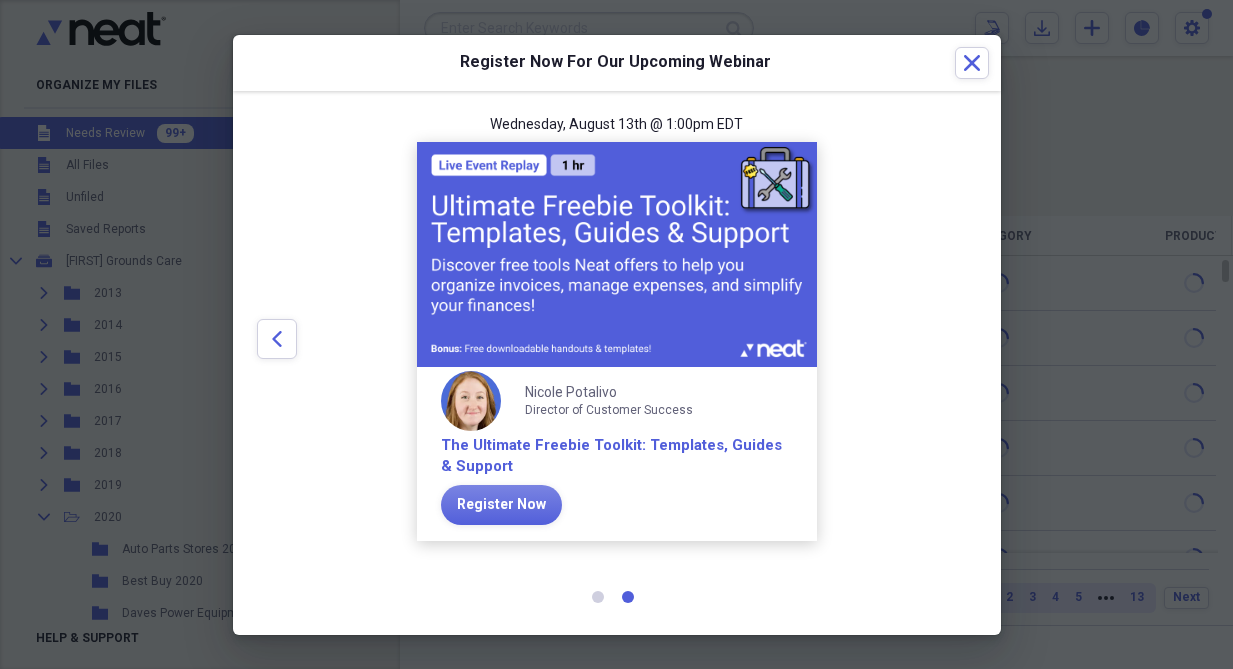 click at bounding box center [617, 254] 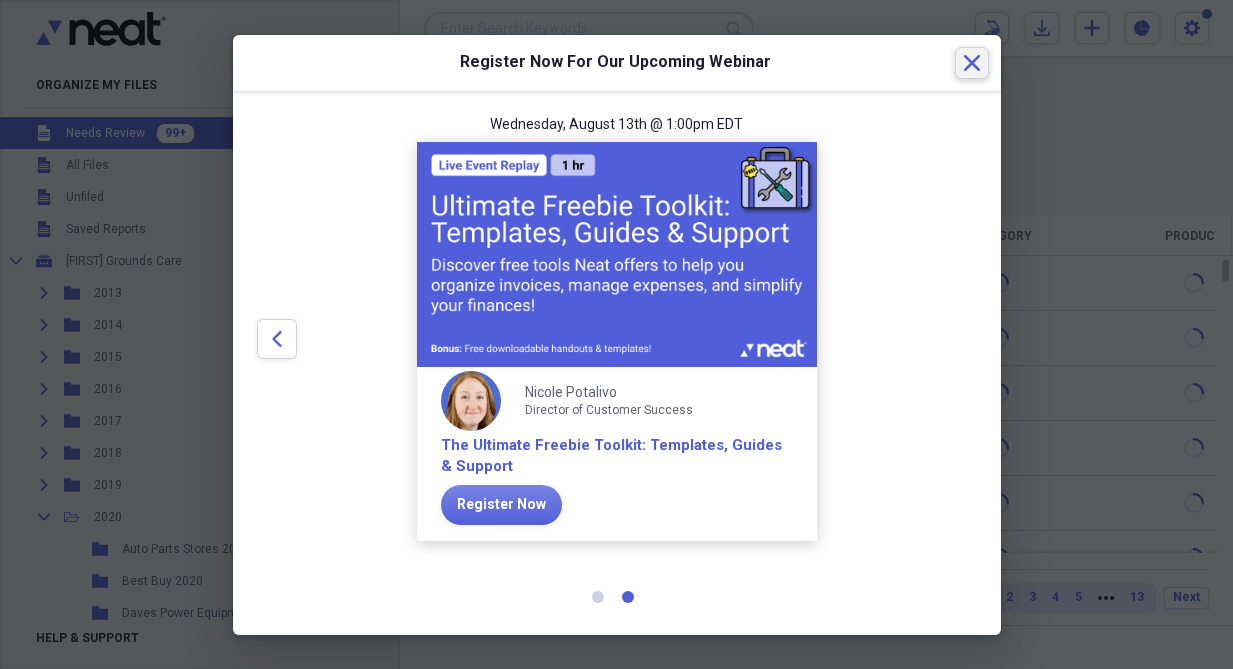 click 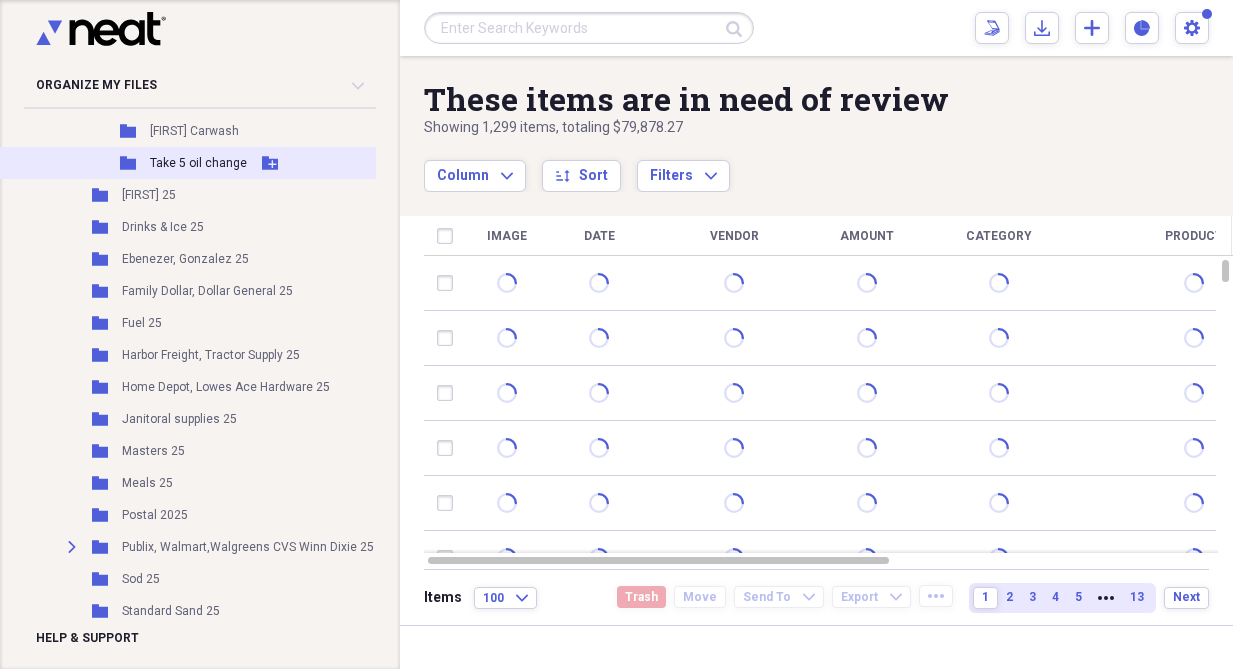 scroll, scrollTop: 1162, scrollLeft: 0, axis: vertical 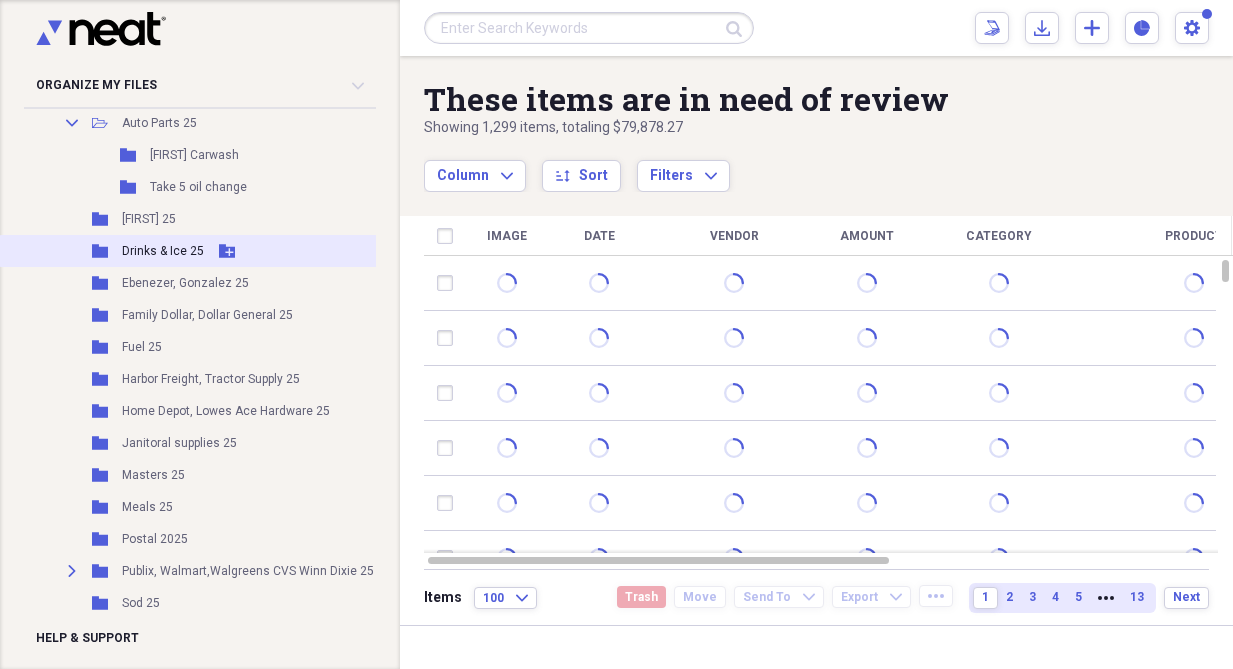 click on "Drinks & Ice 25" at bounding box center [163, 251] 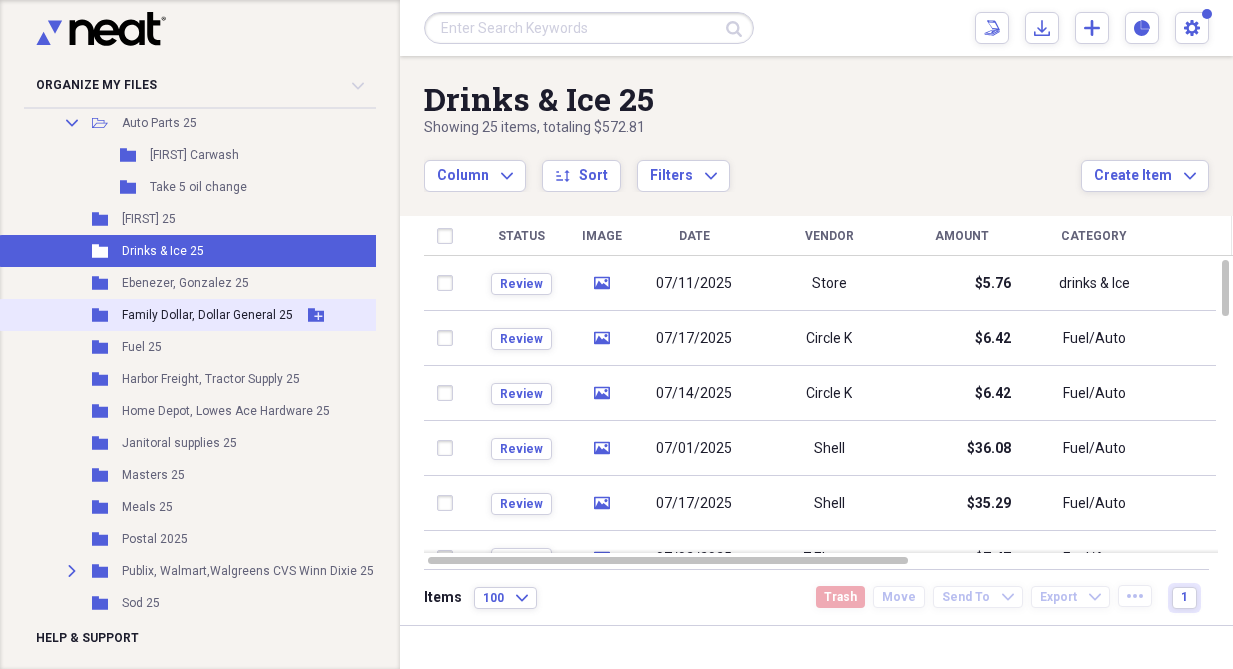 click on "Family Dollar, Dollar General 25" at bounding box center (207, 315) 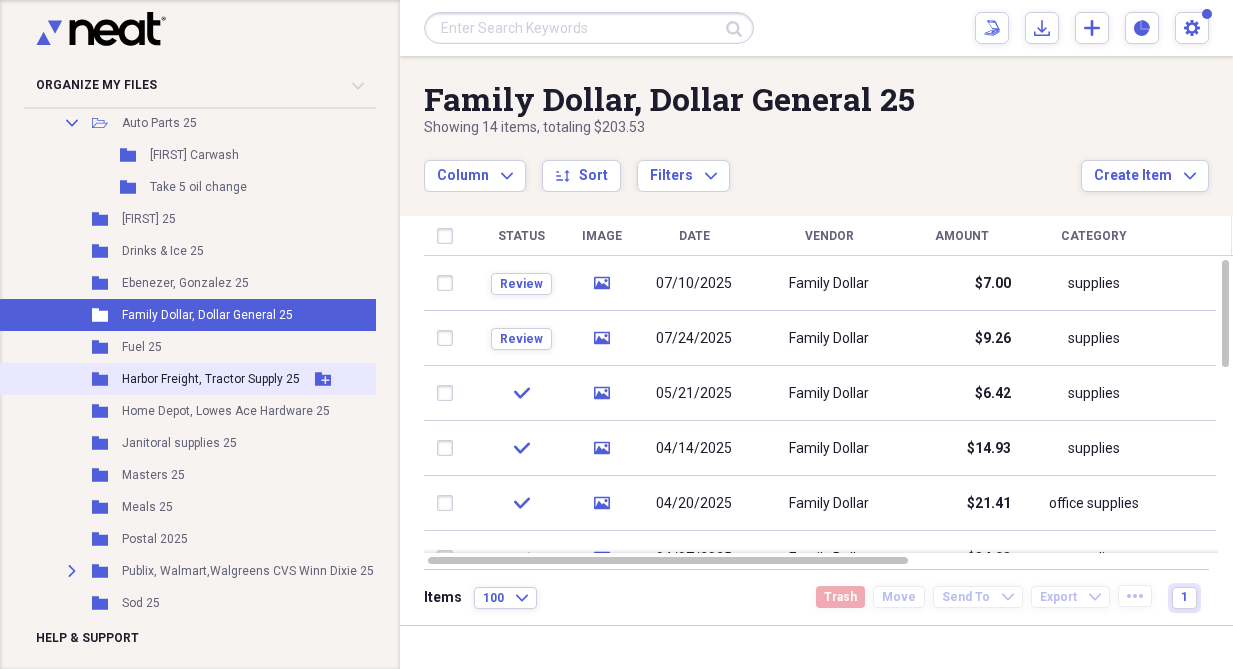 click on "Harbor Freight, Tractor Supply 25" at bounding box center (211, 379) 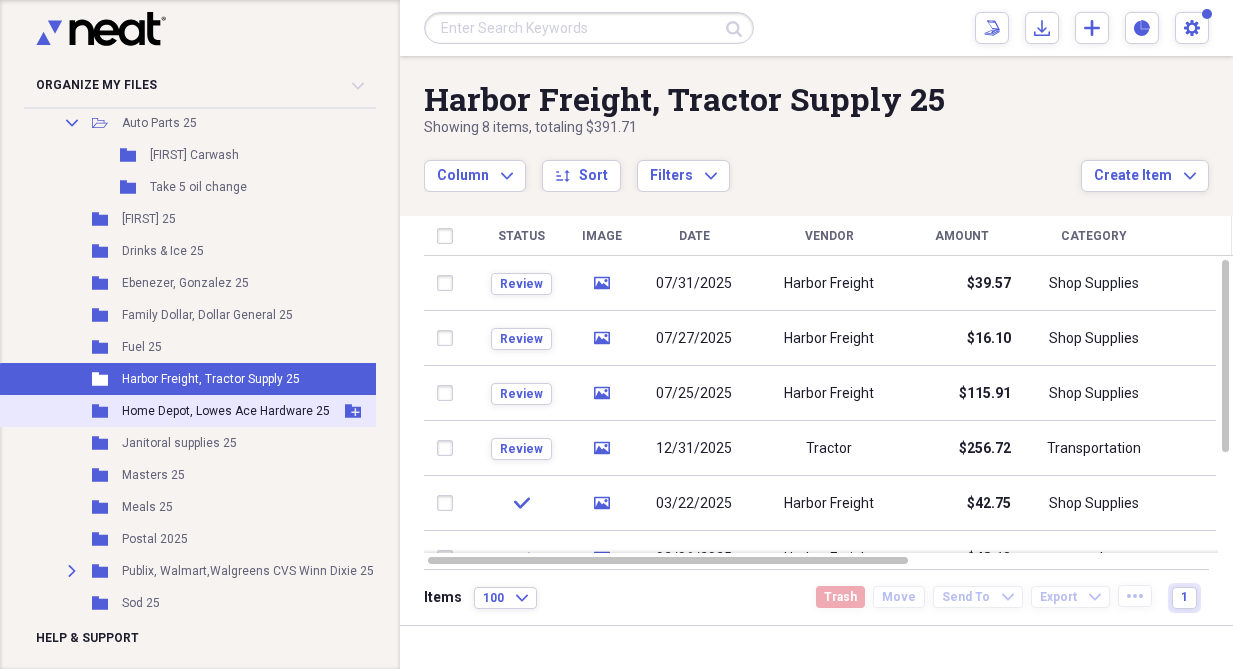 click on "Home Depot, Lowes Ace Hardware 25" at bounding box center [226, 411] 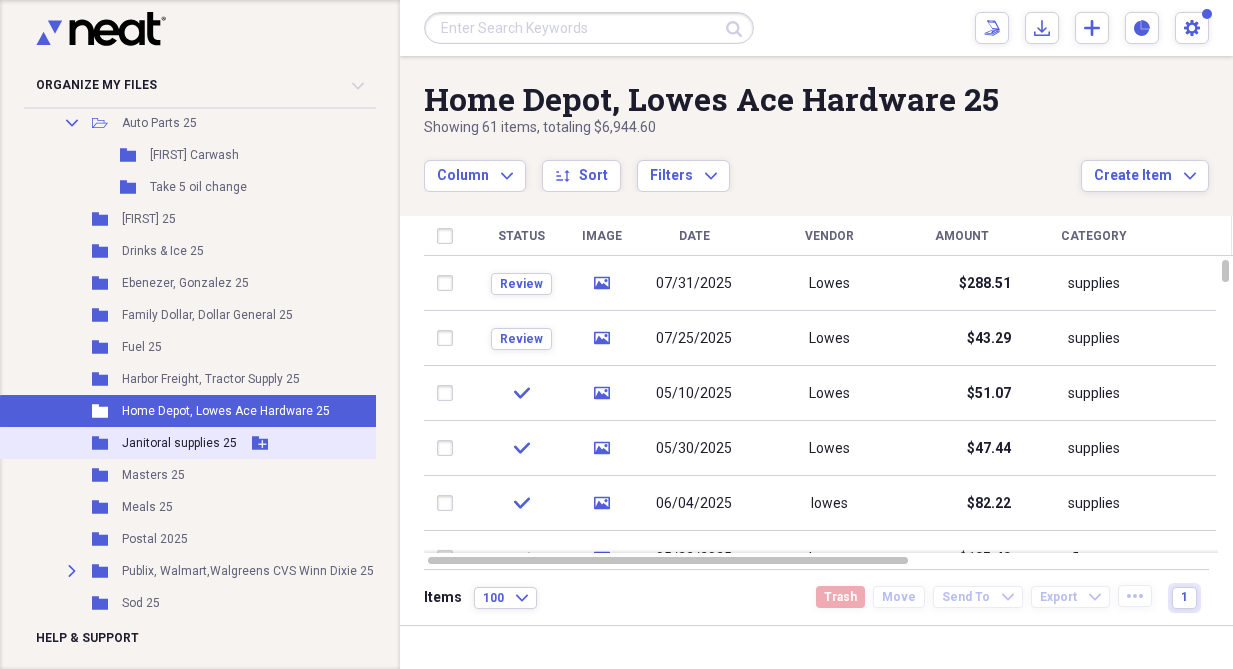 click on "Folder Janitoral supplies 25 Add Folder" at bounding box center [237, 443] 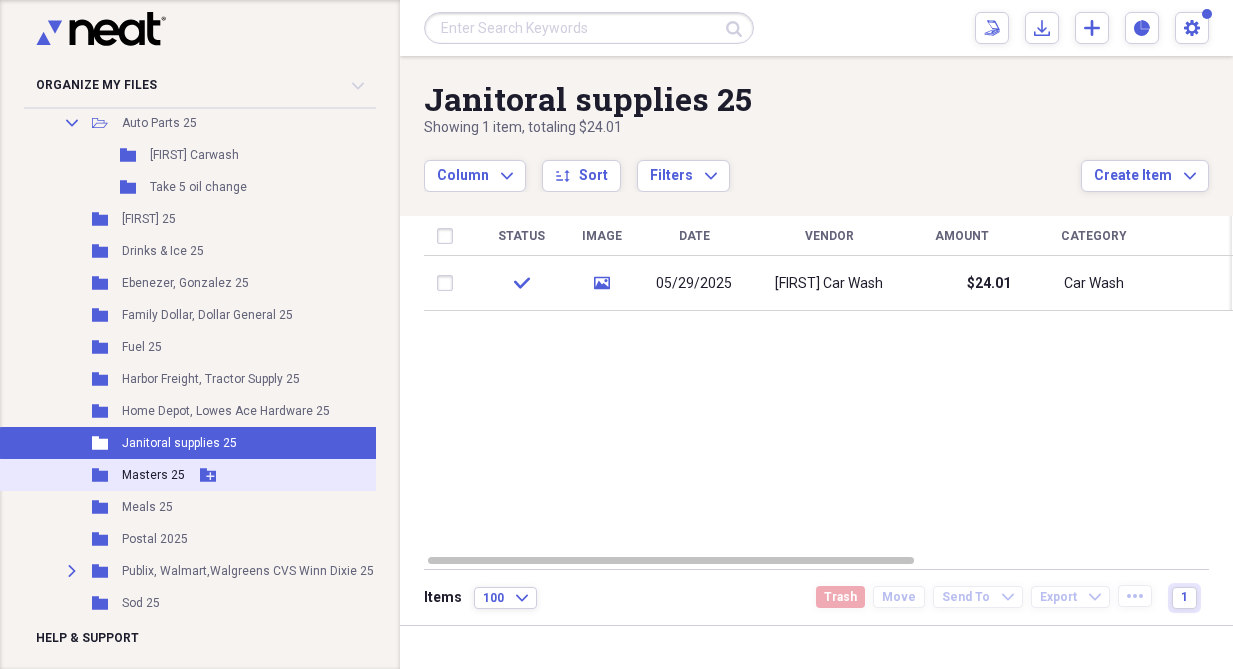 click on "Masters 25" at bounding box center [153, 475] 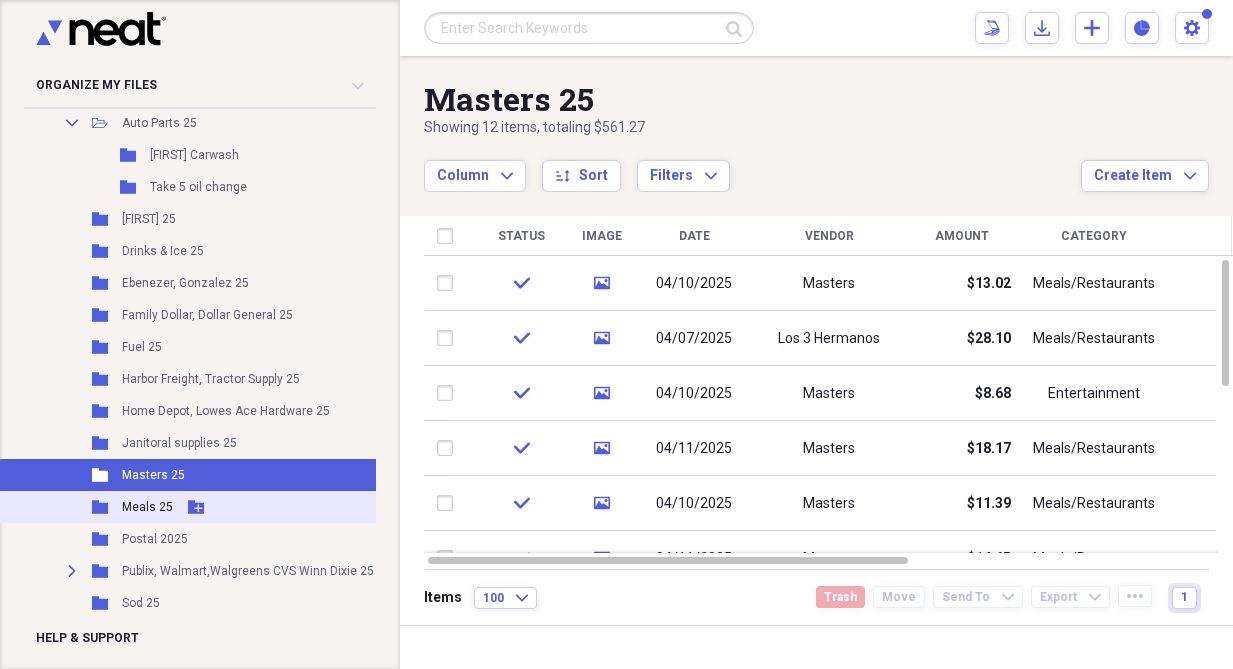 click on "Meals 25" at bounding box center [147, 507] 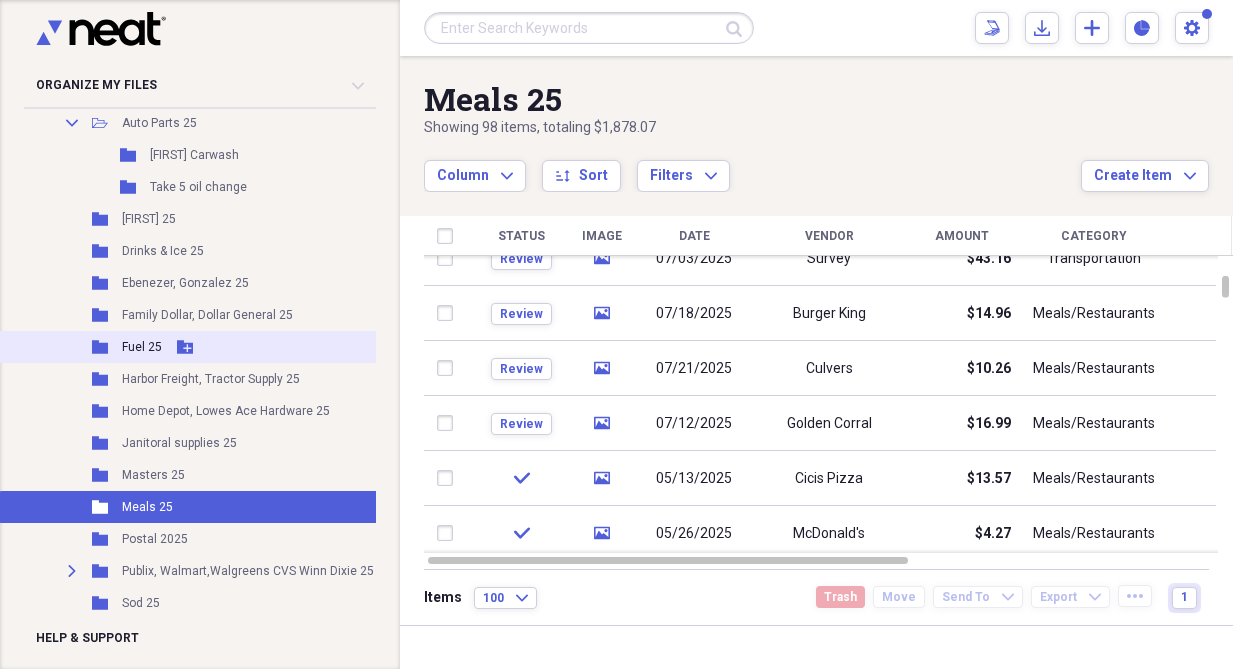 click on "Fuel 25" at bounding box center [142, 347] 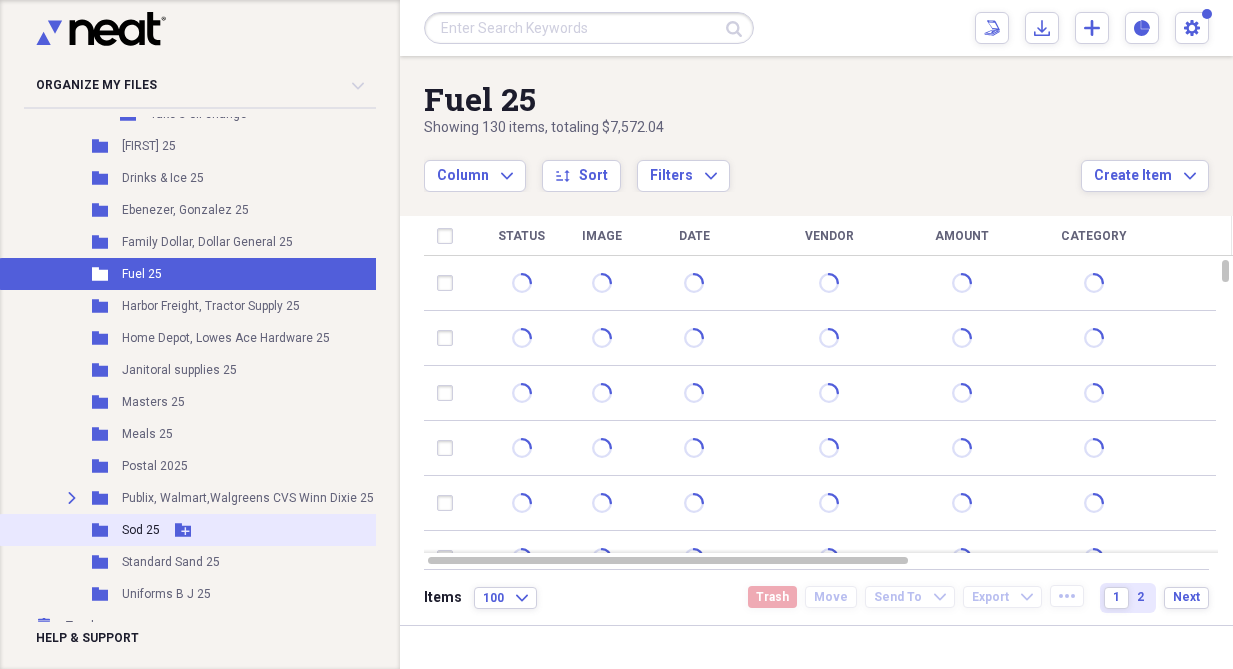 scroll, scrollTop: 1262, scrollLeft: 0, axis: vertical 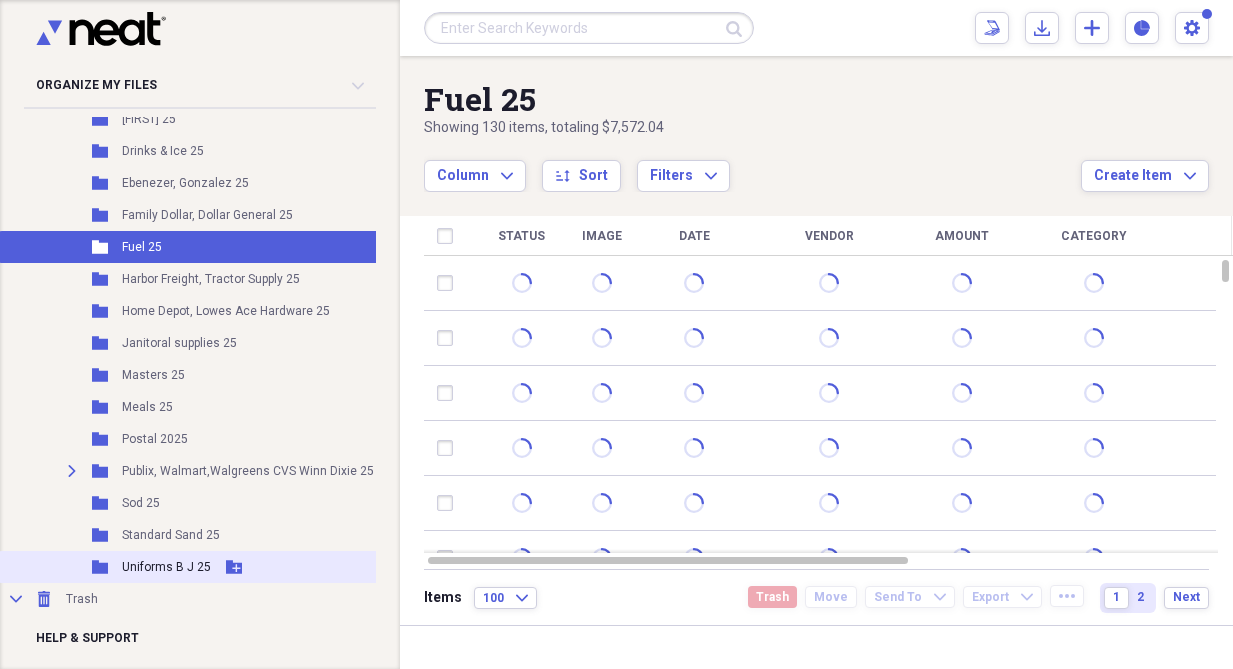 click on "Uniforms B J 25" at bounding box center (166, 567) 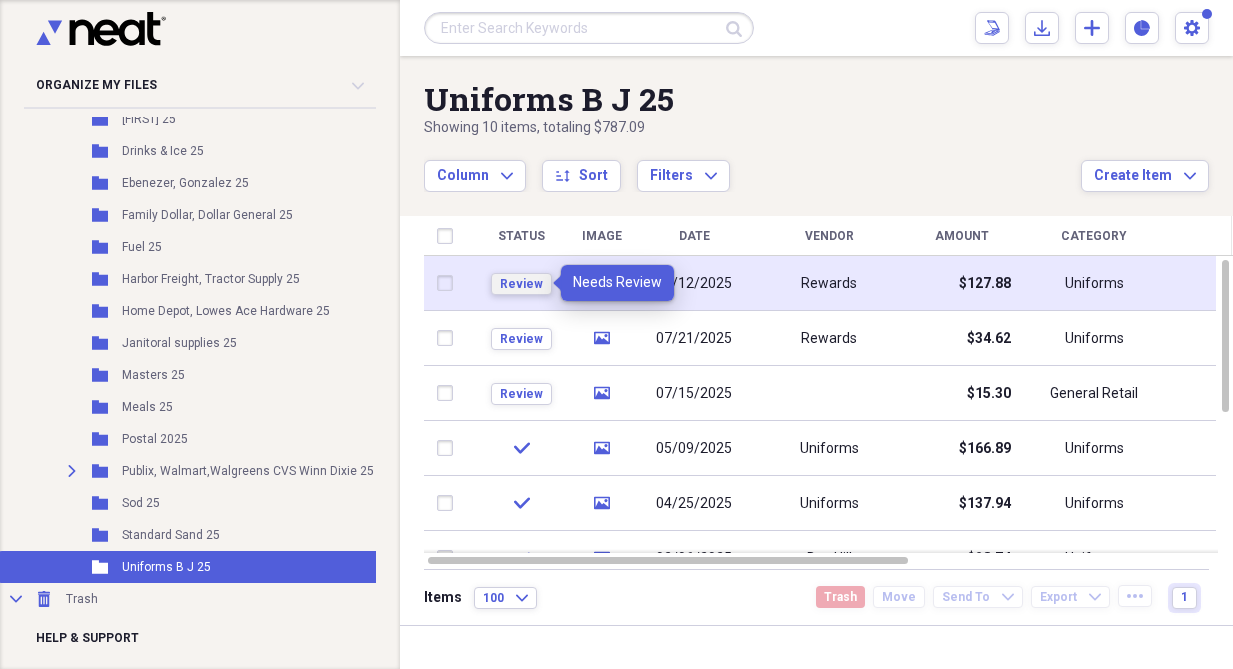 click on "Review" at bounding box center (521, 284) 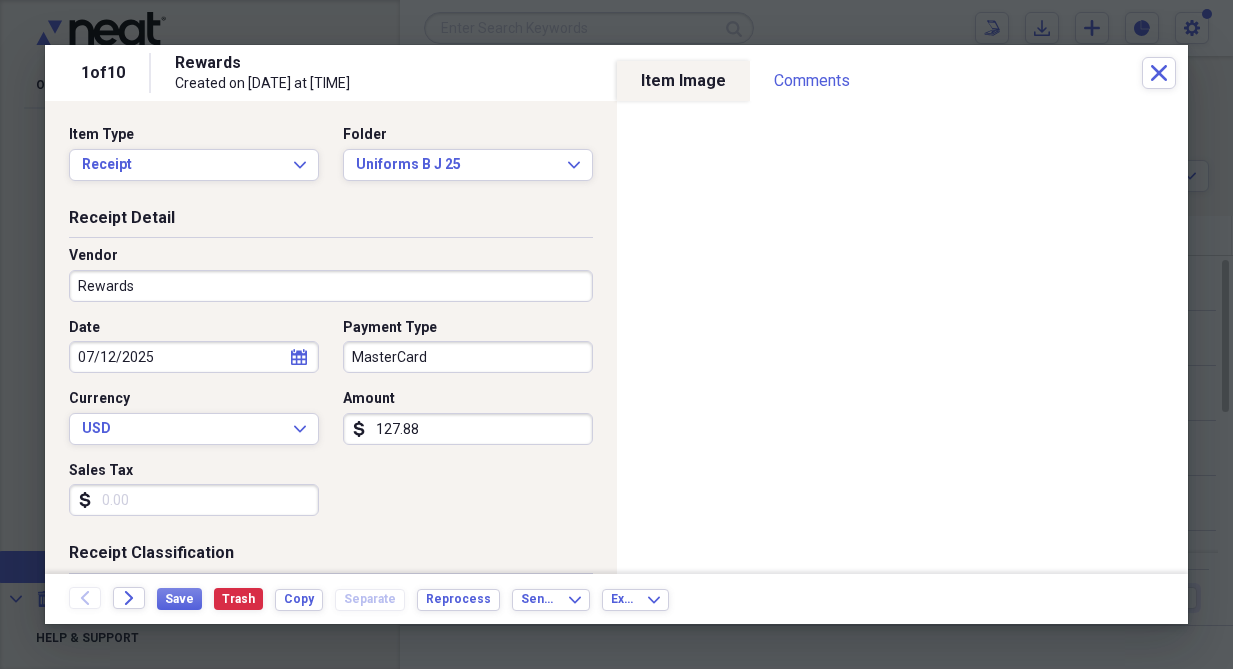 click on "Rewards" at bounding box center (331, 286) 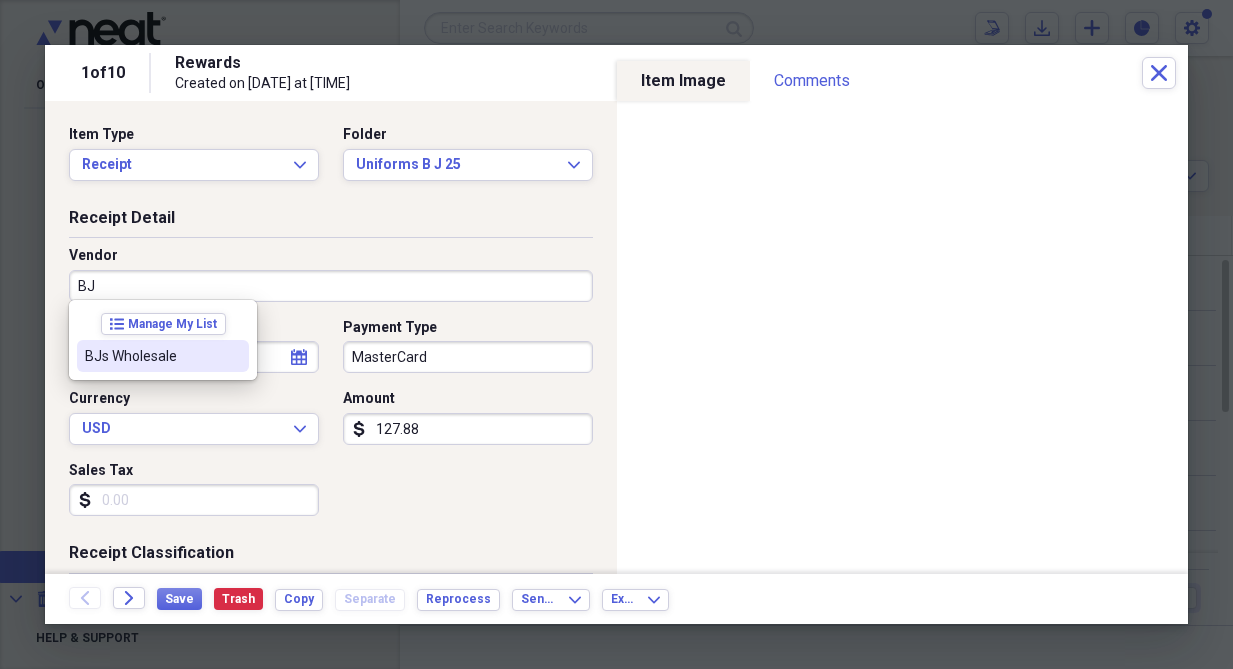 drag, startPoint x: 151, startPoint y: 356, endPoint x: 164, endPoint y: 353, distance: 13.341664 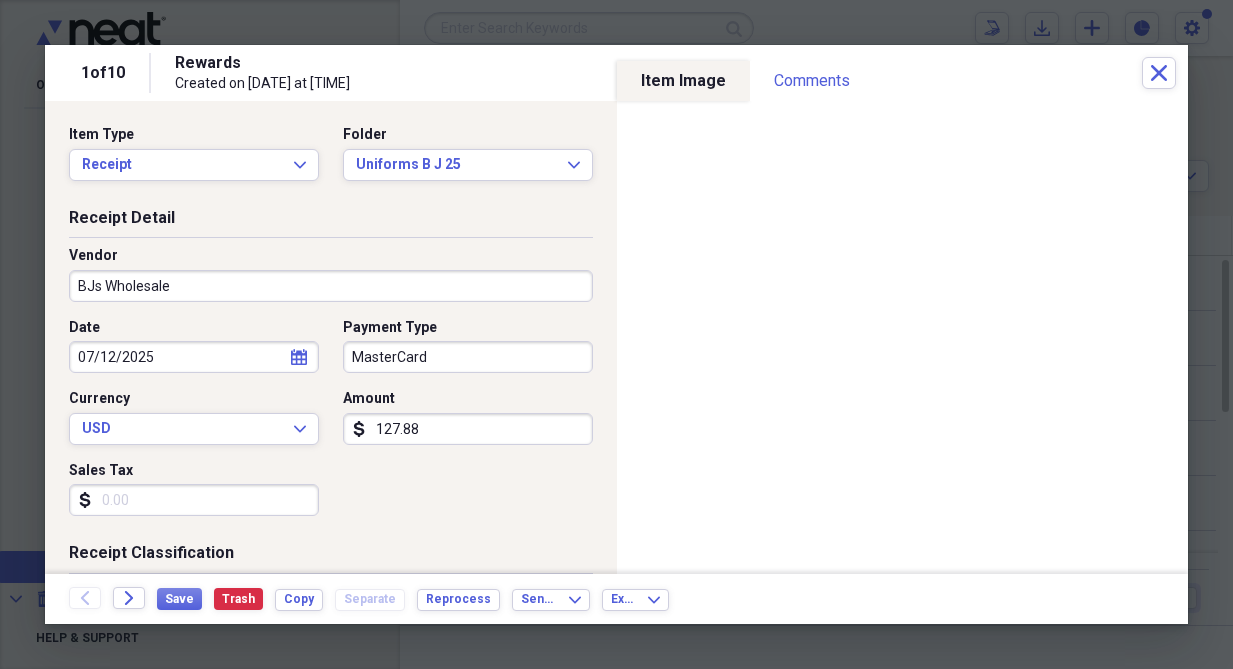 type on "Fuel/Auto" 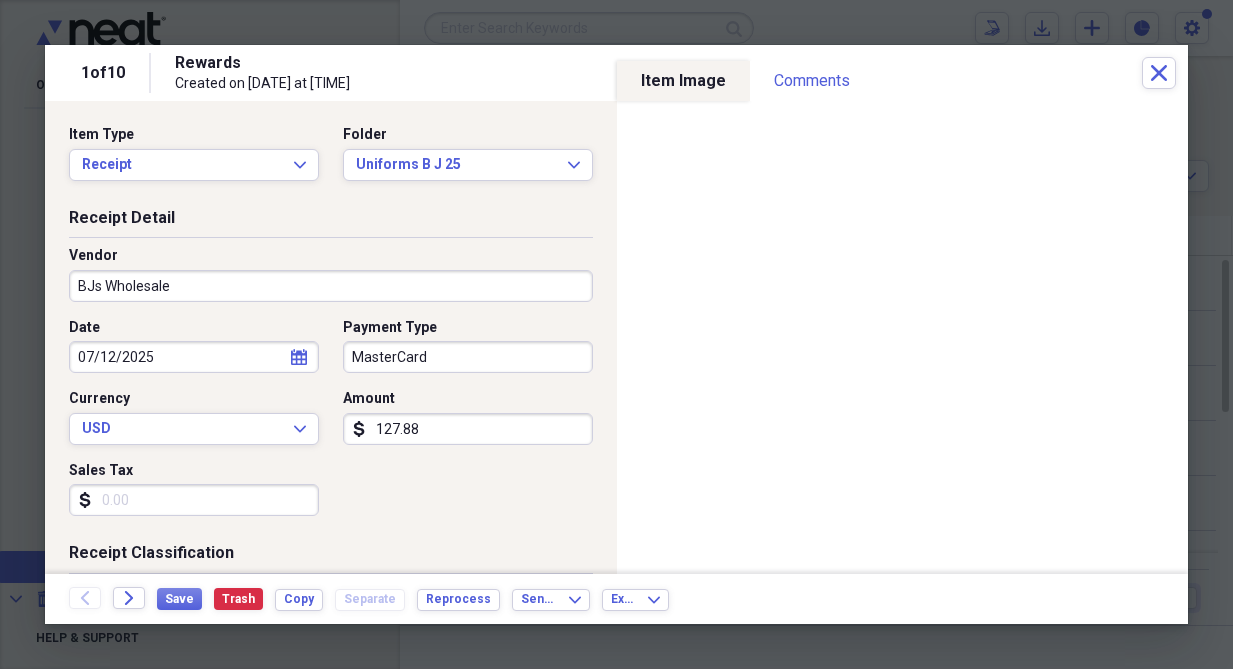 click on "Sales Tax" at bounding box center [194, 500] 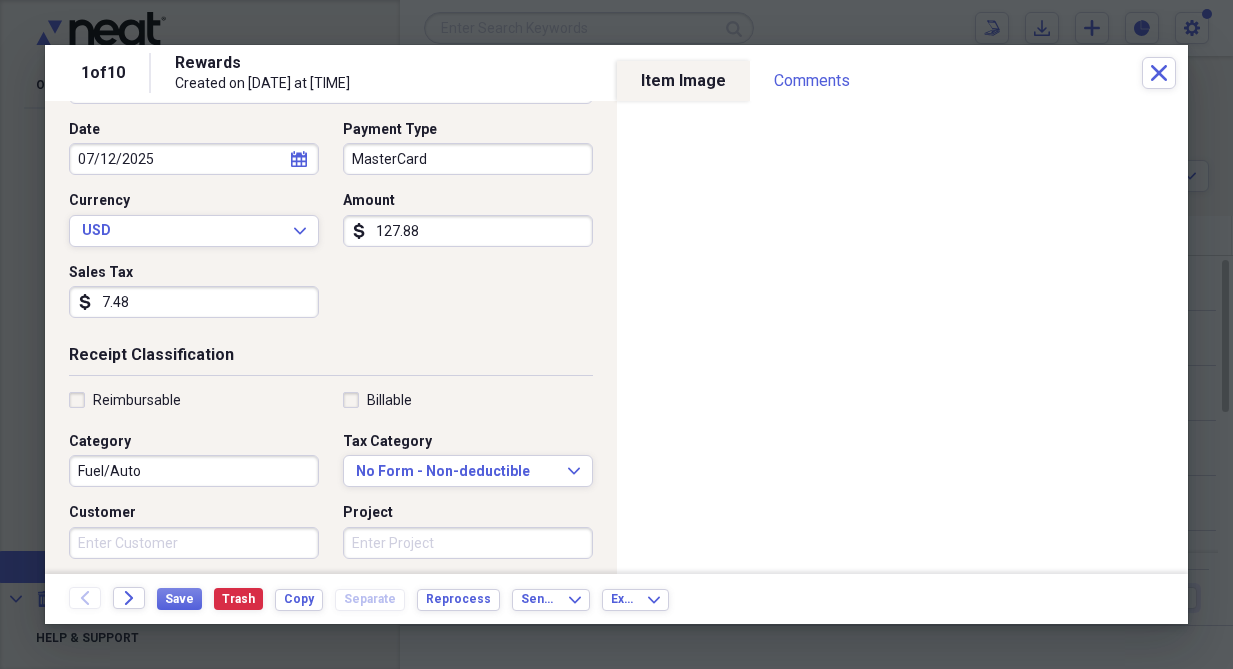 scroll, scrollTop: 200, scrollLeft: 0, axis: vertical 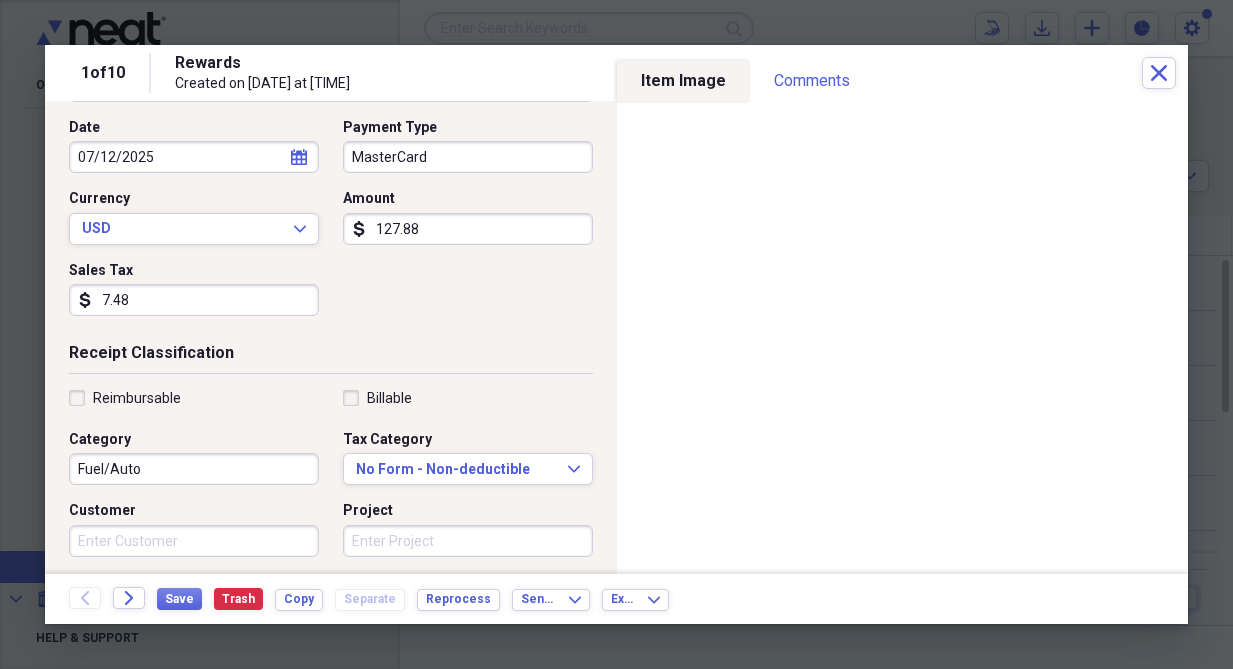 type on "7.48" 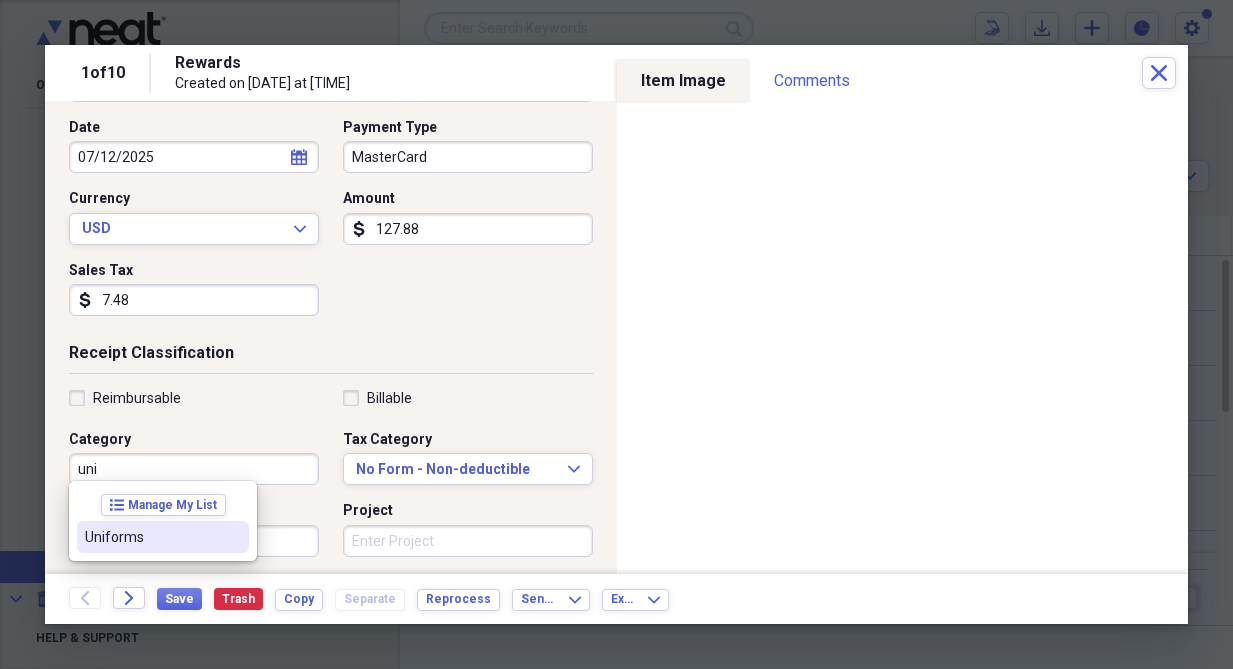 click on "Uniforms" at bounding box center (151, 537) 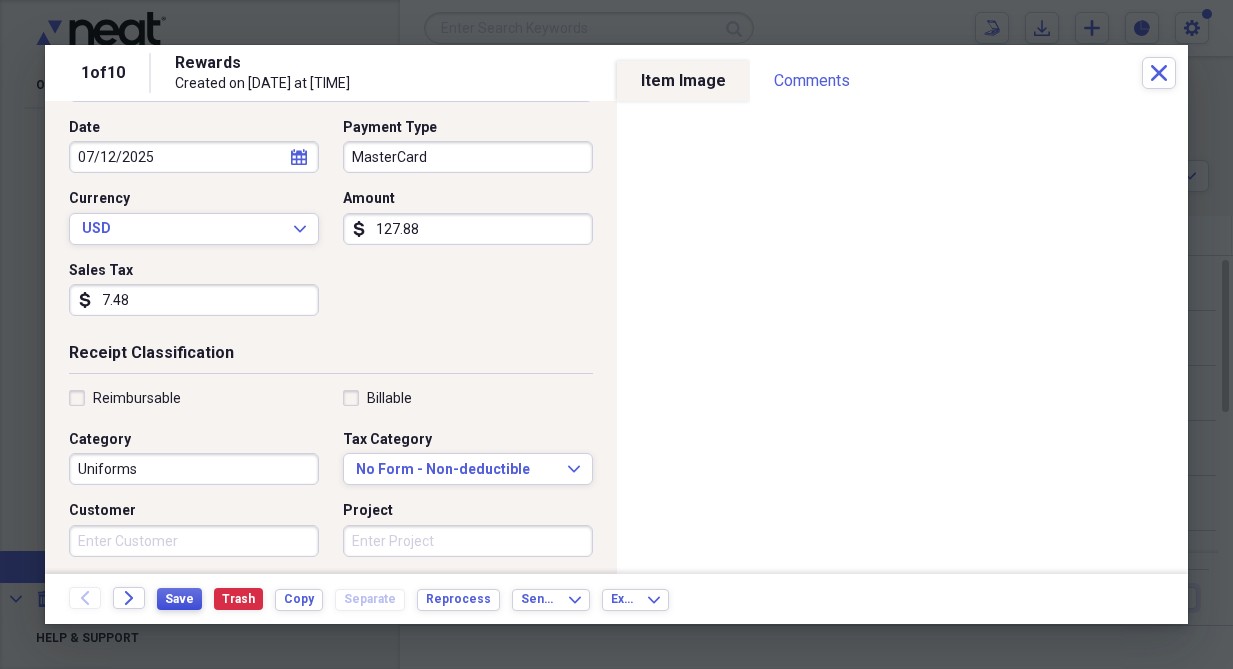 click on "Save" at bounding box center [179, 599] 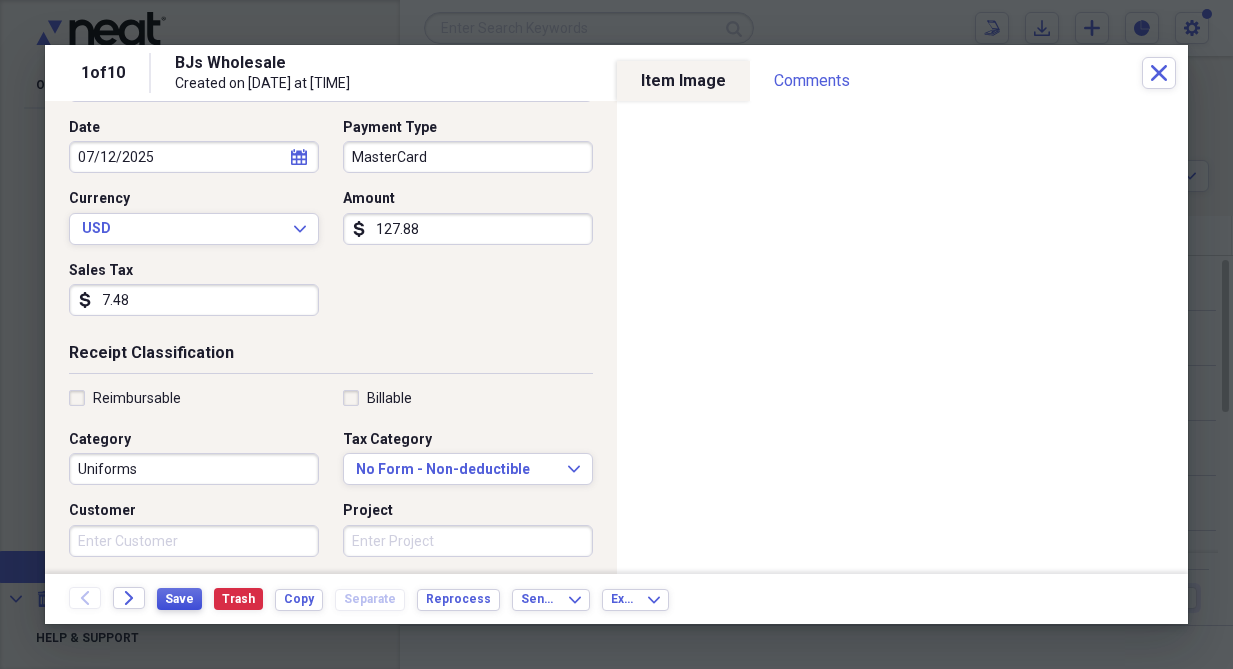 click on "Save" at bounding box center (179, 599) 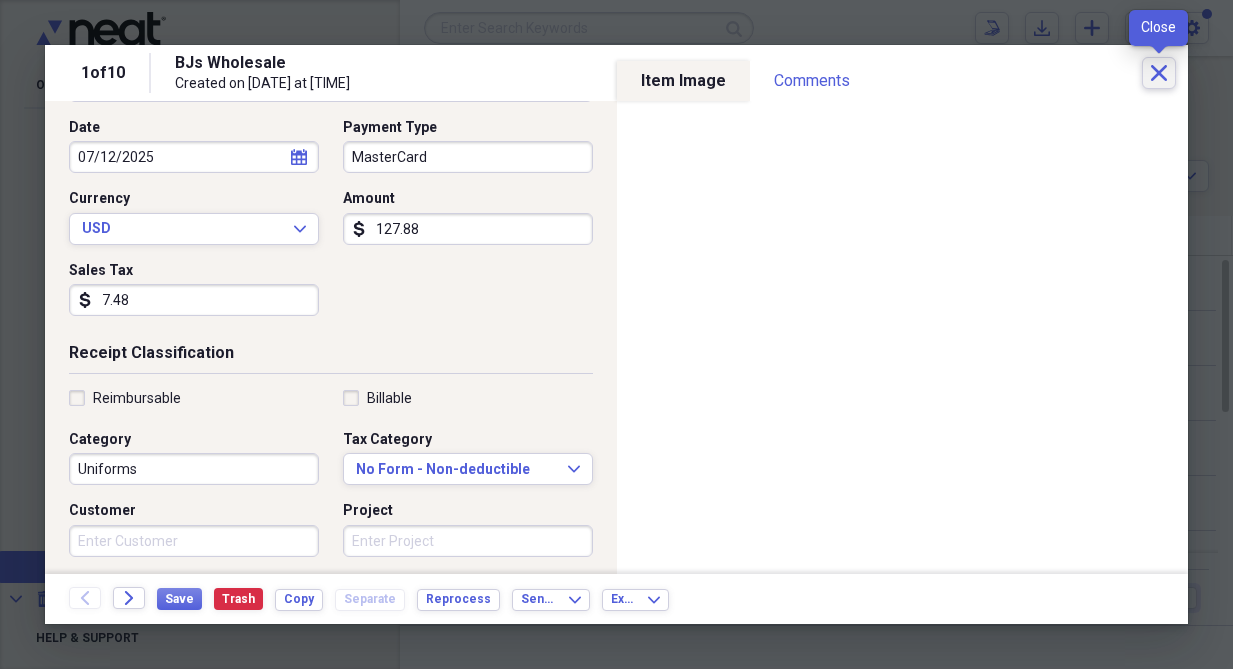 click on "Close" 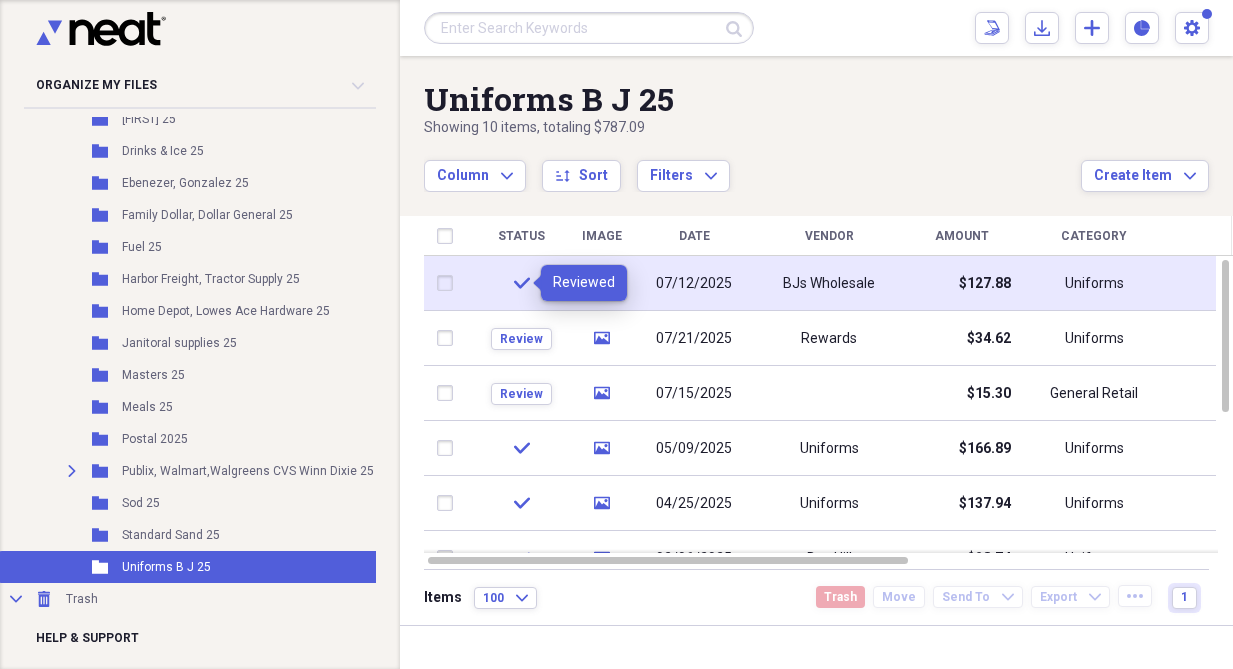 click on "check" 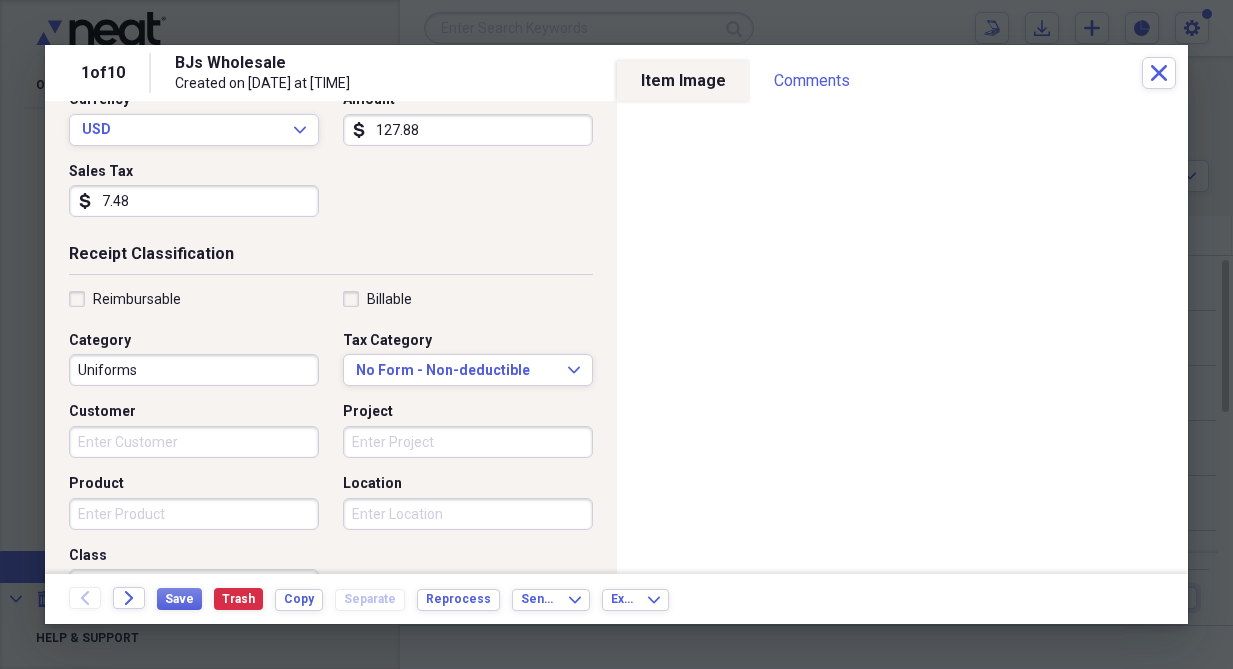 scroll, scrollTop: 300, scrollLeft: 0, axis: vertical 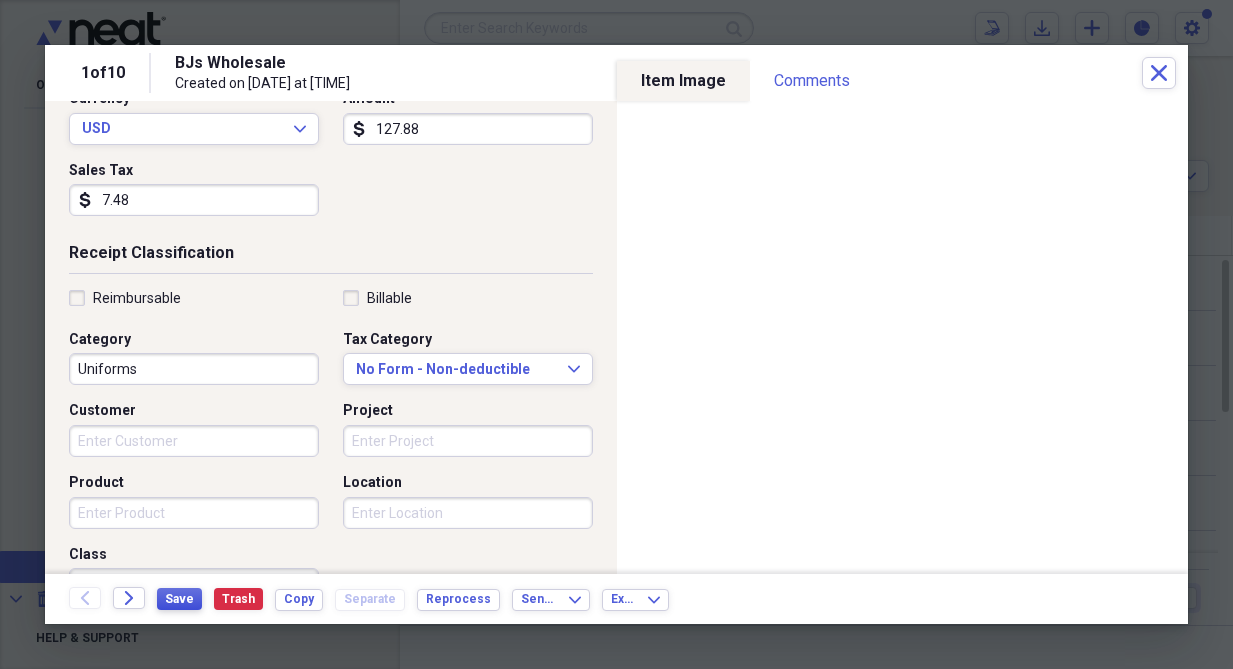 click on "Save" at bounding box center [179, 599] 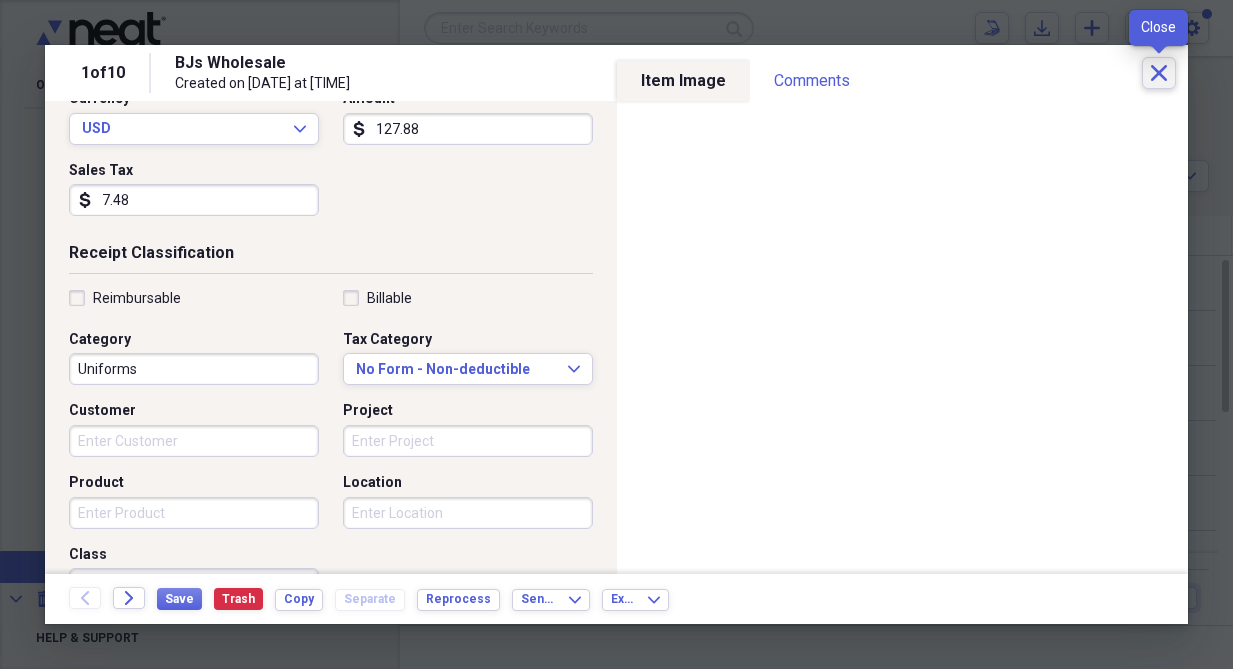 click on "Close" 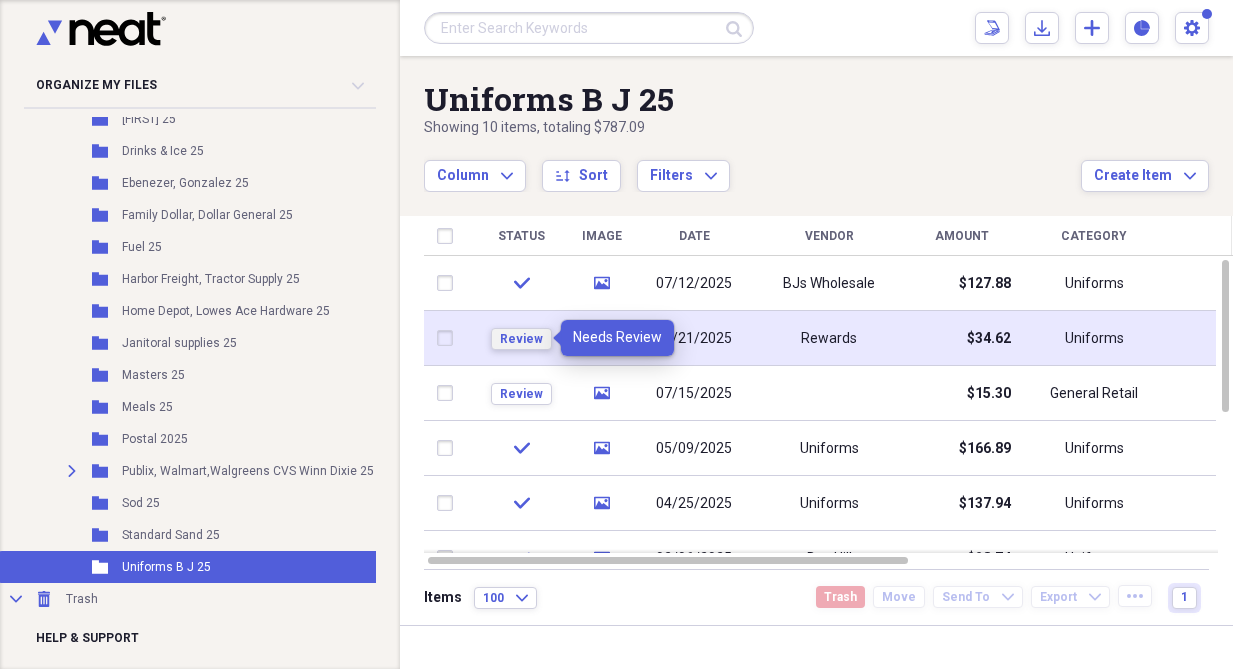 click on "Review" at bounding box center (521, 339) 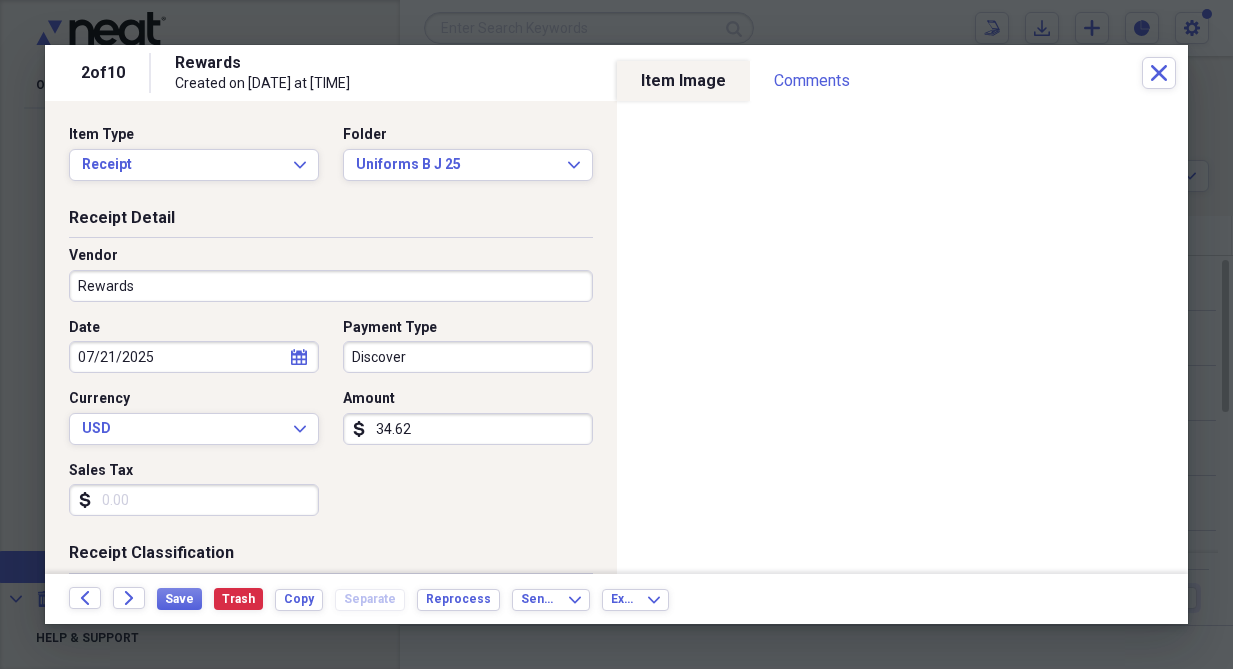 click on "Rewards" at bounding box center (331, 286) 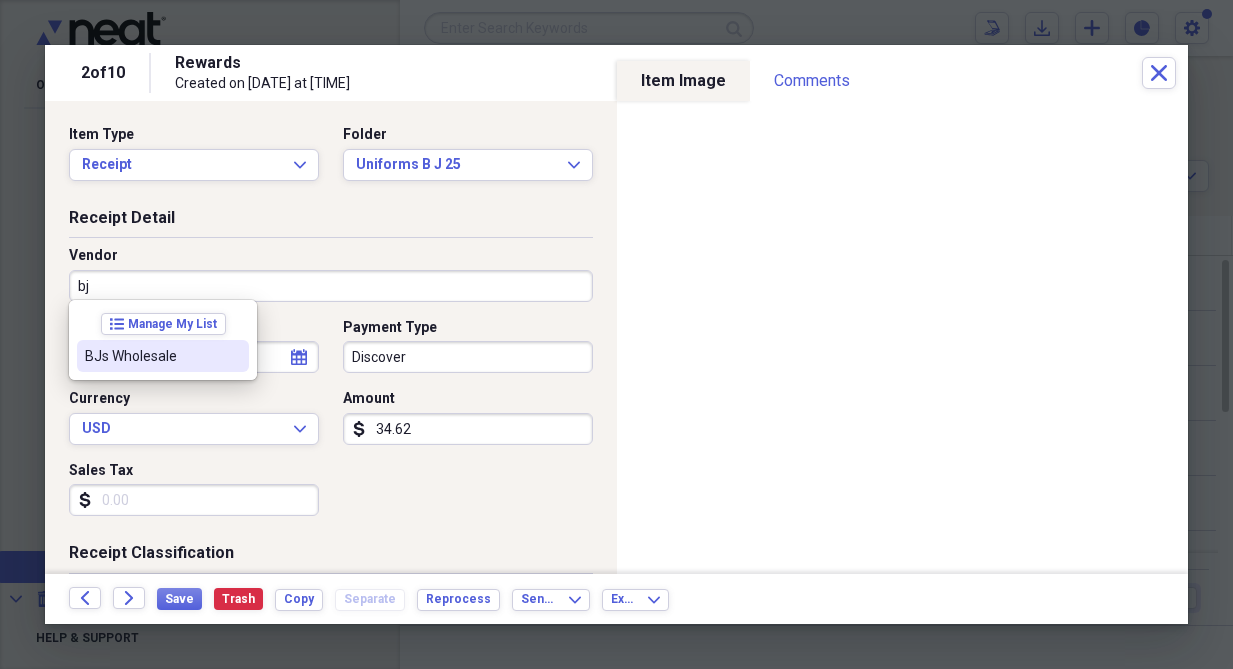 click on "BJs Wholesale" at bounding box center [151, 356] 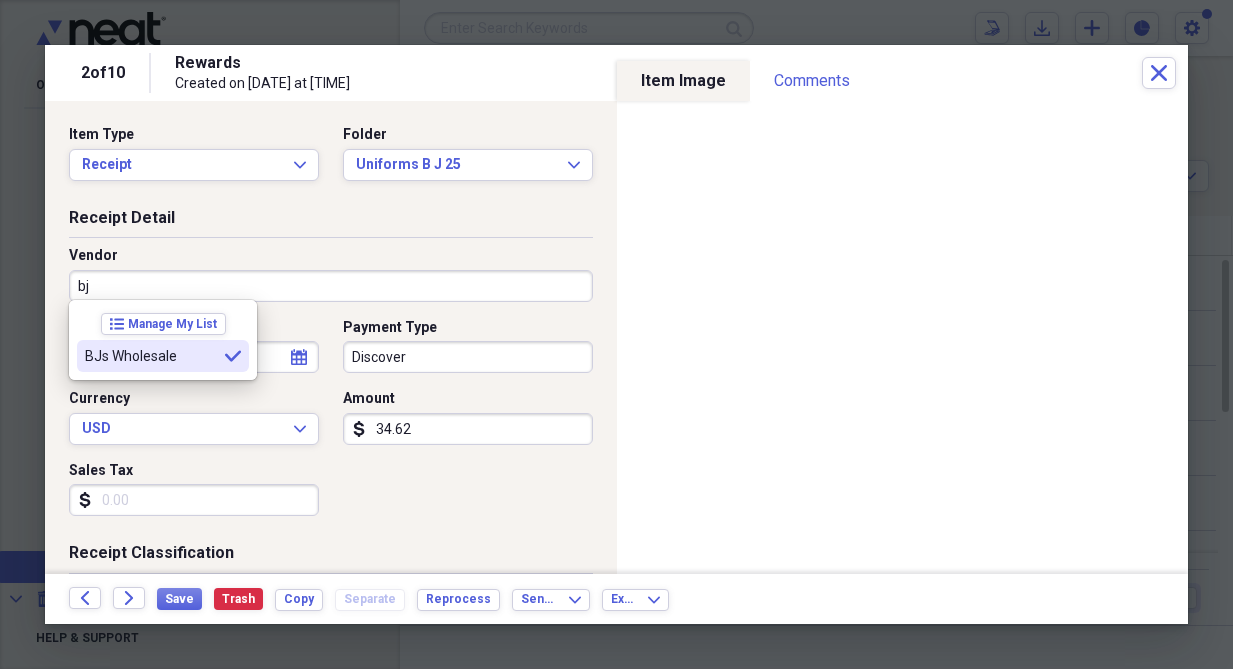 type on "BJs Wholesale" 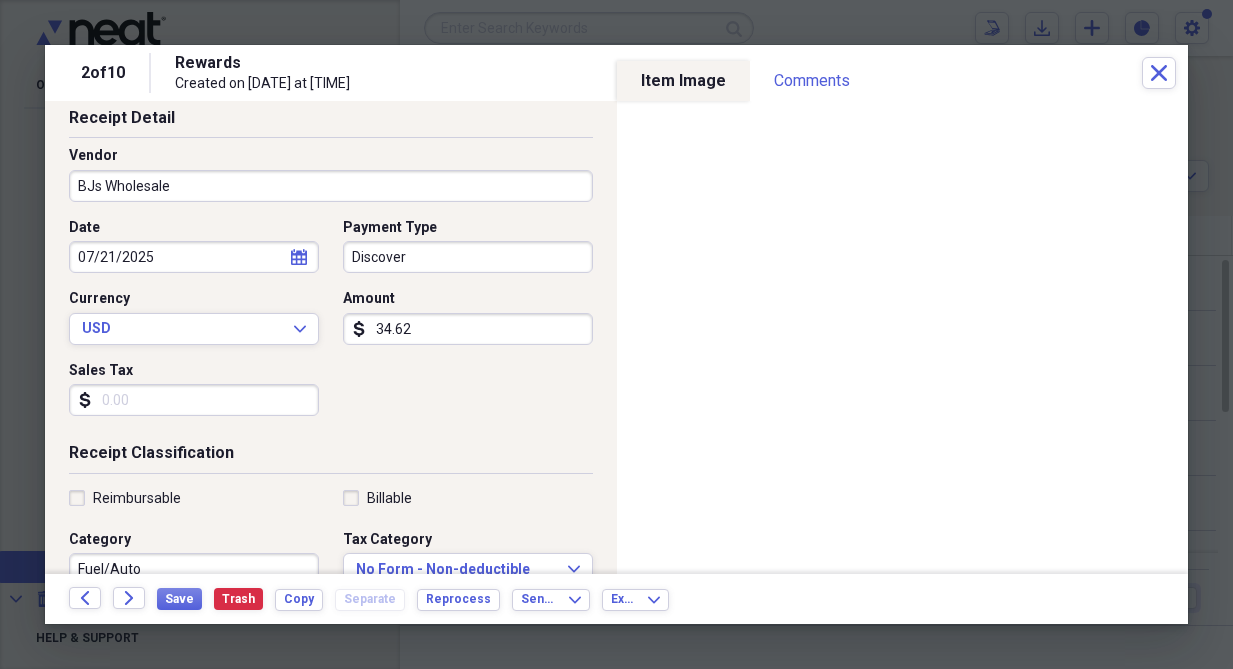 scroll, scrollTop: 200, scrollLeft: 0, axis: vertical 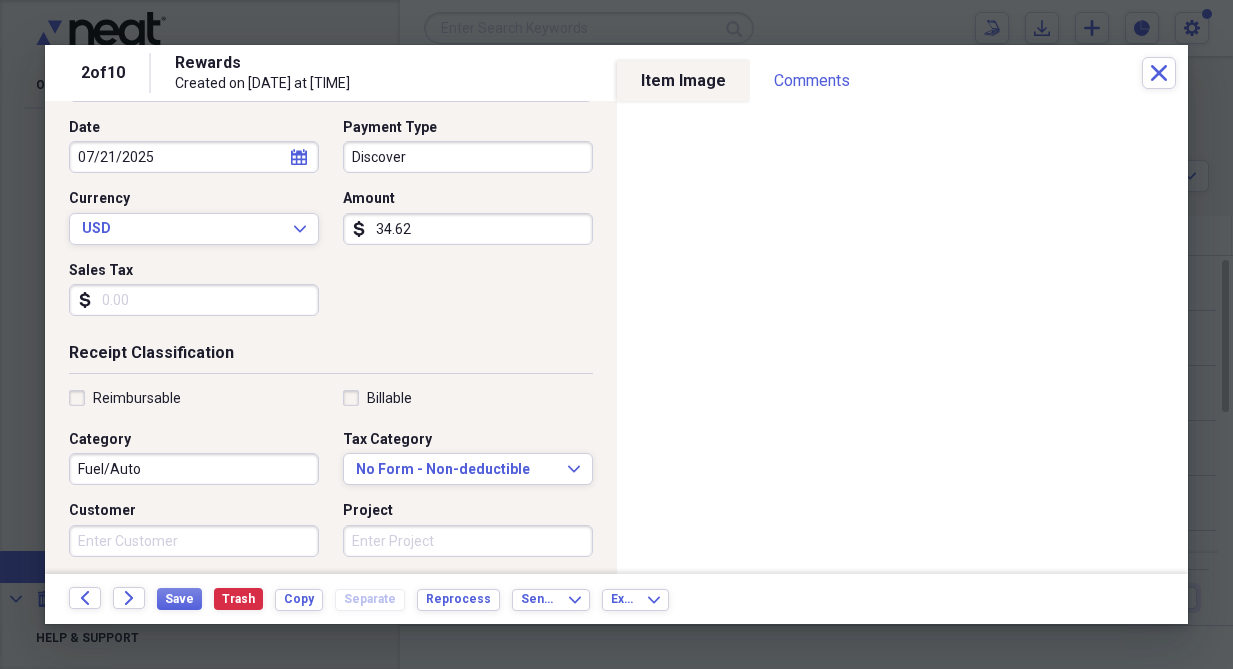 click on "Fuel/Auto" at bounding box center (194, 469) 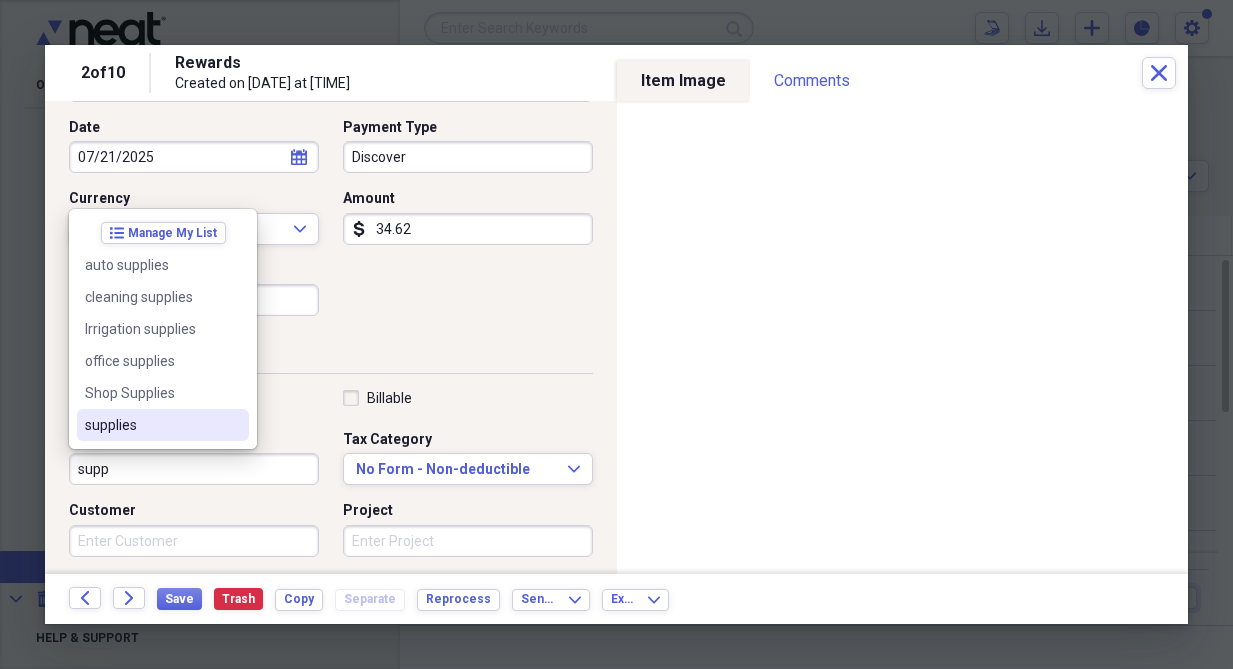 click on "supplies" at bounding box center [151, 425] 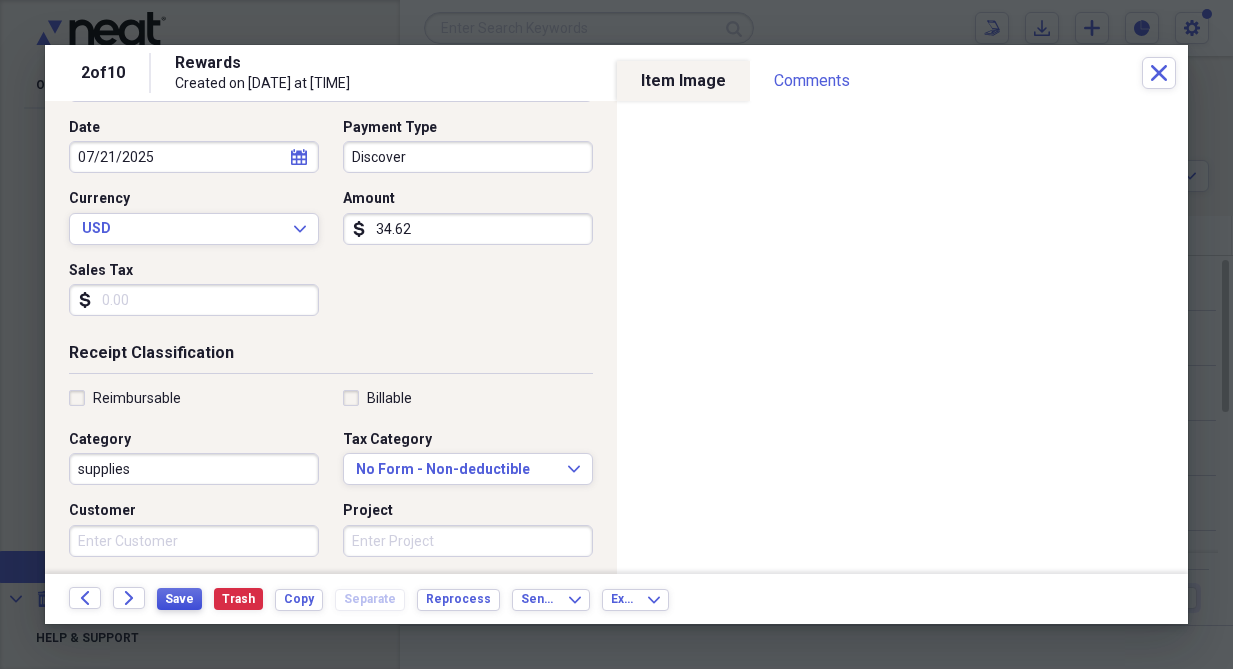 click on "Save" at bounding box center (179, 599) 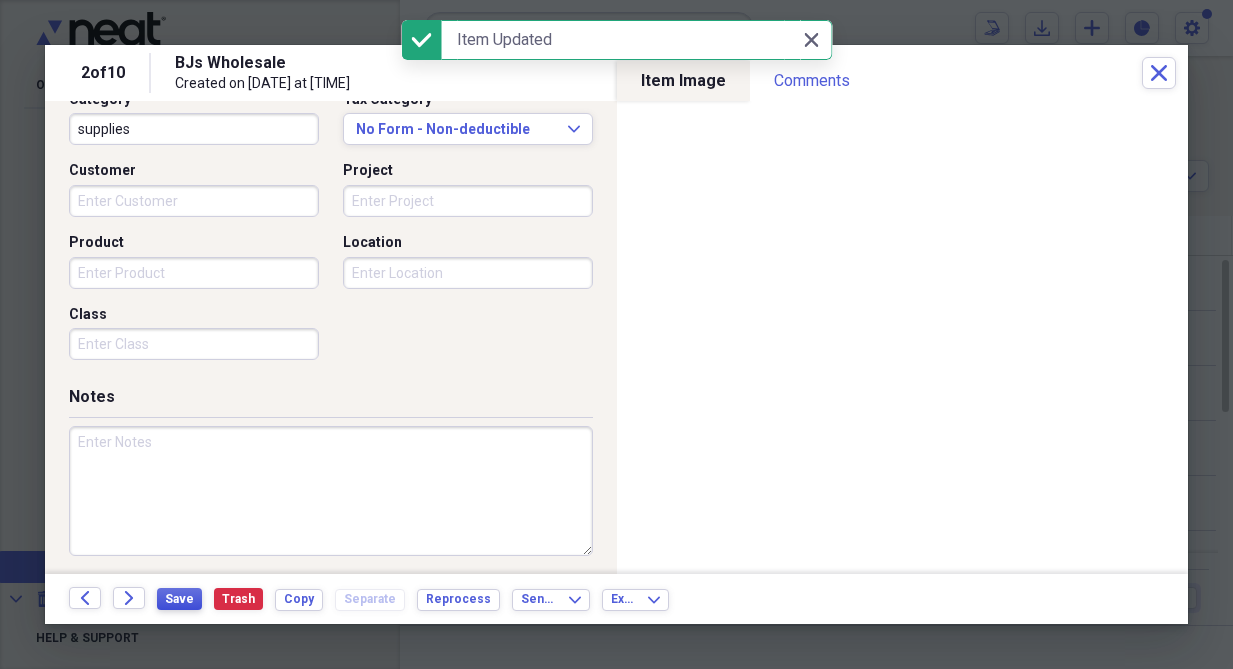 scroll, scrollTop: 541, scrollLeft: 0, axis: vertical 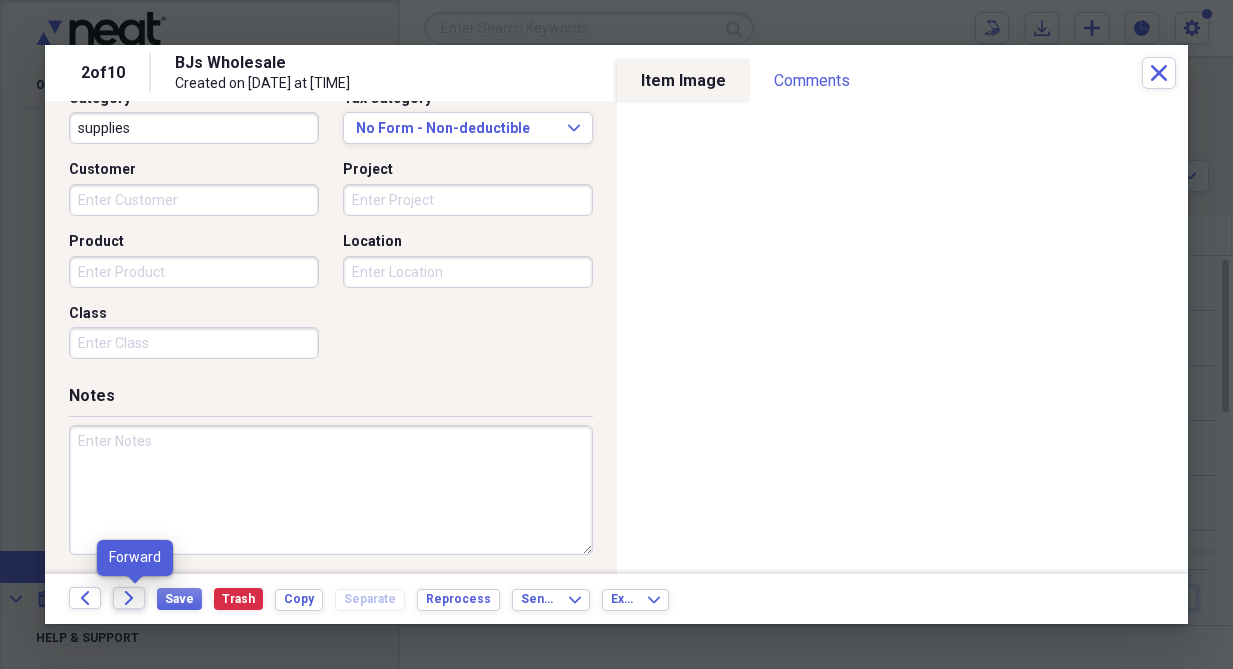 click on "Forward" 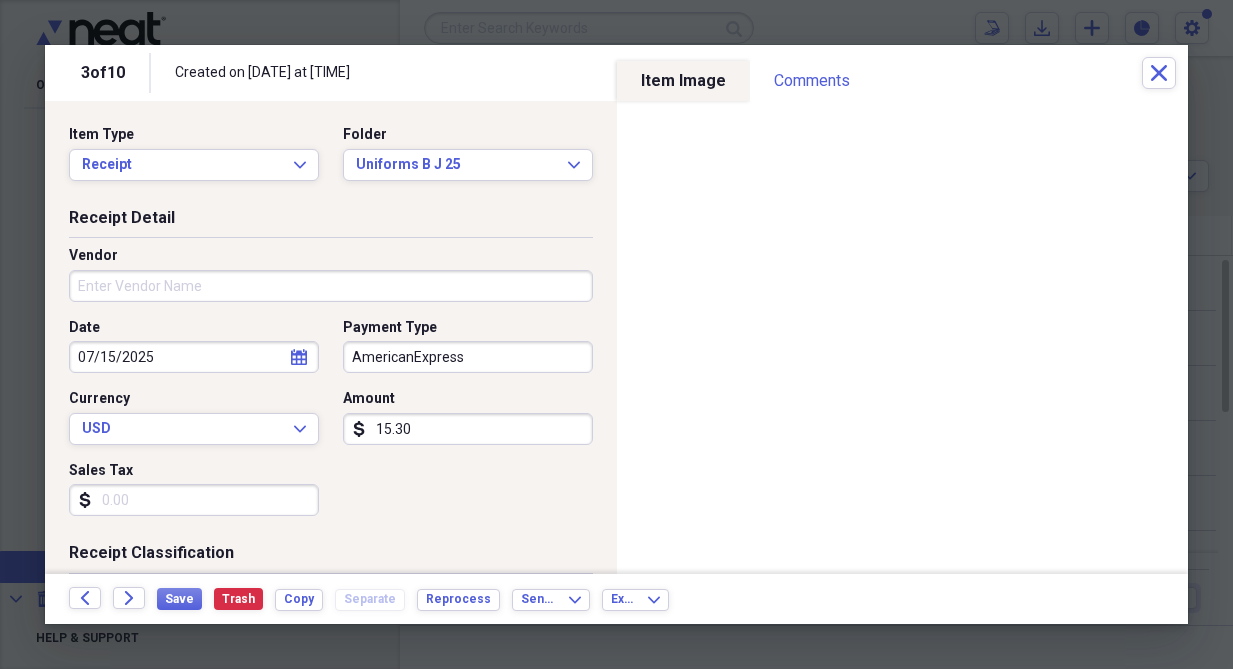 click on "Vendor" at bounding box center (331, 286) 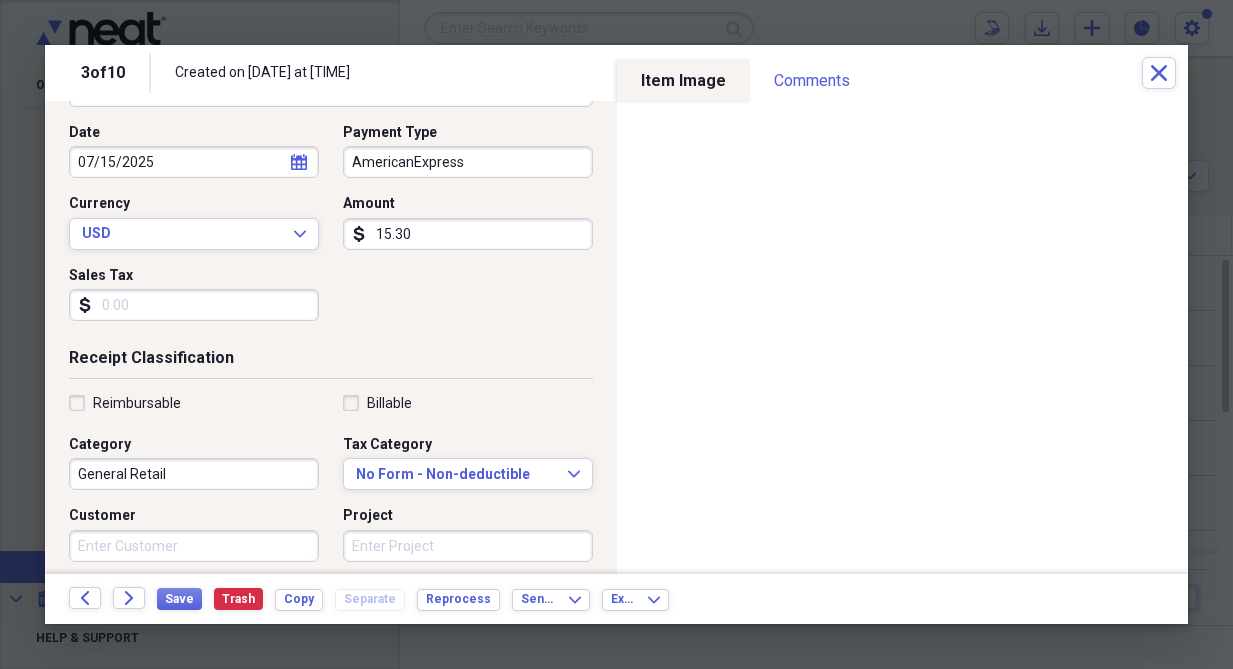 scroll, scrollTop: 200, scrollLeft: 0, axis: vertical 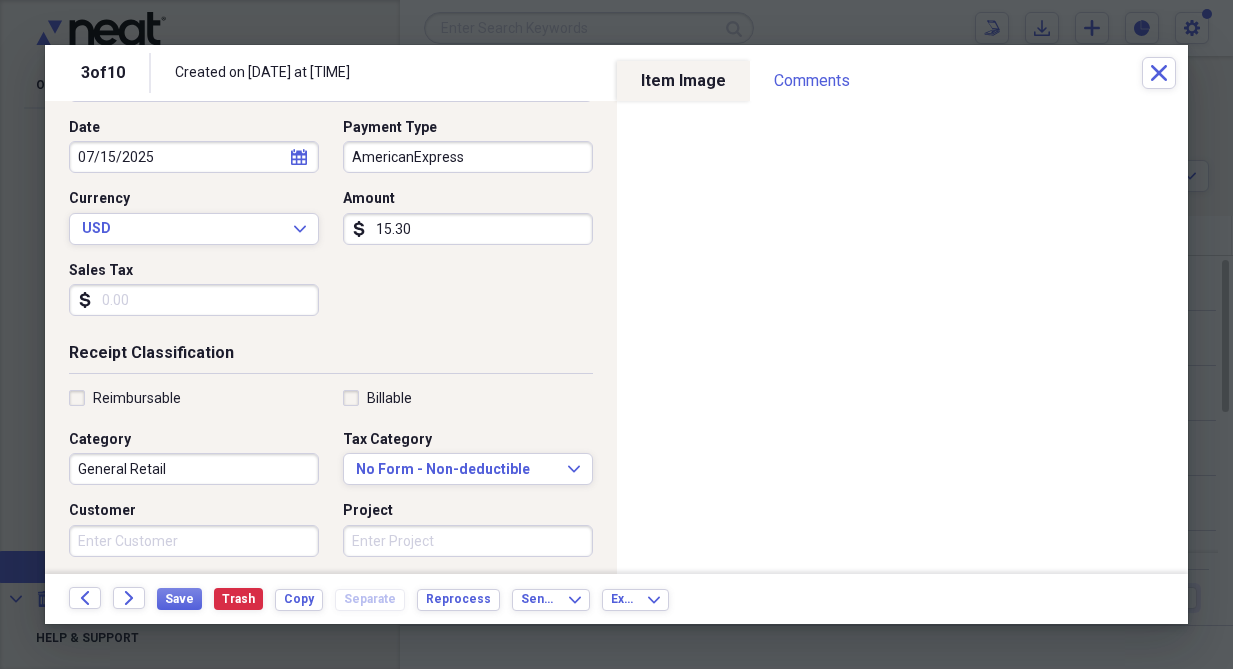 type on "Superior Cleaners" 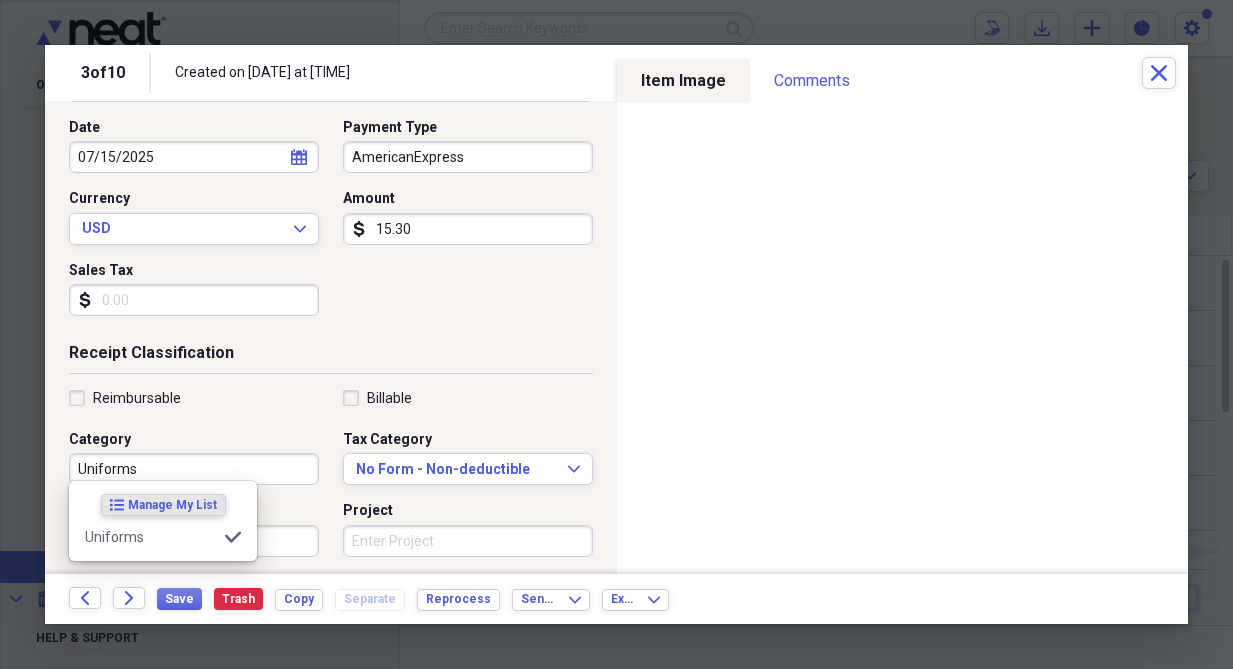 type on "Uniforms" 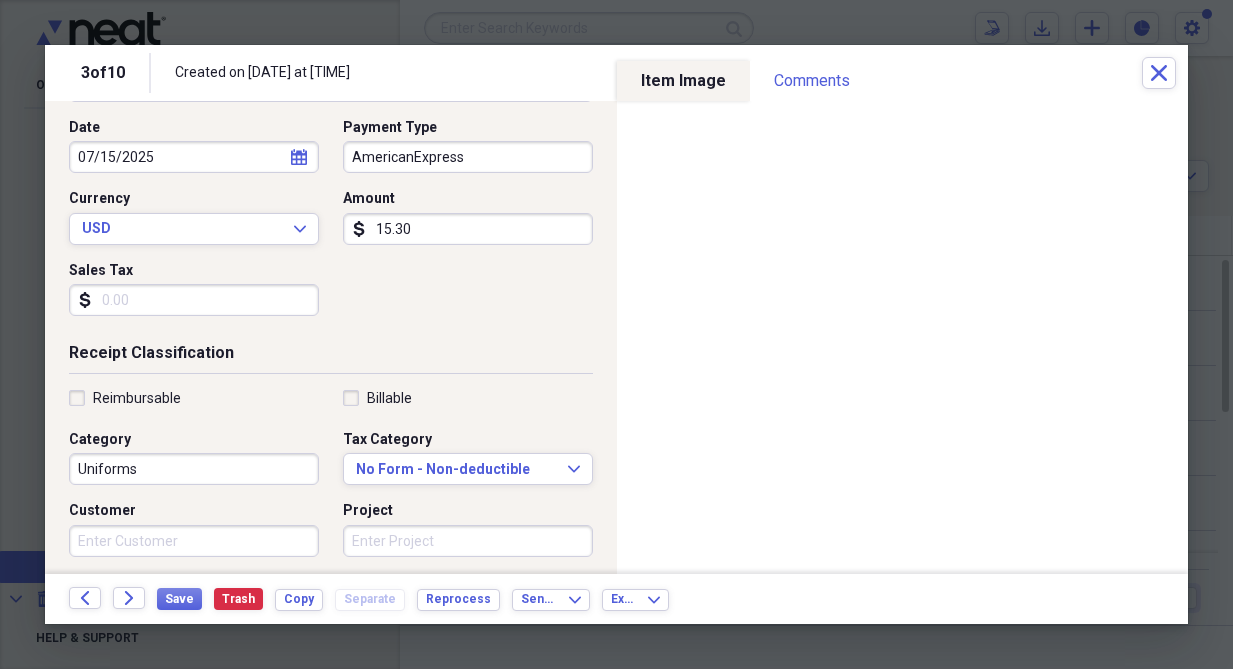 click on "Reimbursable" at bounding box center [194, 398] 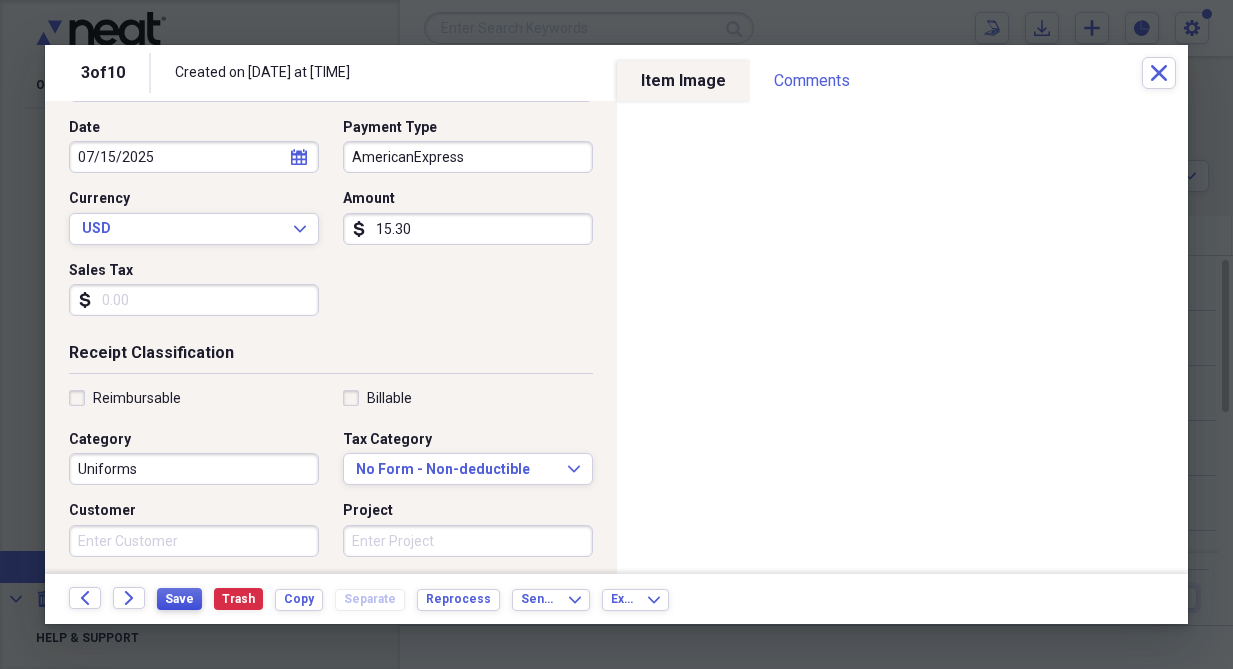 click on "Save" at bounding box center [179, 599] 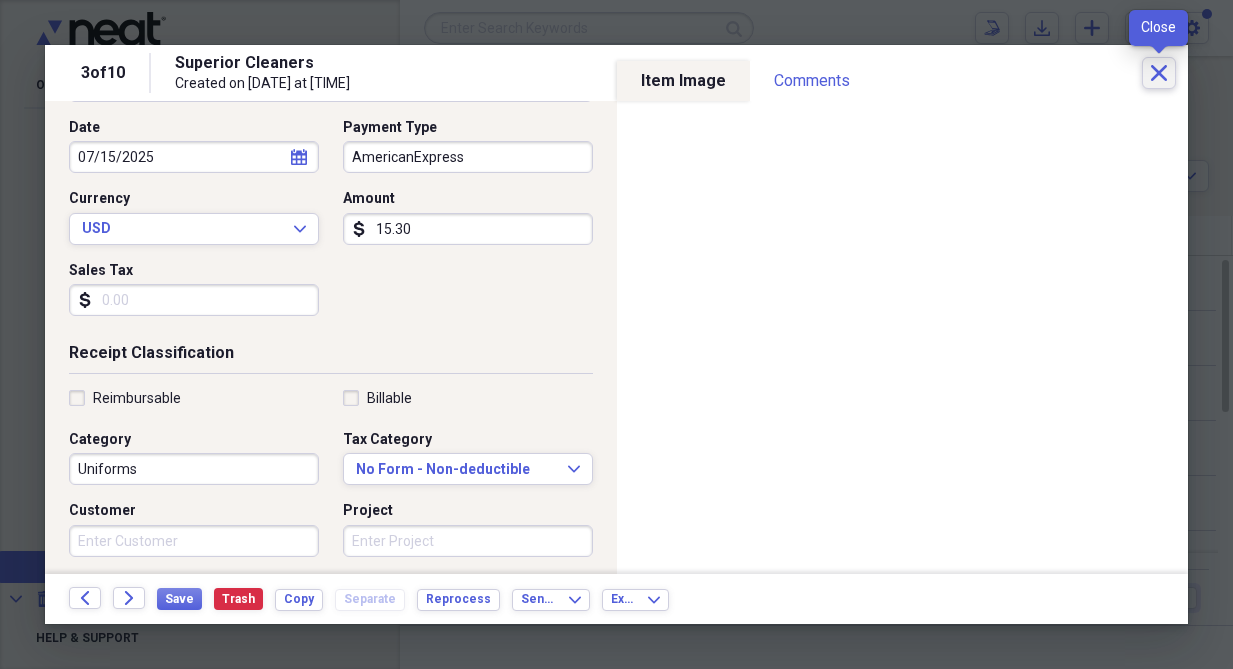 click on "Close" 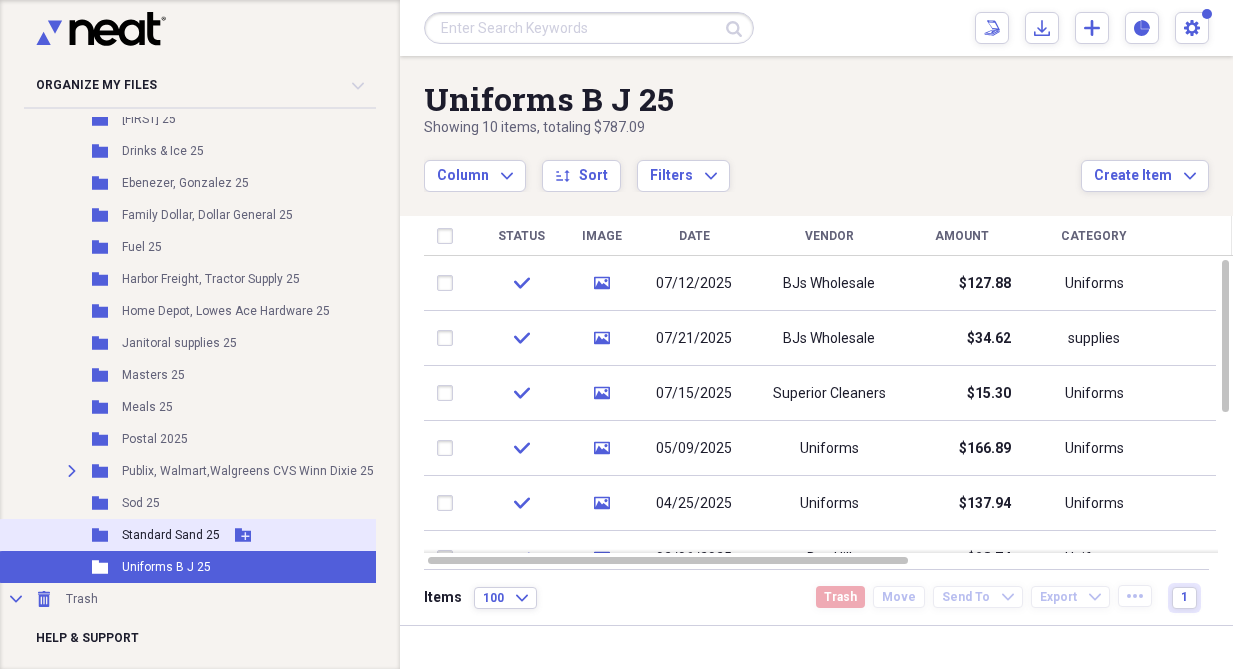 click on "Standard Sand 25" at bounding box center (171, 535) 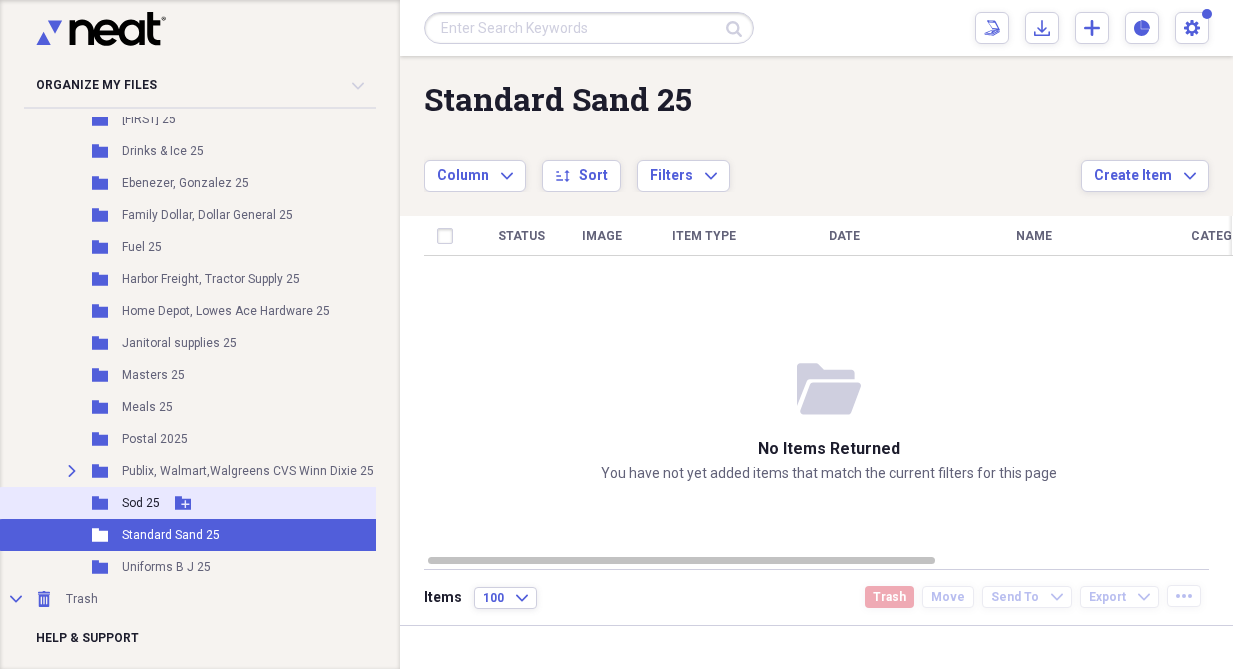 click on "Sod 25" at bounding box center (141, 503) 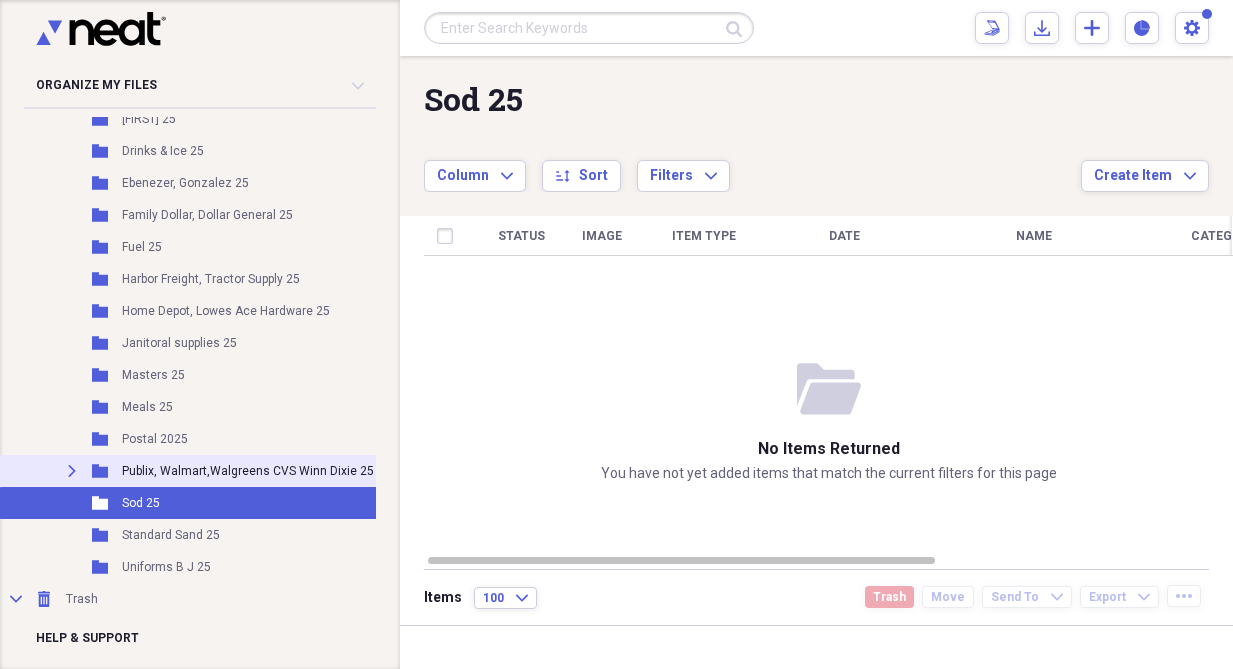 click on "Publix, Walmart,Walgreens CVS Winn Dixie 25" at bounding box center [248, 471] 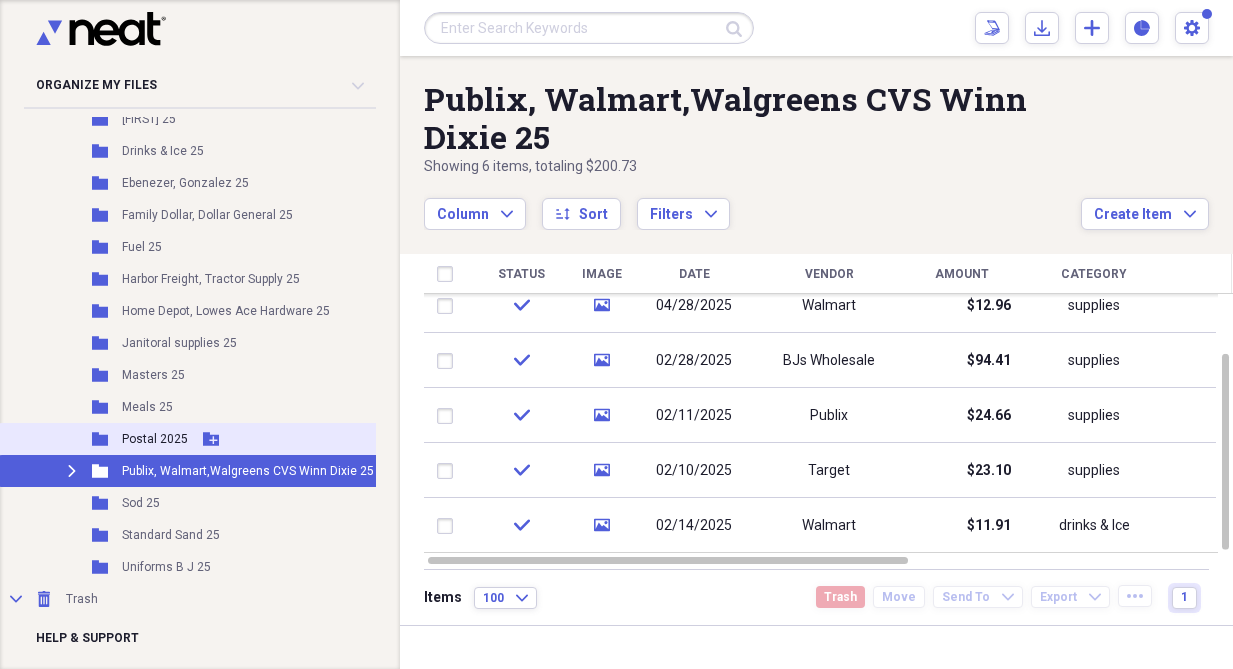 click on "Postal 2025" at bounding box center [155, 439] 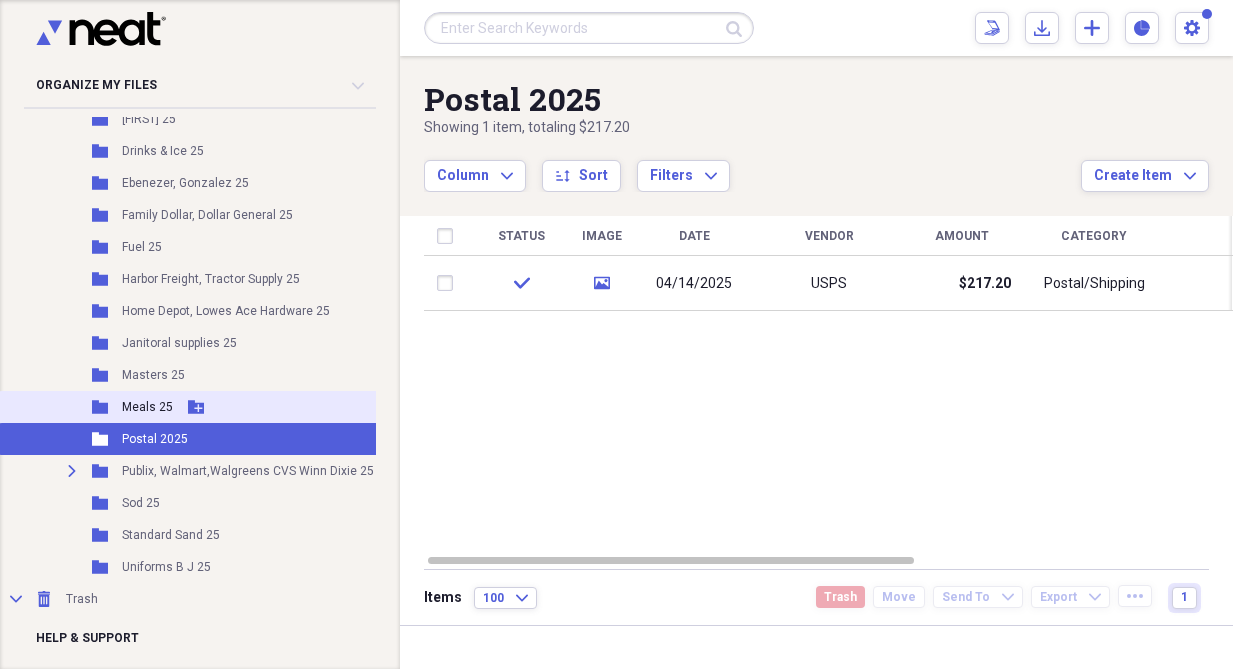 click on "Meals 25" at bounding box center [147, 407] 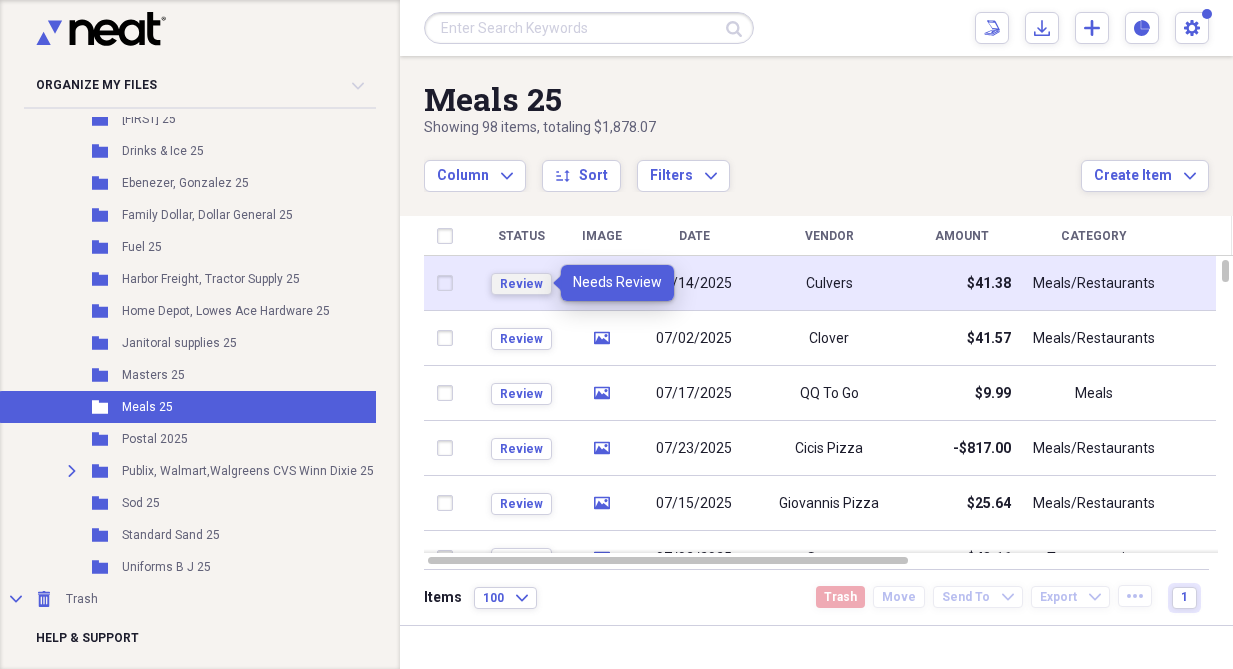 click on "Review" at bounding box center (521, 284) 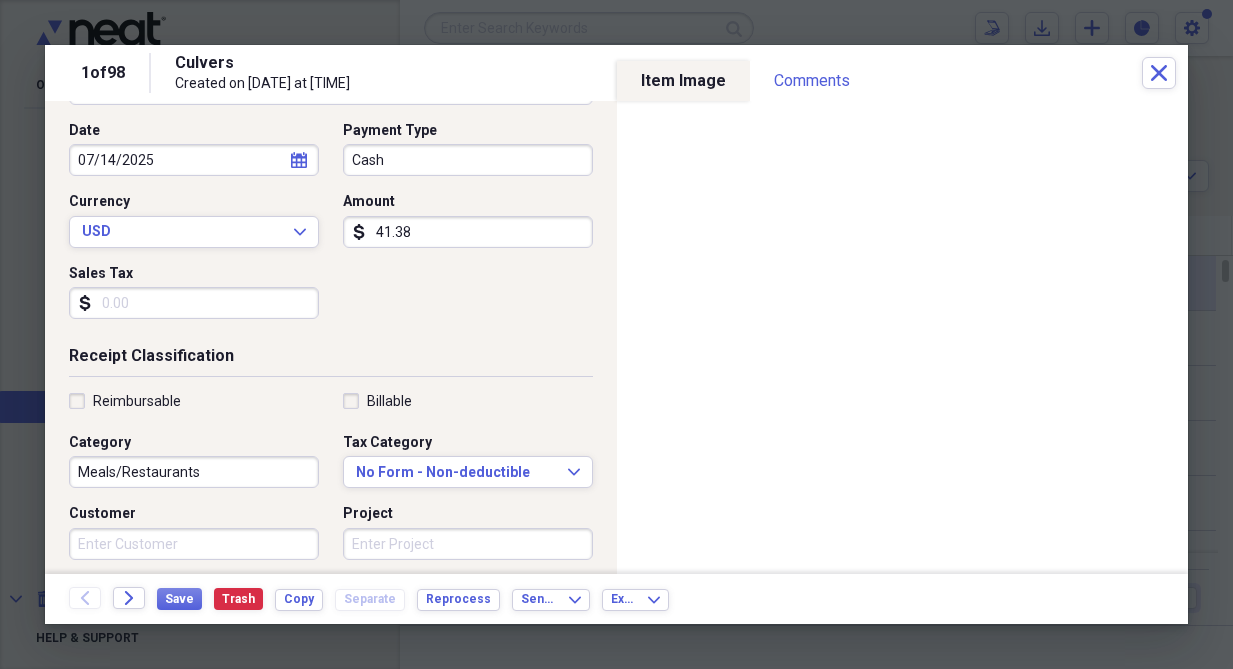 scroll, scrollTop: 200, scrollLeft: 0, axis: vertical 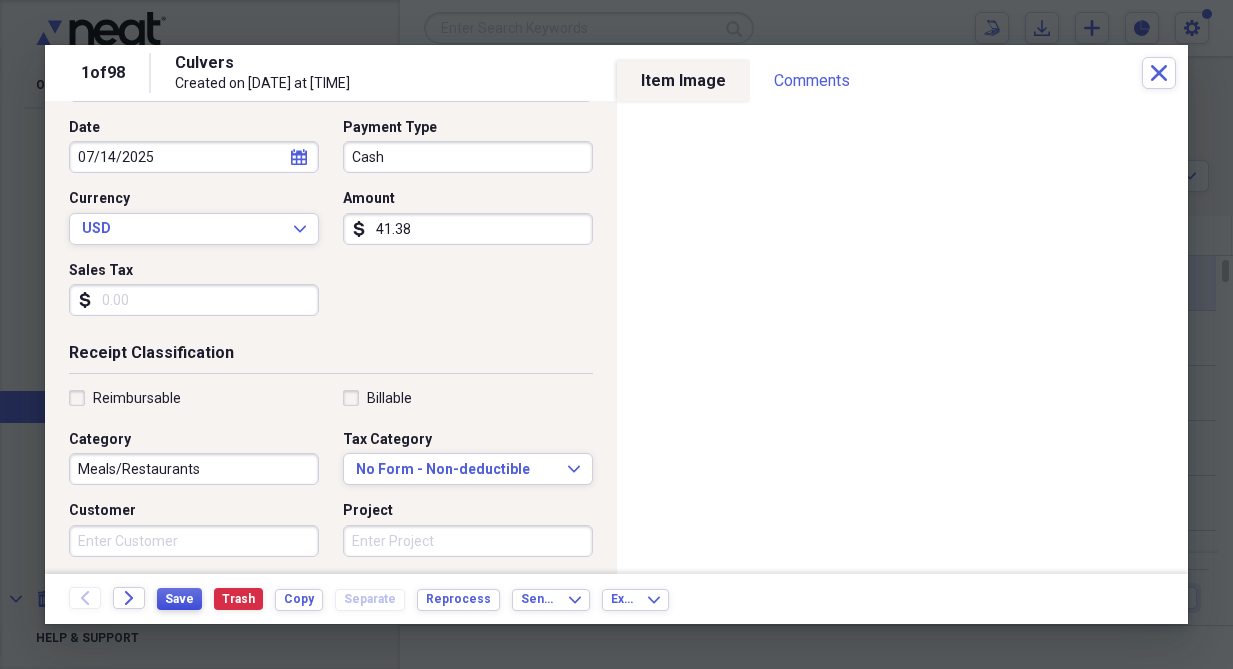 click on "Save" at bounding box center (179, 599) 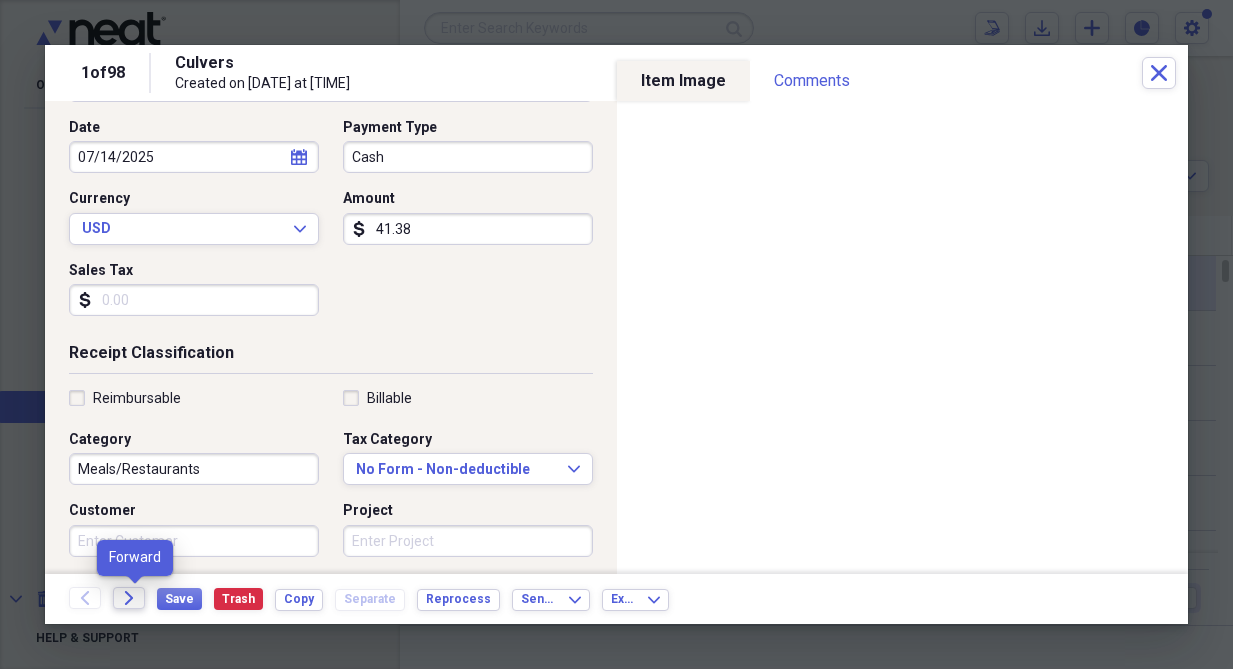click on "Forward" 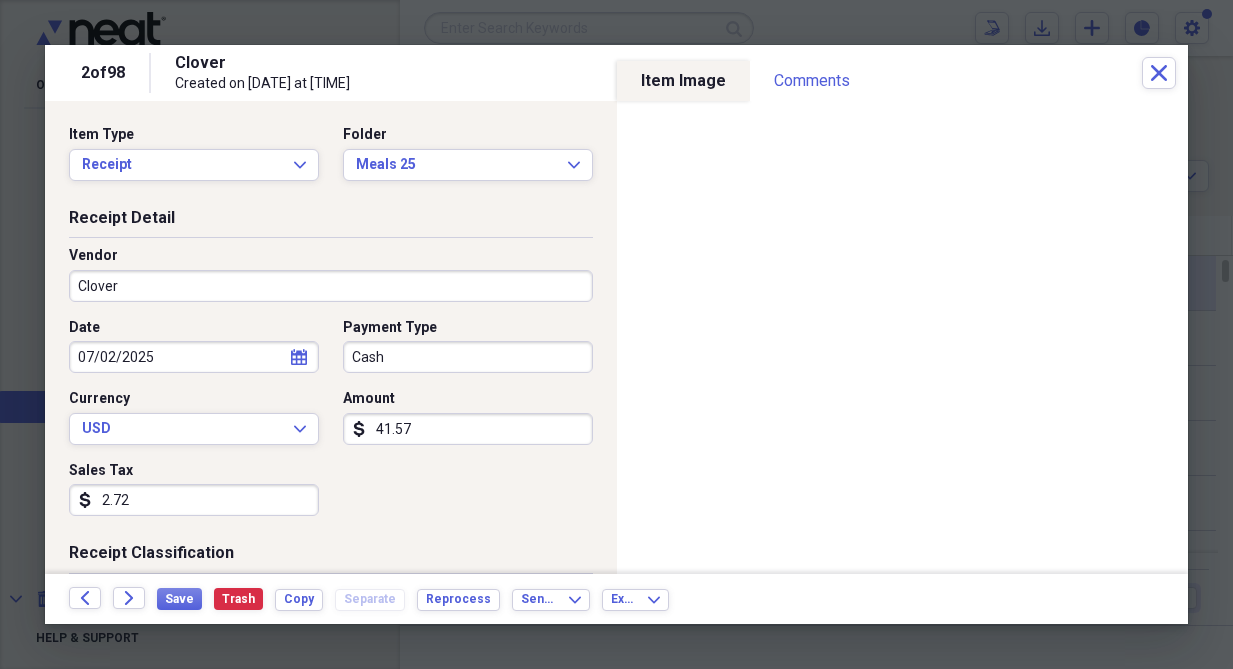 click on "Clover" at bounding box center (331, 286) 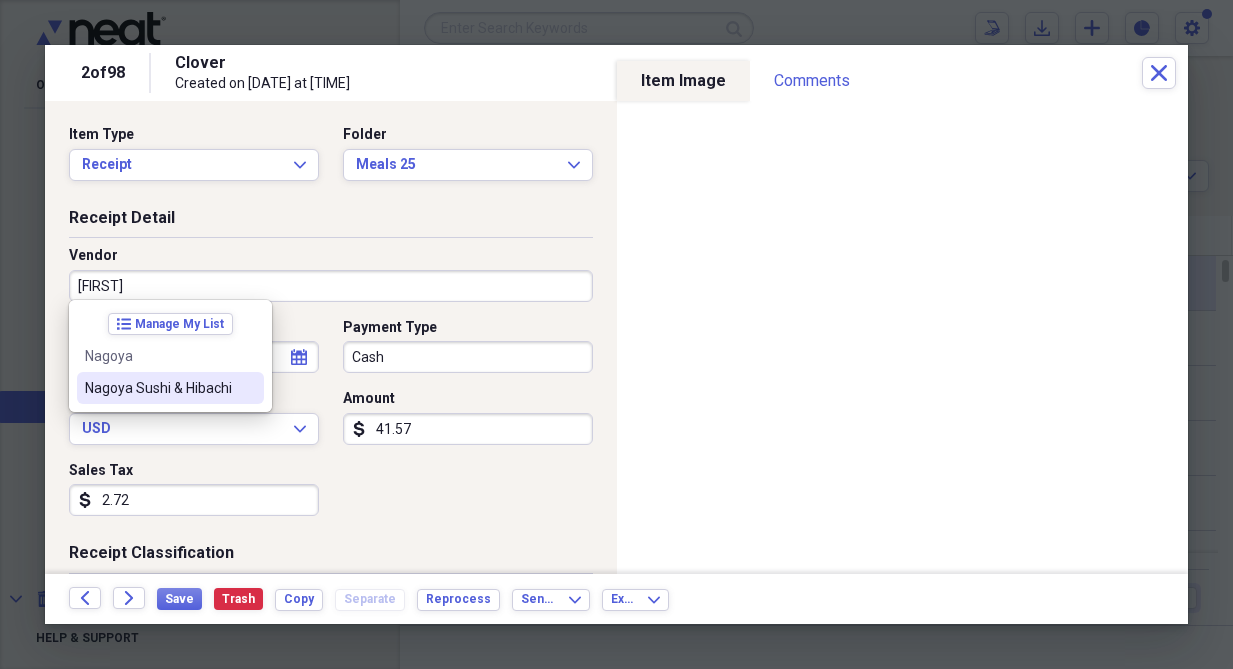 click on "Nagoya Sushi & Hibachi" at bounding box center (158, 388) 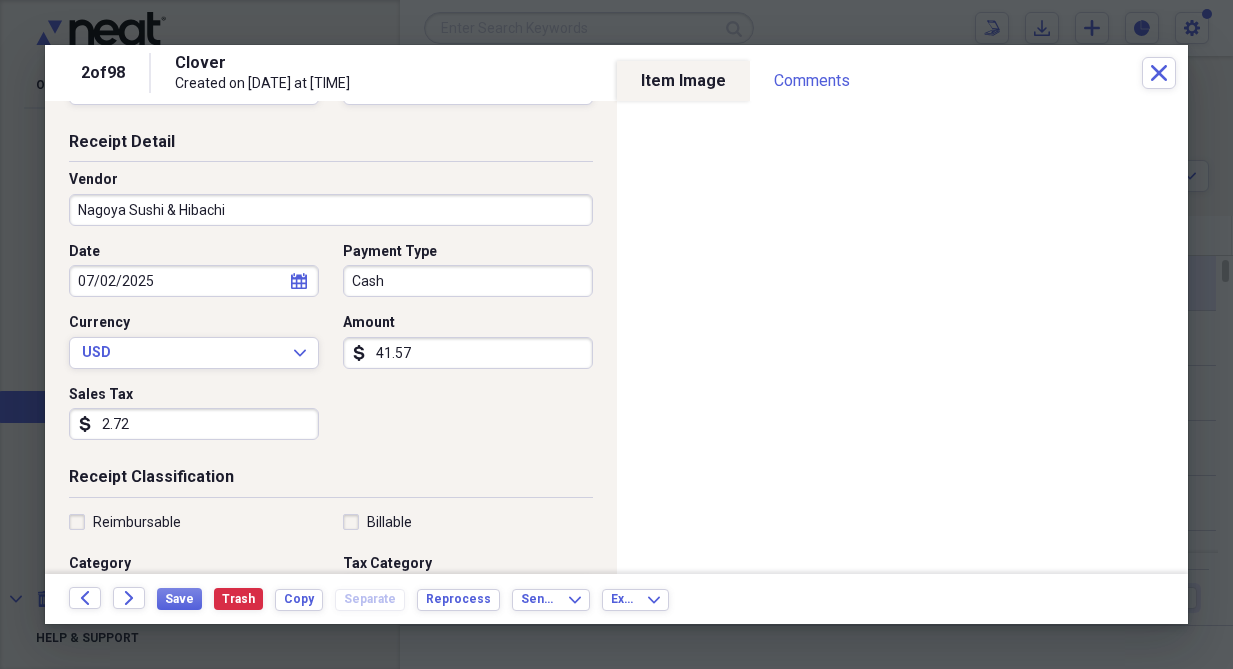scroll, scrollTop: 100, scrollLeft: 0, axis: vertical 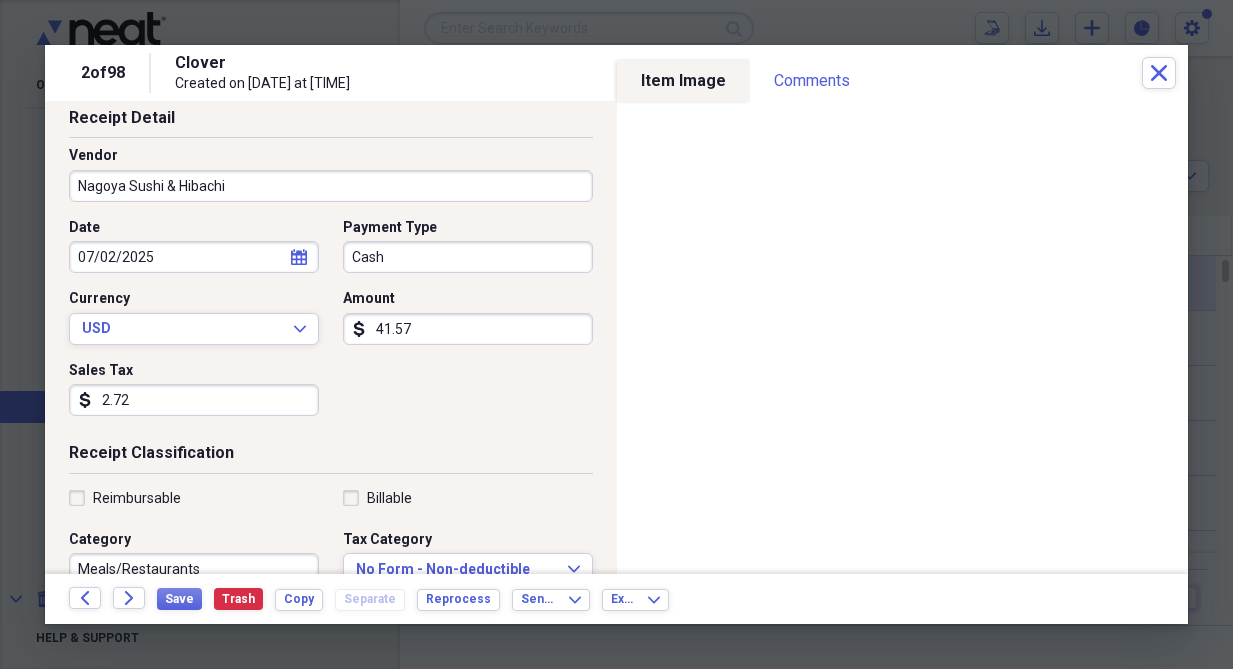 click on "41.57" at bounding box center (468, 329) 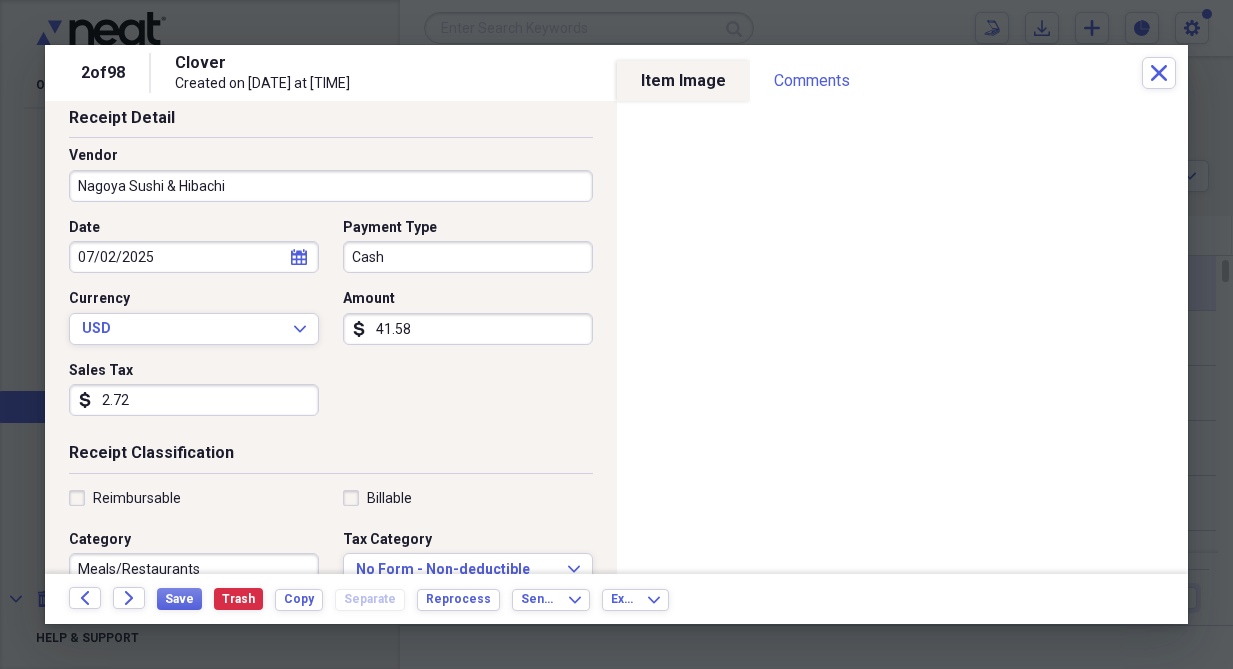 click on "Date 07/02/2025 calendar Calendar Payment Type Cash Currency USD Expand Amount $ 41.58 Sales Tax $ 2.72" at bounding box center (331, 325) 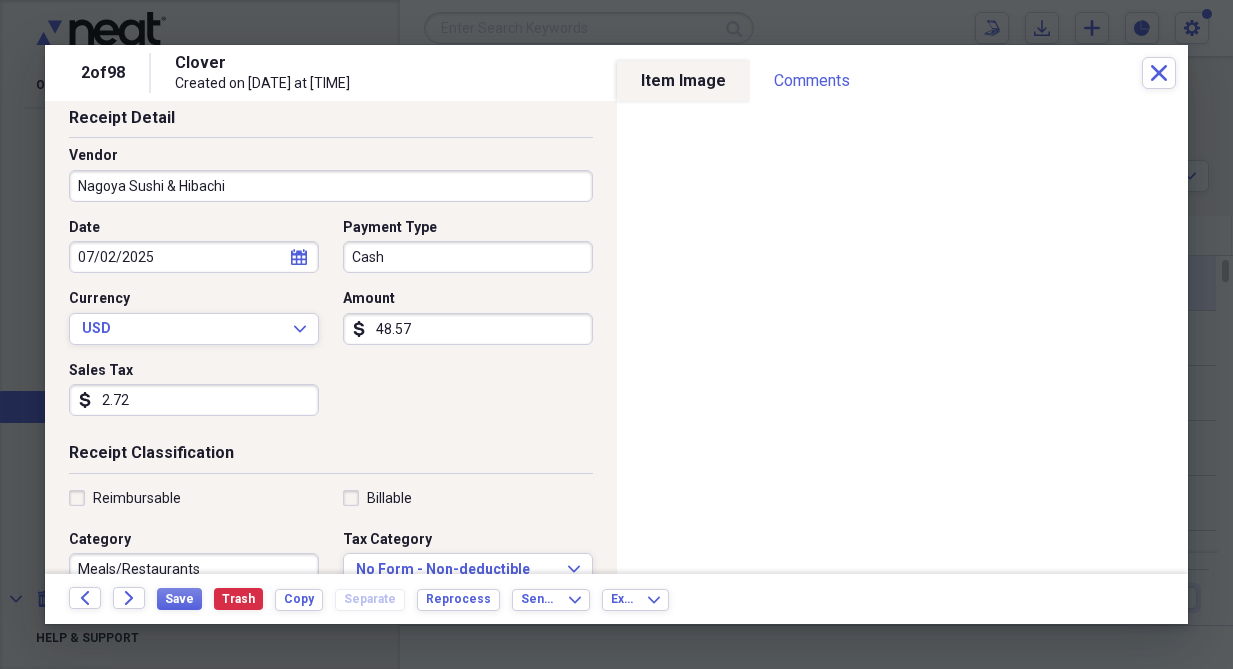 type on "48.57" 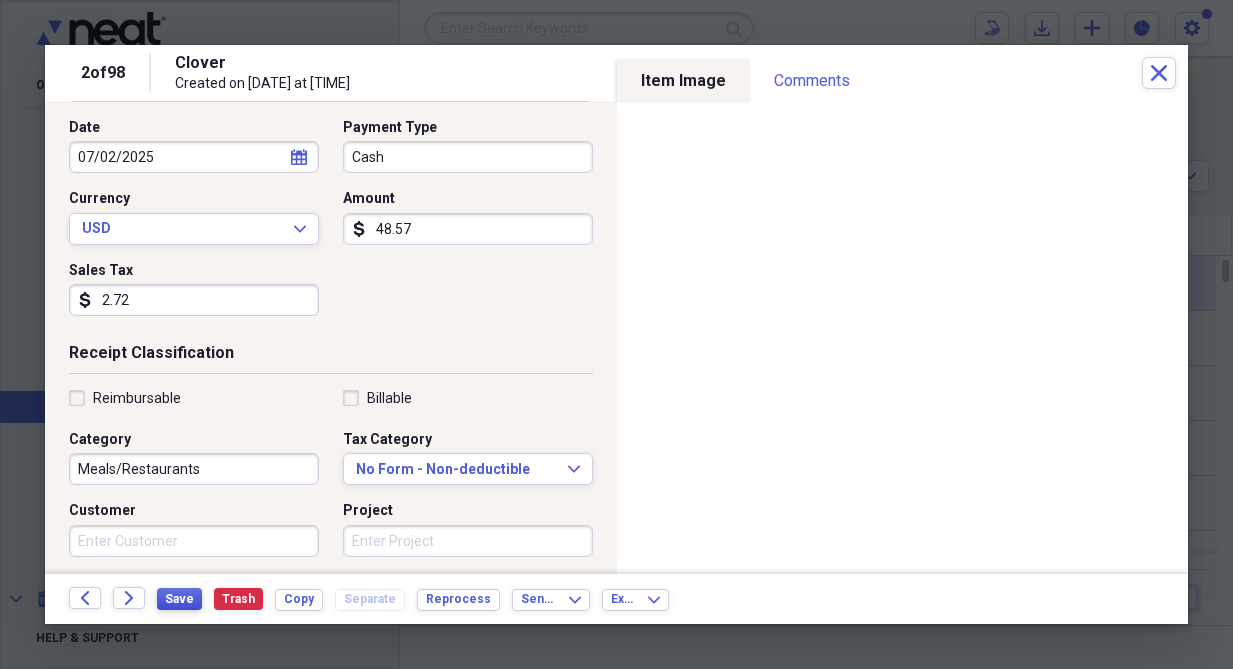 click on "Save" at bounding box center (179, 599) 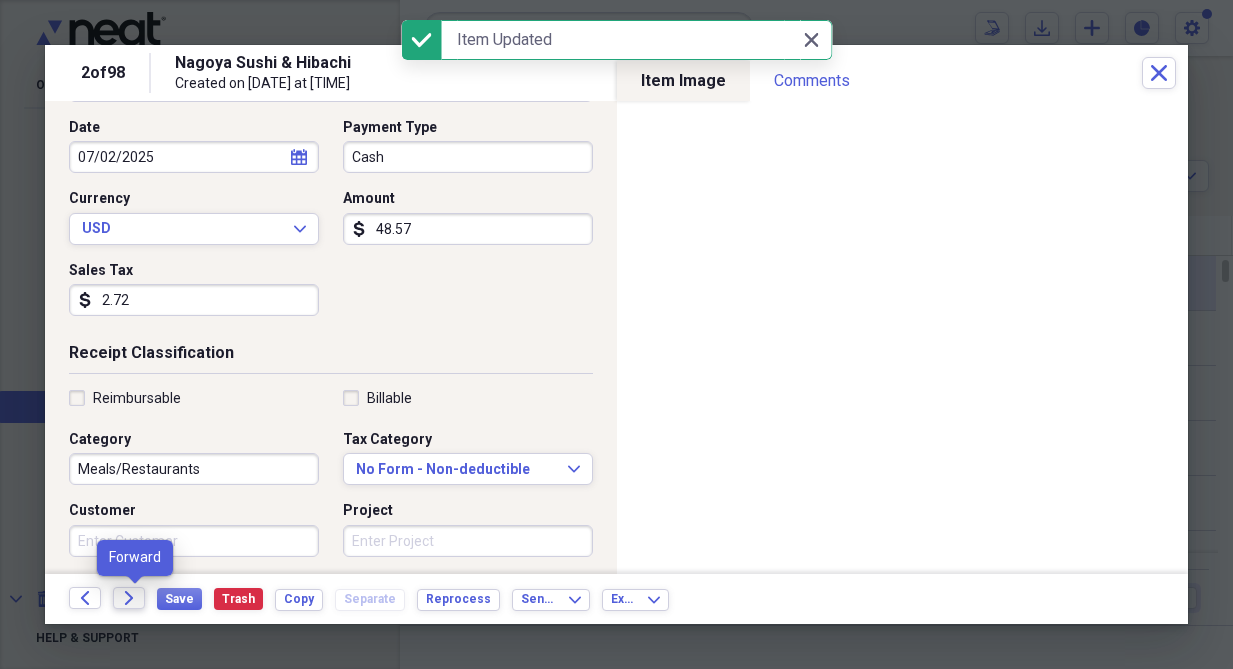 click on "Forward" 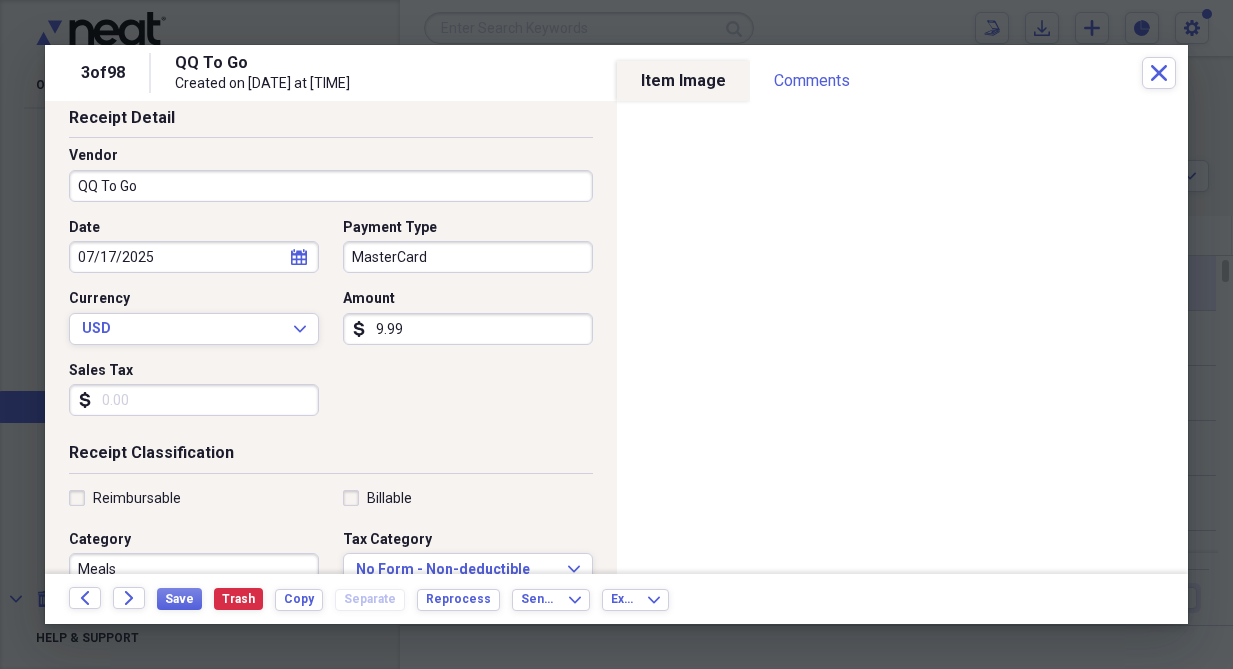 scroll, scrollTop: 200, scrollLeft: 0, axis: vertical 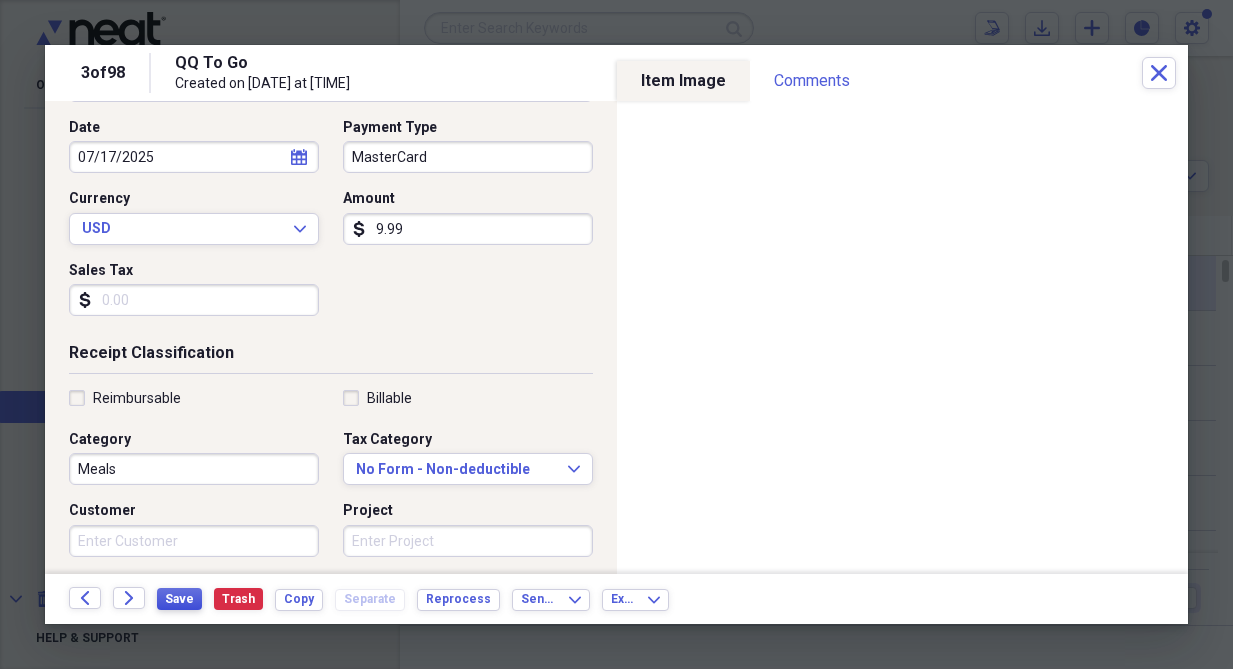 click on "Save" at bounding box center [179, 599] 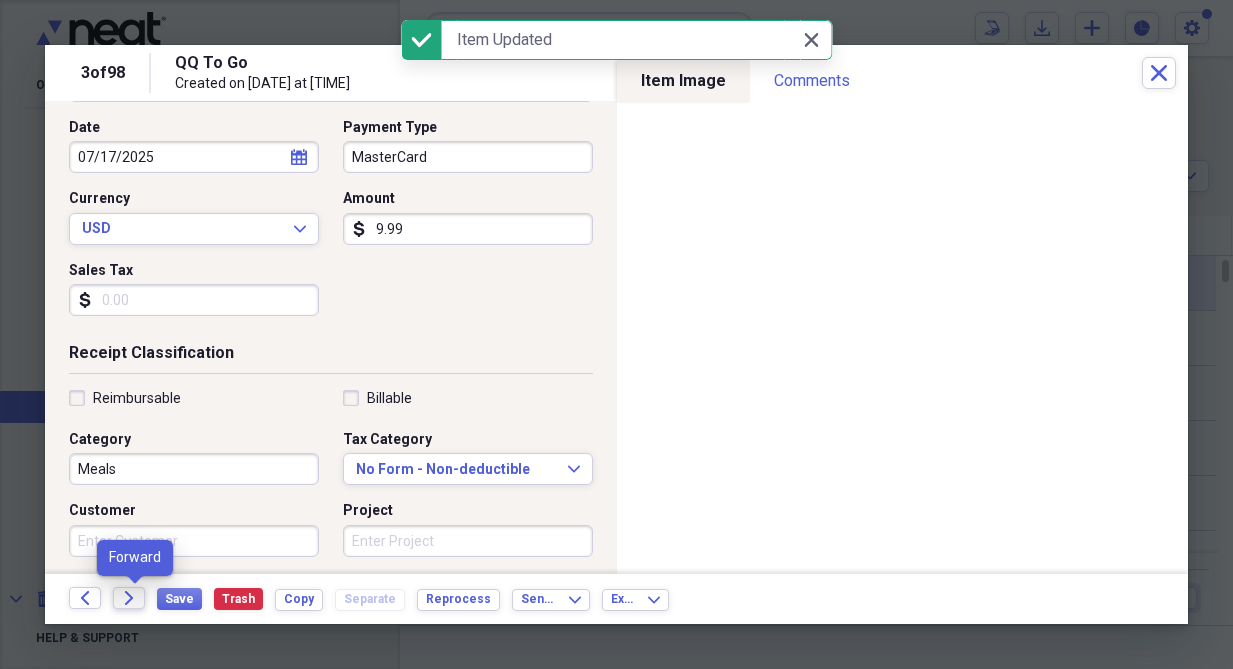 click on "Forward" 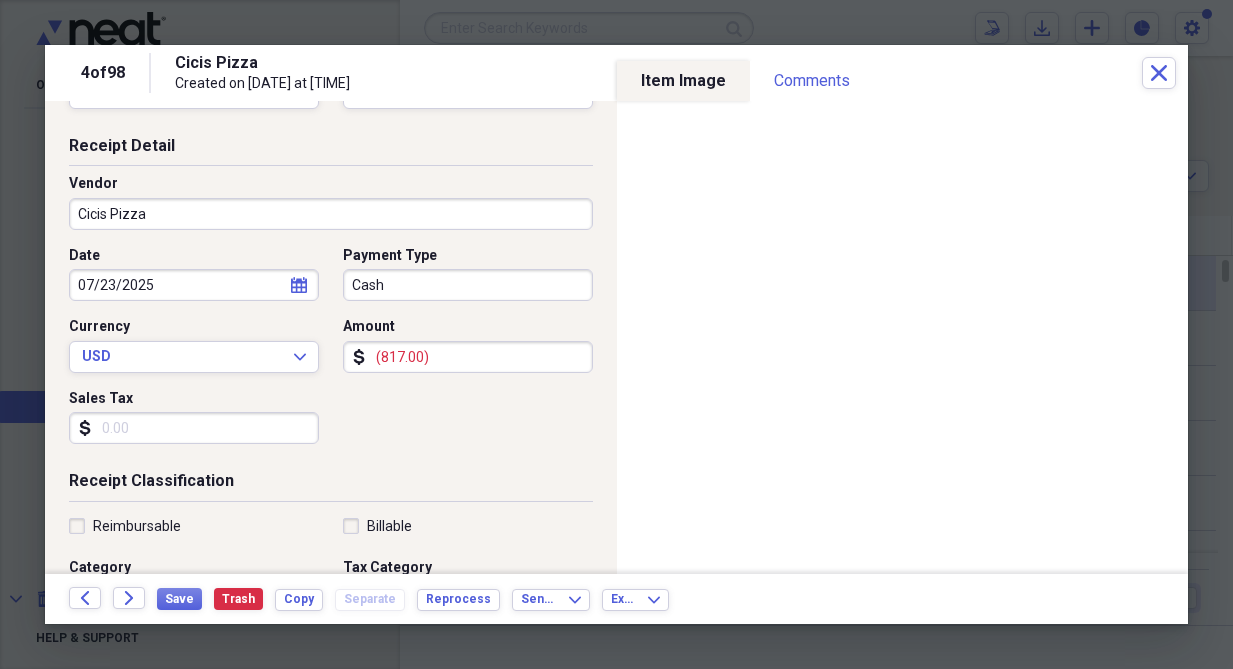 scroll, scrollTop: 100, scrollLeft: 0, axis: vertical 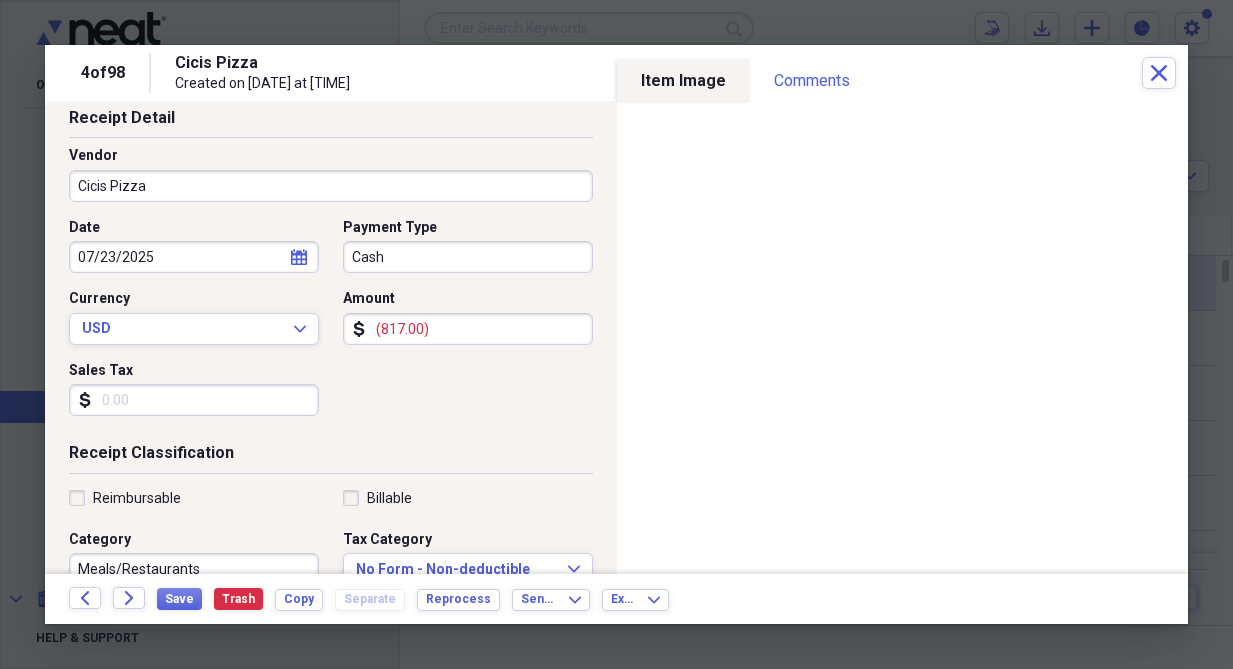 click on "(817.00)" at bounding box center [468, 329] 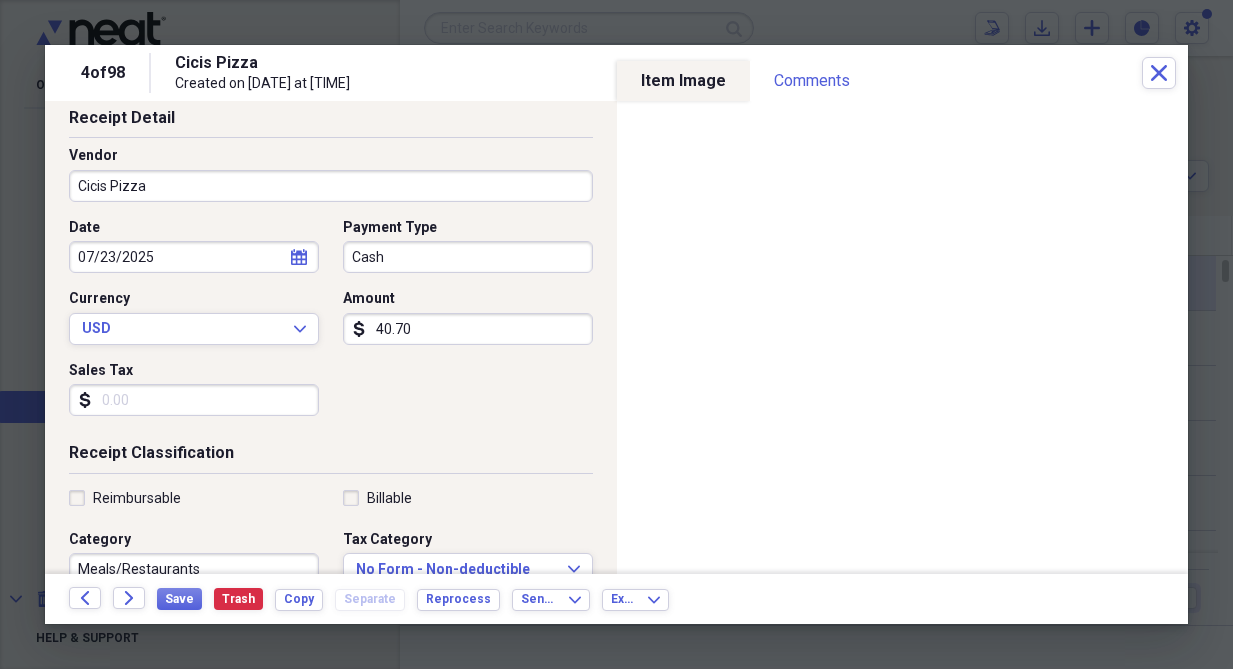 type on "40.70" 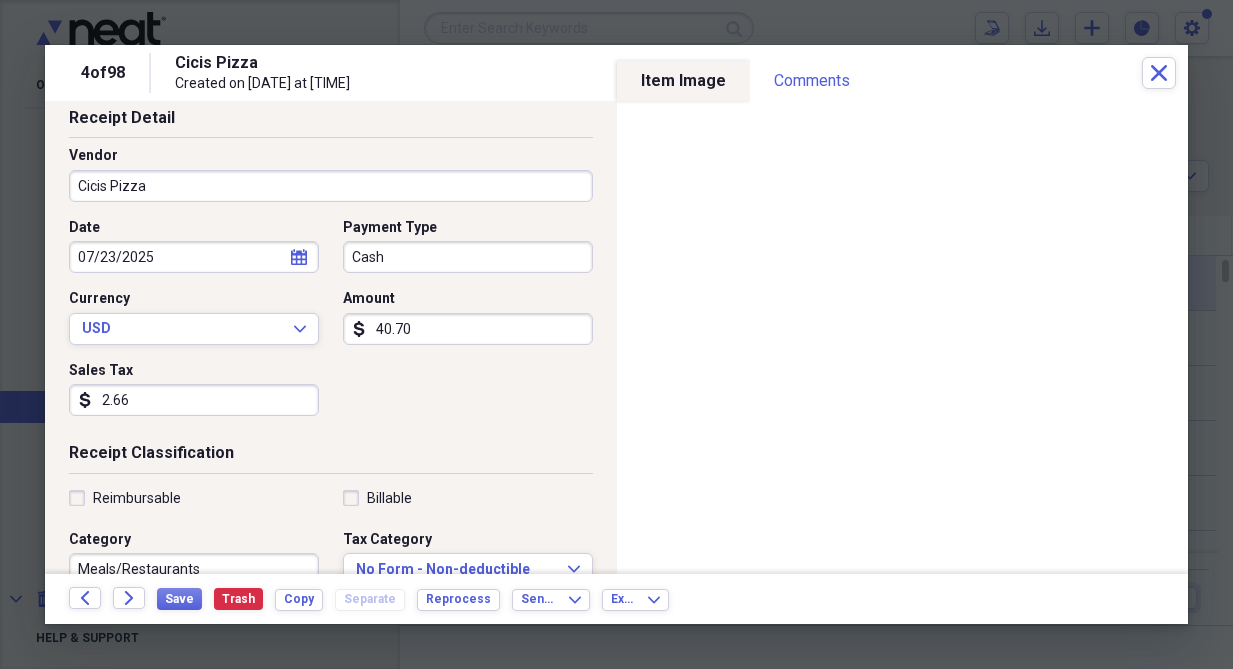 type on "2.66" 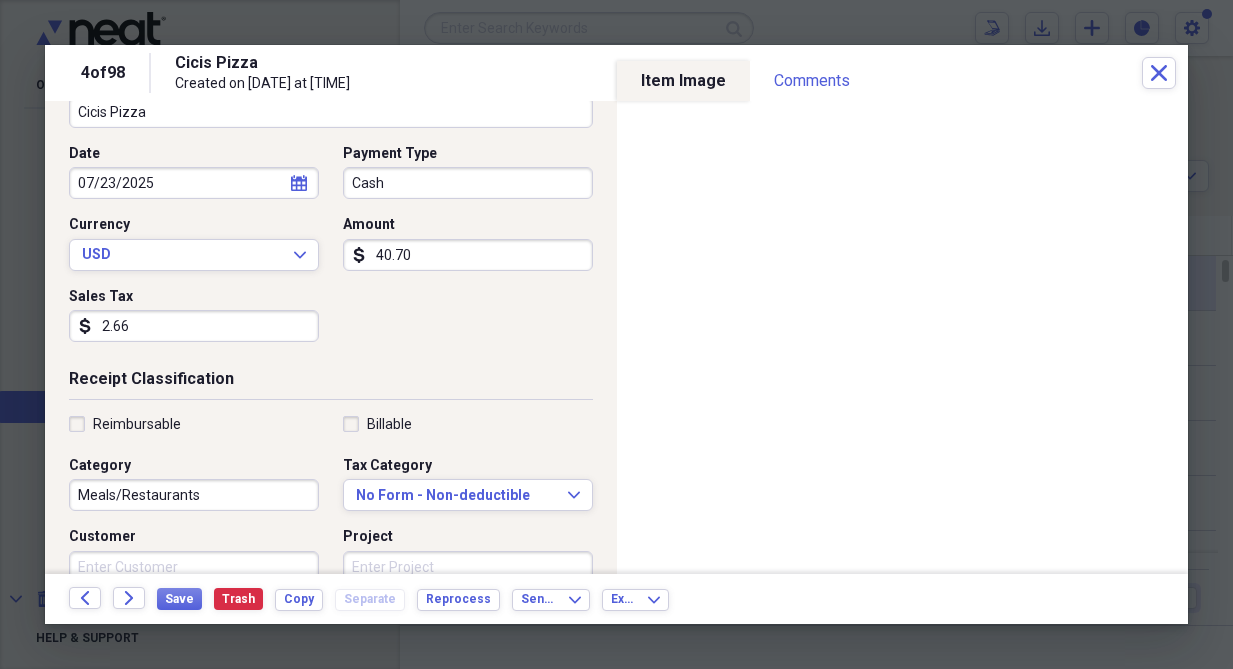 scroll, scrollTop: 200, scrollLeft: 0, axis: vertical 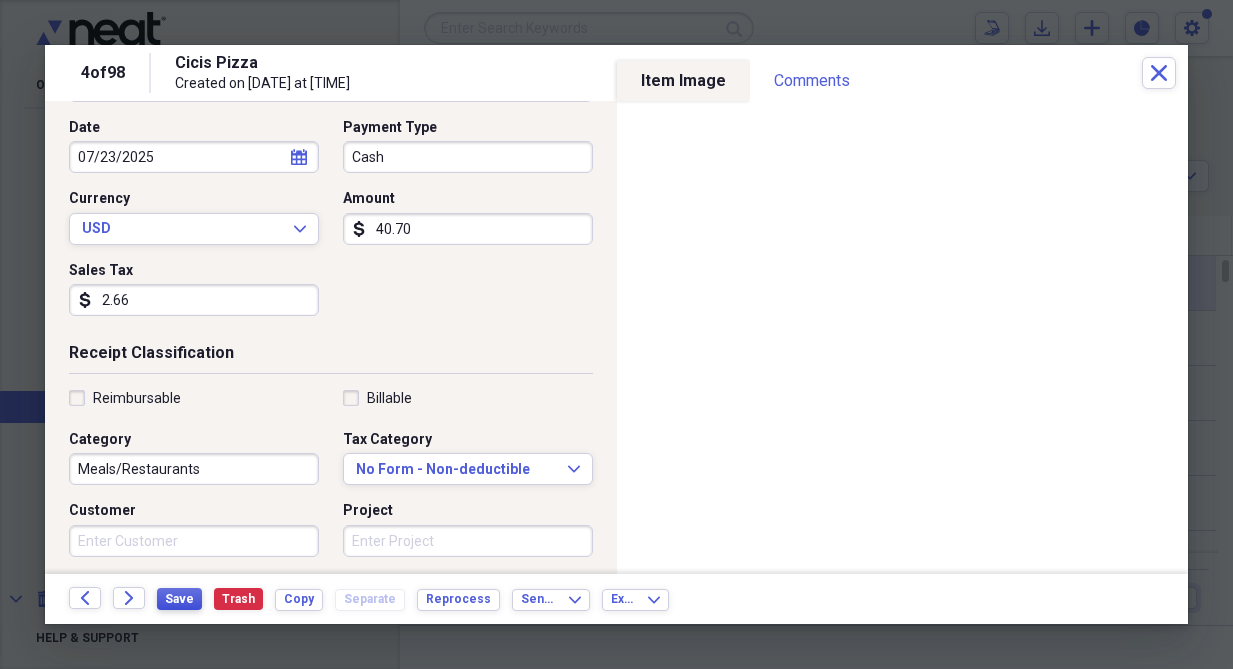 click on "Save" at bounding box center [179, 599] 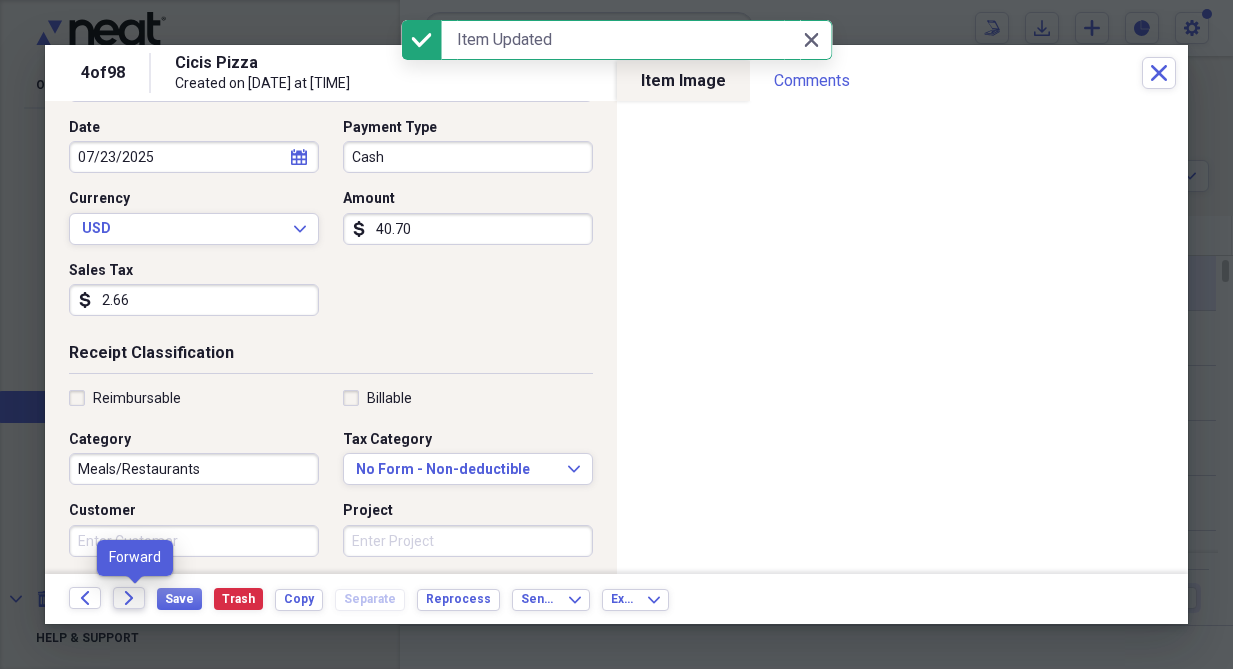 click on "Forward" 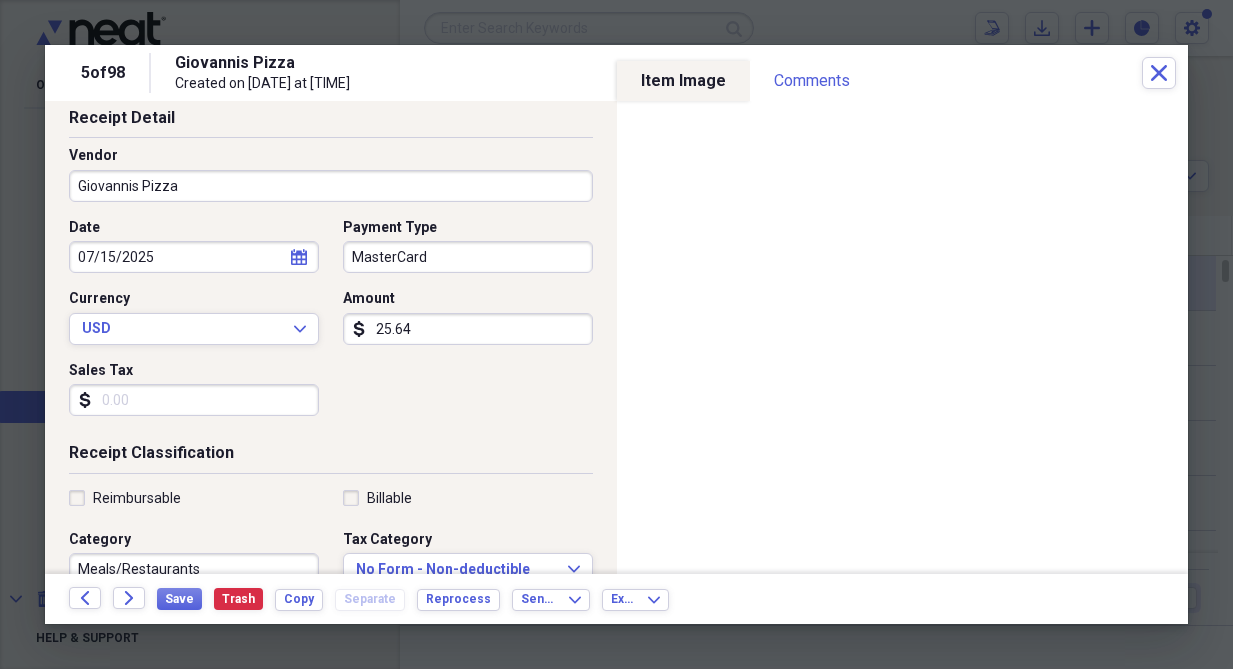 scroll, scrollTop: 200, scrollLeft: 0, axis: vertical 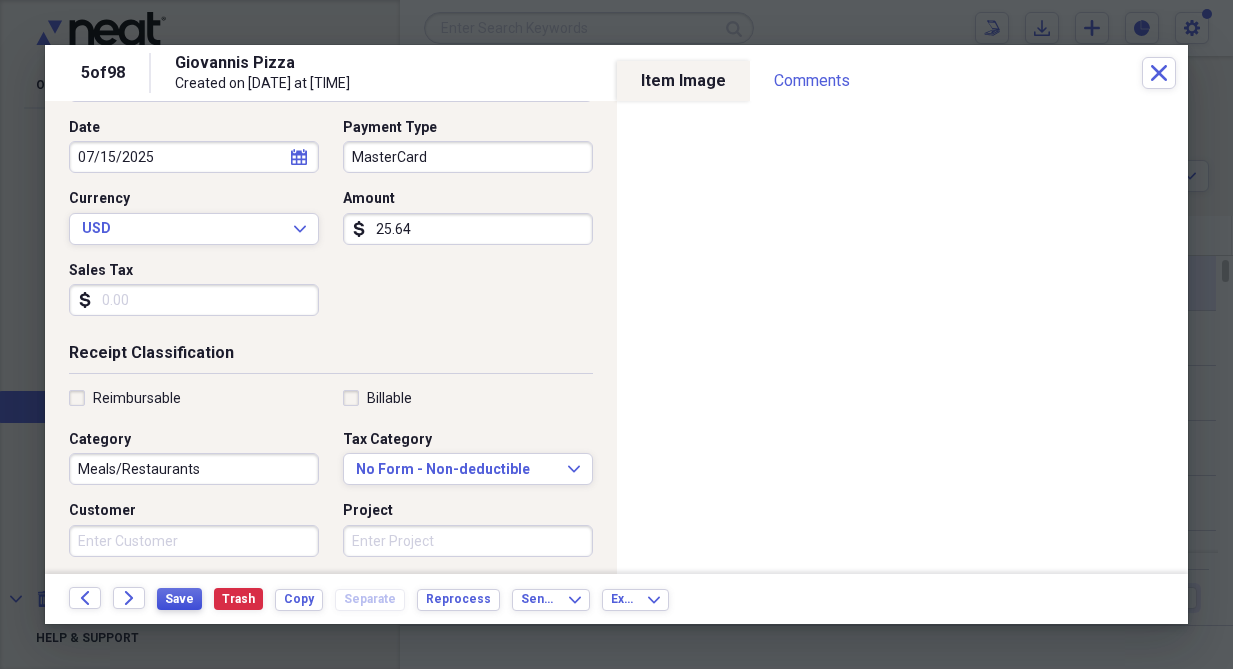 click on "Save" at bounding box center (179, 599) 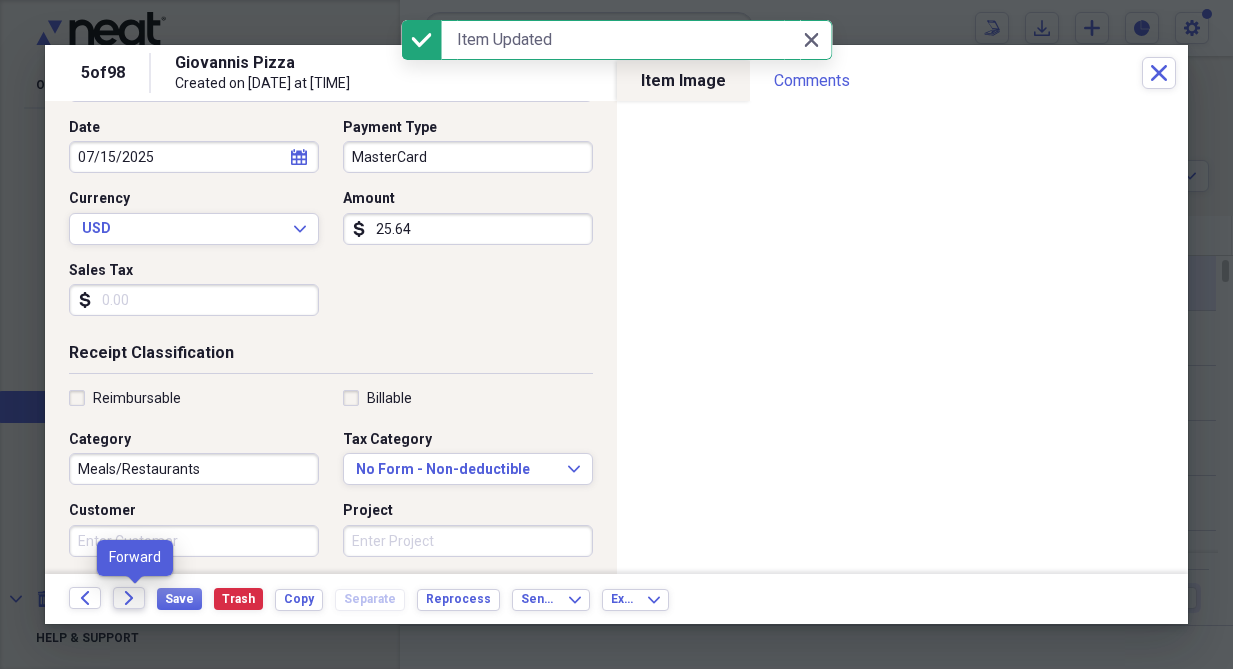click on "Forward" 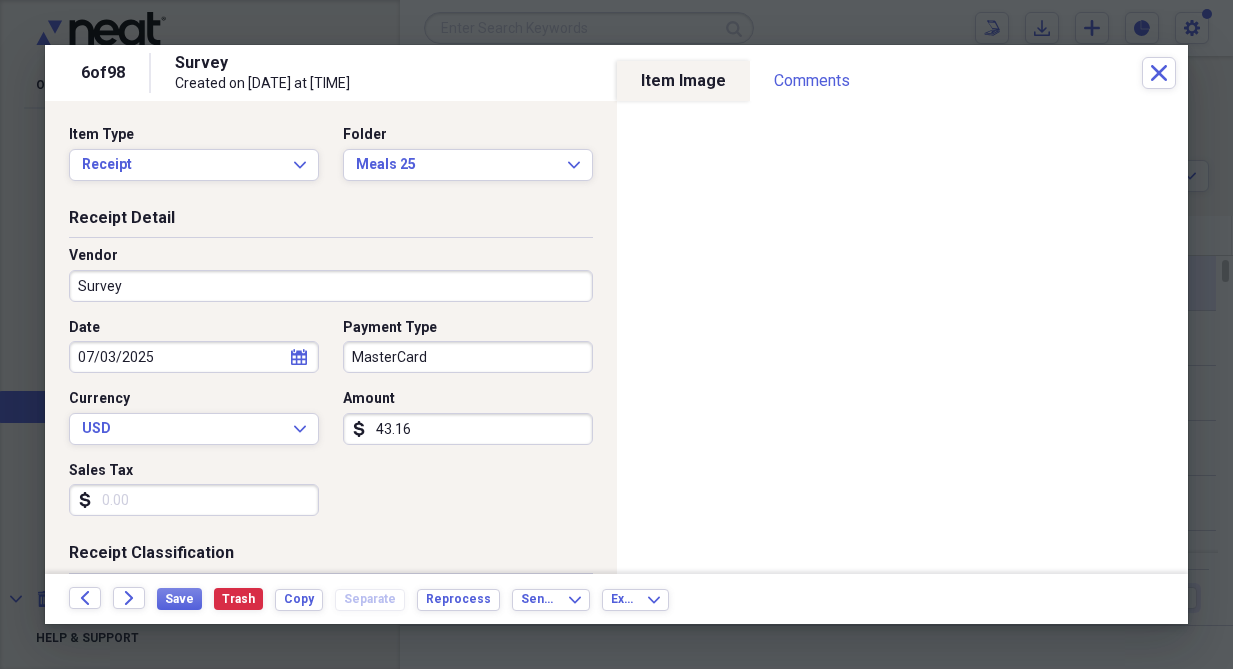 click on "Survey" at bounding box center (331, 286) 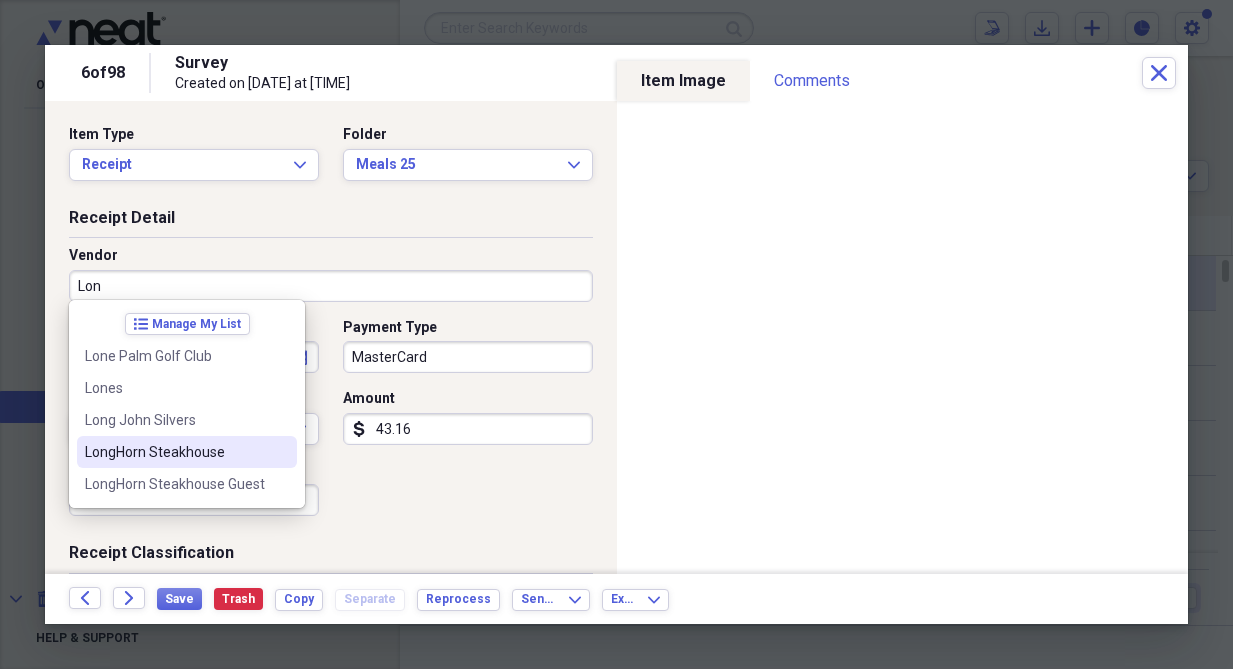 click on "LongHorn Steakhouse" at bounding box center (175, 452) 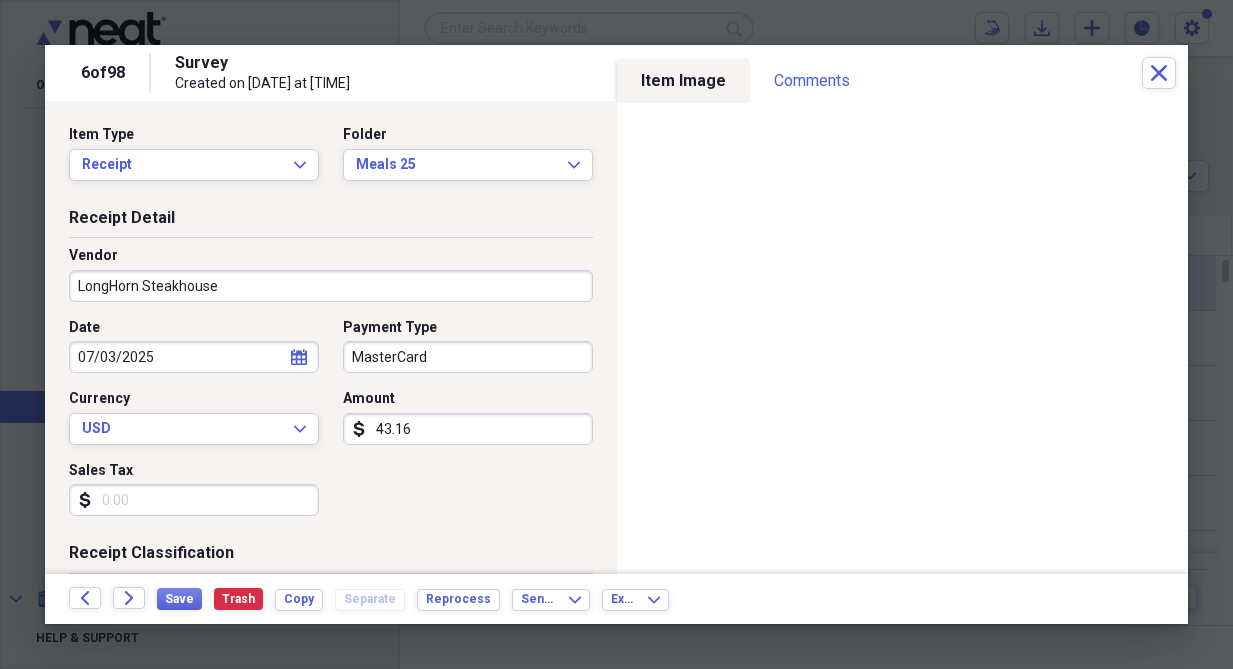 type on "Meals/Restaurants" 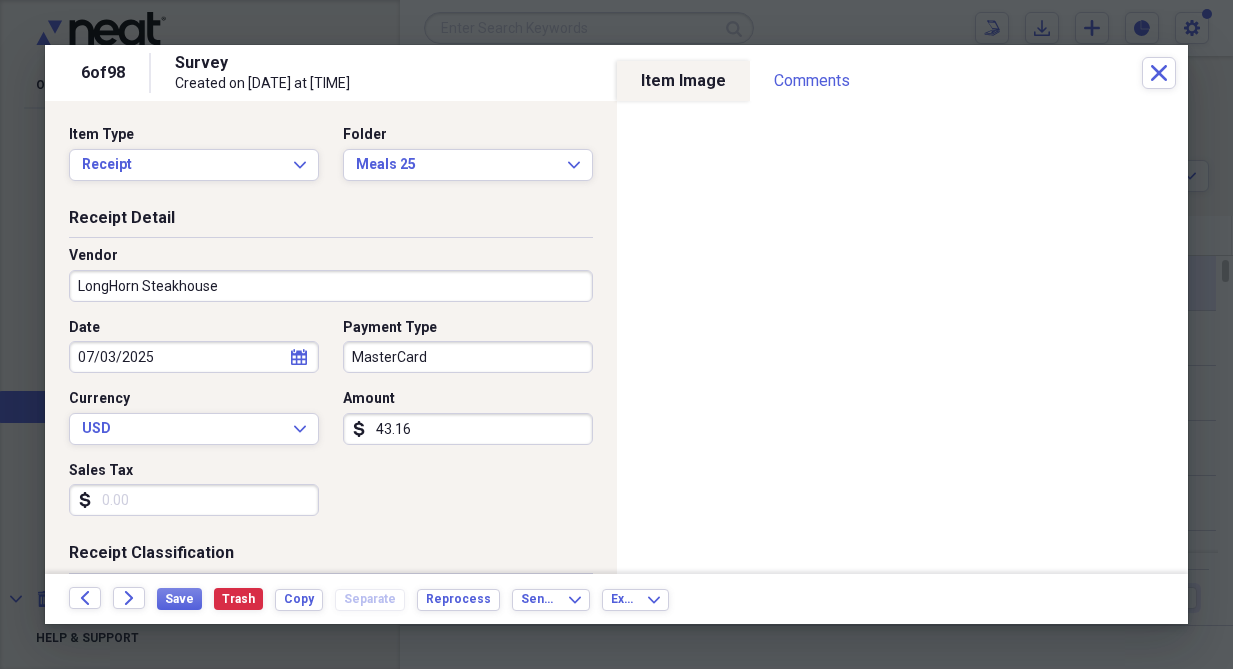 click on "43.16" at bounding box center (468, 429) 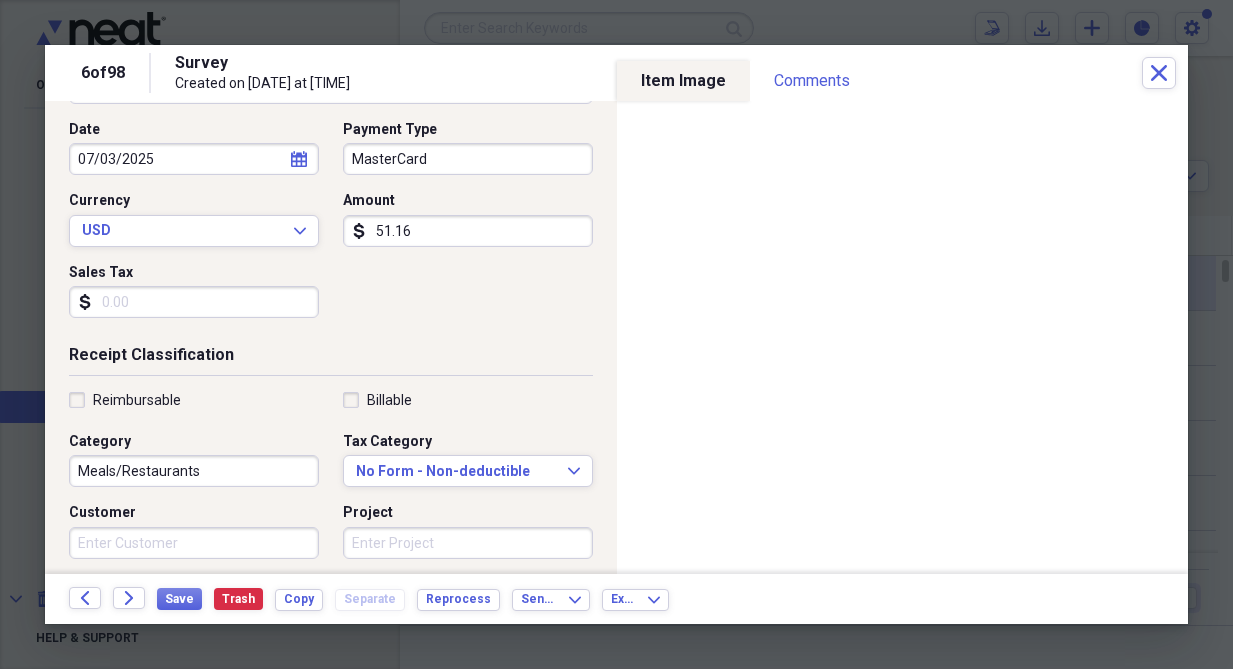 scroll, scrollTop: 200, scrollLeft: 0, axis: vertical 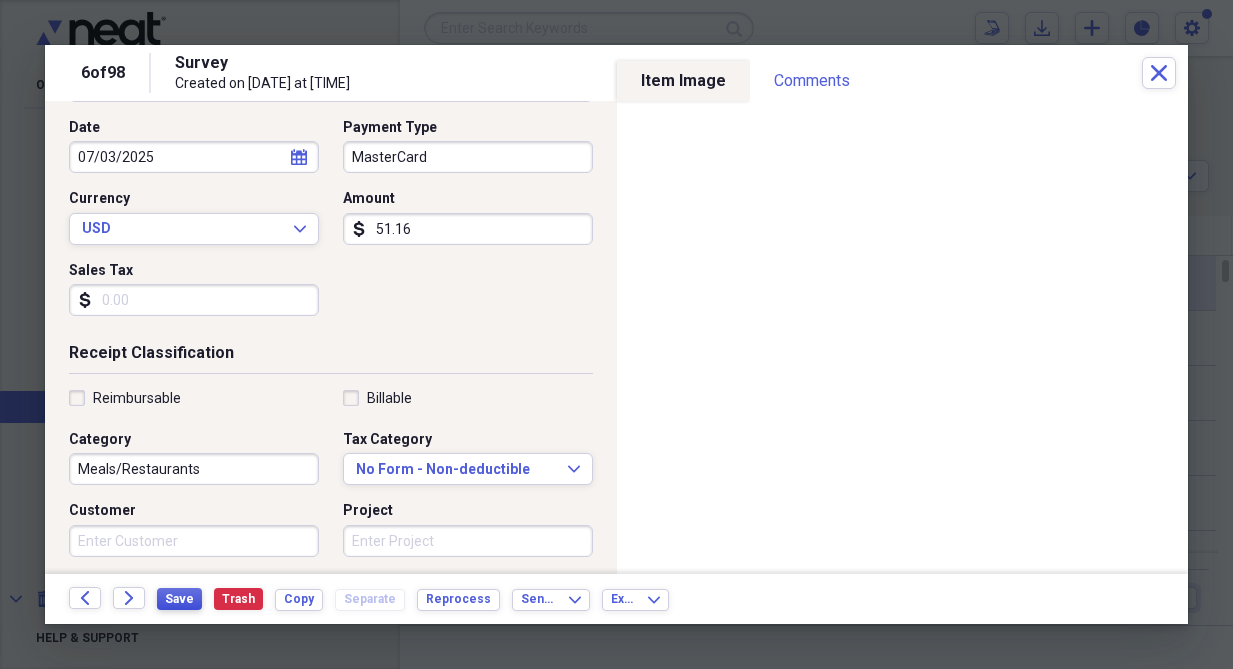 type on "51.16" 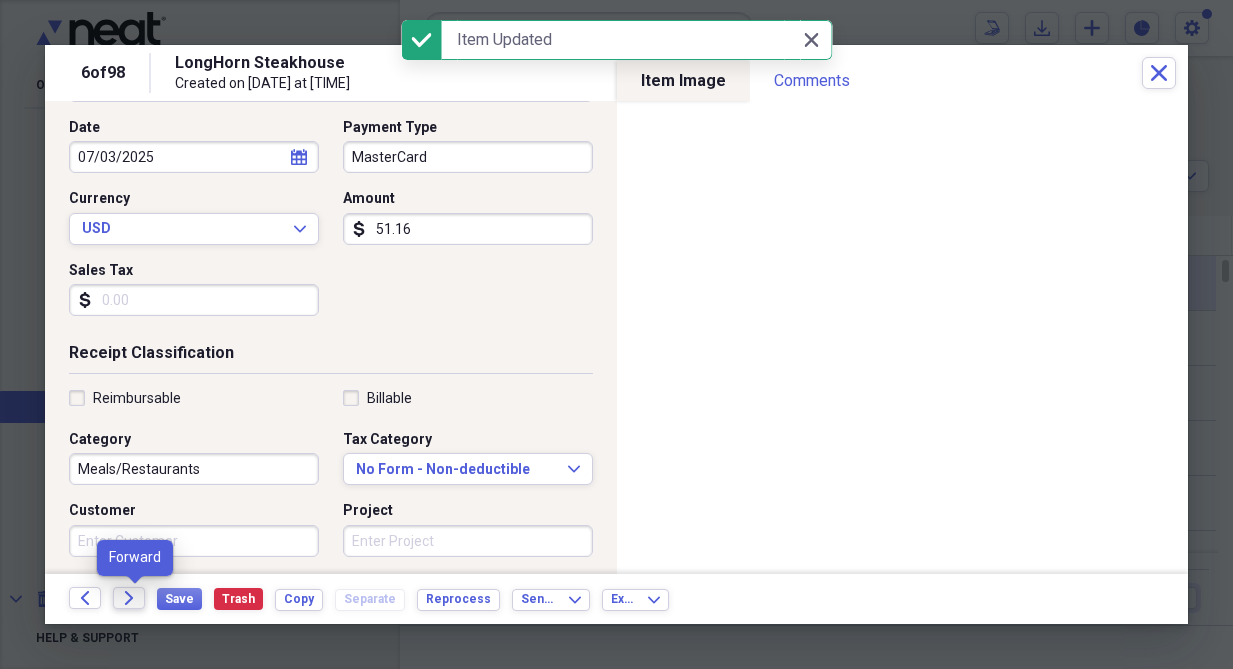 click on "Forward" 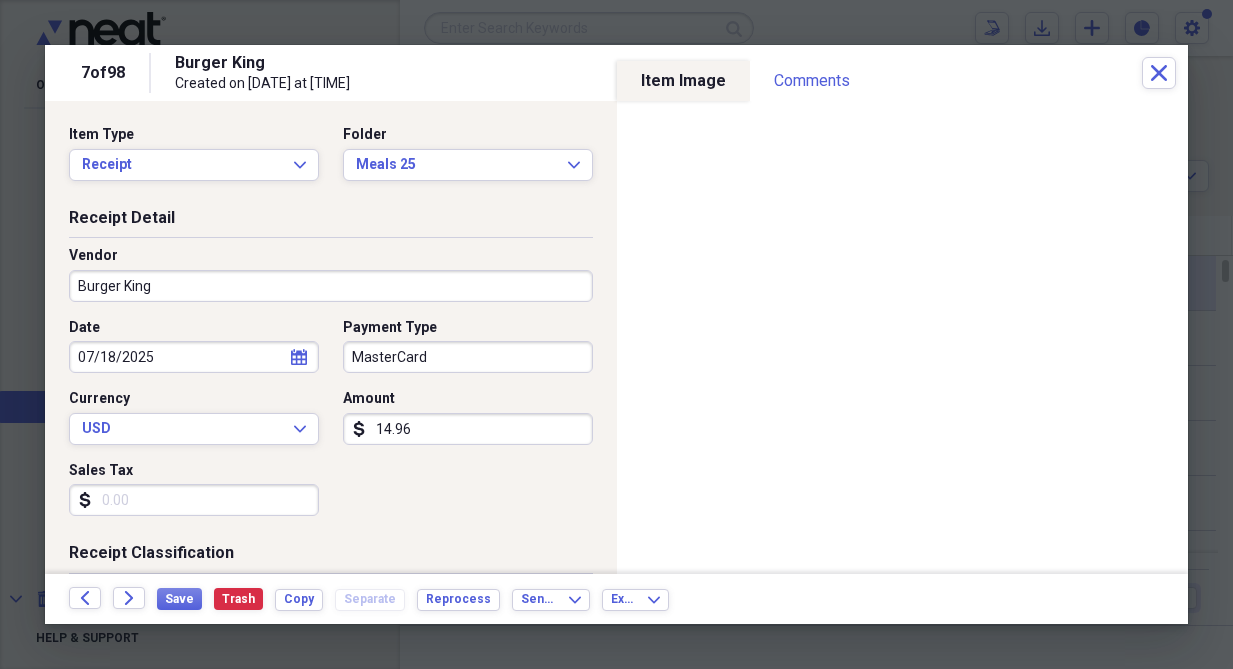click on "Sales Tax" at bounding box center (194, 500) 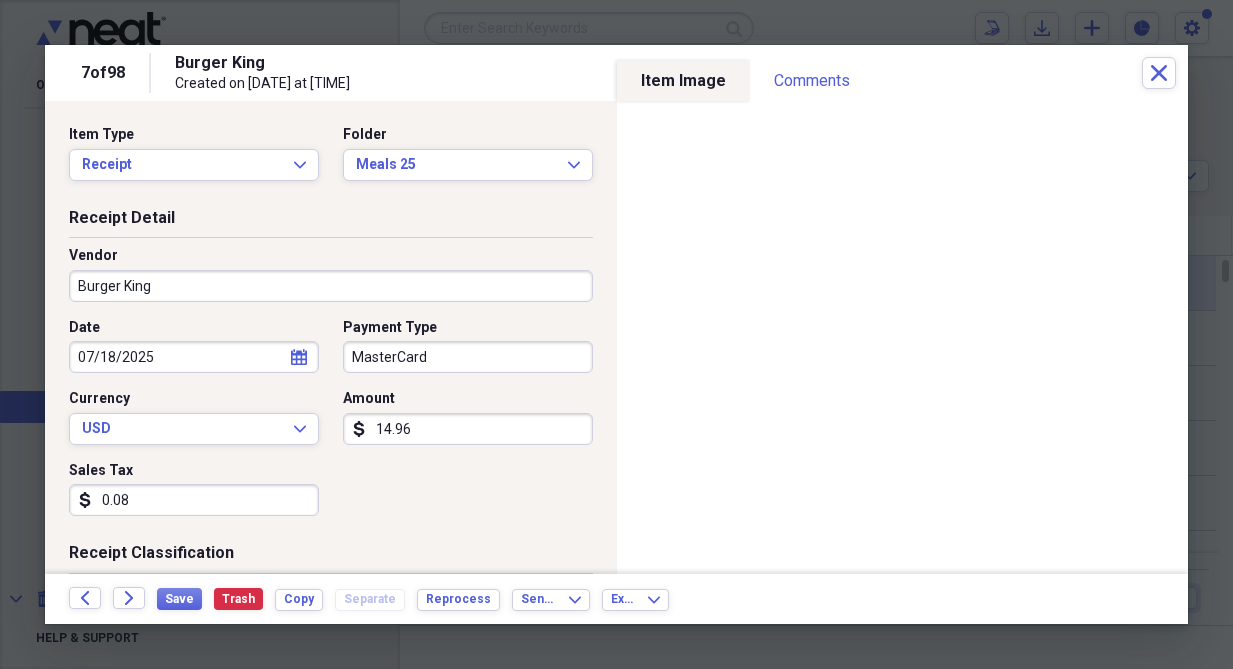 type on "0.08" 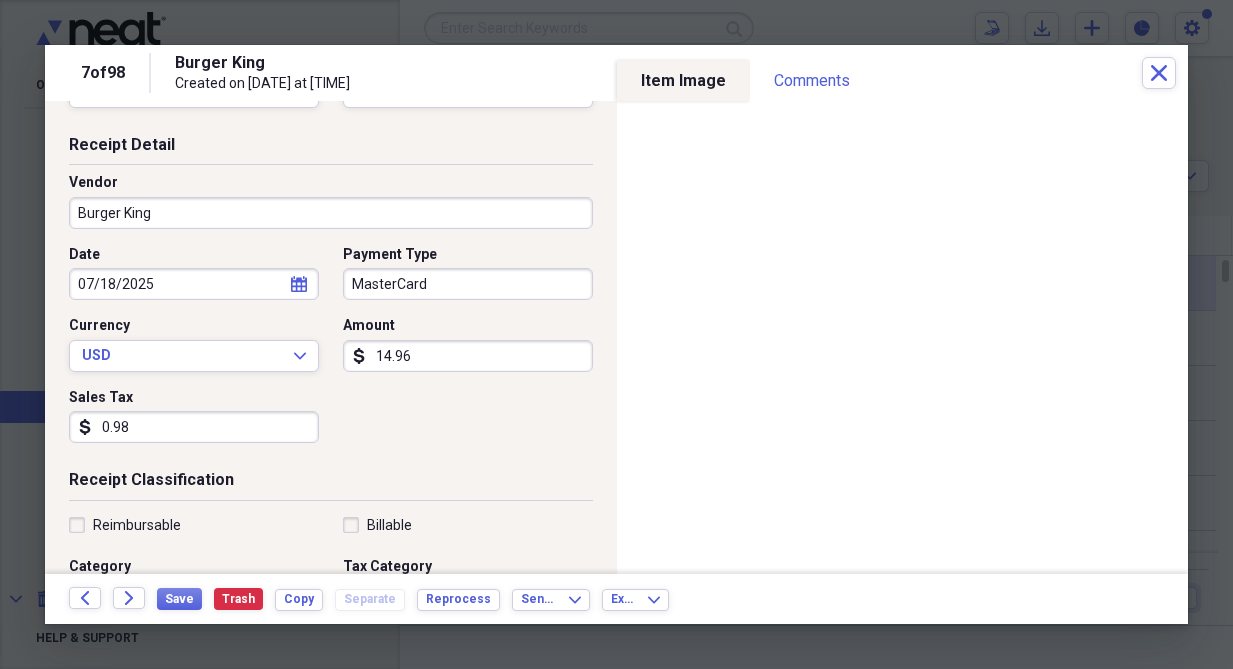 scroll, scrollTop: 100, scrollLeft: 0, axis: vertical 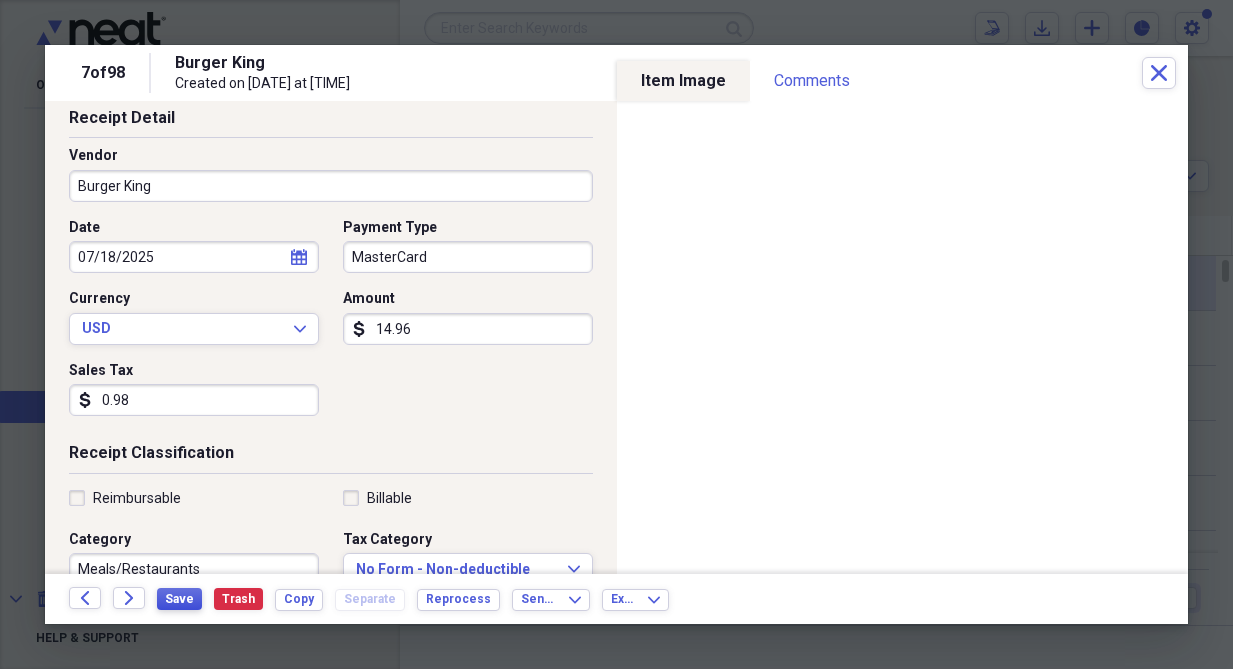 type on "0.98" 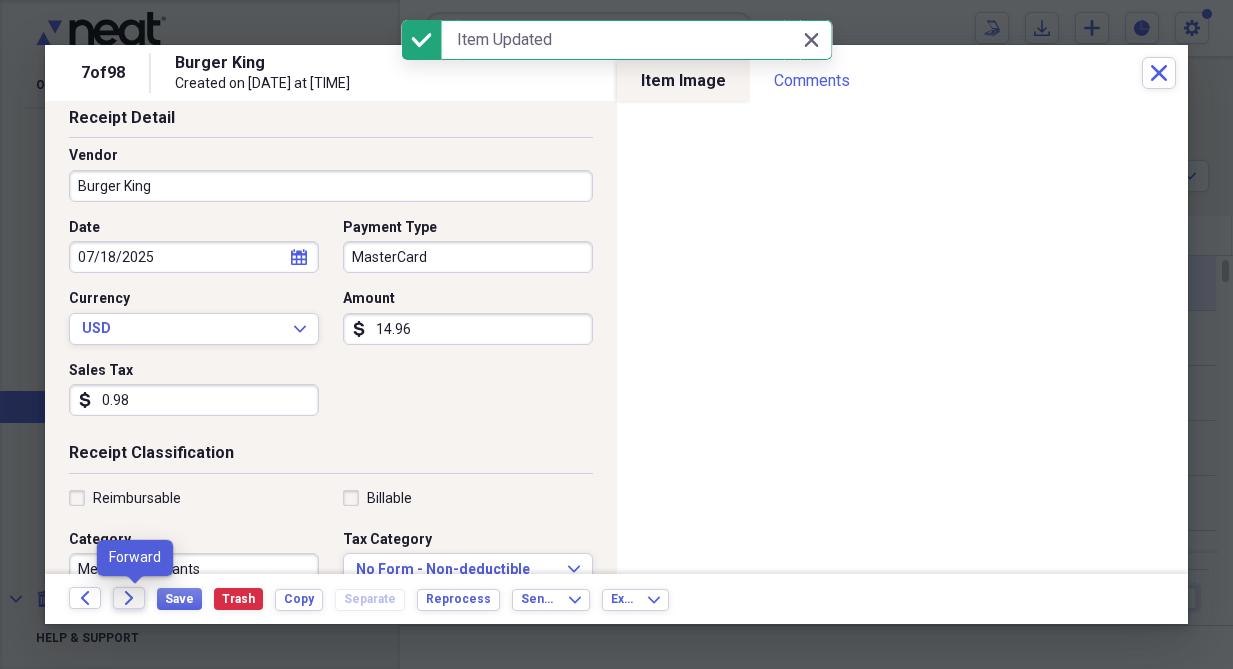click on "Forward" 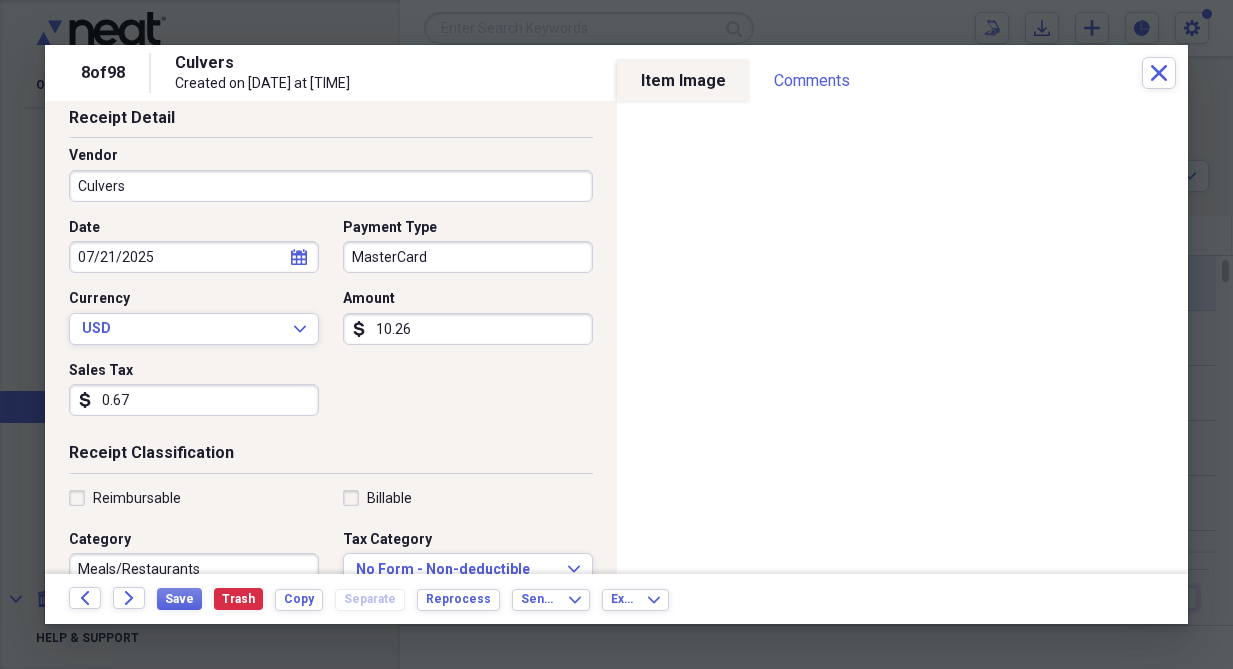 scroll, scrollTop: 200, scrollLeft: 0, axis: vertical 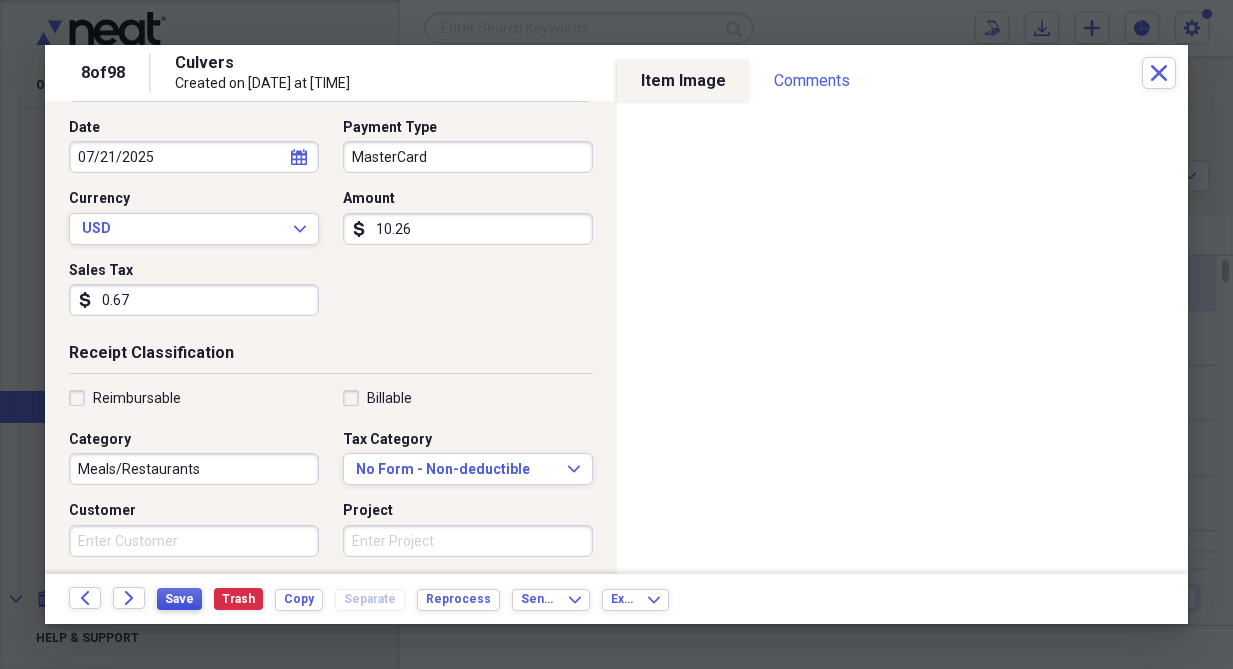click on "Save" at bounding box center [179, 599] 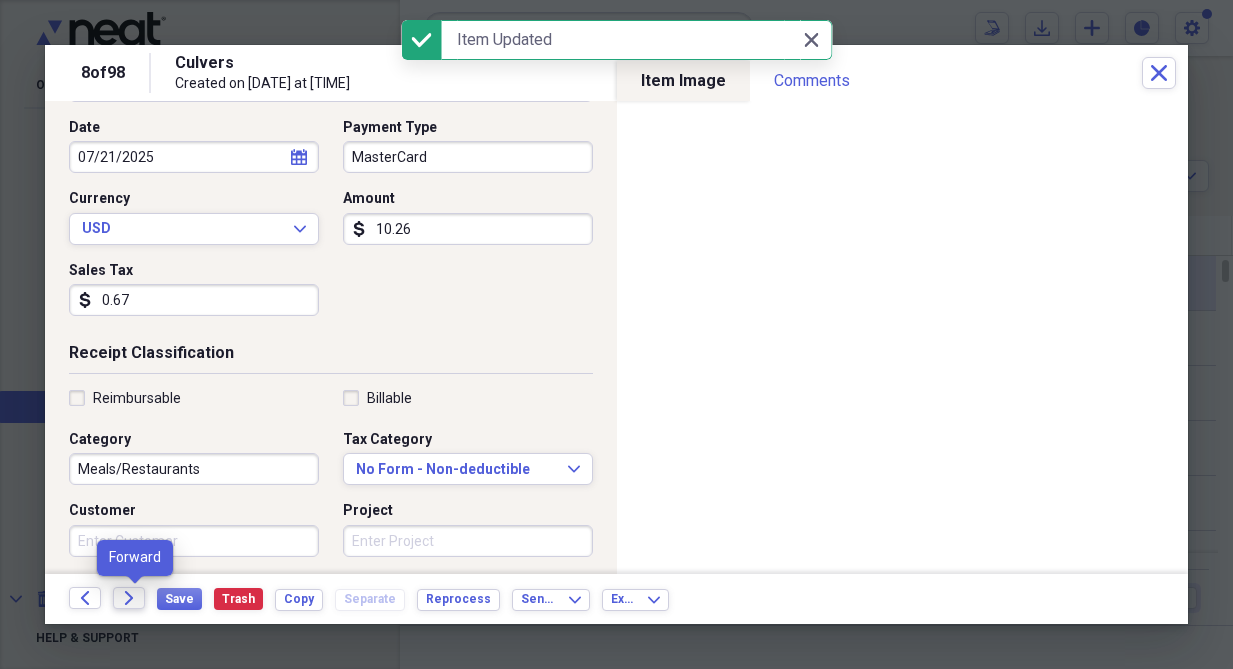 click 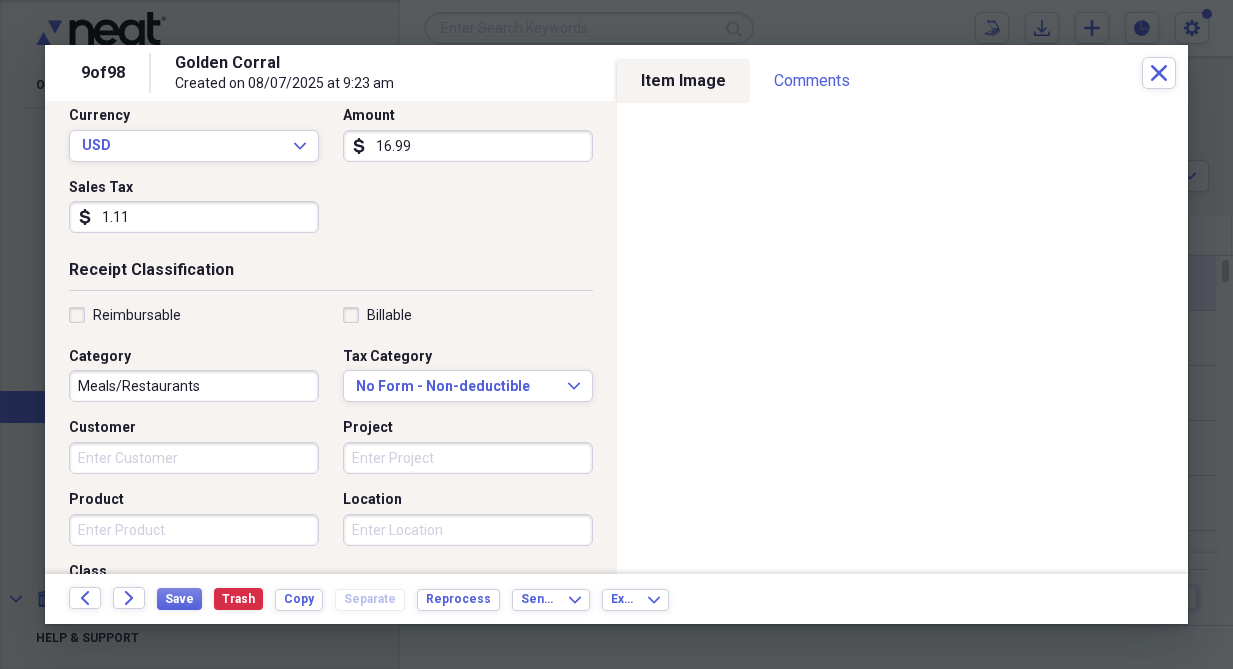 scroll, scrollTop: 300, scrollLeft: 0, axis: vertical 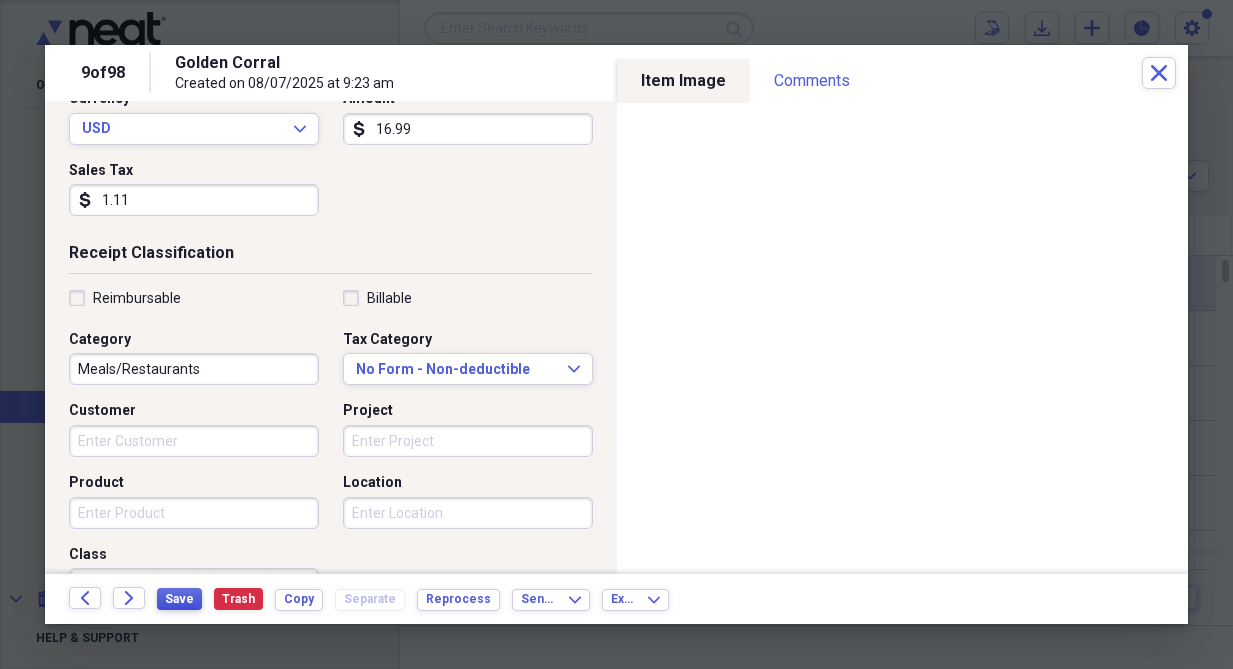 click on "Save" at bounding box center [179, 599] 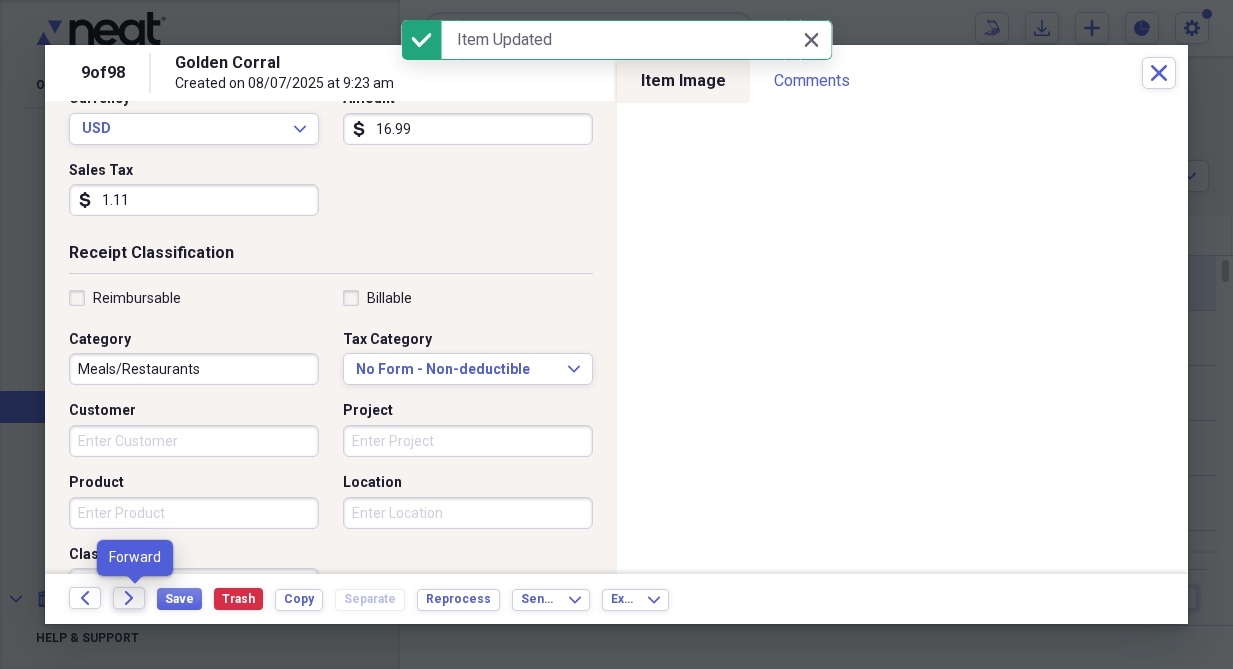 click on "Forward" 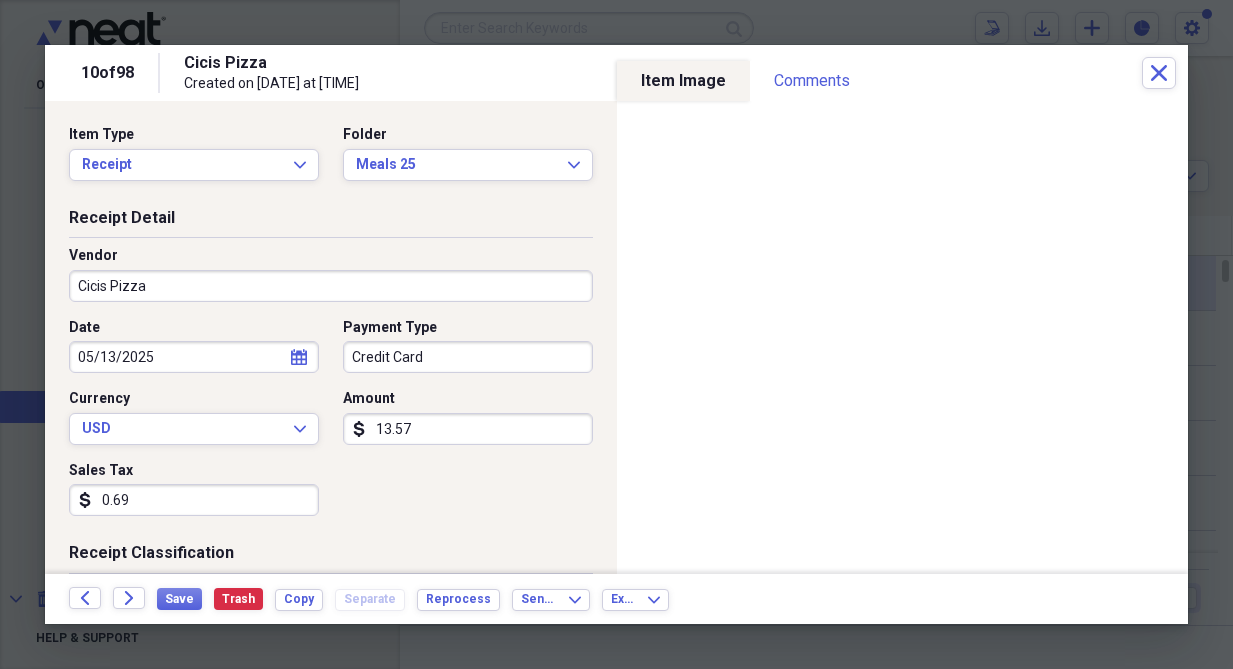drag, startPoint x: 131, startPoint y: 491, endPoint x: 112, endPoint y: 501, distance: 21.470911 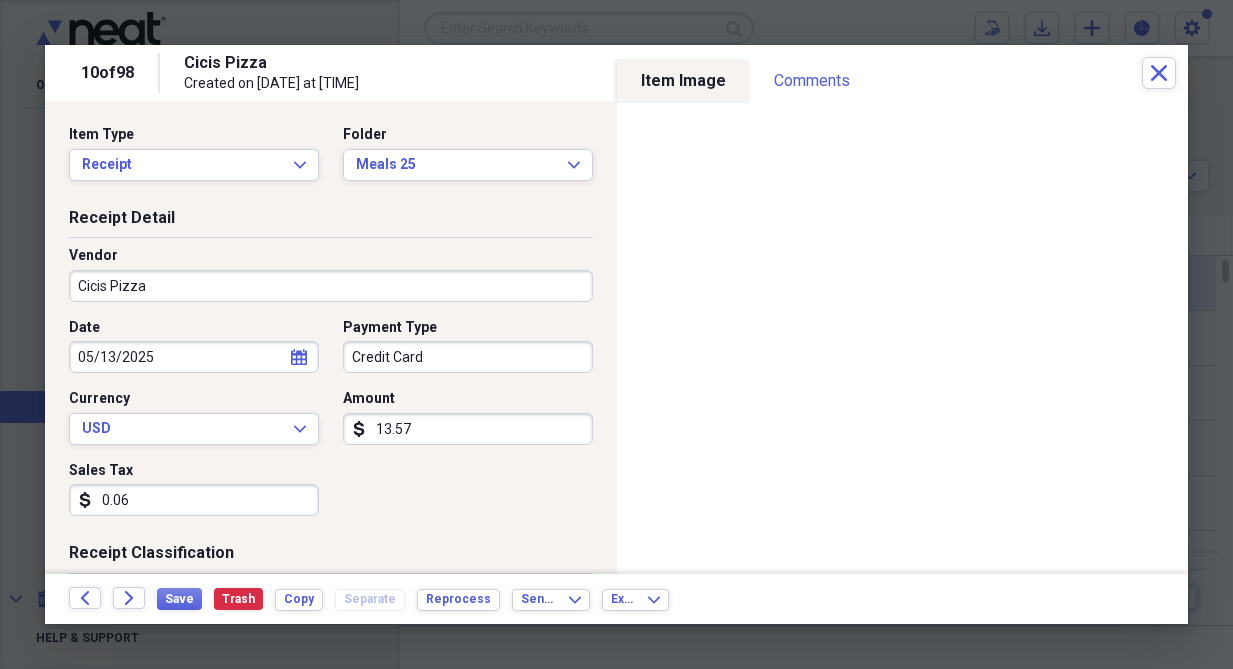 type on "0.06" 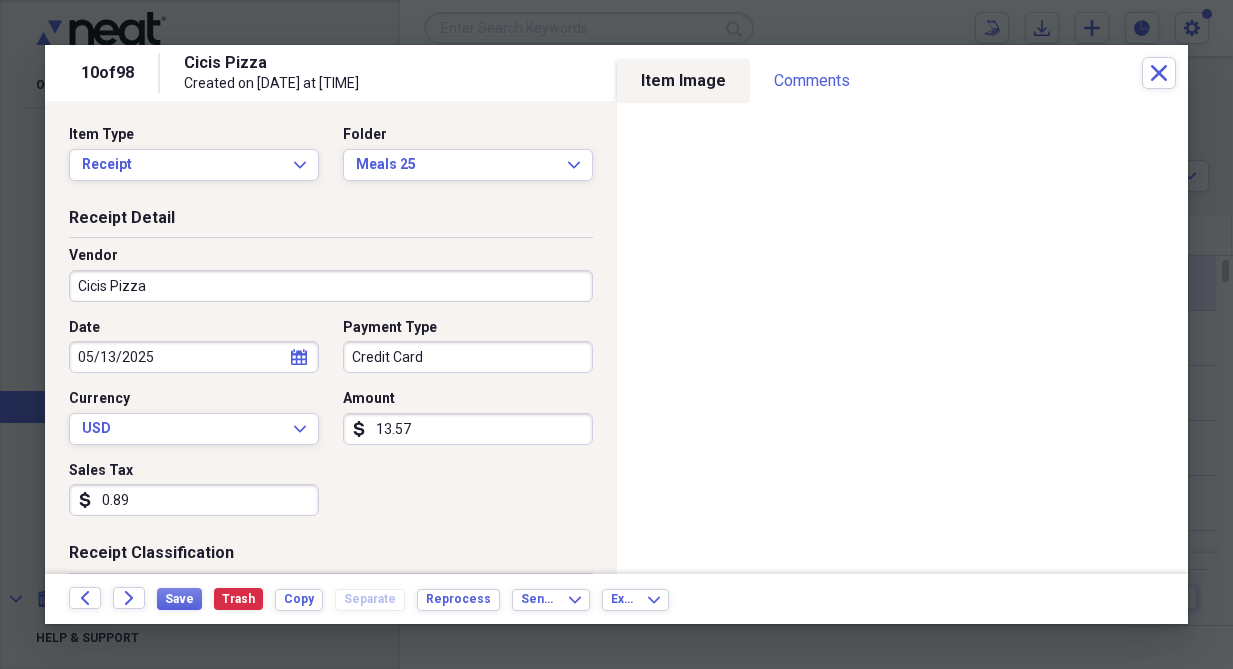 type on "0.89" 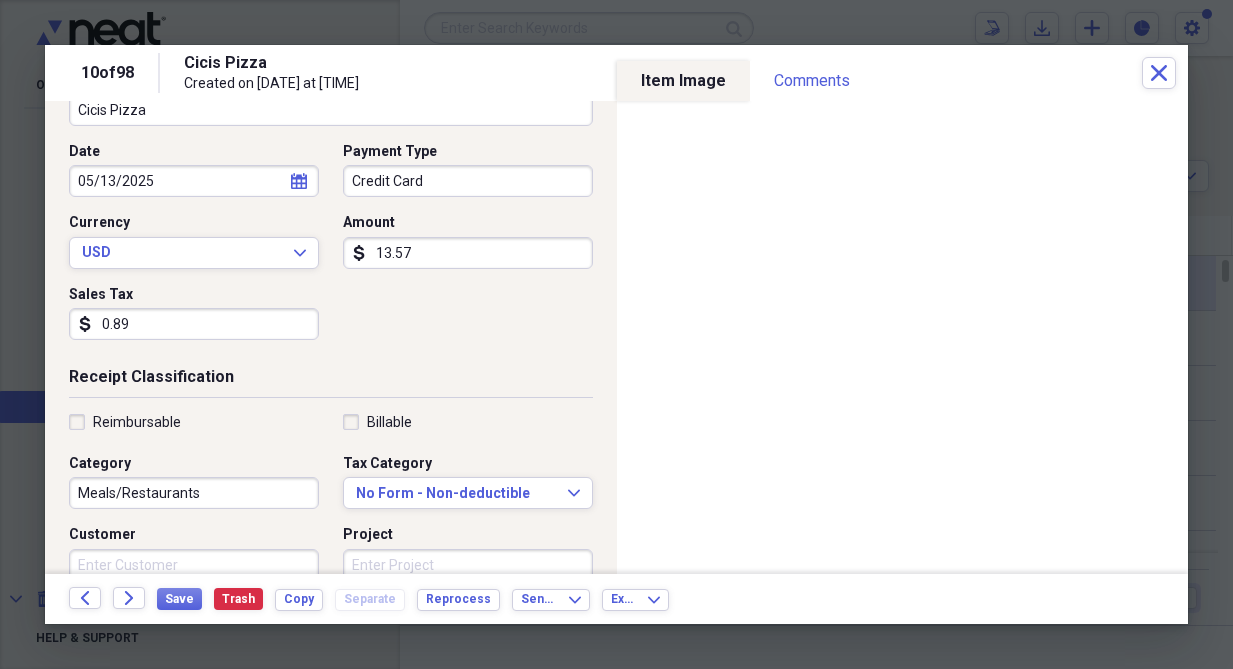 scroll, scrollTop: 200, scrollLeft: 0, axis: vertical 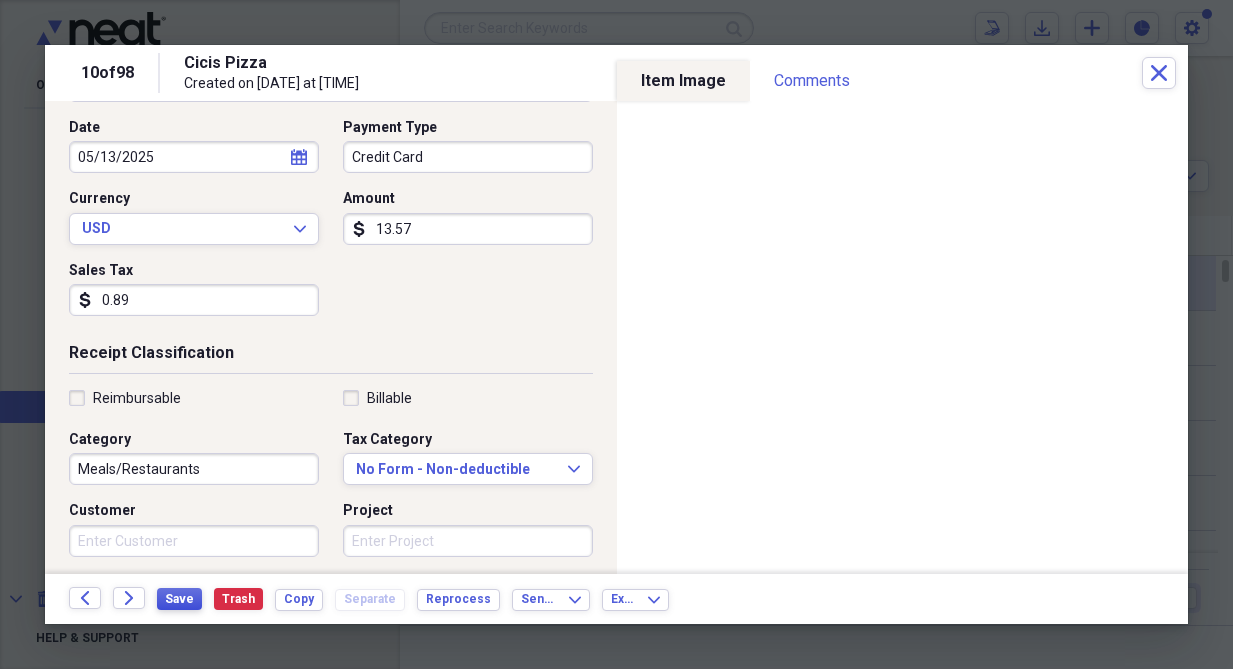 click on "Save" at bounding box center [179, 599] 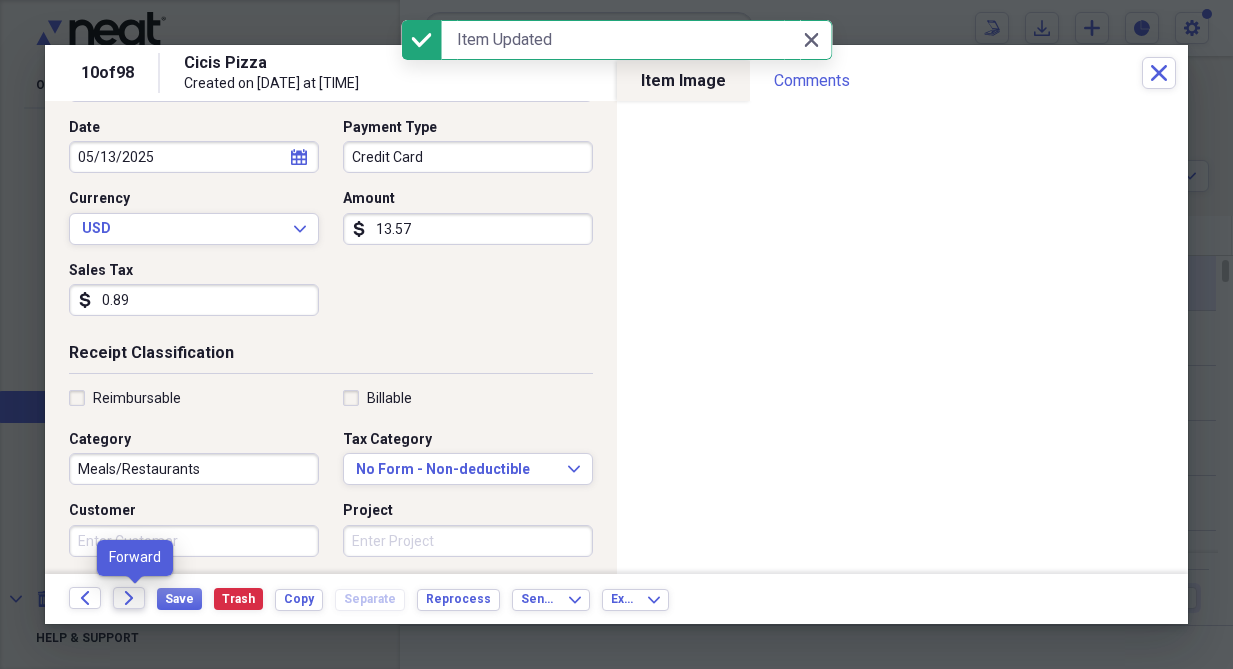 click on "Forward" 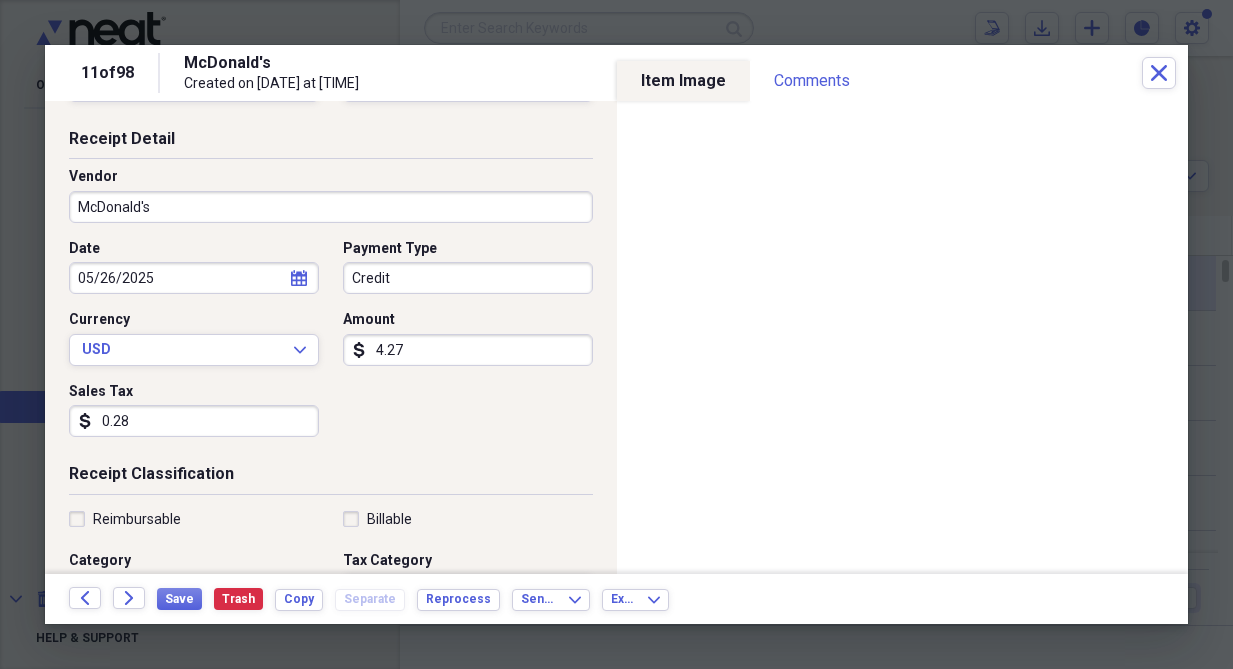 scroll, scrollTop: 100, scrollLeft: 0, axis: vertical 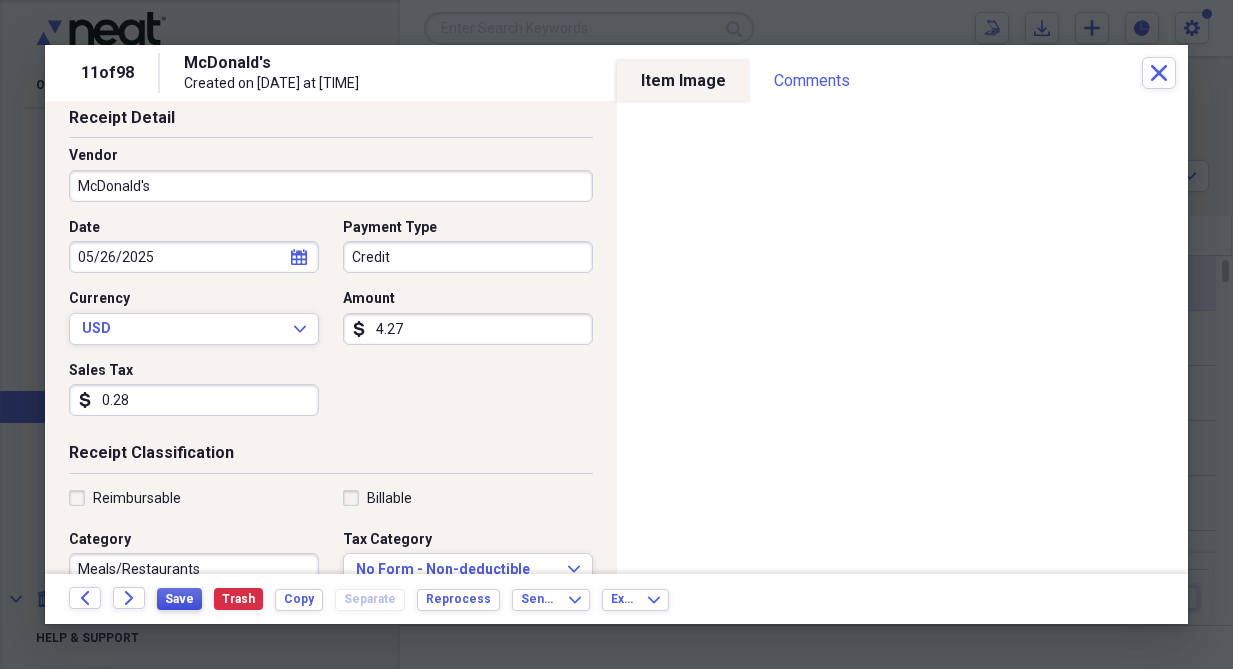 click on "Save" at bounding box center (179, 599) 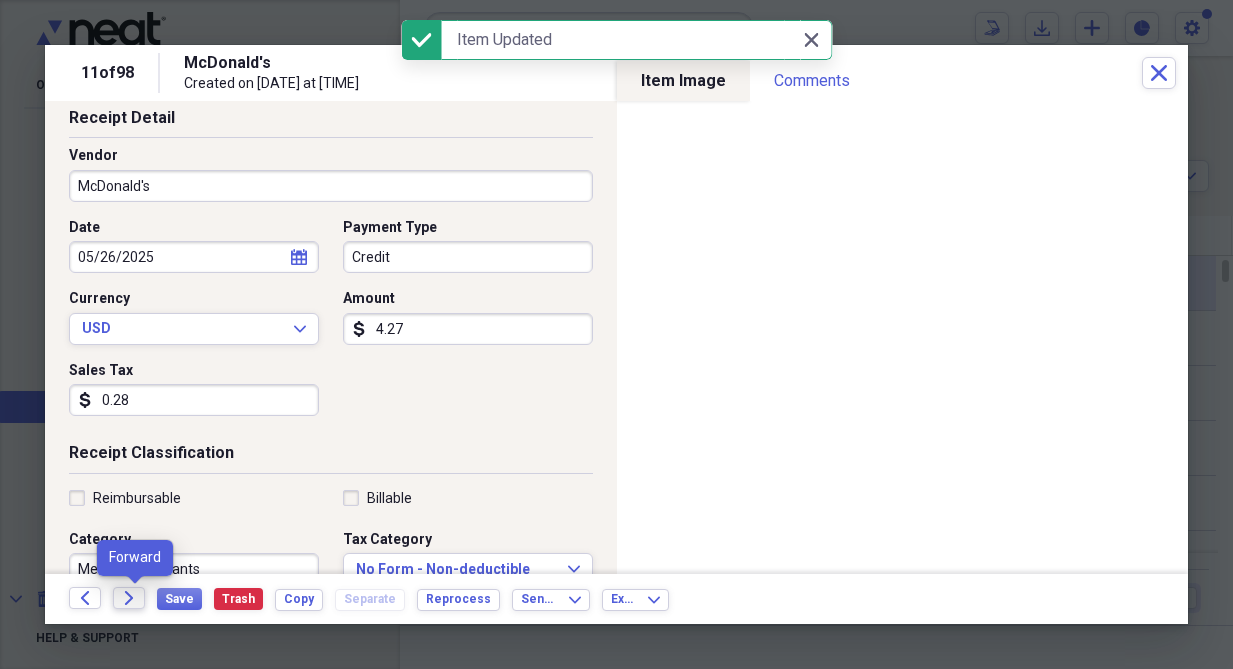 click on "Forward" 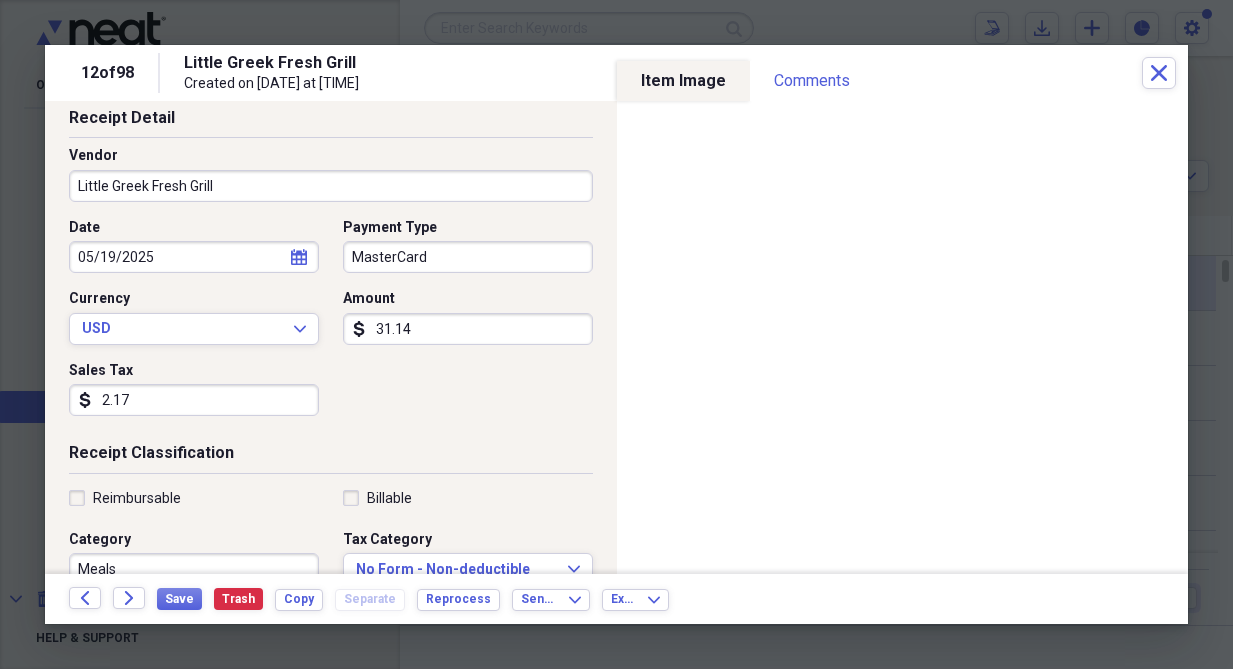 scroll, scrollTop: 200, scrollLeft: 0, axis: vertical 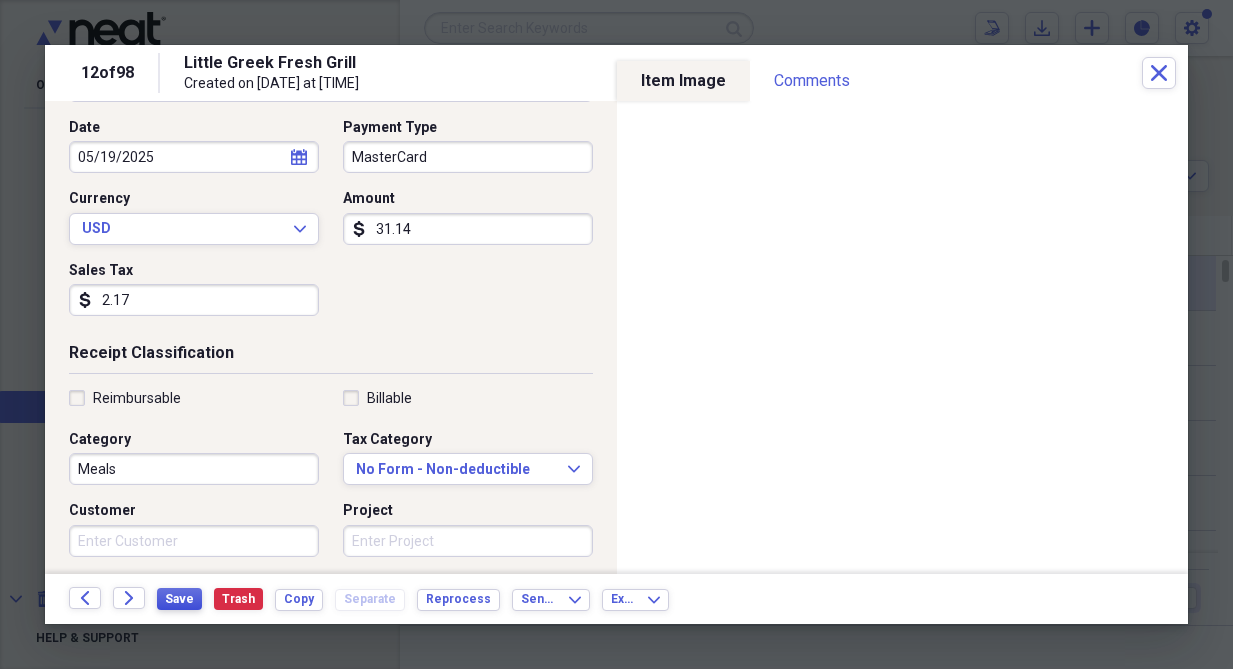 click on "Save" at bounding box center (179, 599) 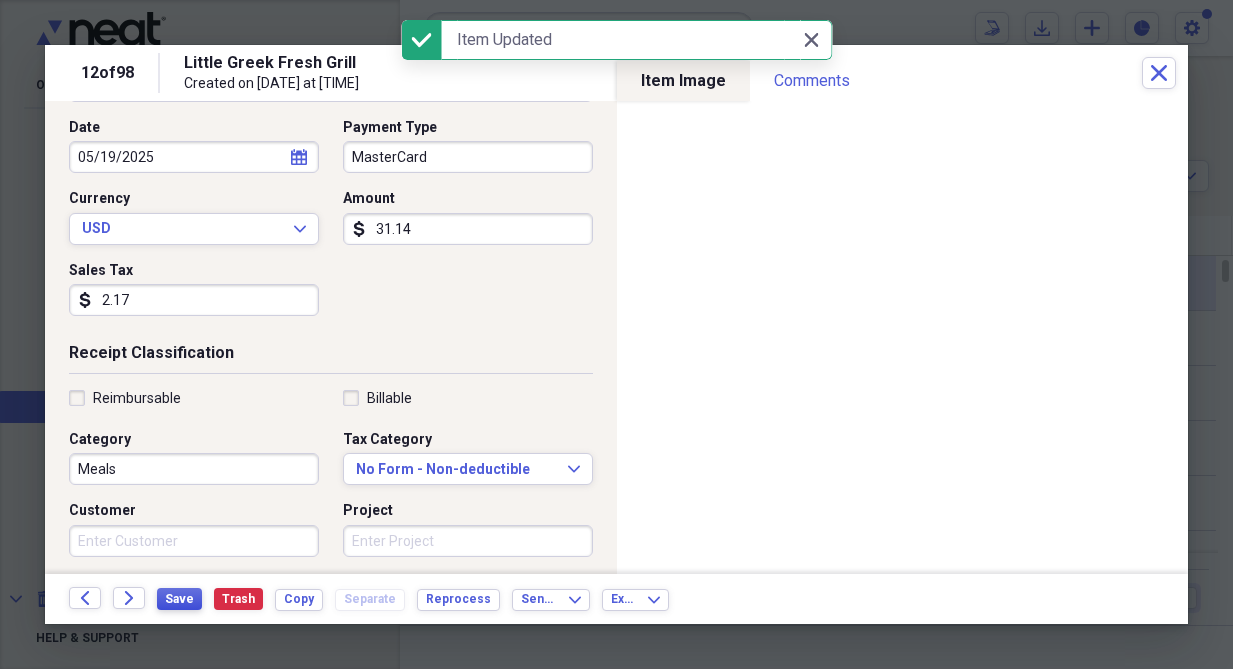 click on "Save" at bounding box center (179, 599) 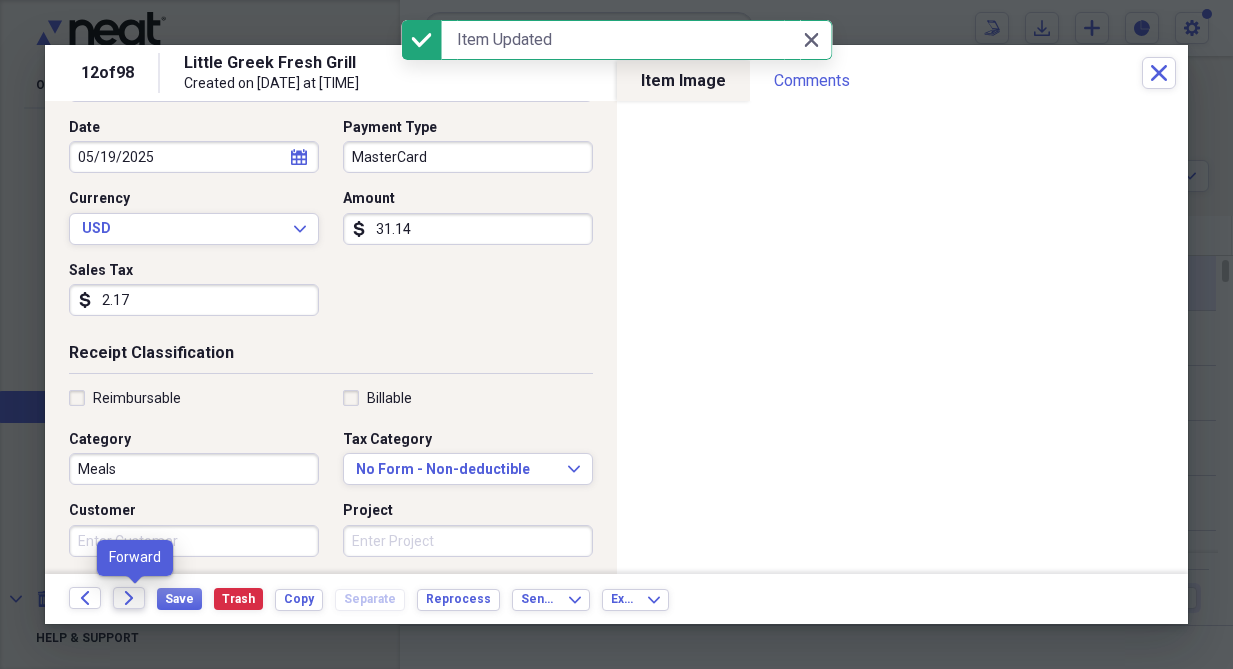 click 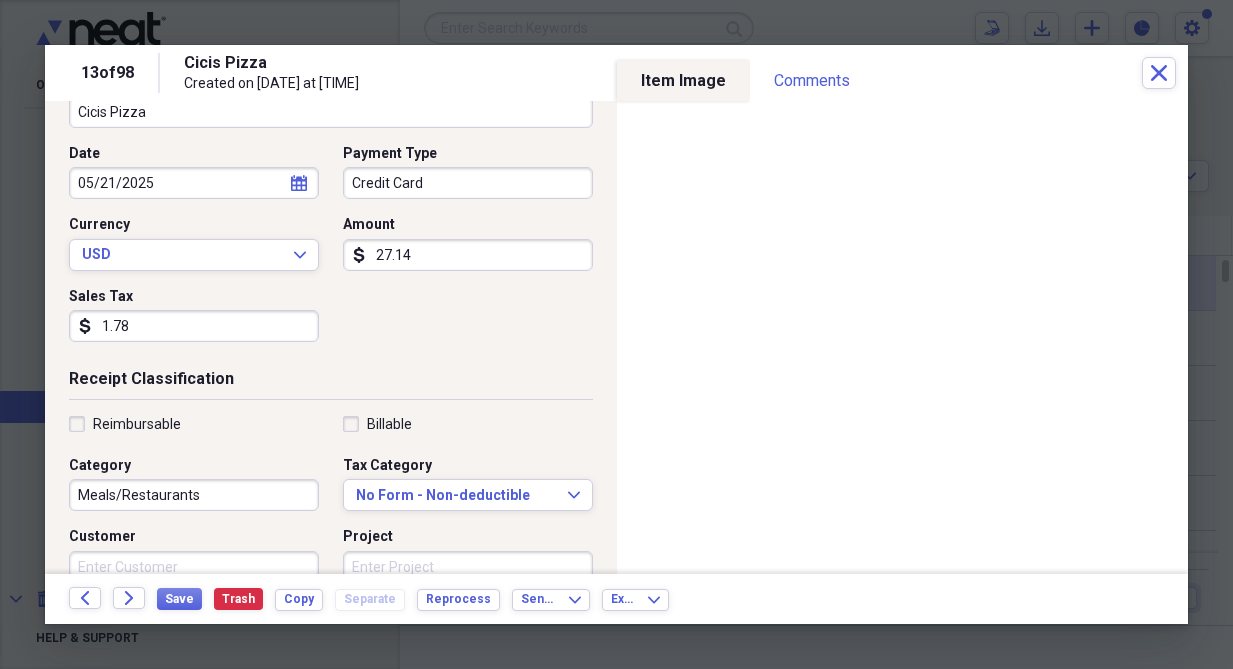 scroll, scrollTop: 200, scrollLeft: 0, axis: vertical 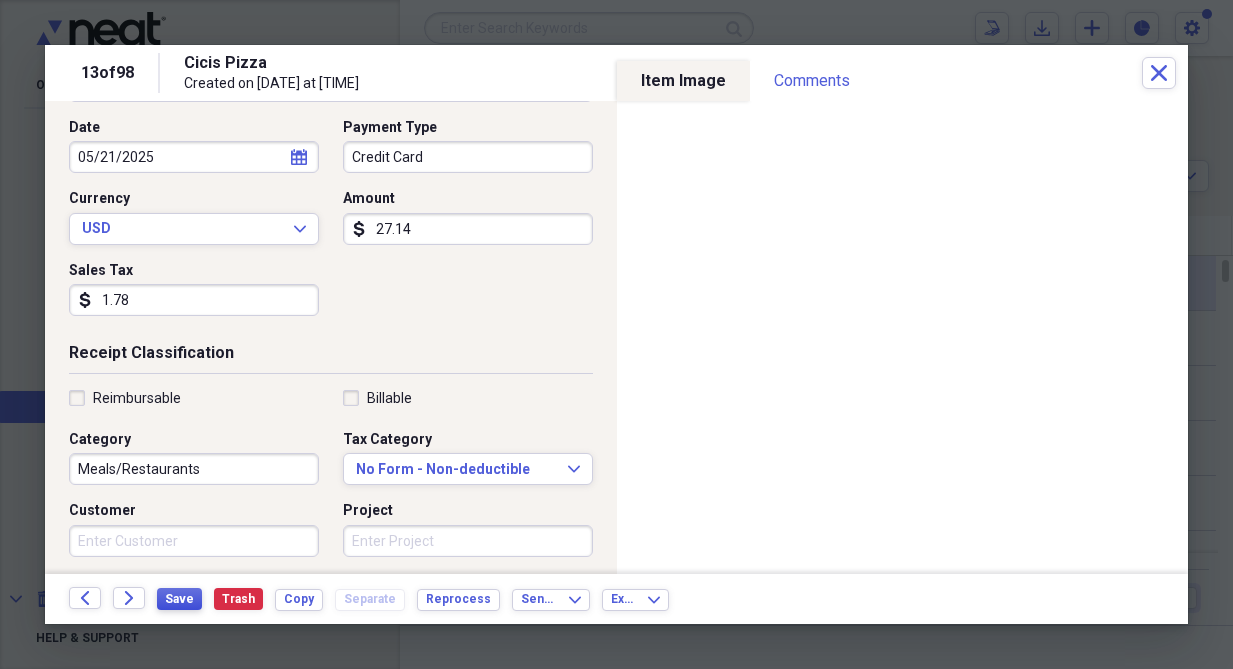 click on "Save" at bounding box center (179, 599) 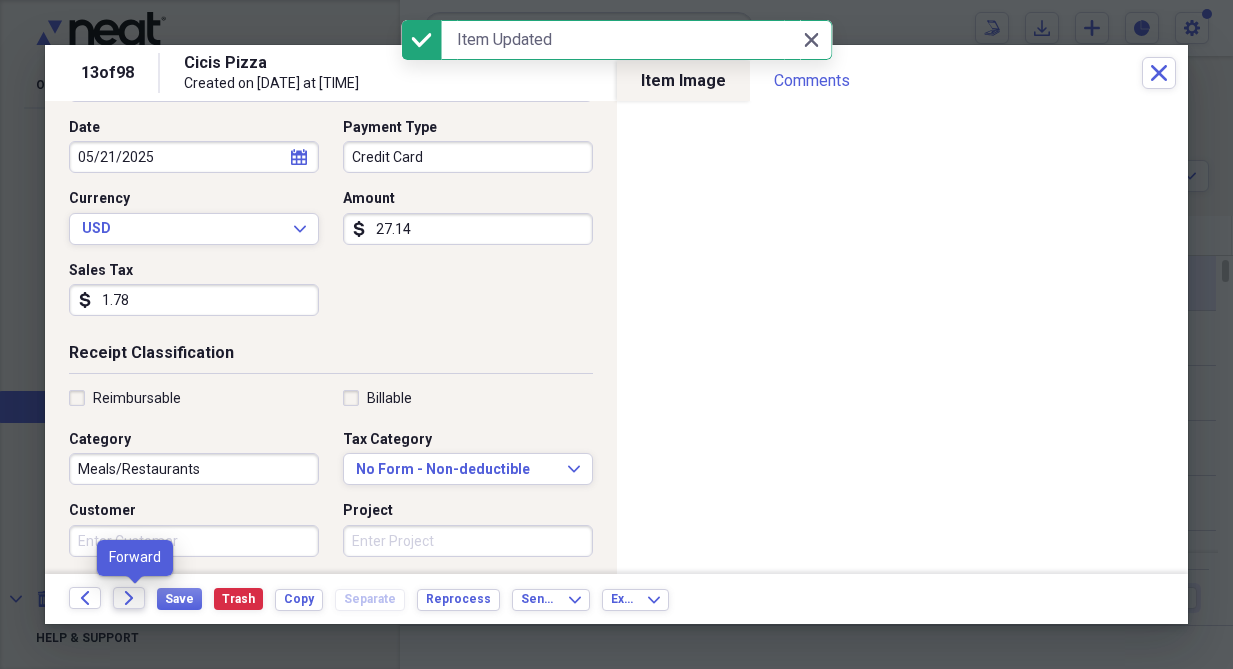 click 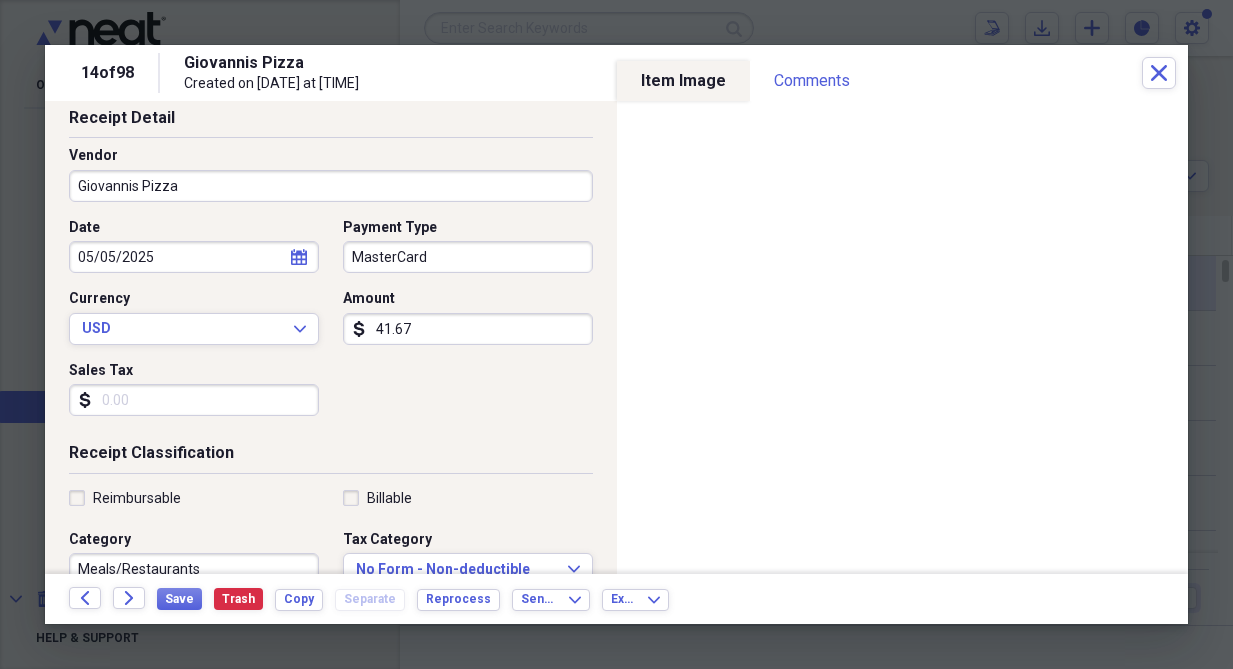 scroll, scrollTop: 200, scrollLeft: 0, axis: vertical 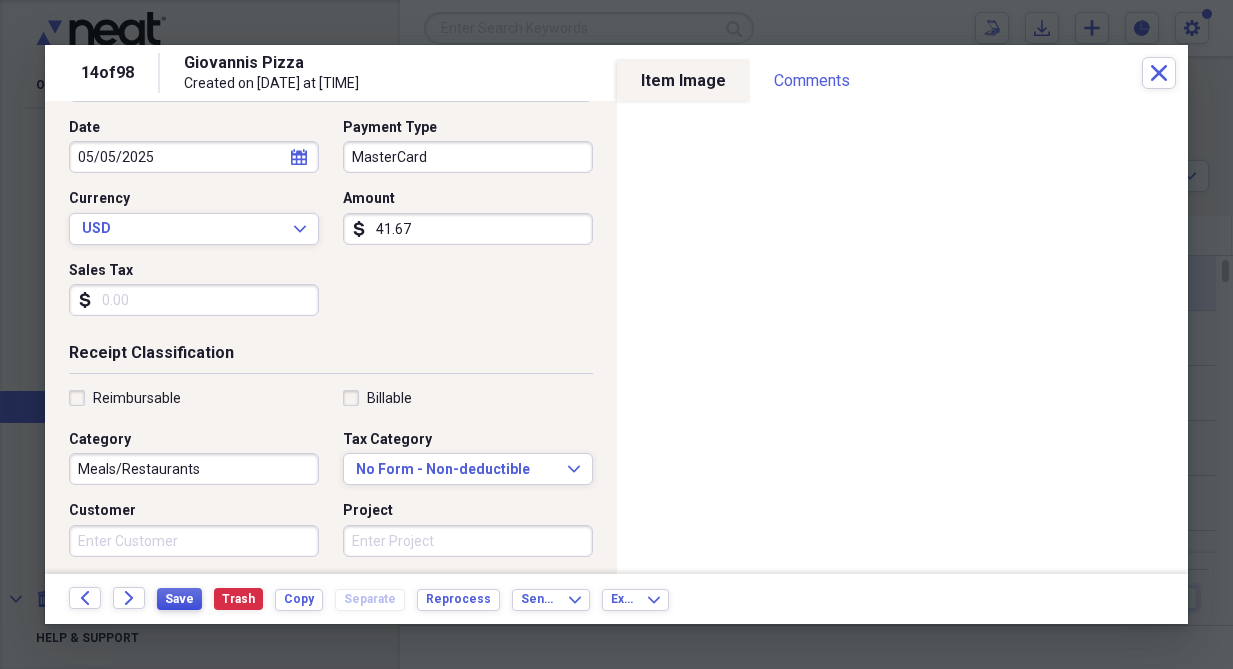 click on "Save" at bounding box center [179, 599] 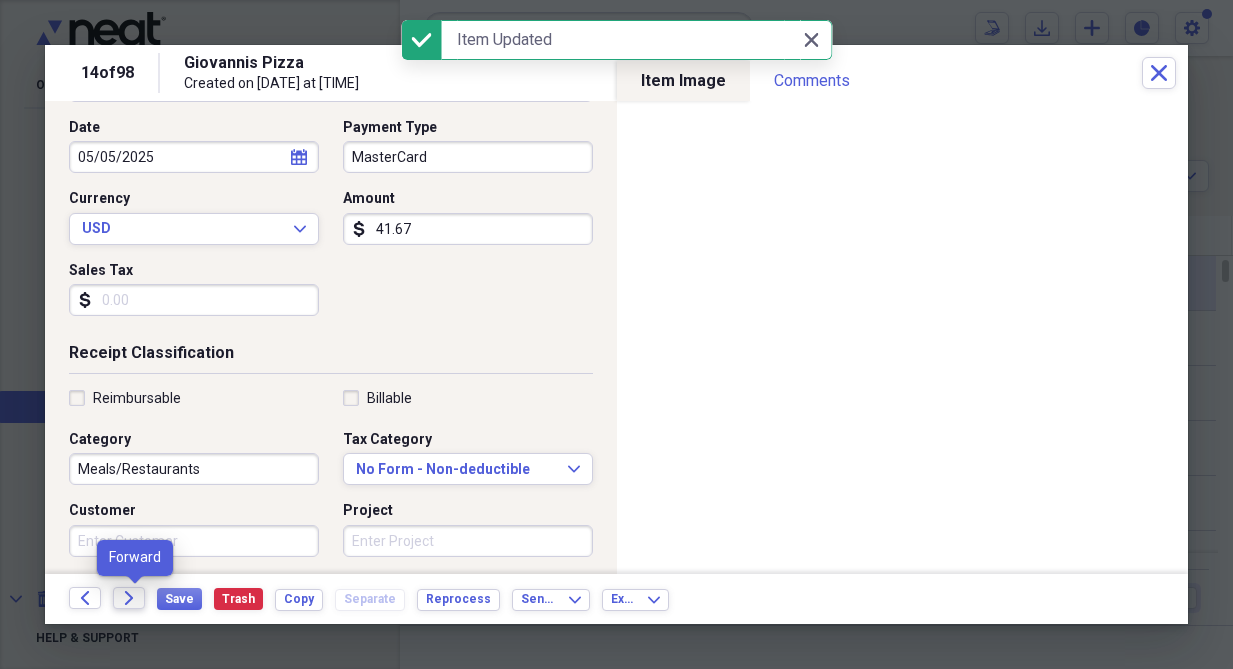 click on "Forward" 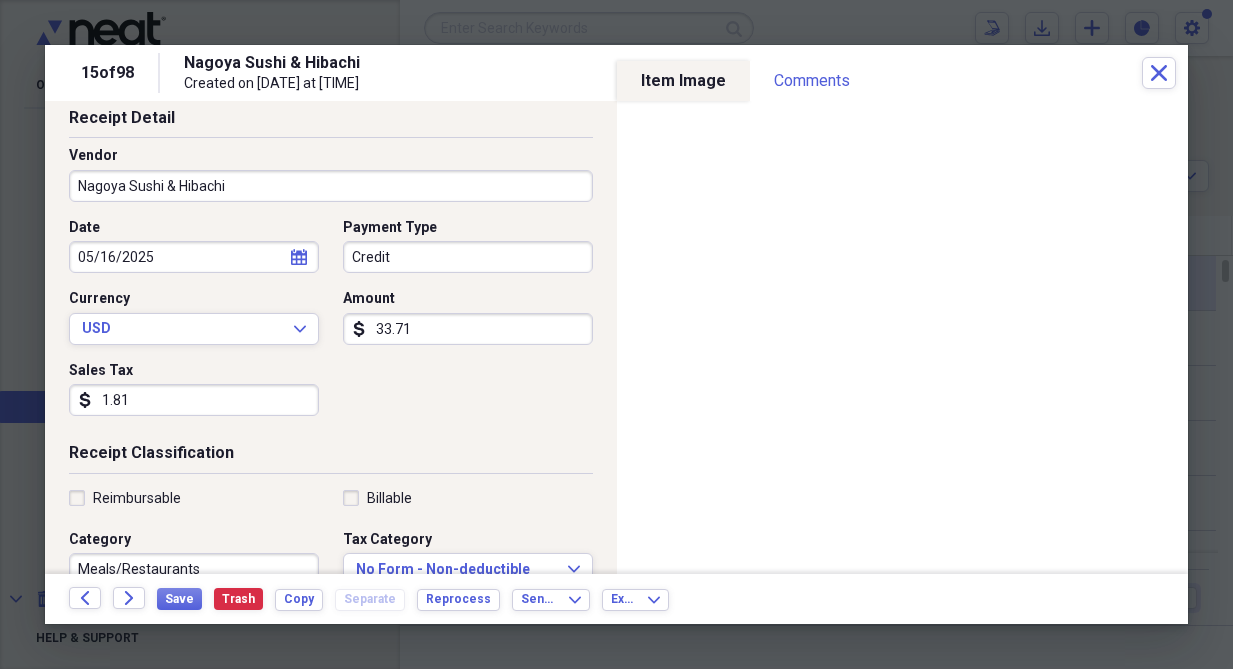 scroll, scrollTop: 200, scrollLeft: 0, axis: vertical 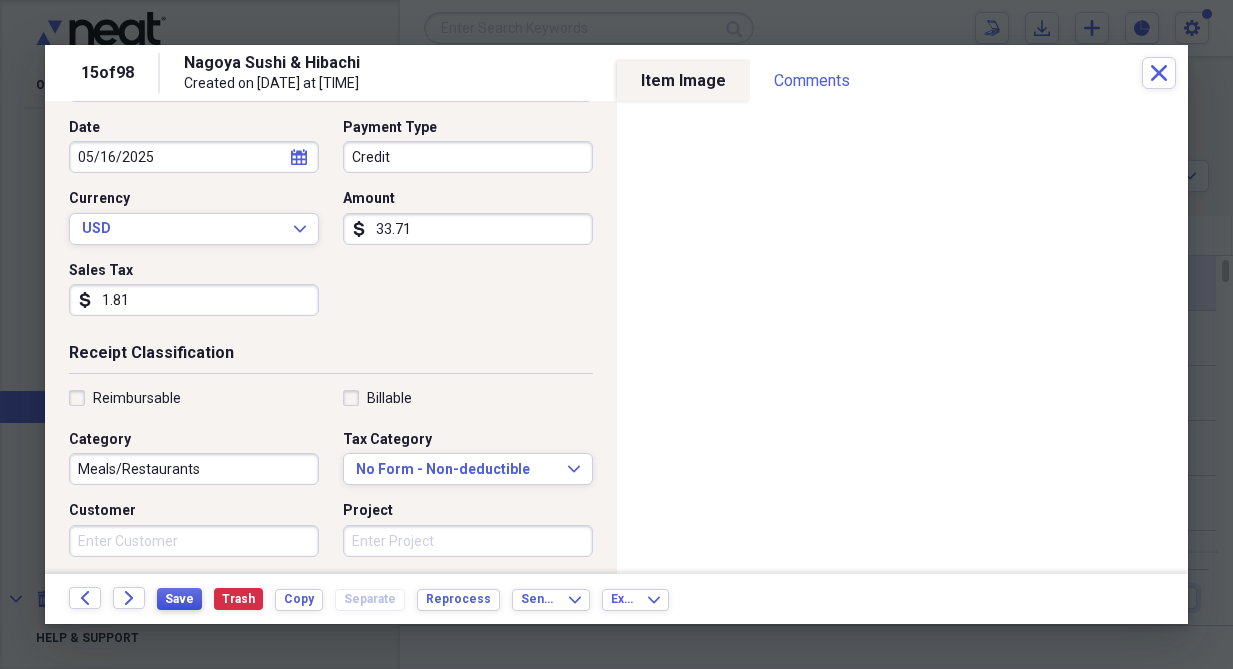 click on "Save" at bounding box center [179, 599] 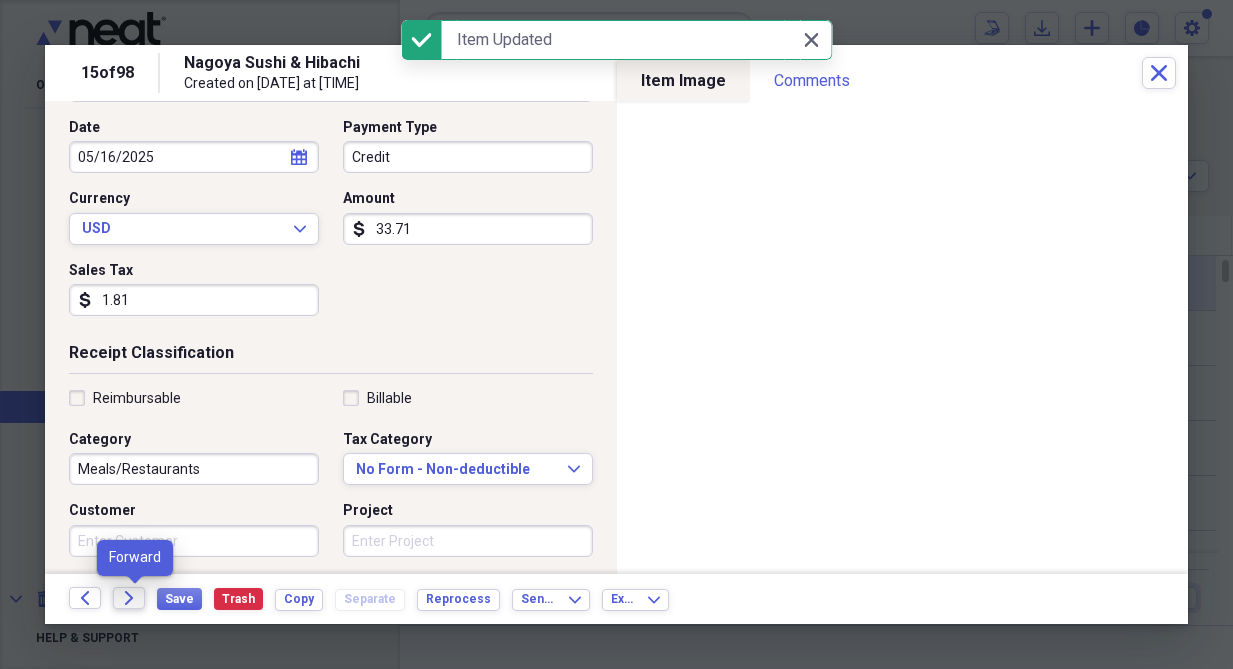 click on "Forward" 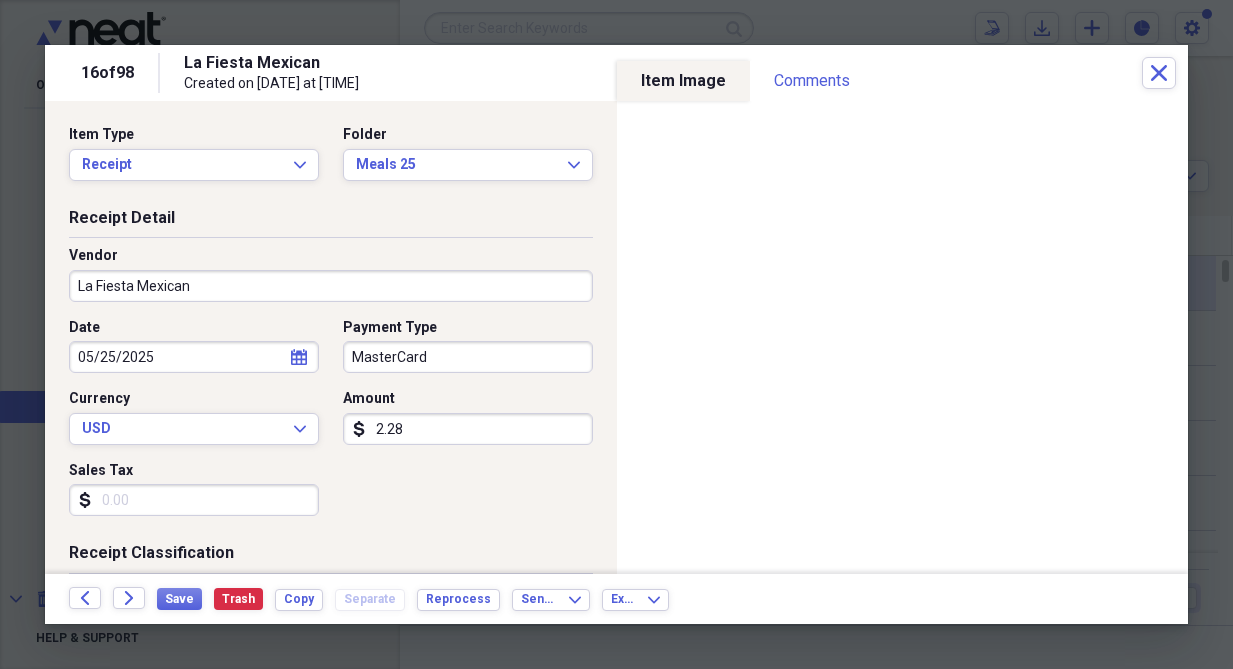 click on "Sales Tax" at bounding box center [194, 500] 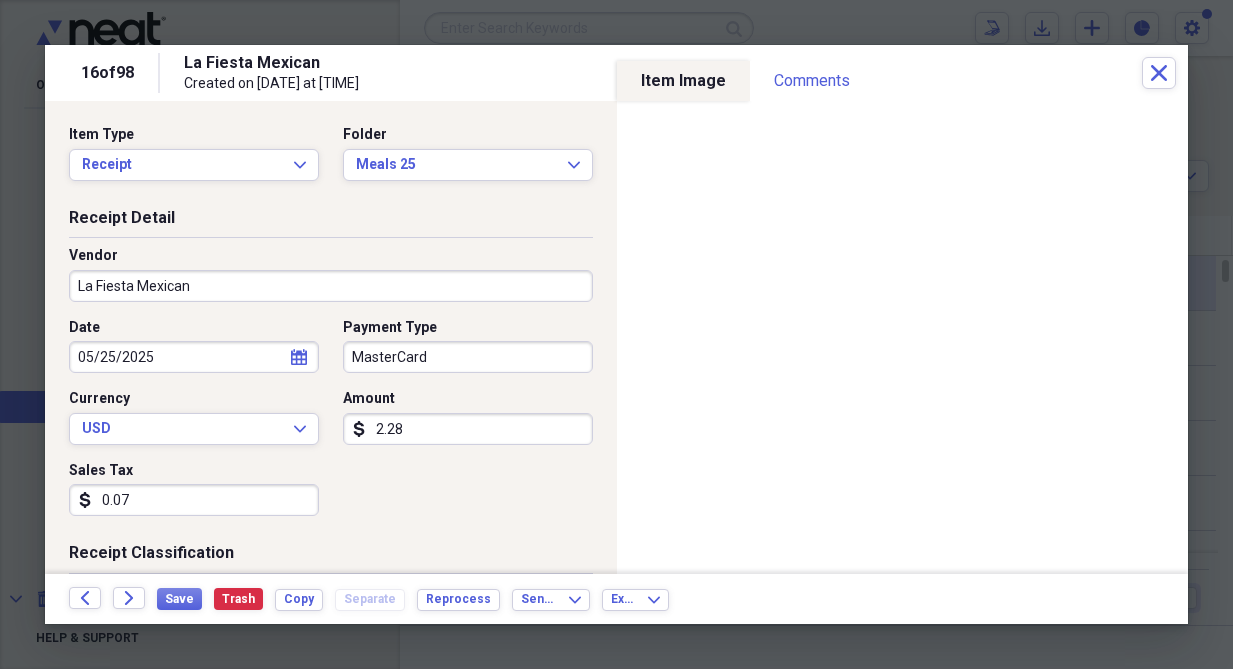 type on "0.07" 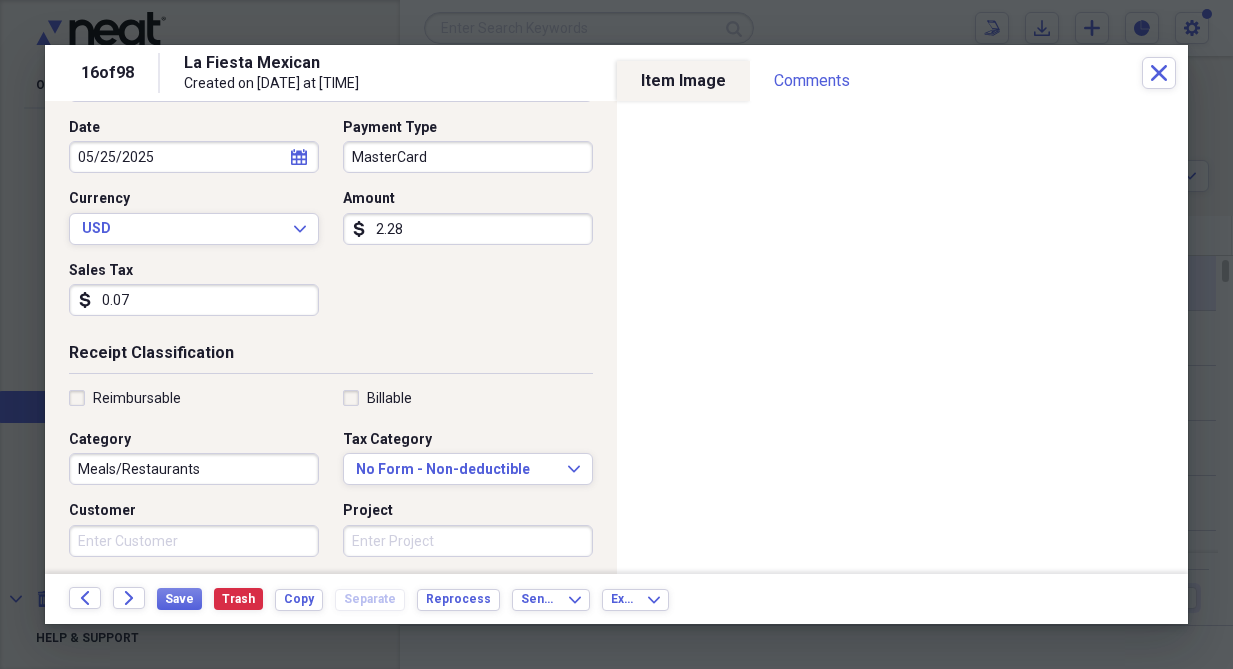 click on "[NUMBER] of [NUMBER] La Fiesta Mexican Created on [DATE] at [TIME] Close Item Type Receipt Expand Folder Meals 25 Expand Receipt Detail Vendor La Fiesta Mexican Date [DATE] calendar Calendar Payment Type MasterCard Currency USD Expand Amount dollar-sign [AMOUNT] Sales Tax dollar-sign [AMOUNT] Receipt Classification Reimbursable Billable Category Meals/Restaurants Tax Category No Form - Non-deductible Expand Customer Project Product Location Class Notes Item Image Comments There are no comments for this item yet Share your comments Back Forward Save Trash Copy Separate Reprocess Send To Expand Export Expand" at bounding box center (616, 334) 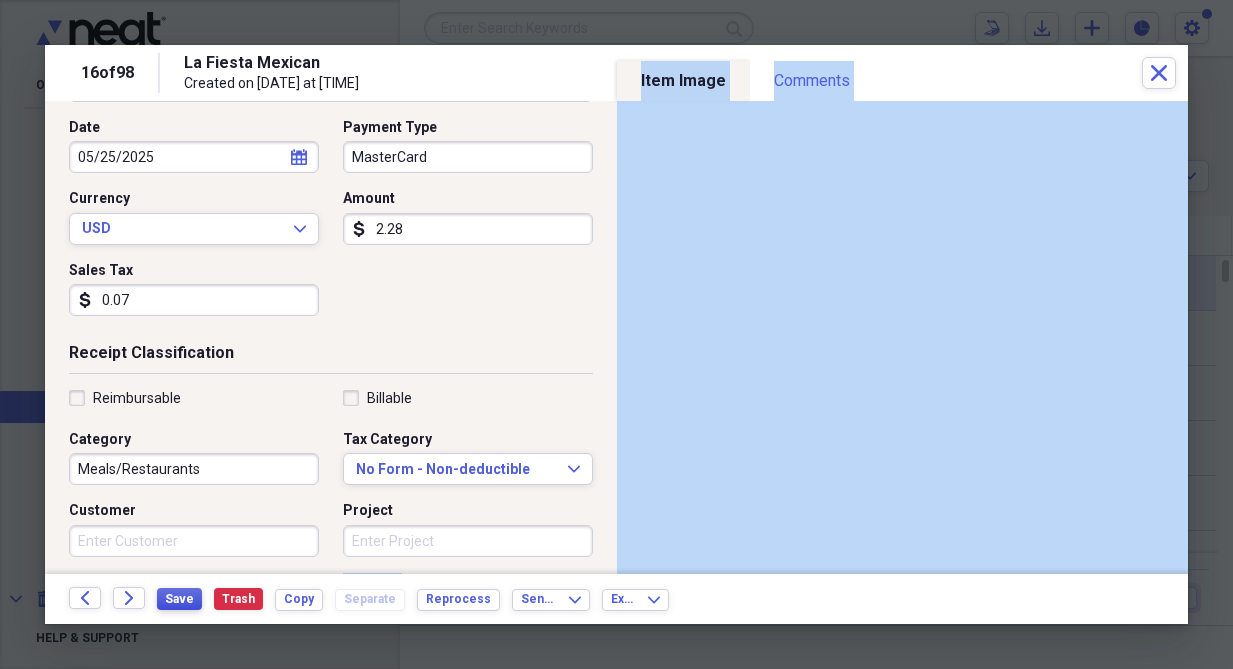click on "Save" at bounding box center [179, 599] 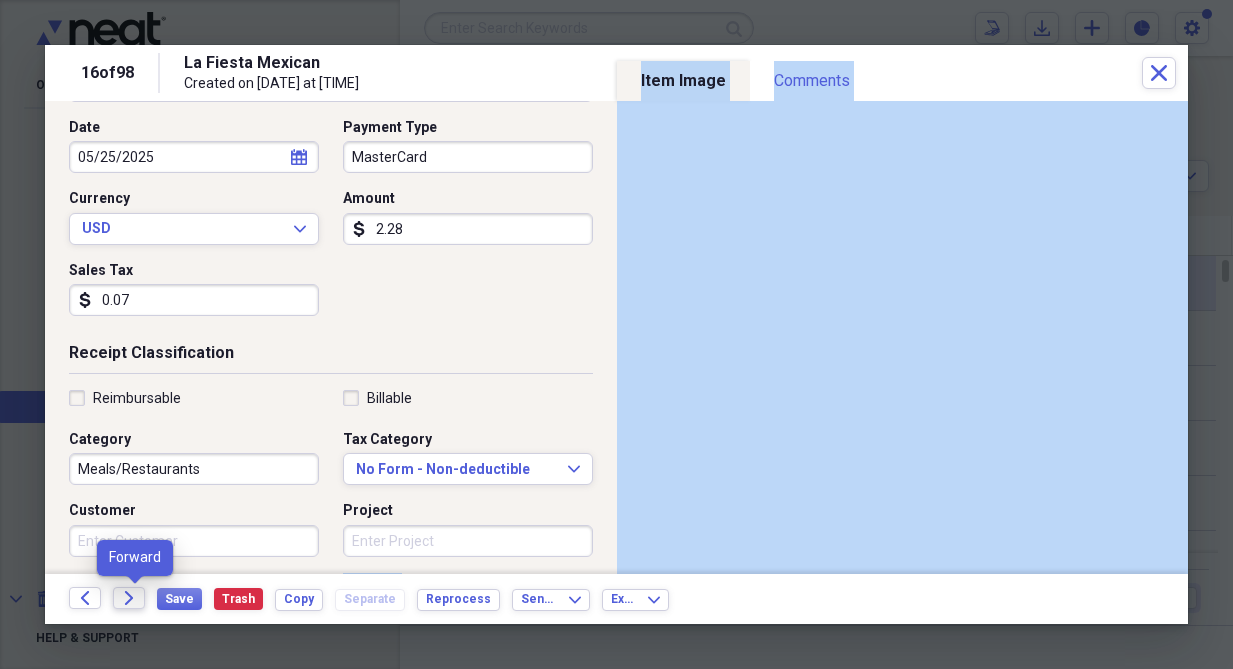 click on "Forward" 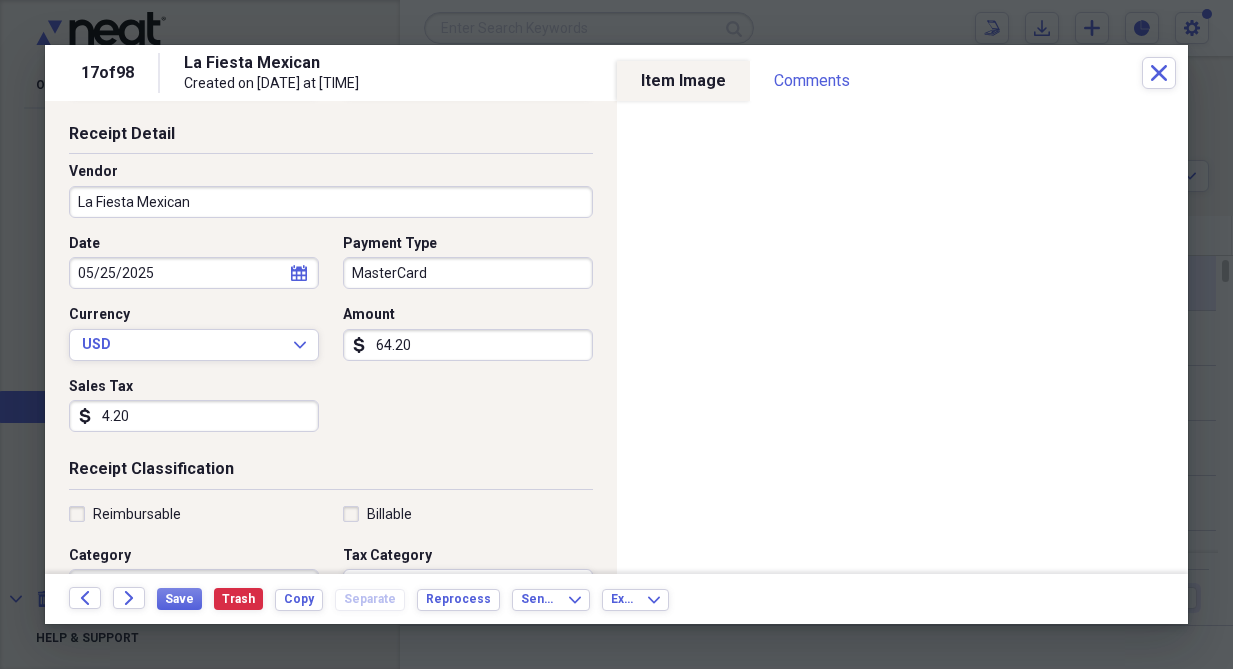 scroll, scrollTop: 100, scrollLeft: 0, axis: vertical 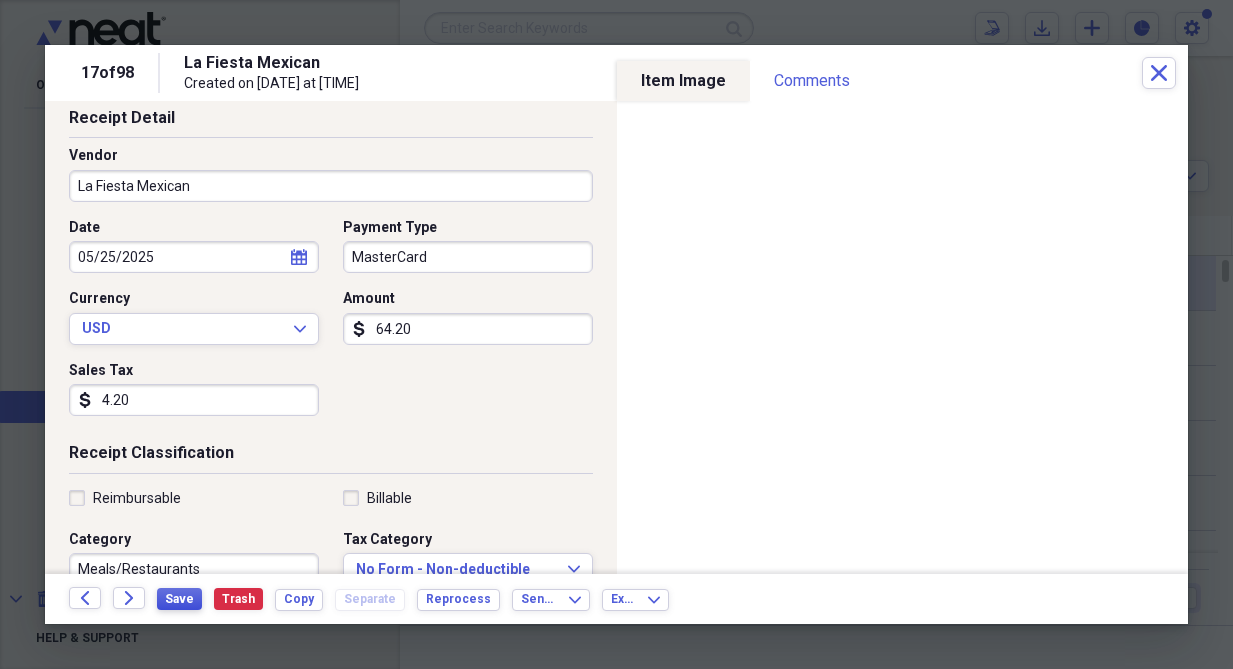 click on "Save" at bounding box center (179, 599) 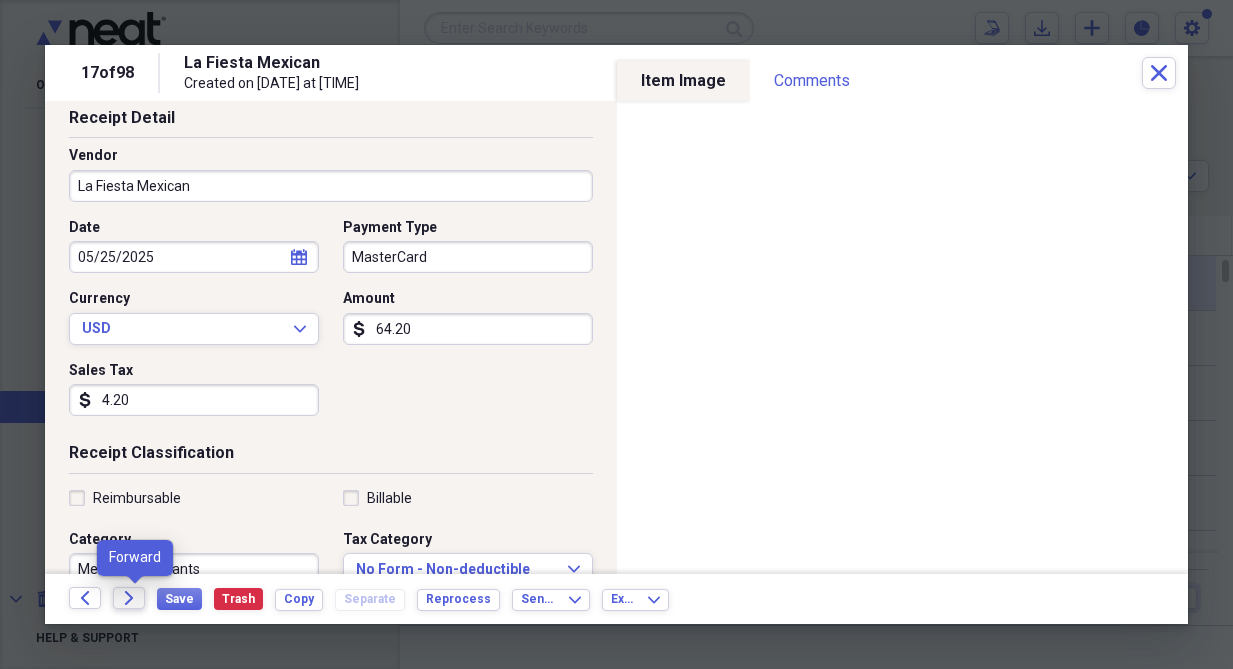 click 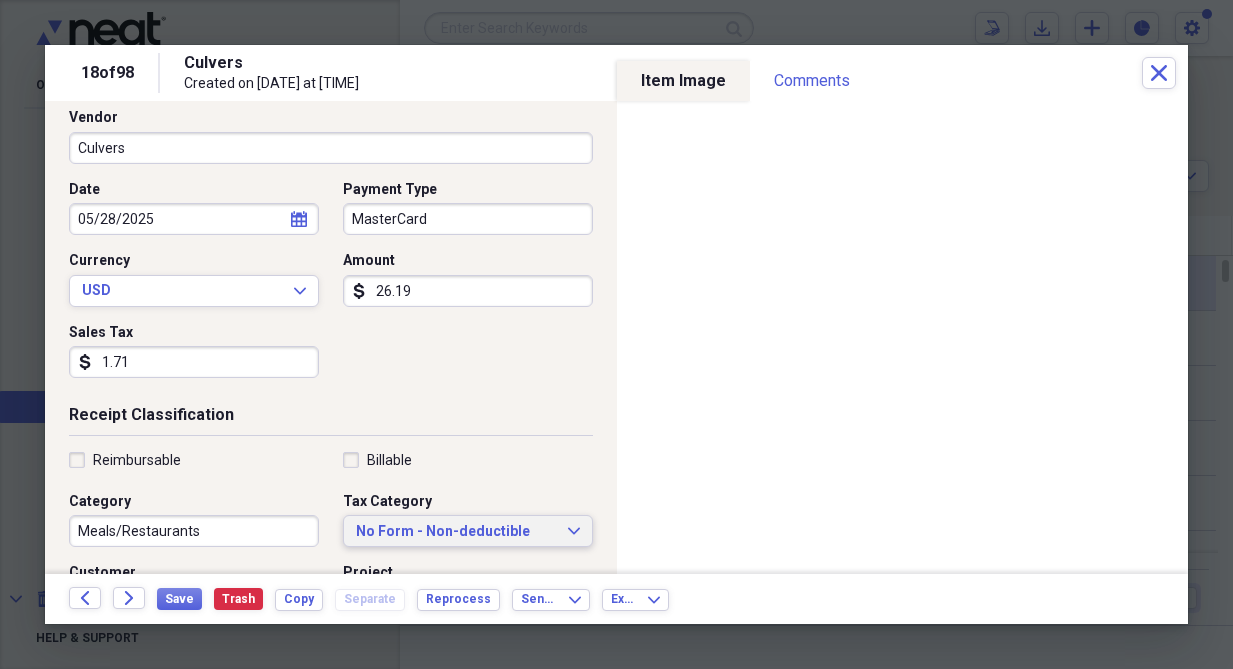 scroll, scrollTop: 200, scrollLeft: 0, axis: vertical 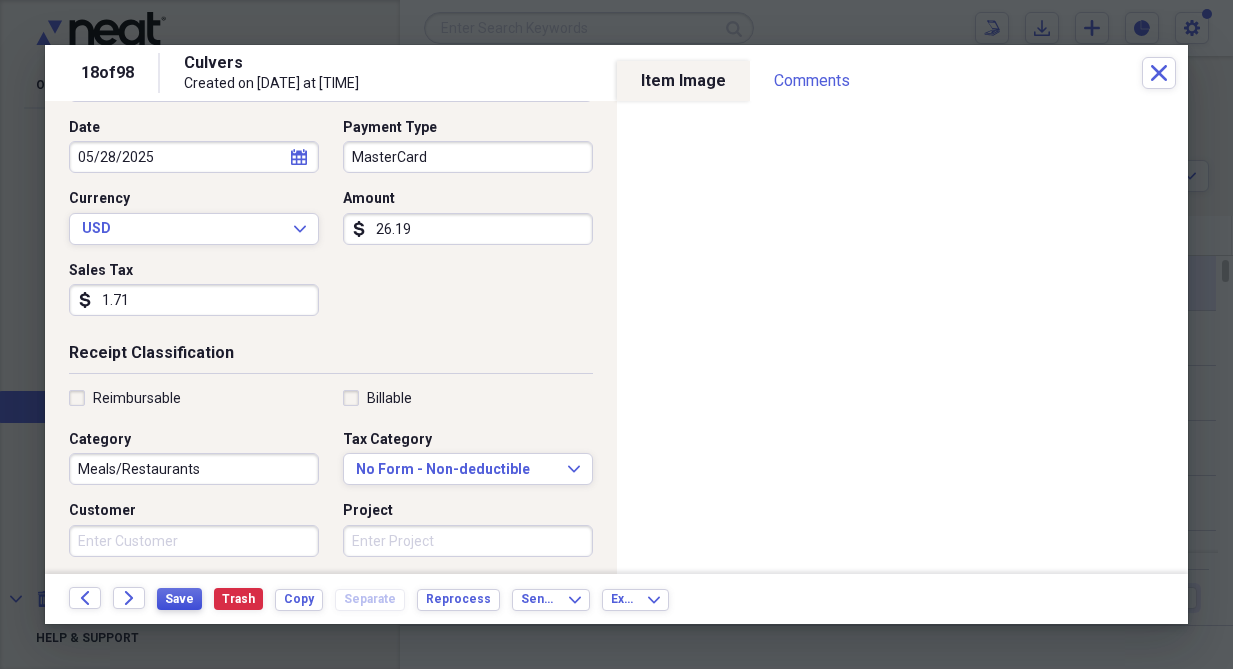 click on "Save" at bounding box center [179, 599] 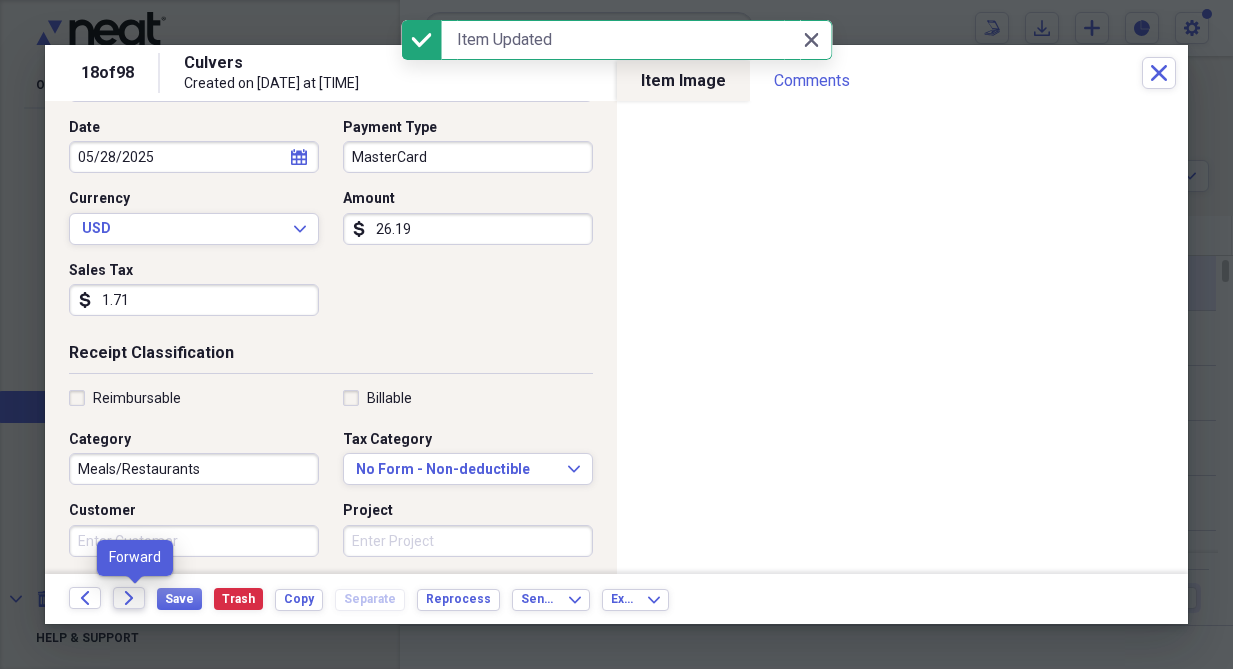 click 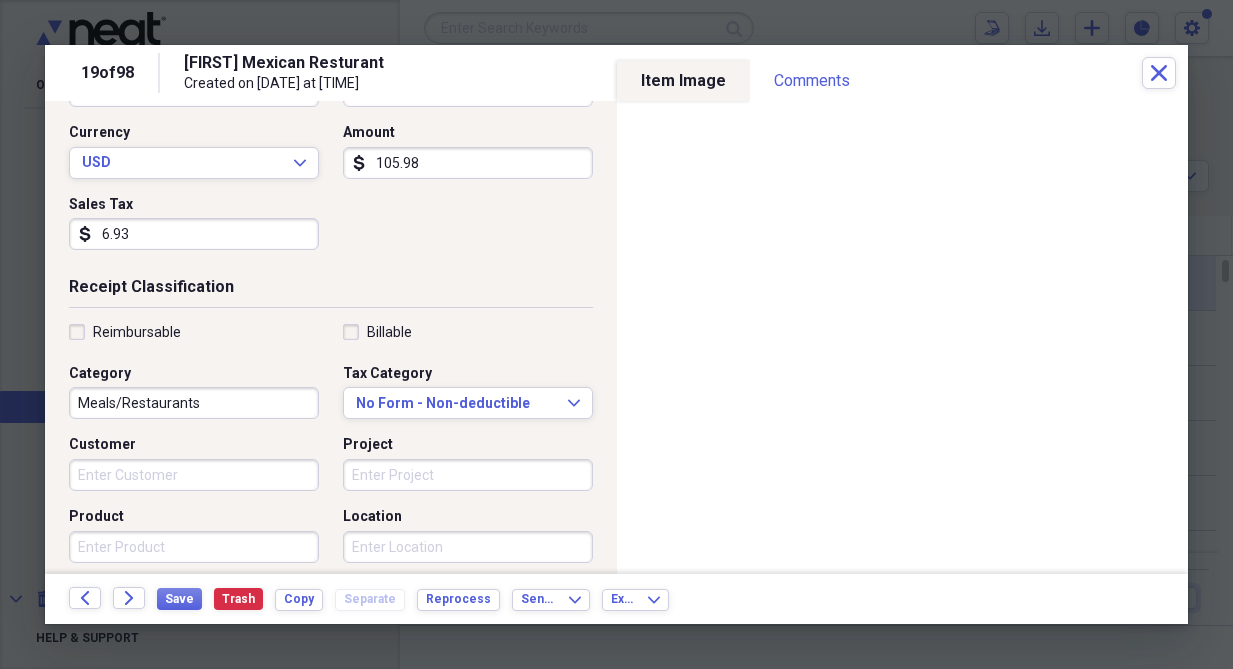scroll, scrollTop: 300, scrollLeft: 0, axis: vertical 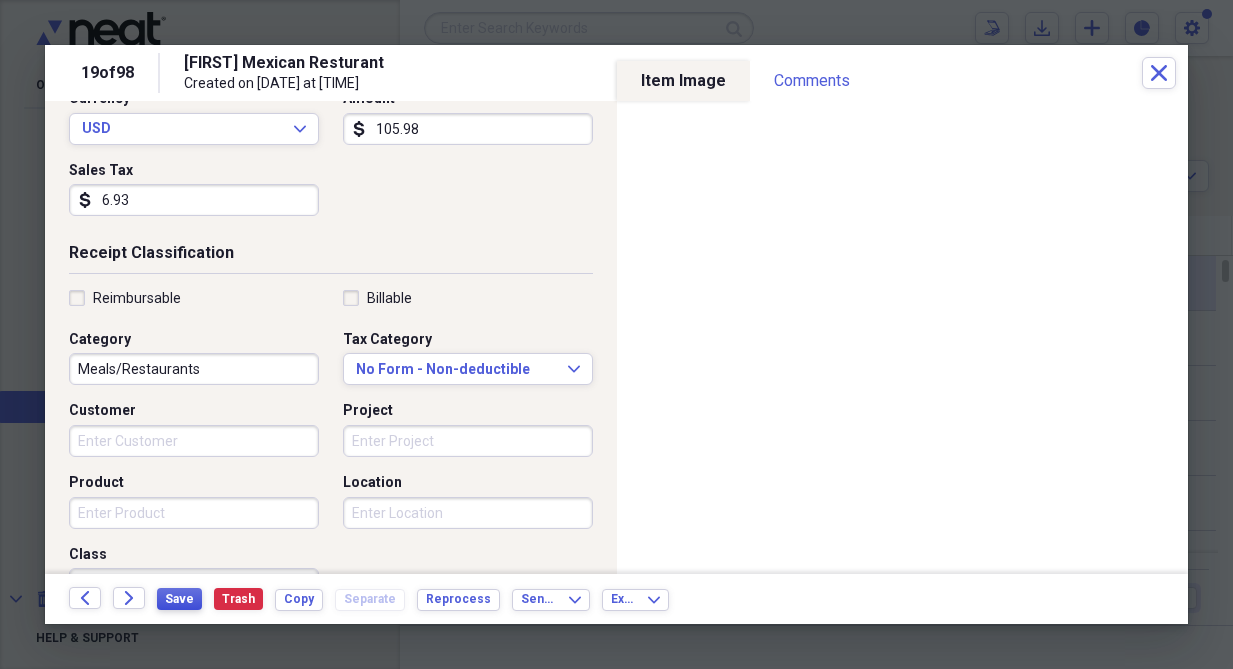 click on "Save" at bounding box center (179, 599) 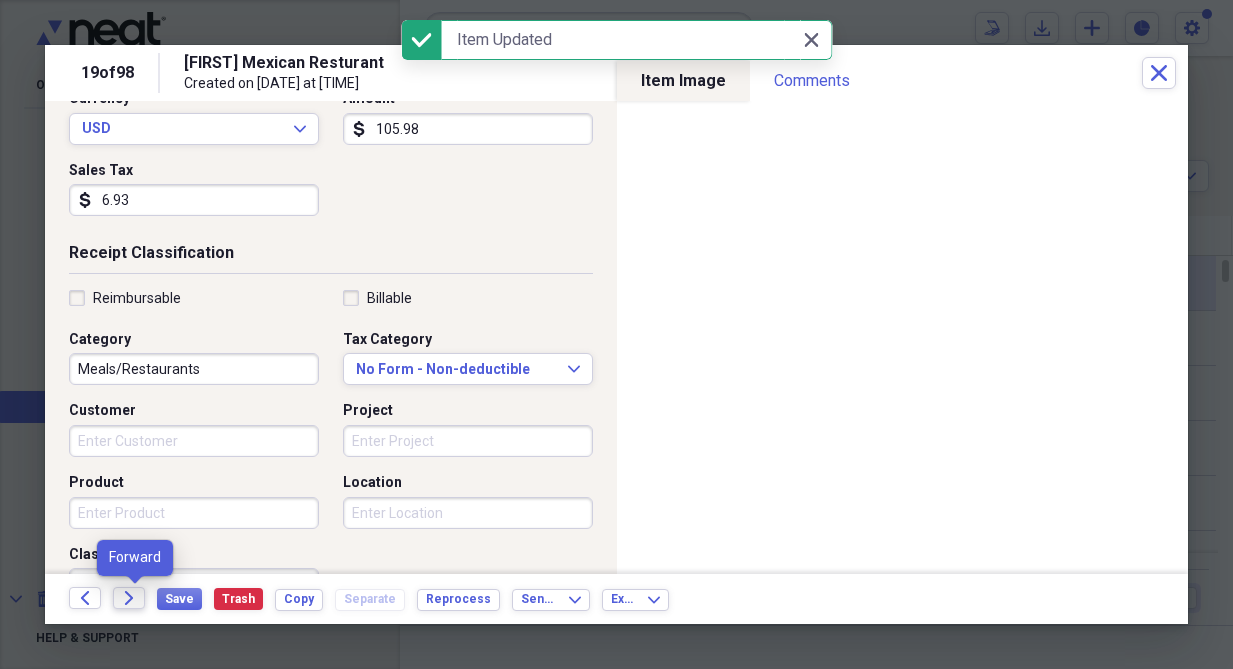 click on "Forward" 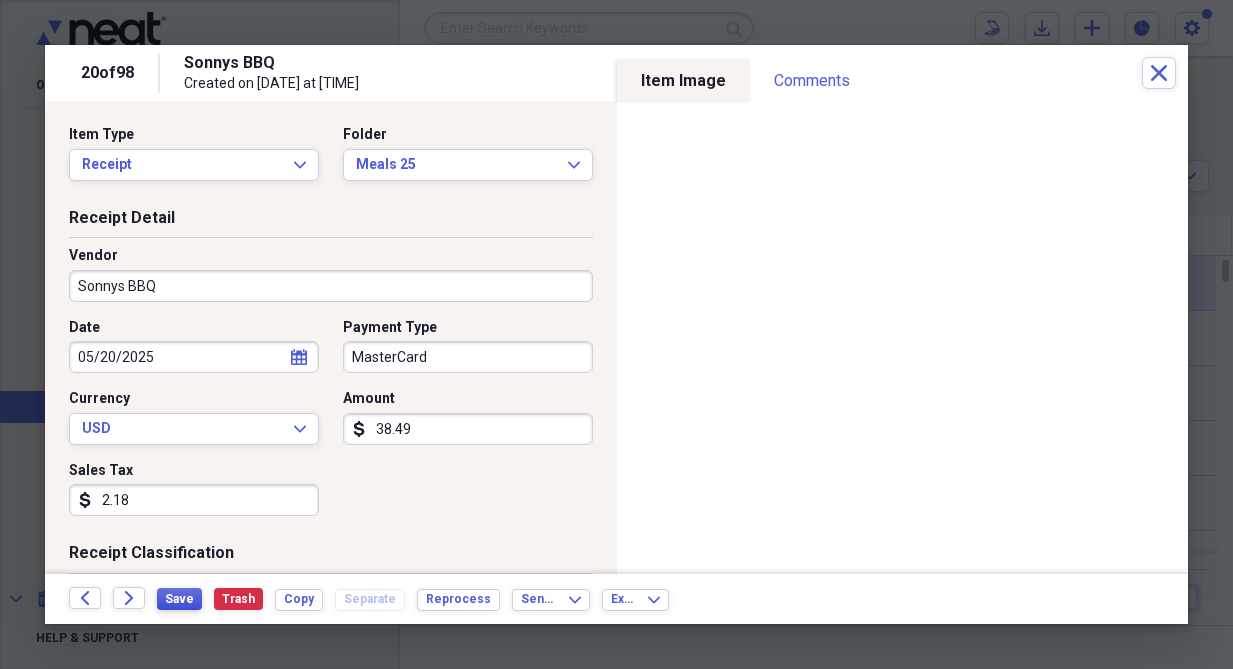 click on "Save" at bounding box center [179, 599] 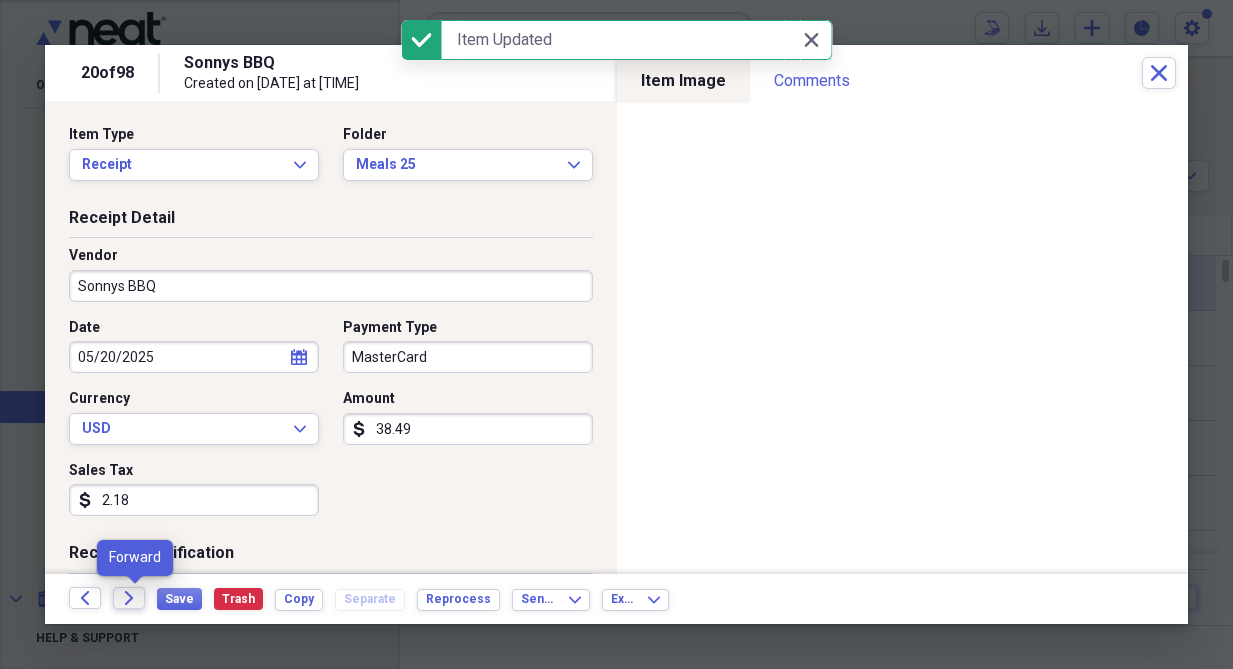 click 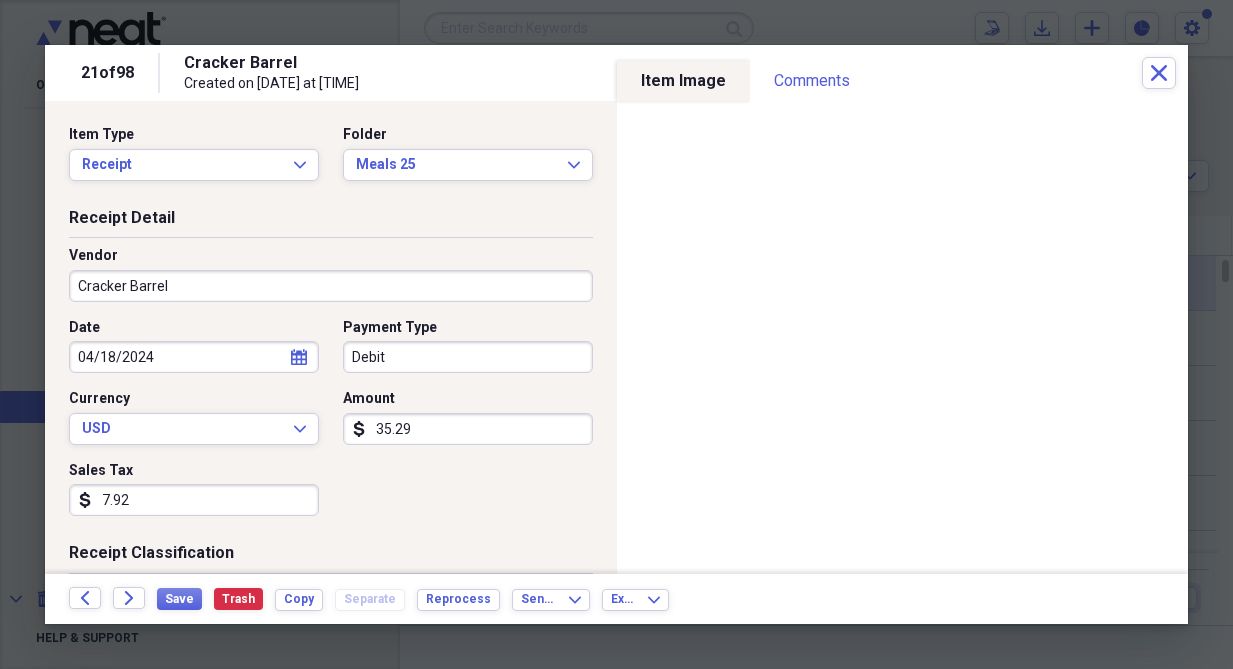 click on "7.92" at bounding box center [194, 500] 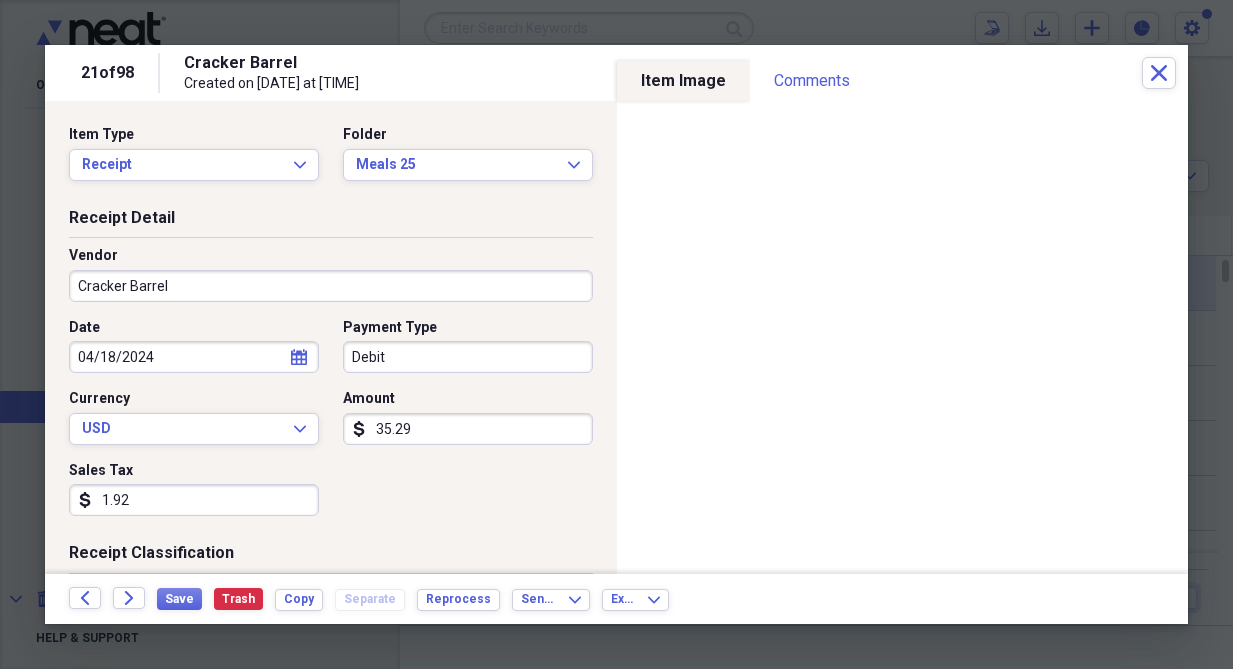 type on "1.92" 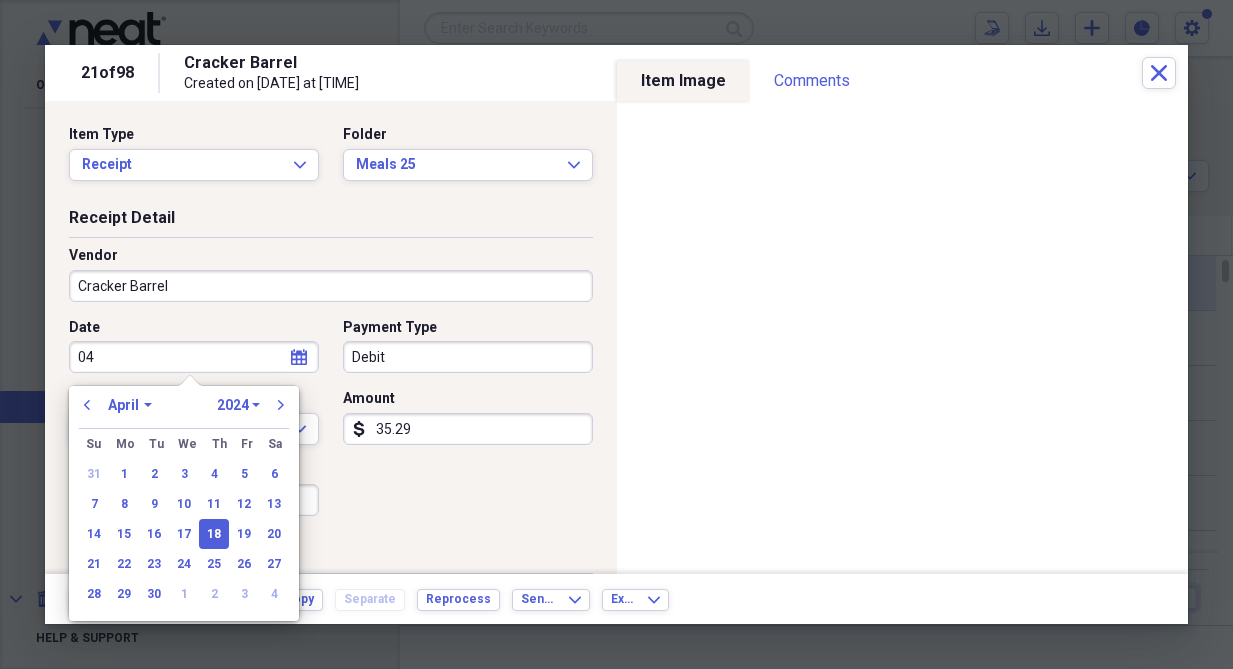 type on "0" 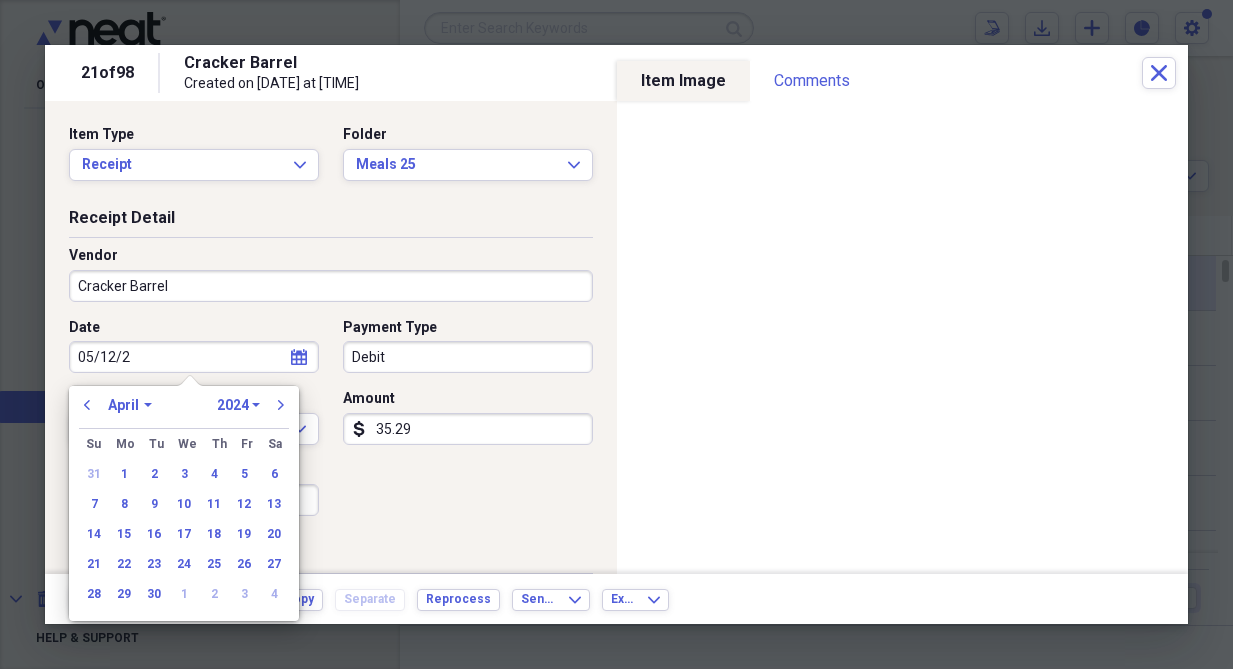 type on "[DATE]" 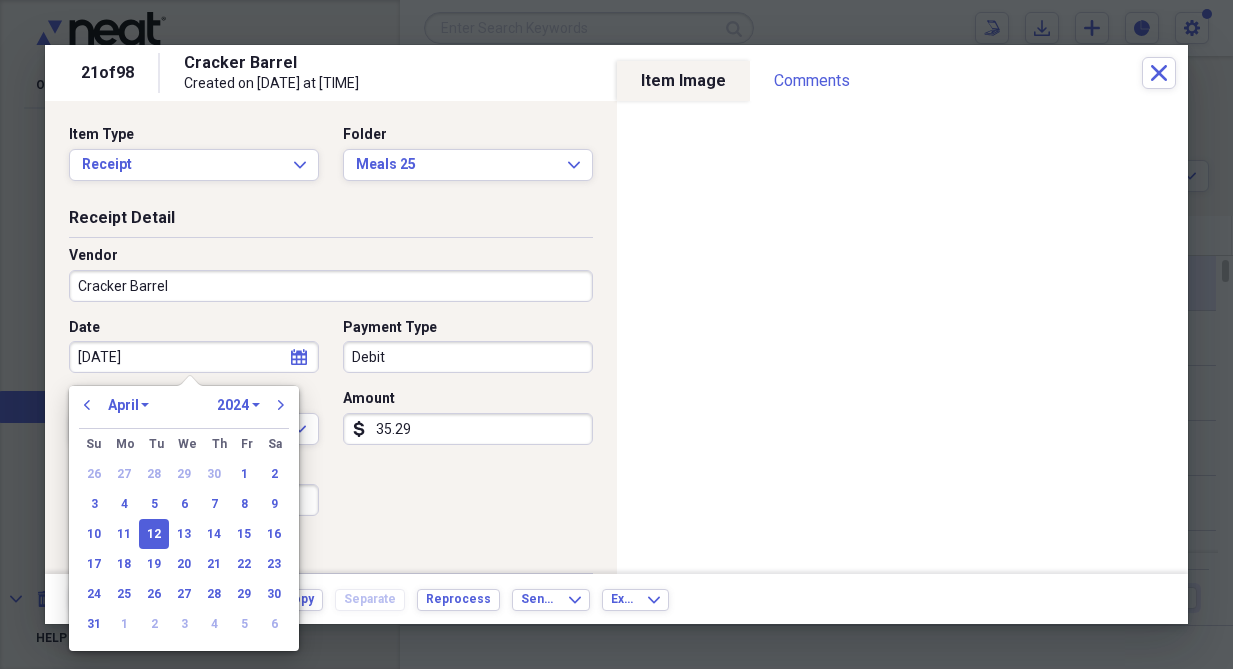 select on "4" 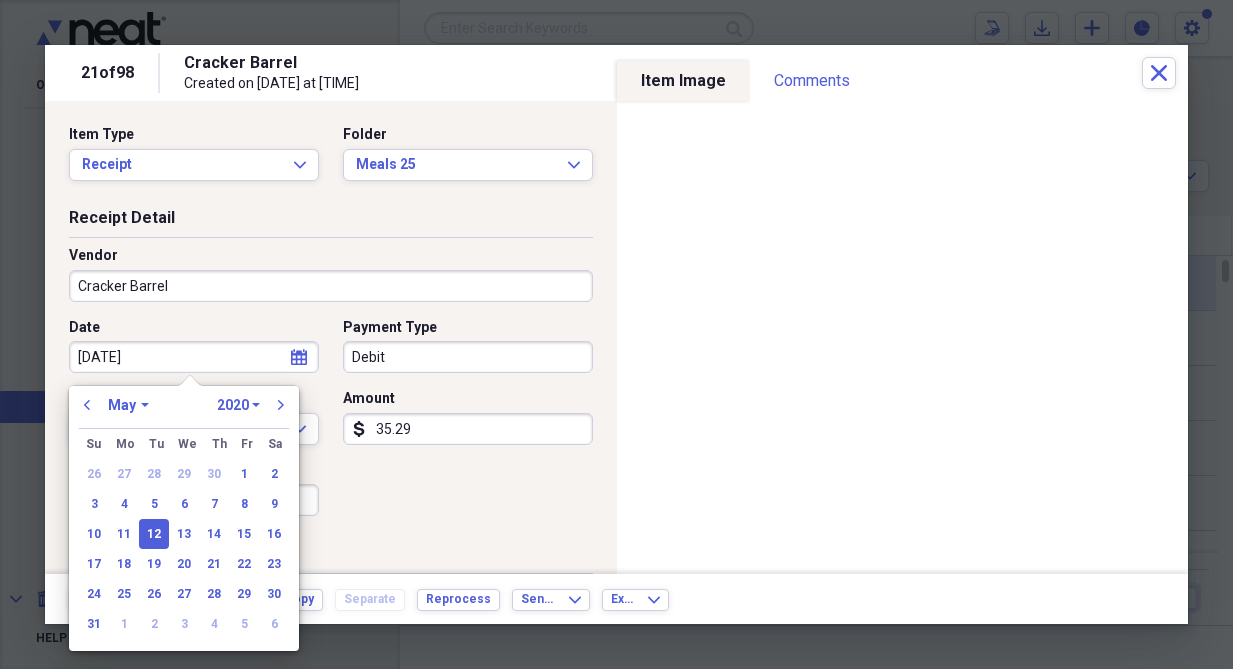 type on "05/12/2025" 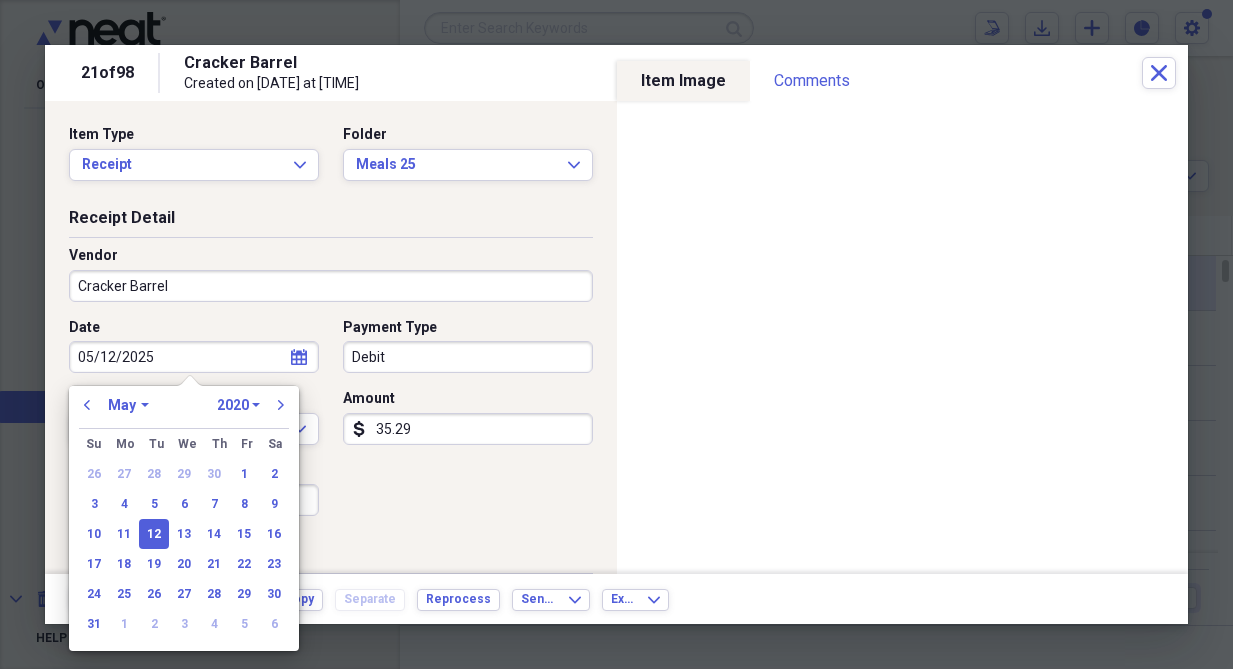 select on "2025" 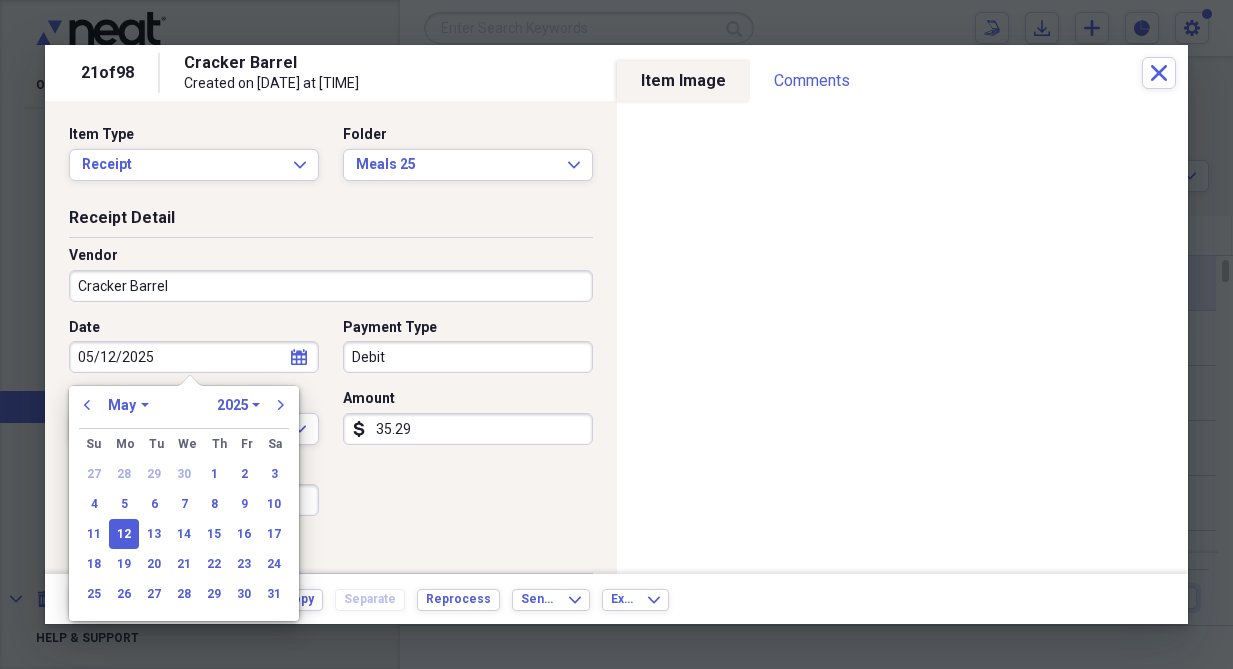 type on "05/12/2025" 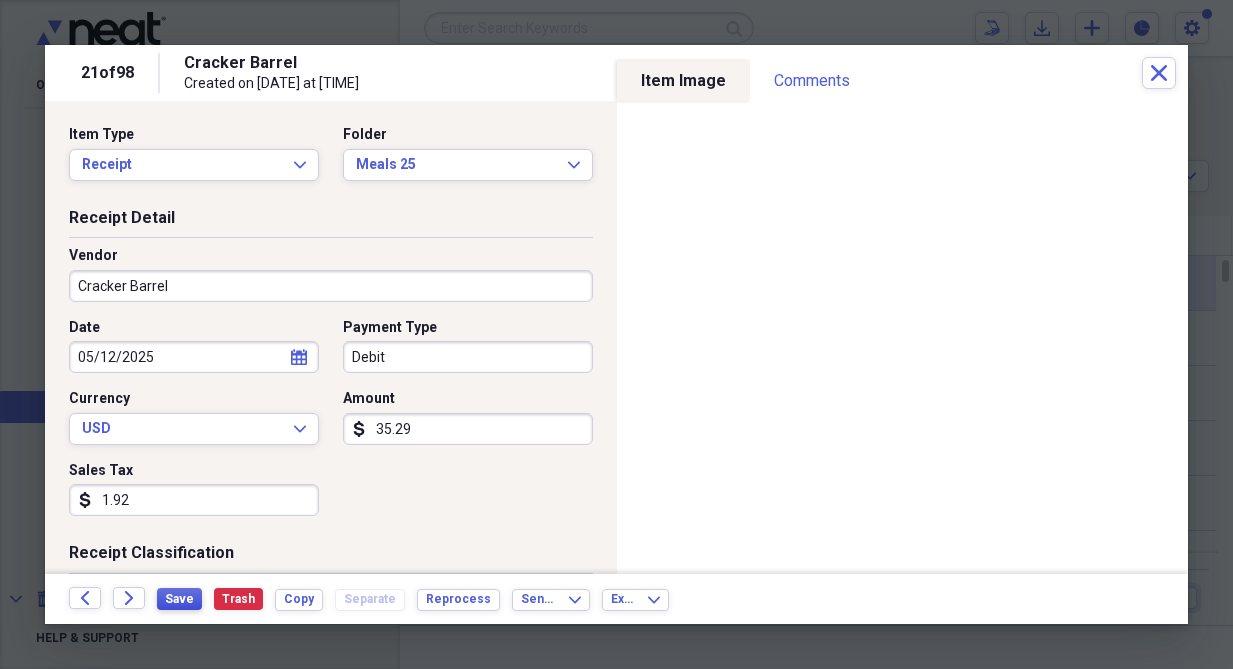 click on "Save" at bounding box center (179, 599) 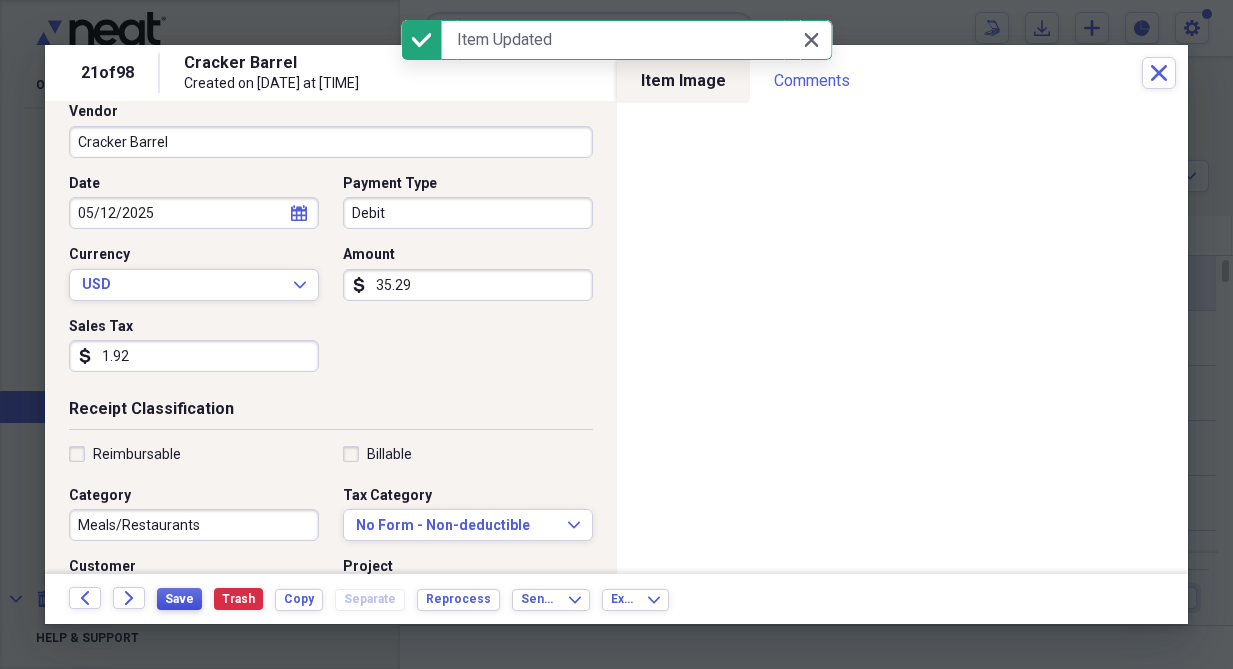scroll, scrollTop: 200, scrollLeft: 0, axis: vertical 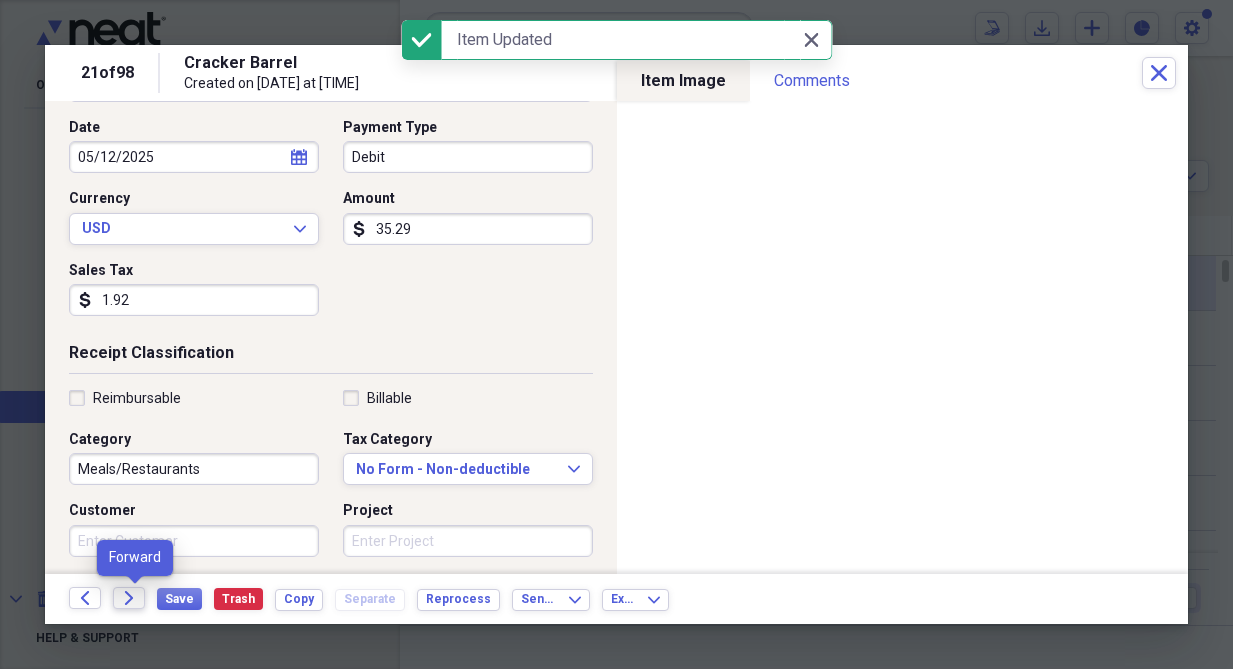 click on "Forward" 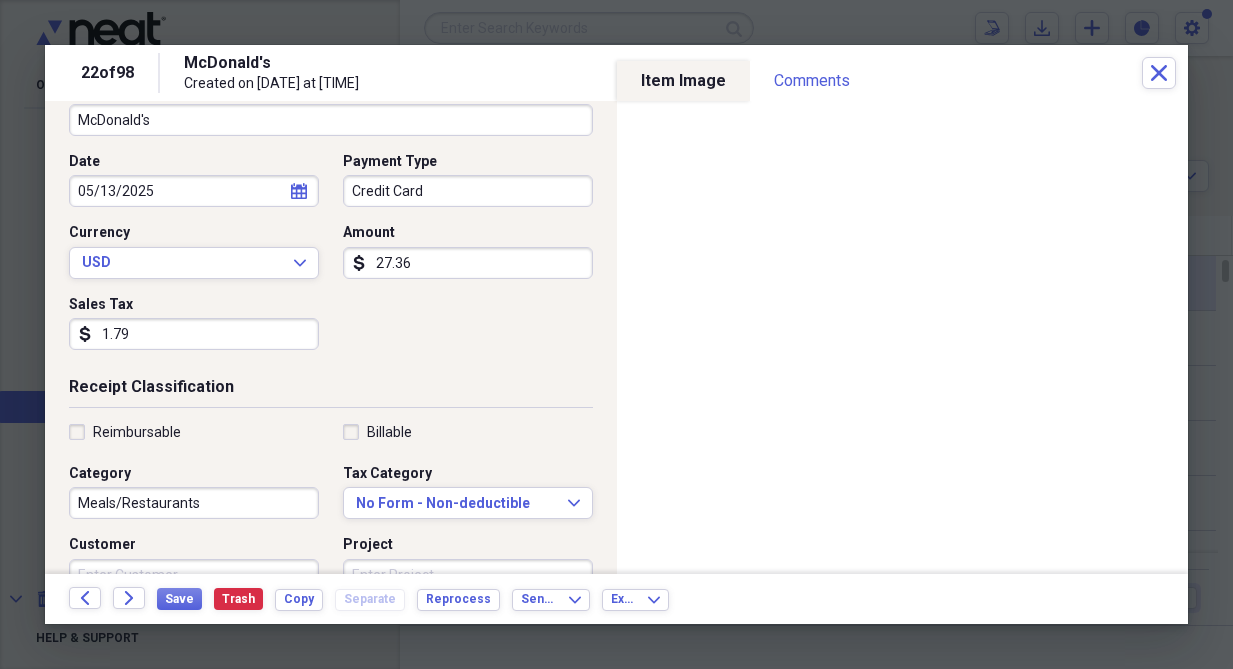 scroll, scrollTop: 200, scrollLeft: 0, axis: vertical 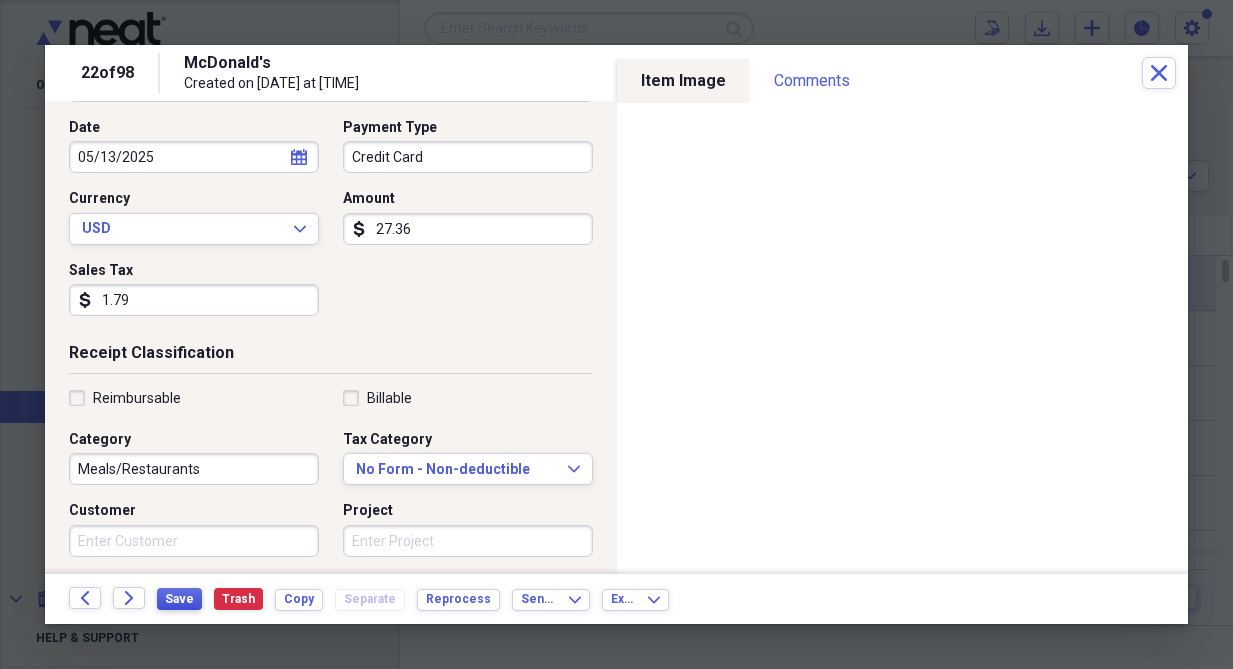click on "Save" at bounding box center (179, 599) 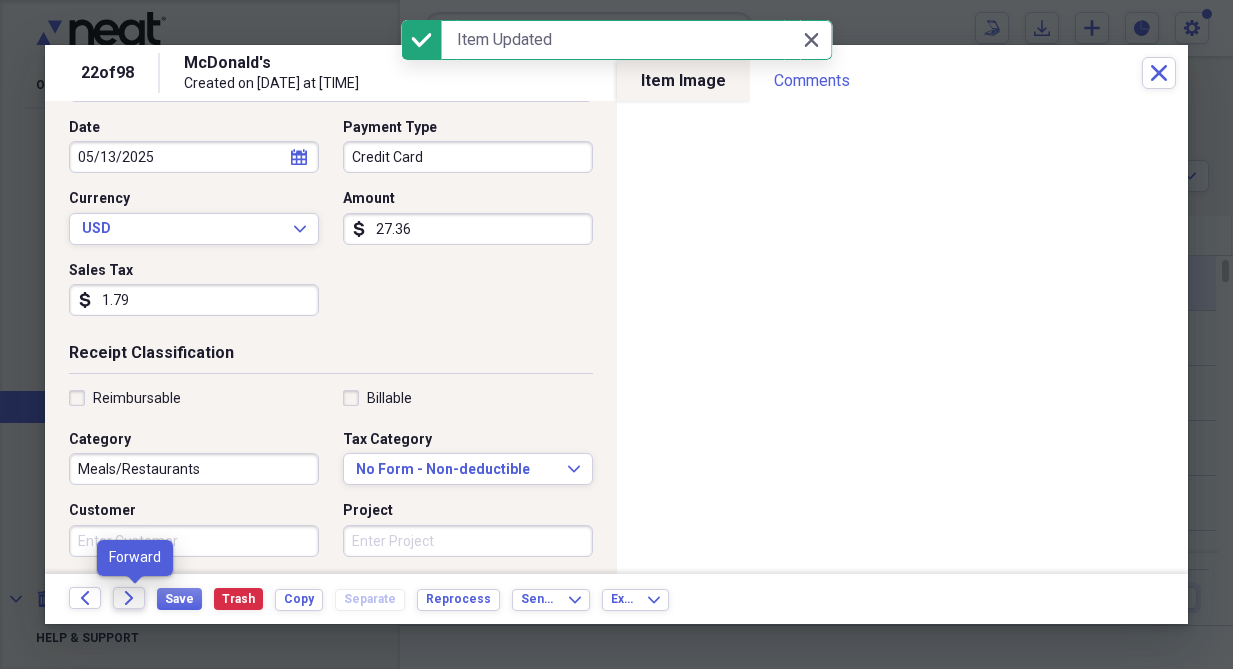 click 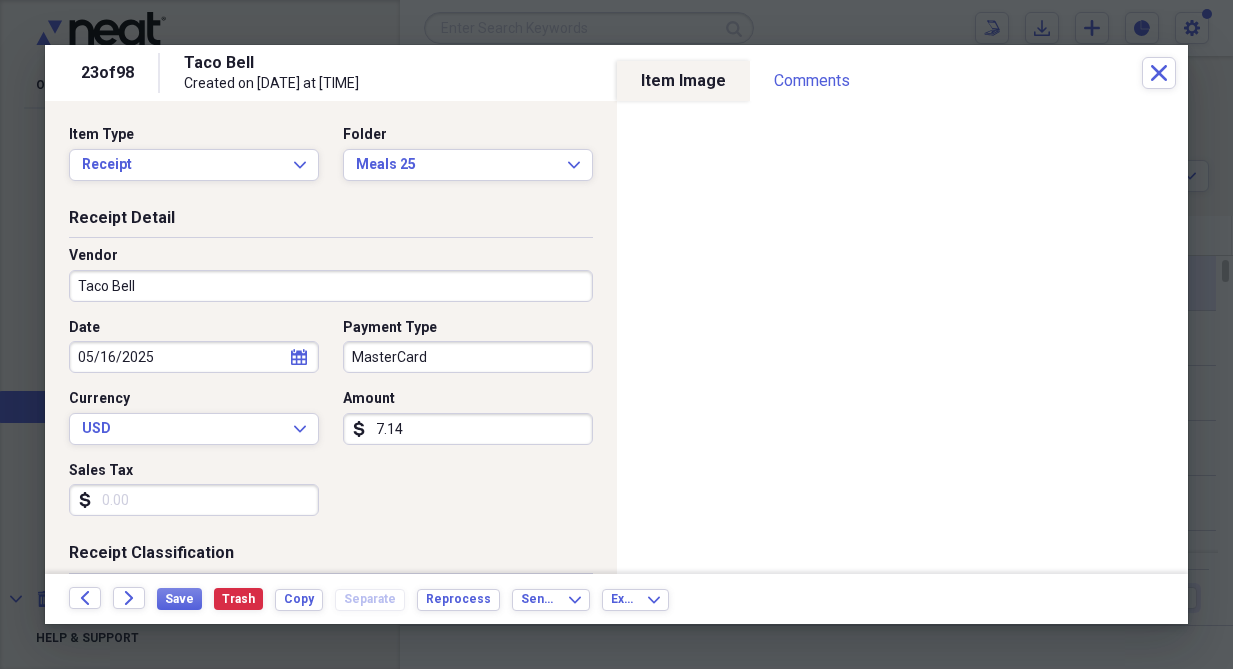 click on "Sales Tax" at bounding box center [194, 500] 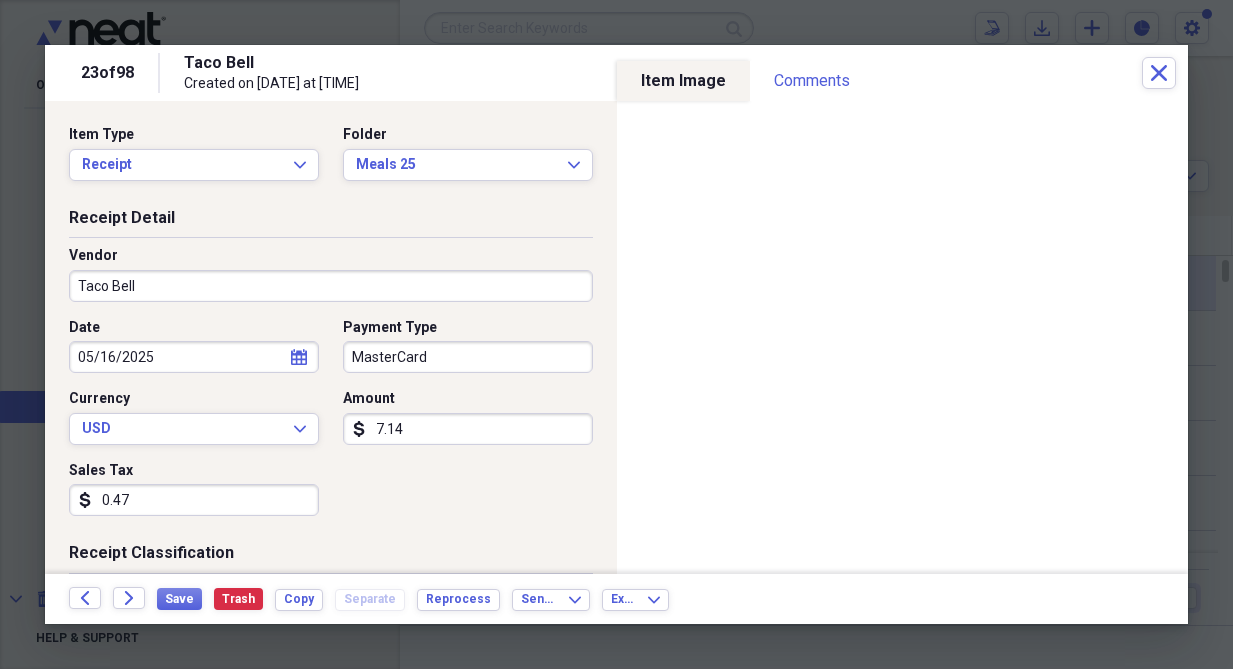 type on "0.47" 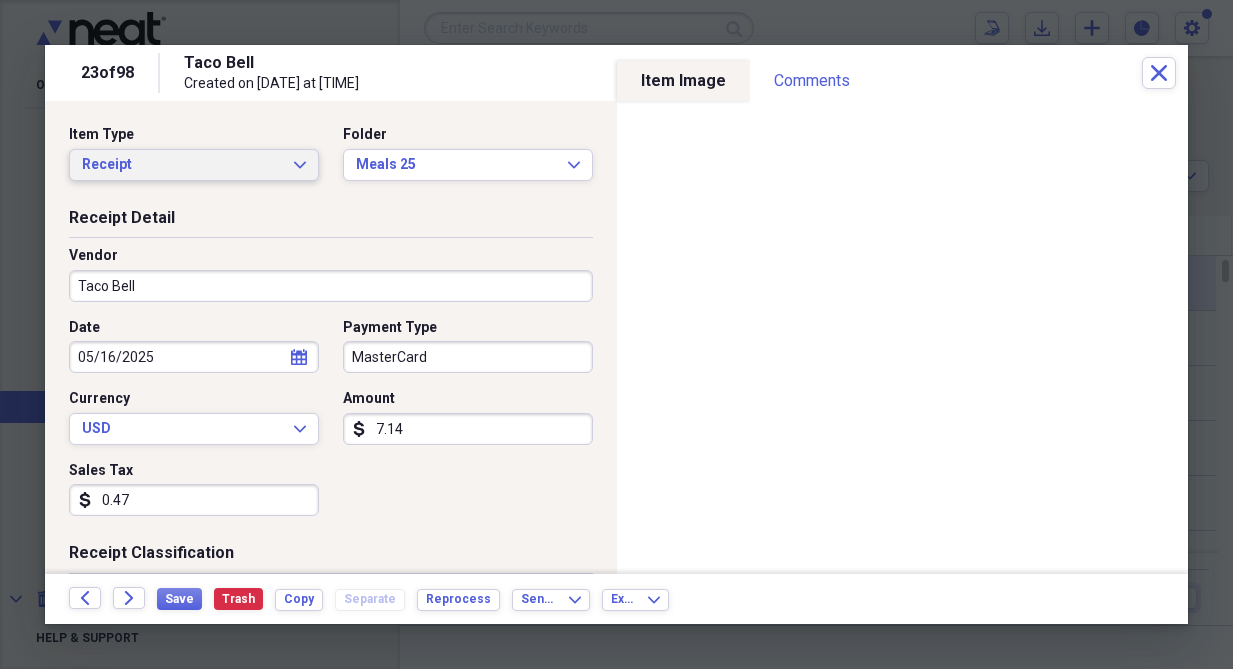 drag, startPoint x: 146, startPoint y: 133, endPoint x: 160, endPoint y: 168, distance: 37.696156 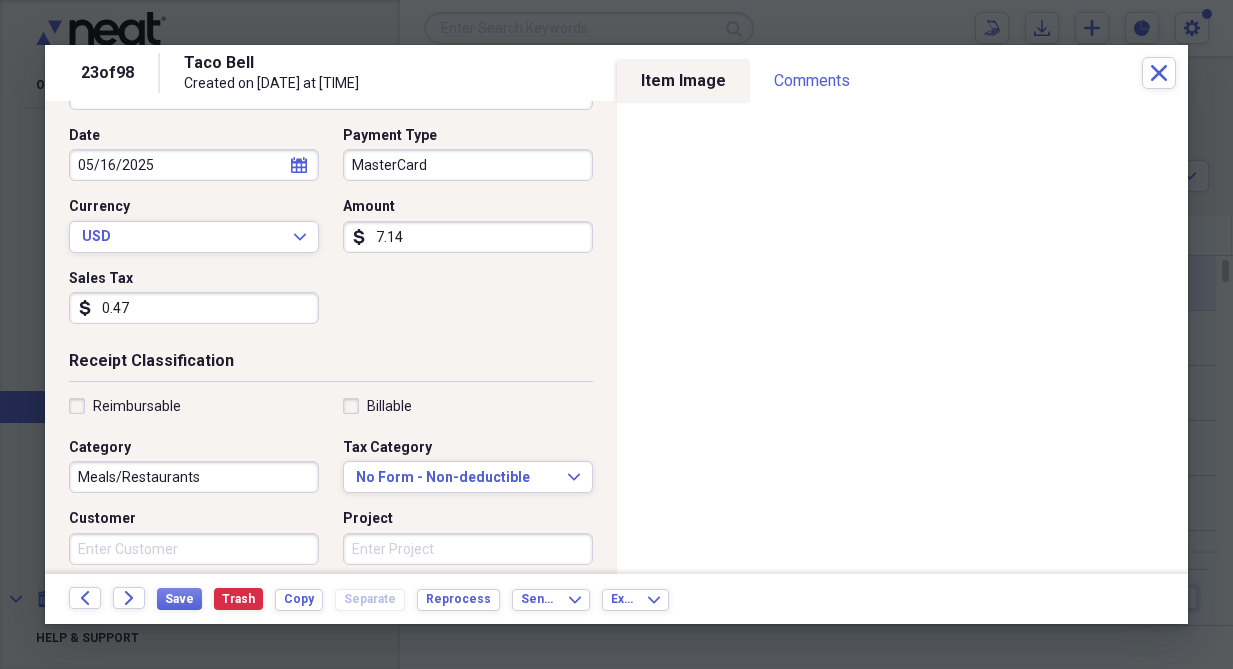 scroll, scrollTop: 200, scrollLeft: 0, axis: vertical 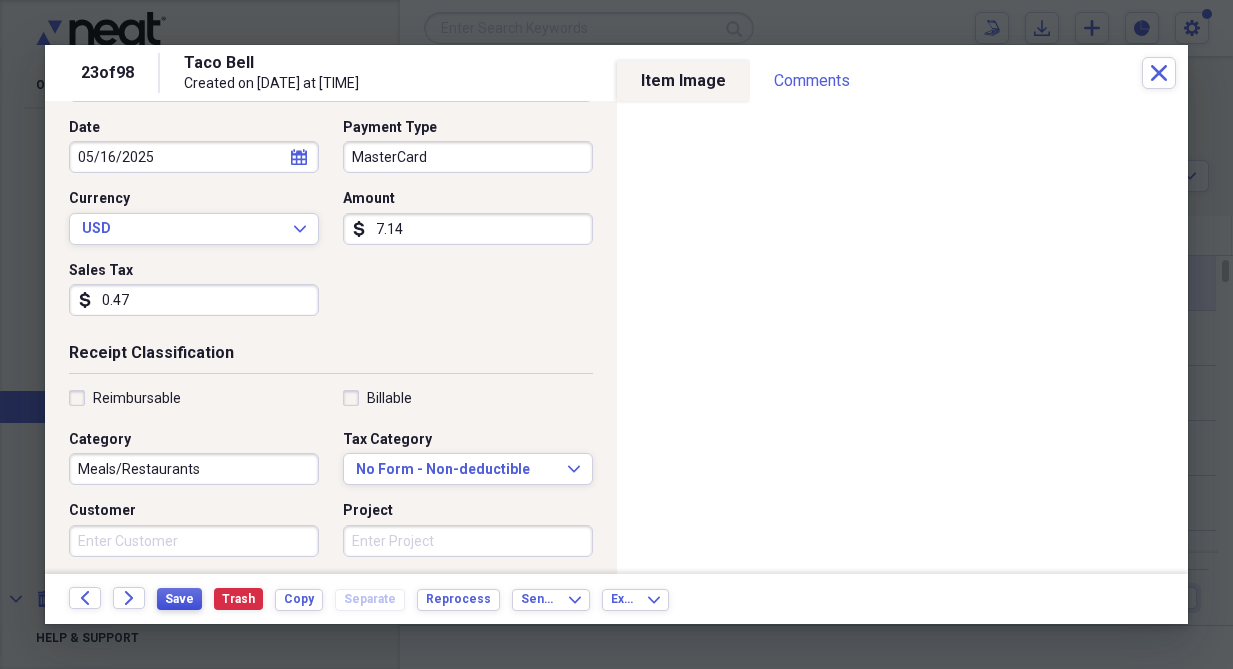 click on "Save" at bounding box center [179, 599] 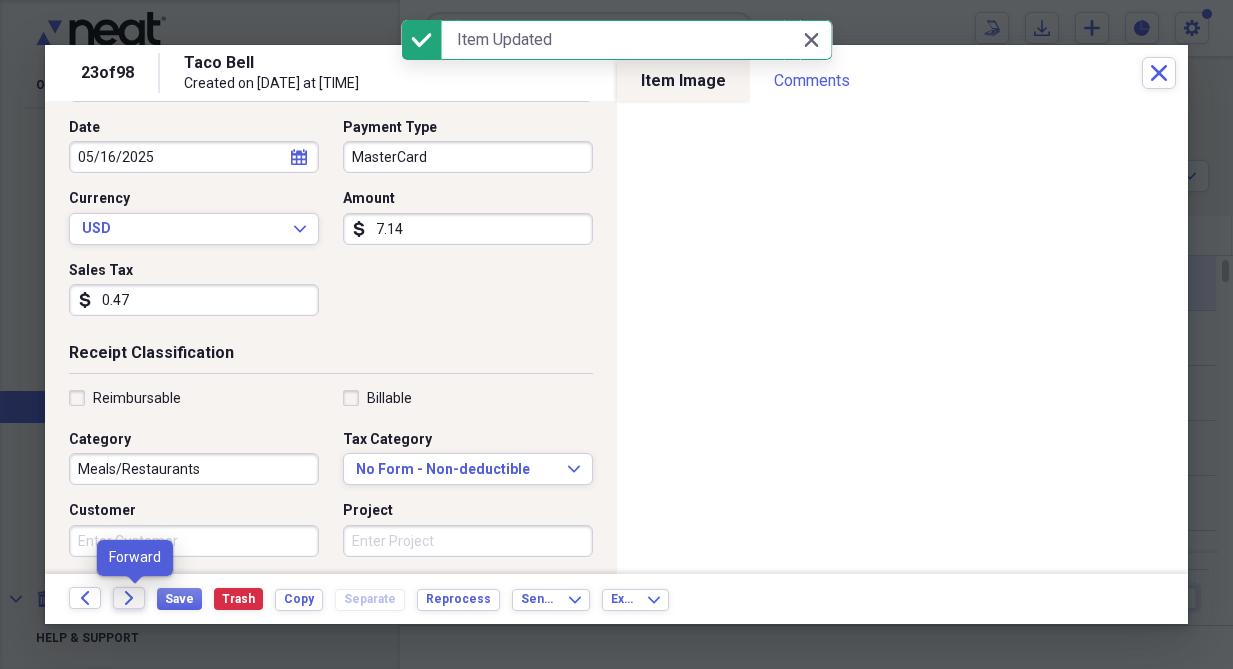 click 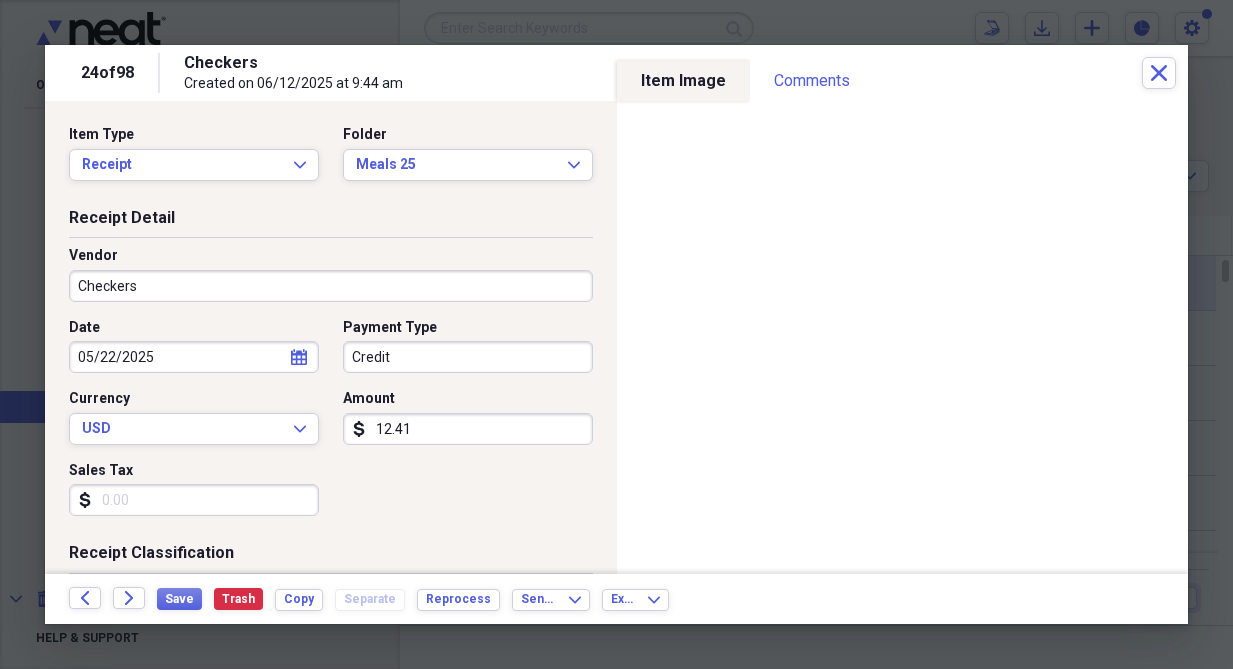 click on "Sales Tax" at bounding box center [194, 500] 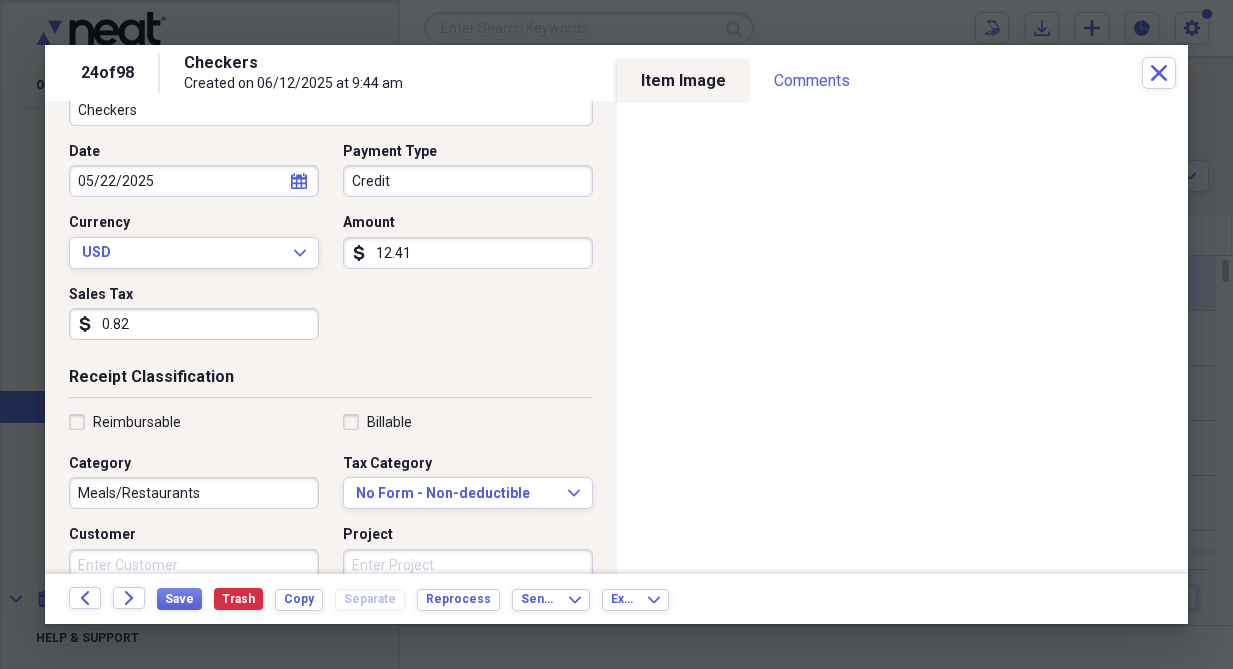 scroll, scrollTop: 200, scrollLeft: 0, axis: vertical 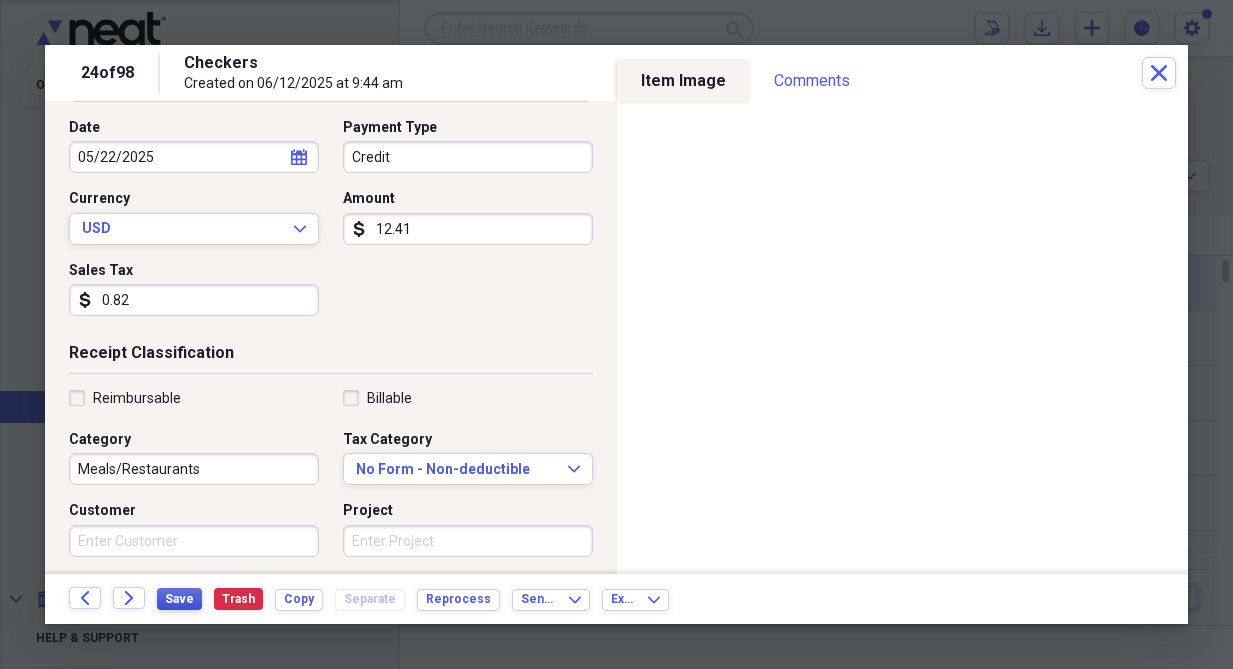 type on "0.82" 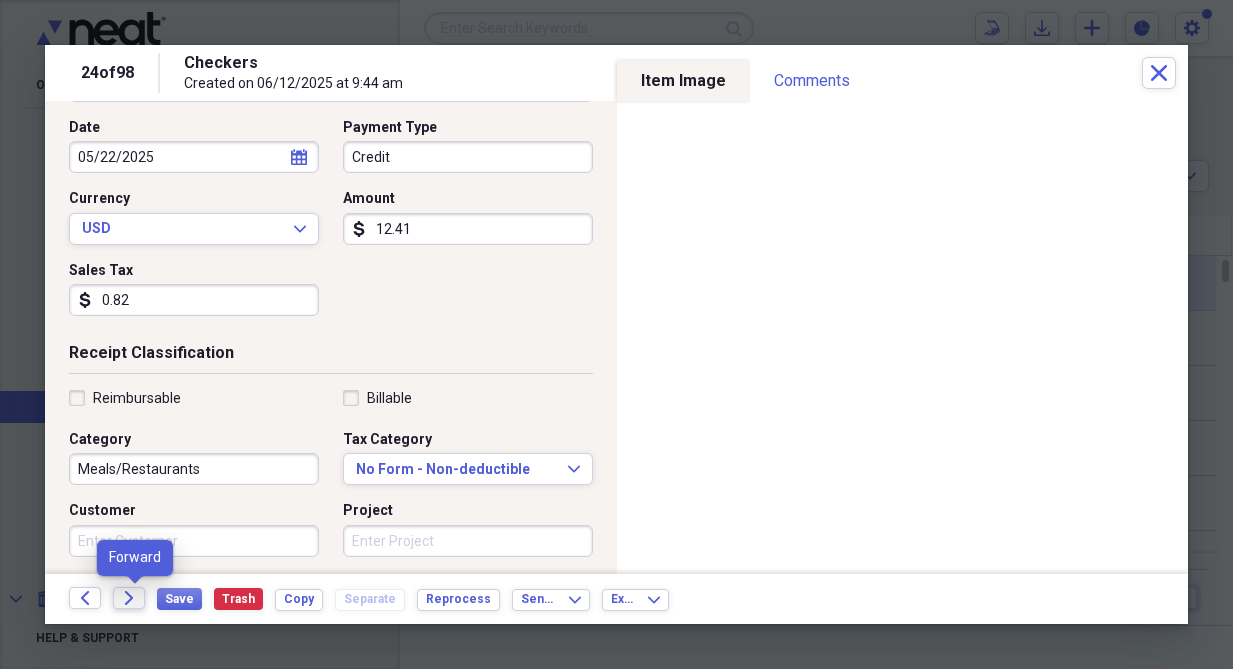 click on "Forward" 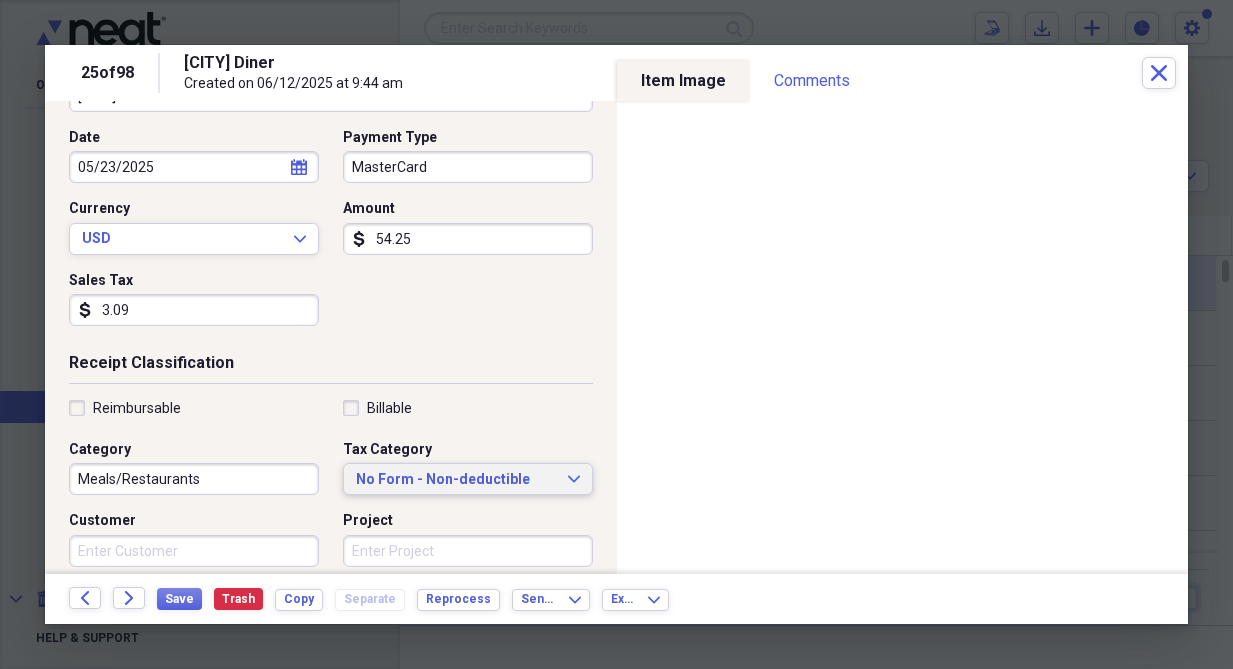 scroll, scrollTop: 200, scrollLeft: 0, axis: vertical 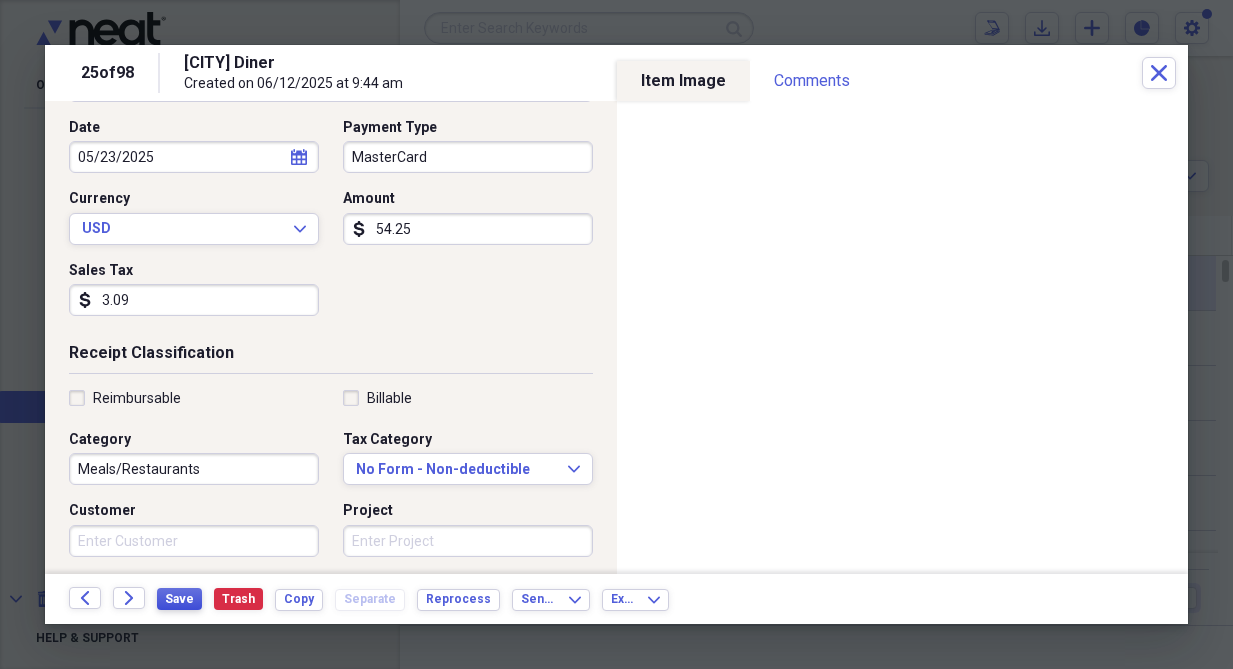 click on "Save" at bounding box center (179, 599) 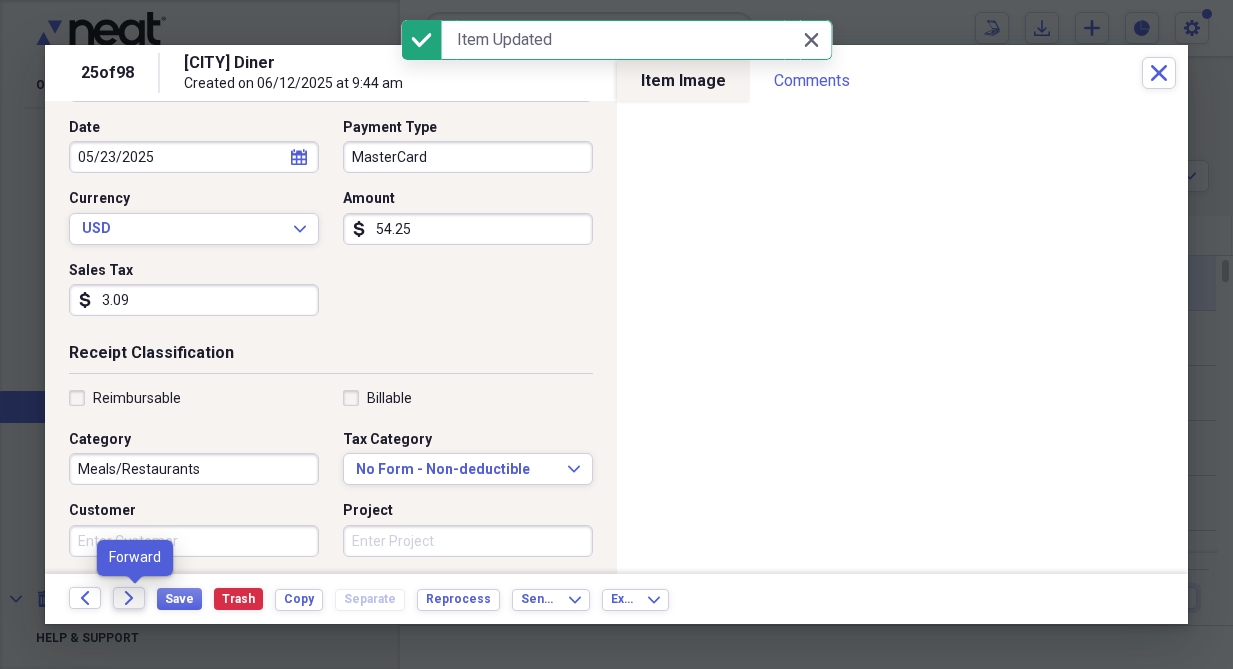 click on "Forward" 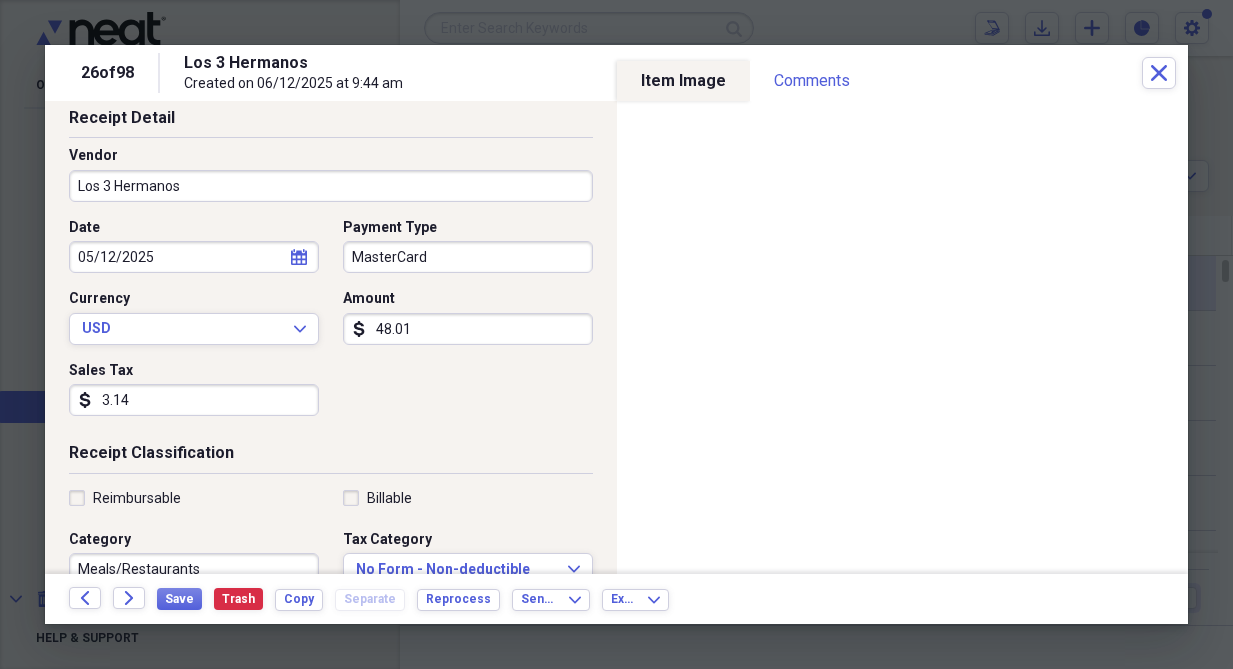 scroll, scrollTop: 200, scrollLeft: 0, axis: vertical 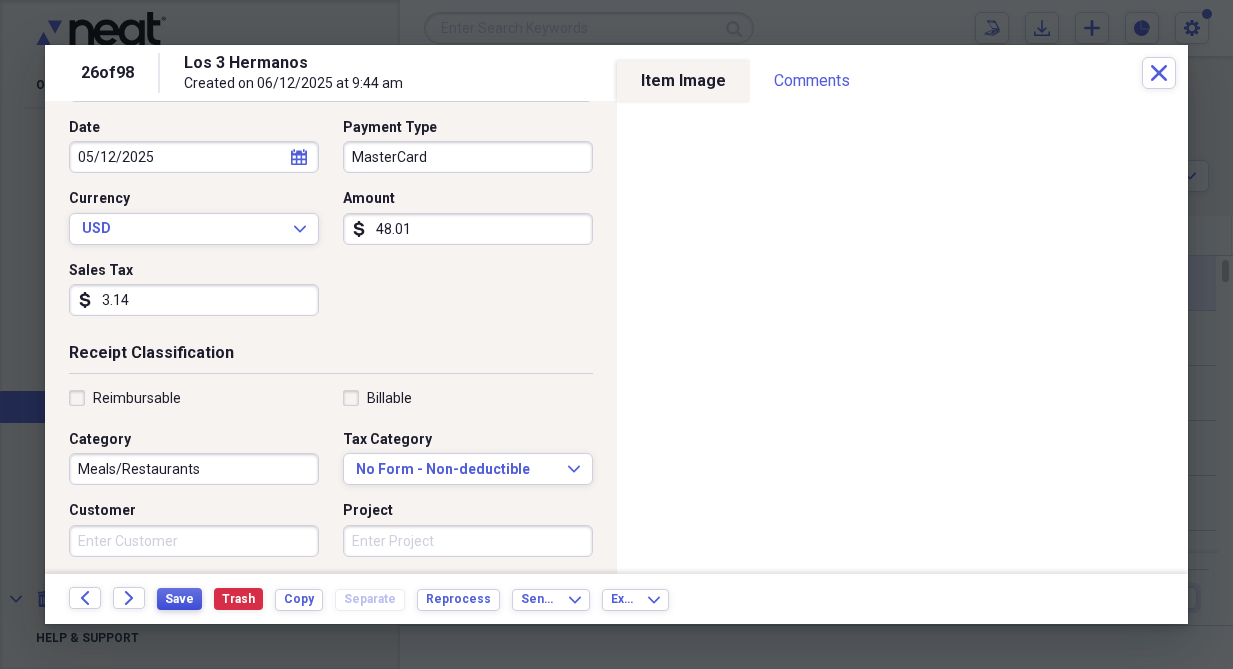click on "Save" at bounding box center (179, 599) 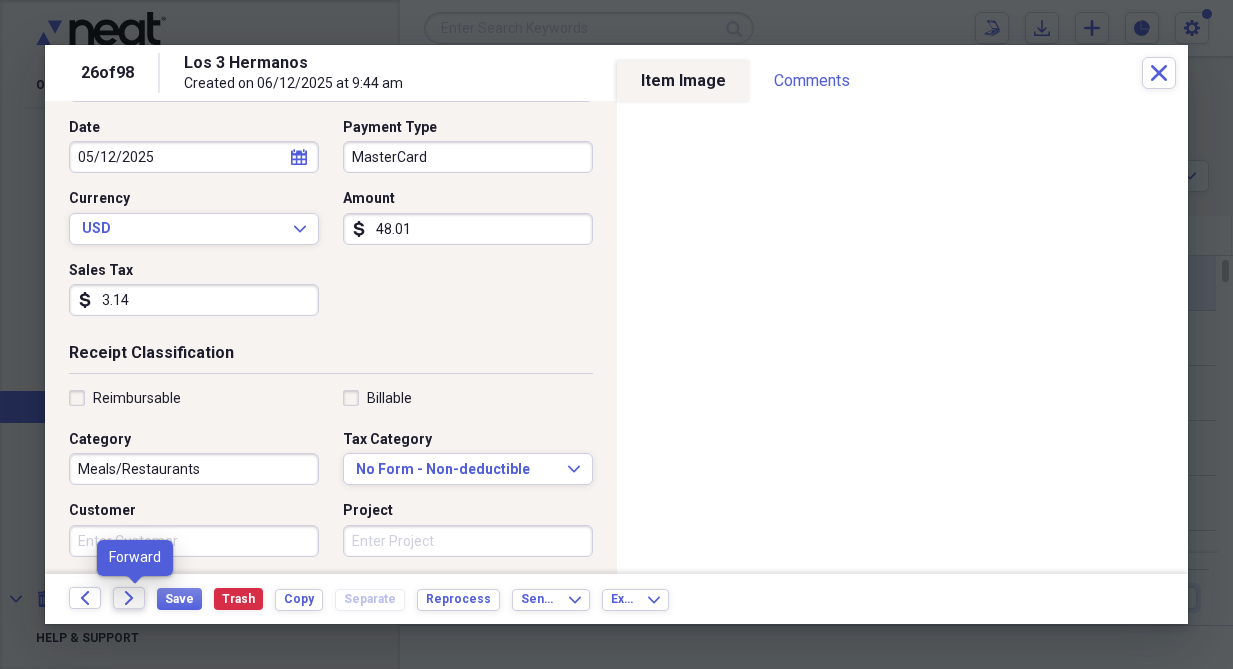 click on "Forward" 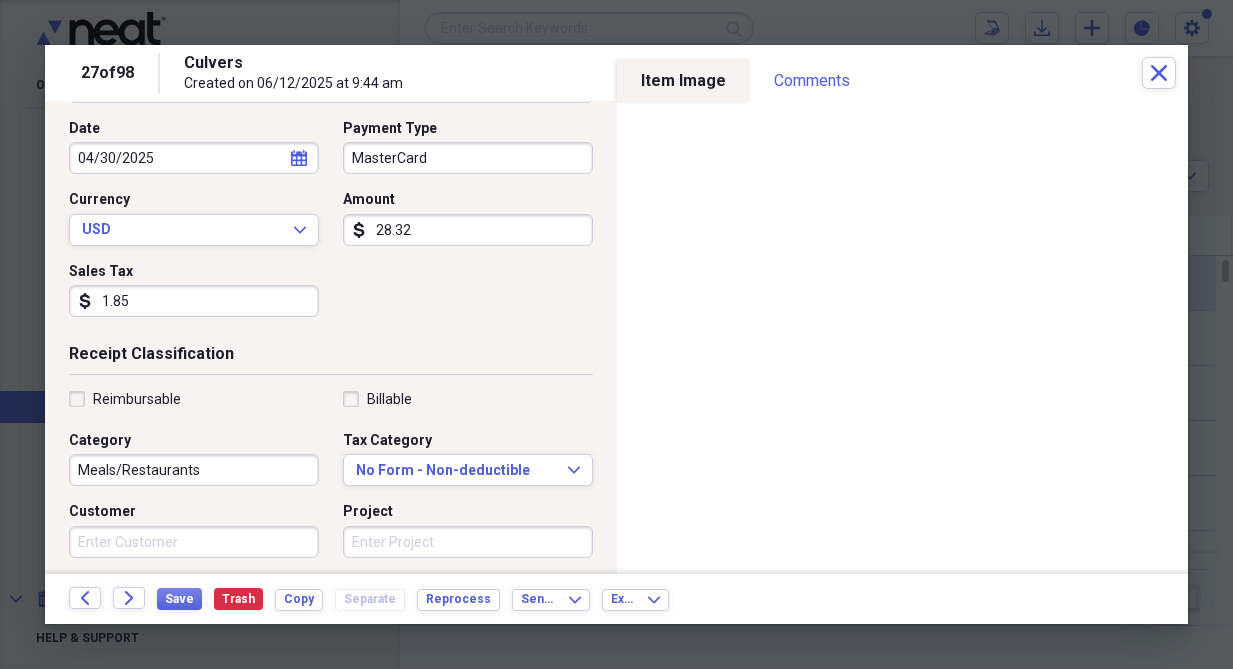 scroll, scrollTop: 200, scrollLeft: 0, axis: vertical 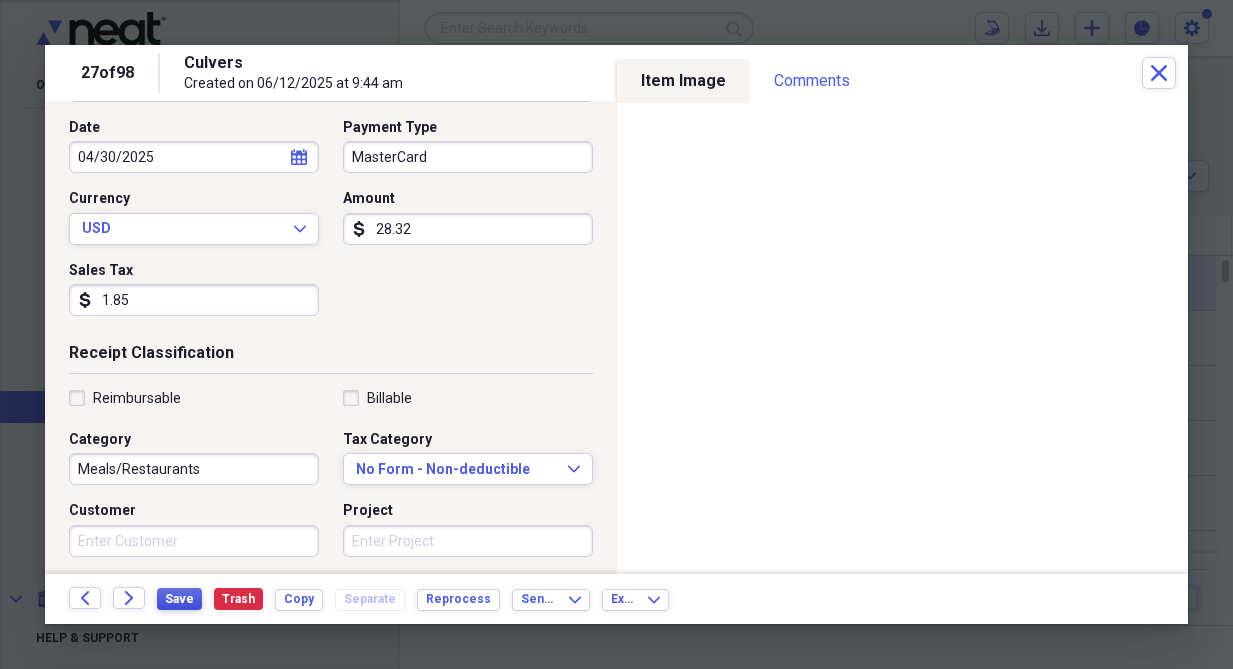 click on "Save" at bounding box center (179, 599) 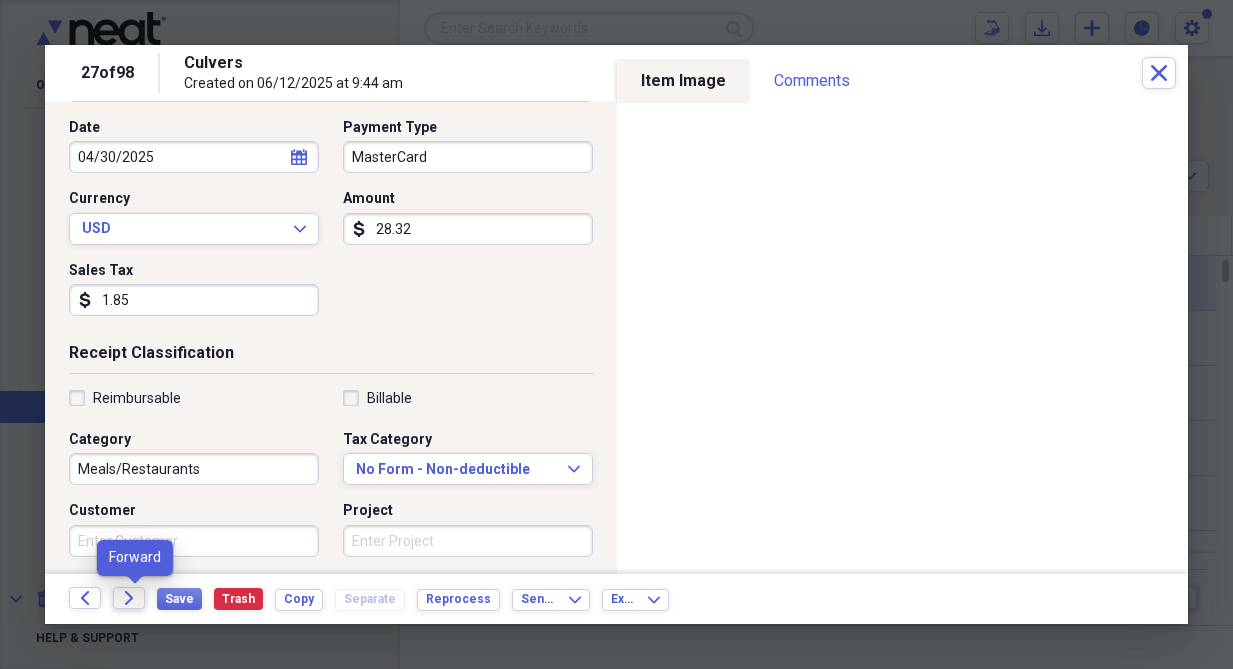 click 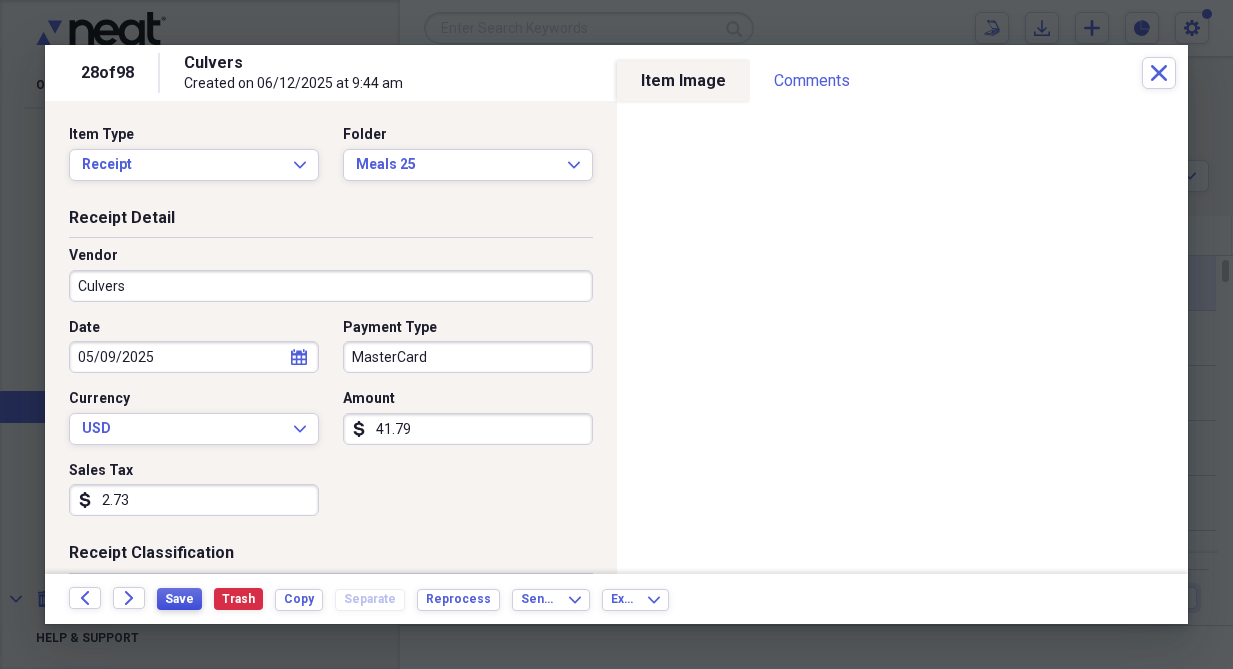 click on "Save" at bounding box center (179, 599) 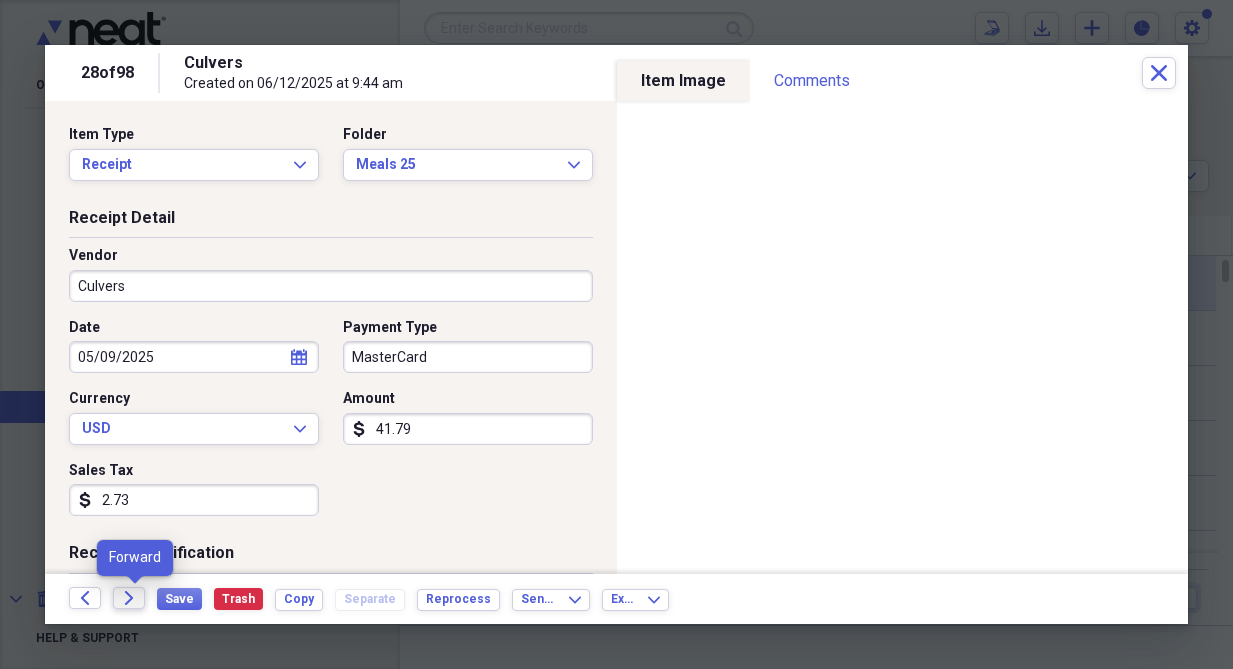 click on "Forward" 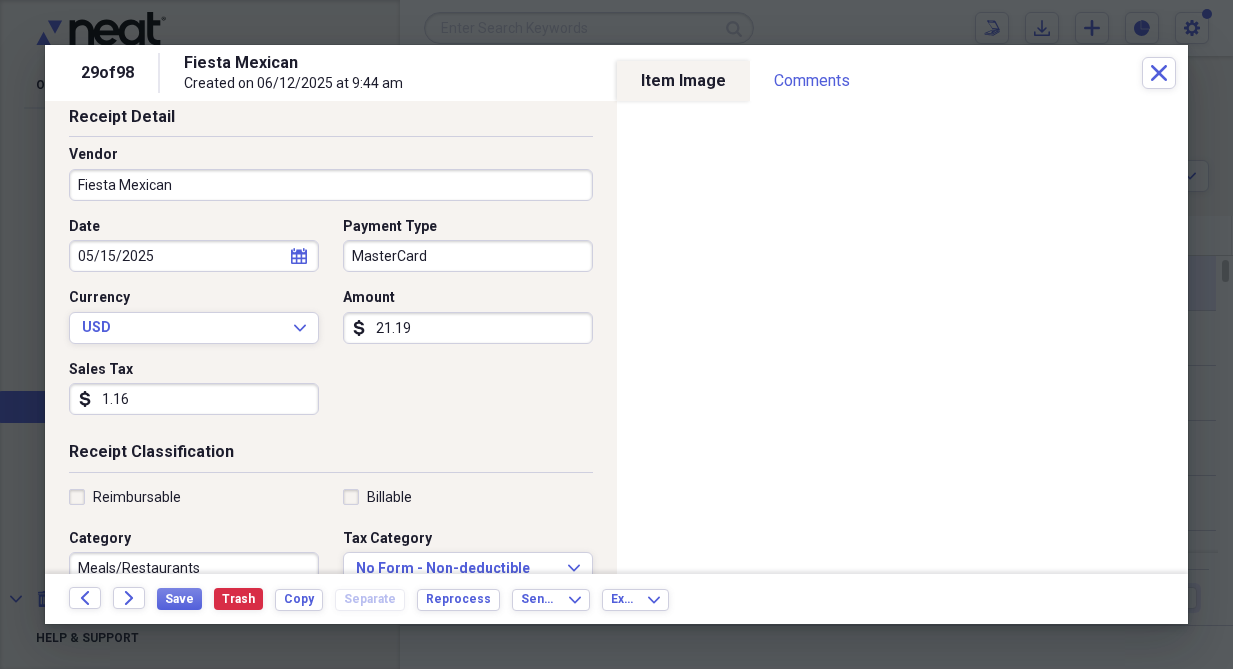scroll, scrollTop: 200, scrollLeft: 0, axis: vertical 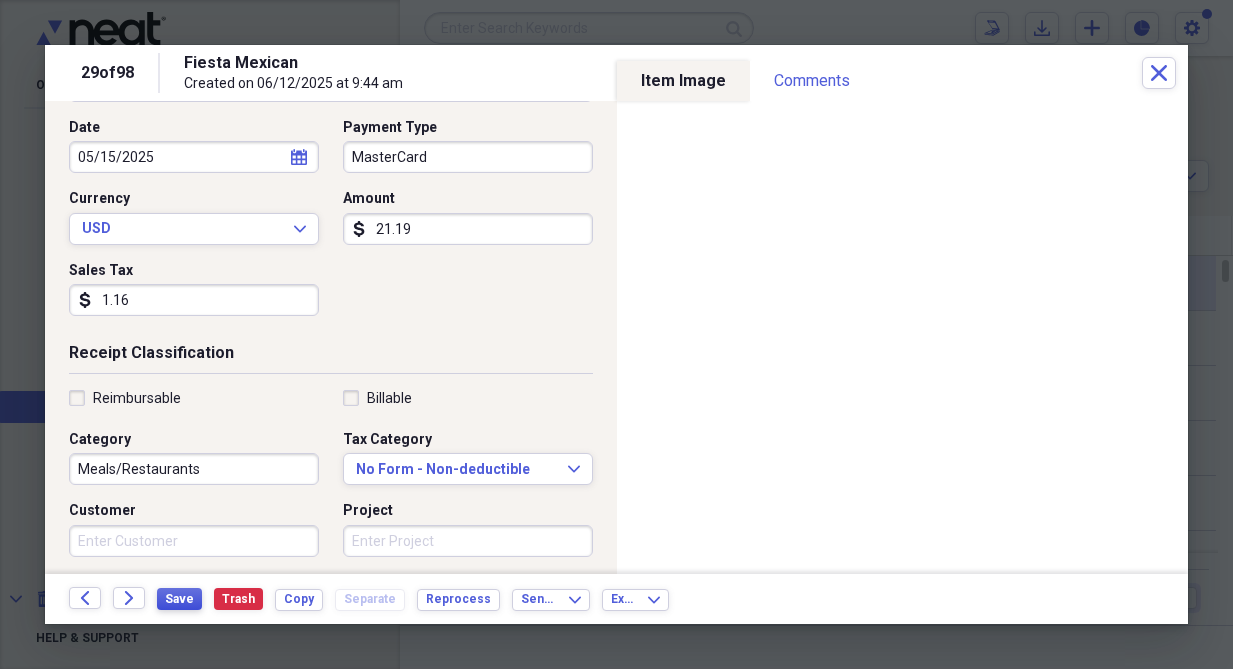 click on "Save" at bounding box center [179, 599] 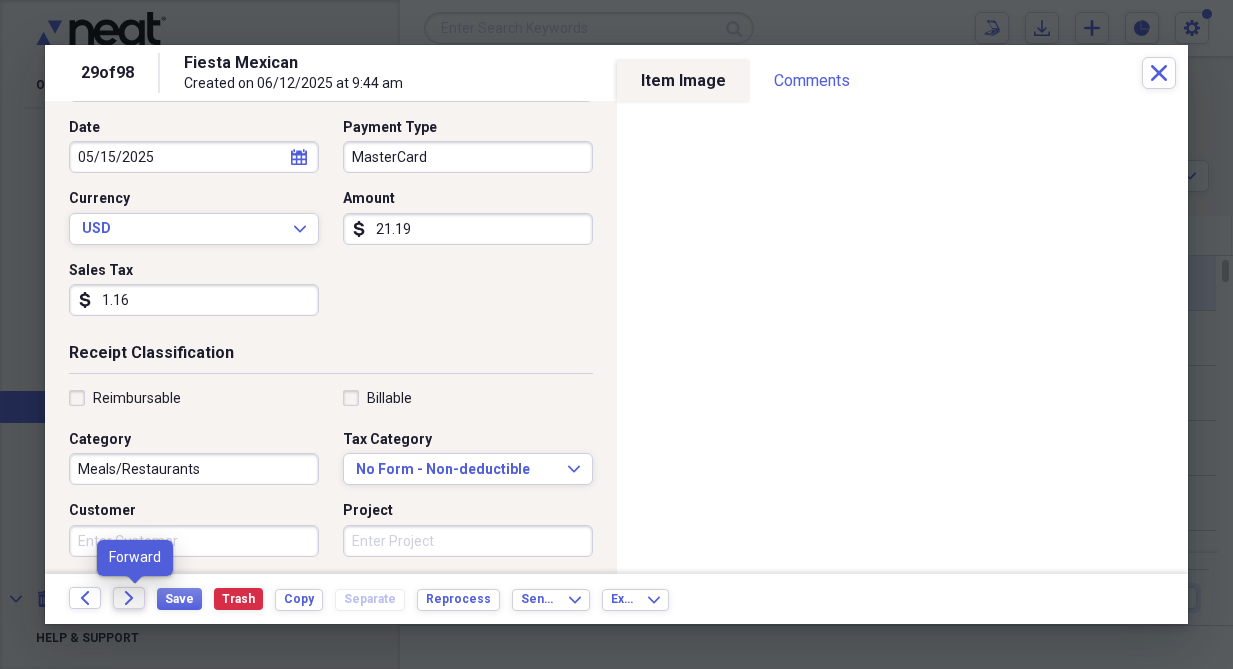 click on "Forward" 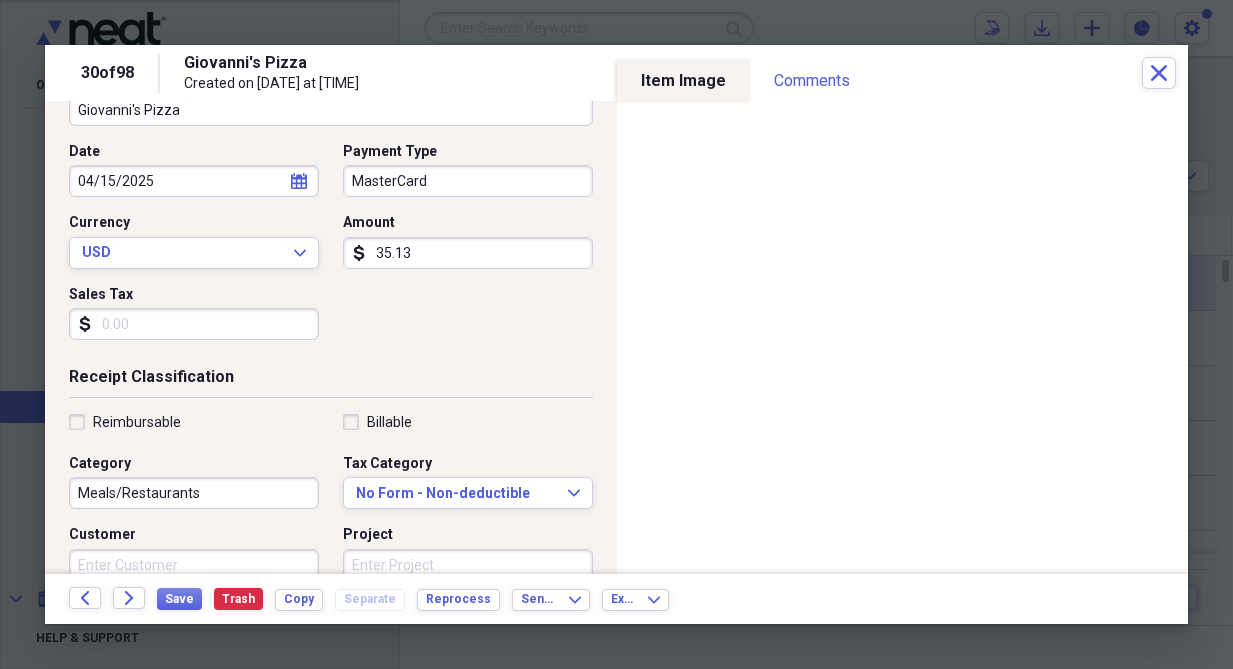 scroll, scrollTop: 200, scrollLeft: 0, axis: vertical 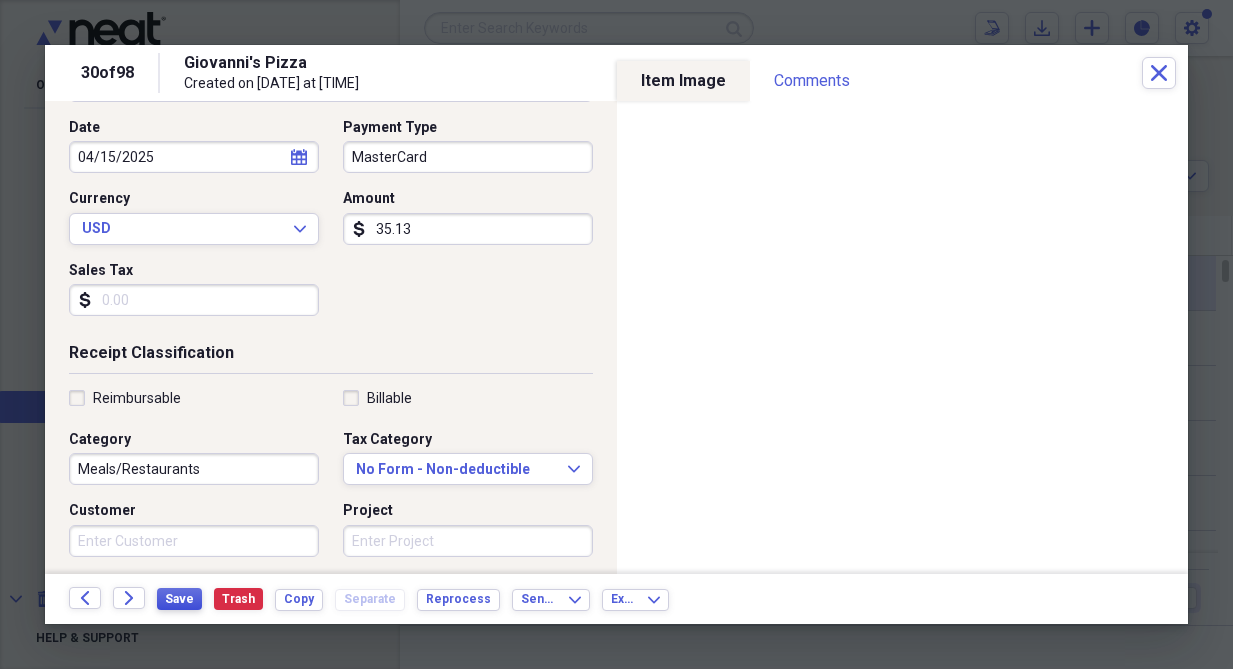 click on "Save" at bounding box center [179, 599] 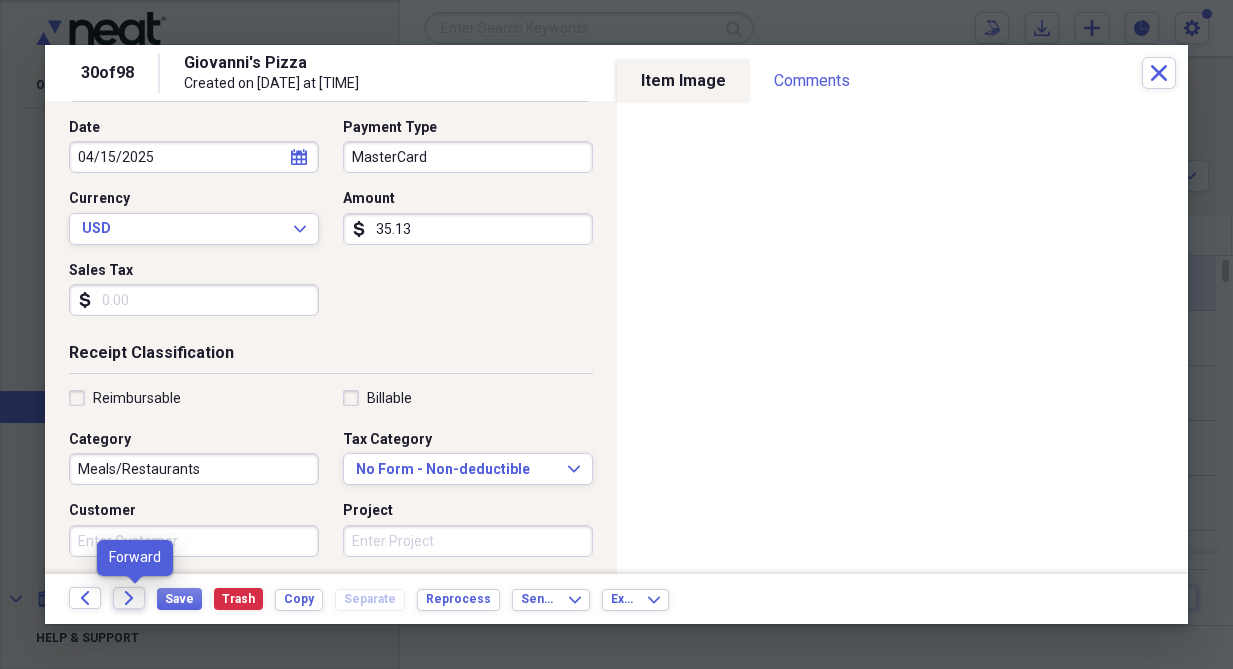 click on "Forward" 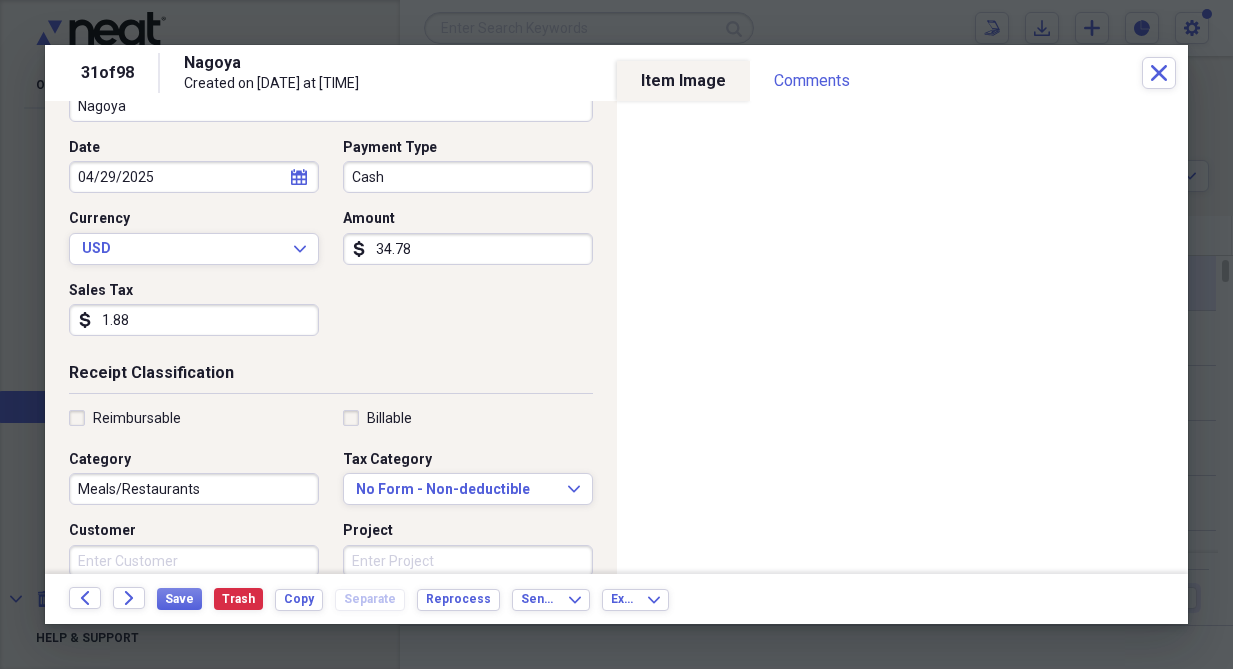 scroll, scrollTop: 200, scrollLeft: 0, axis: vertical 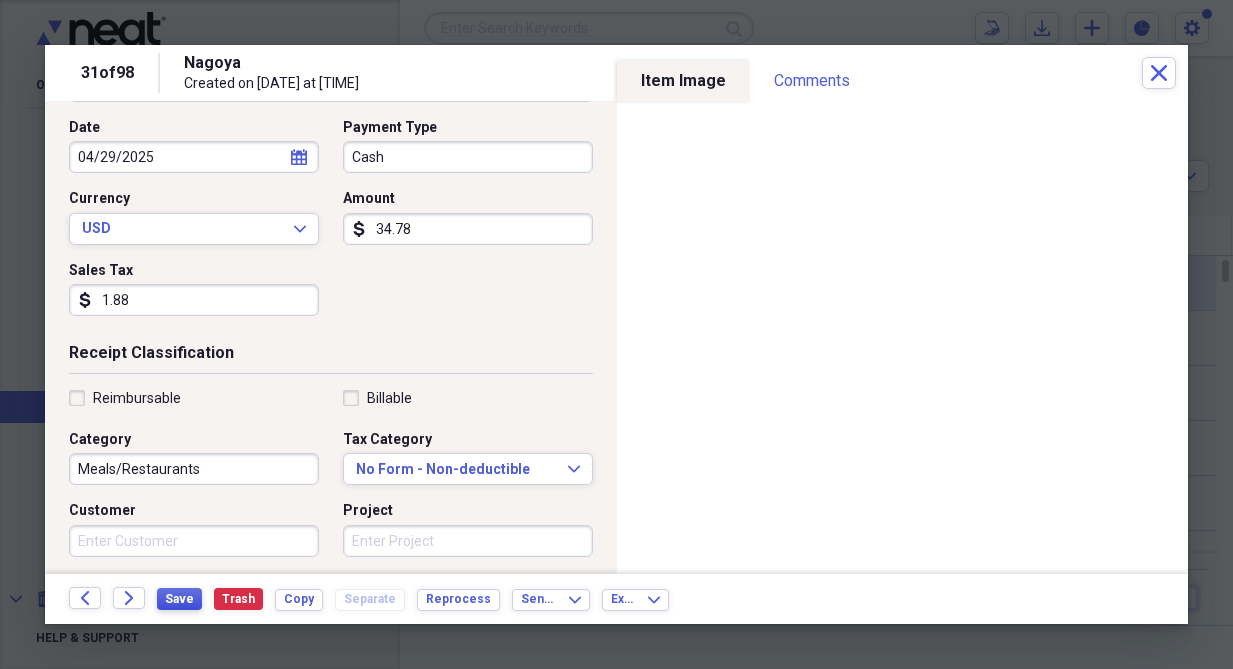 click on "Save" at bounding box center [179, 599] 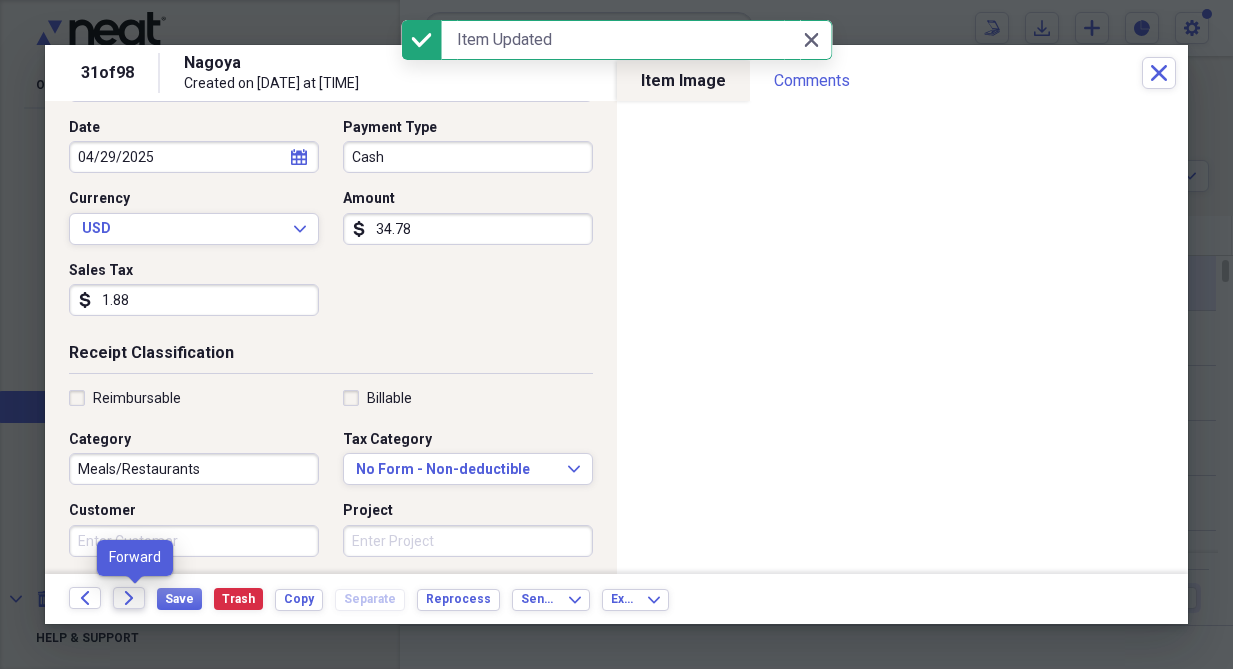 click on "Forward" 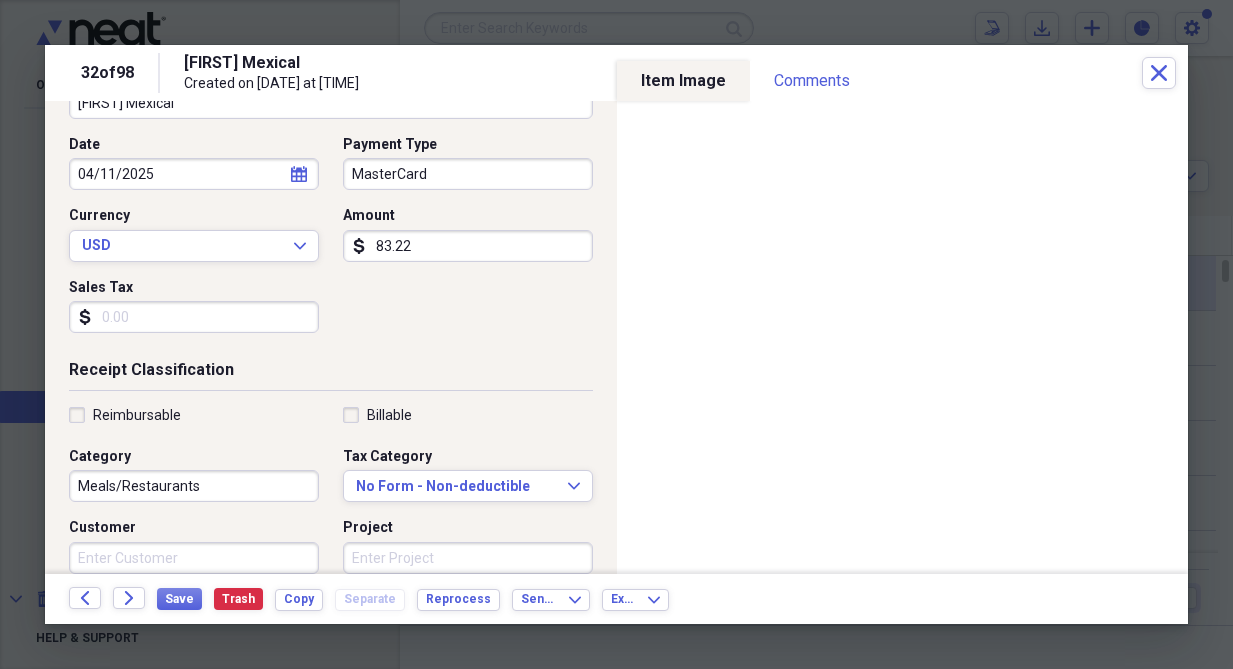 scroll, scrollTop: 200, scrollLeft: 0, axis: vertical 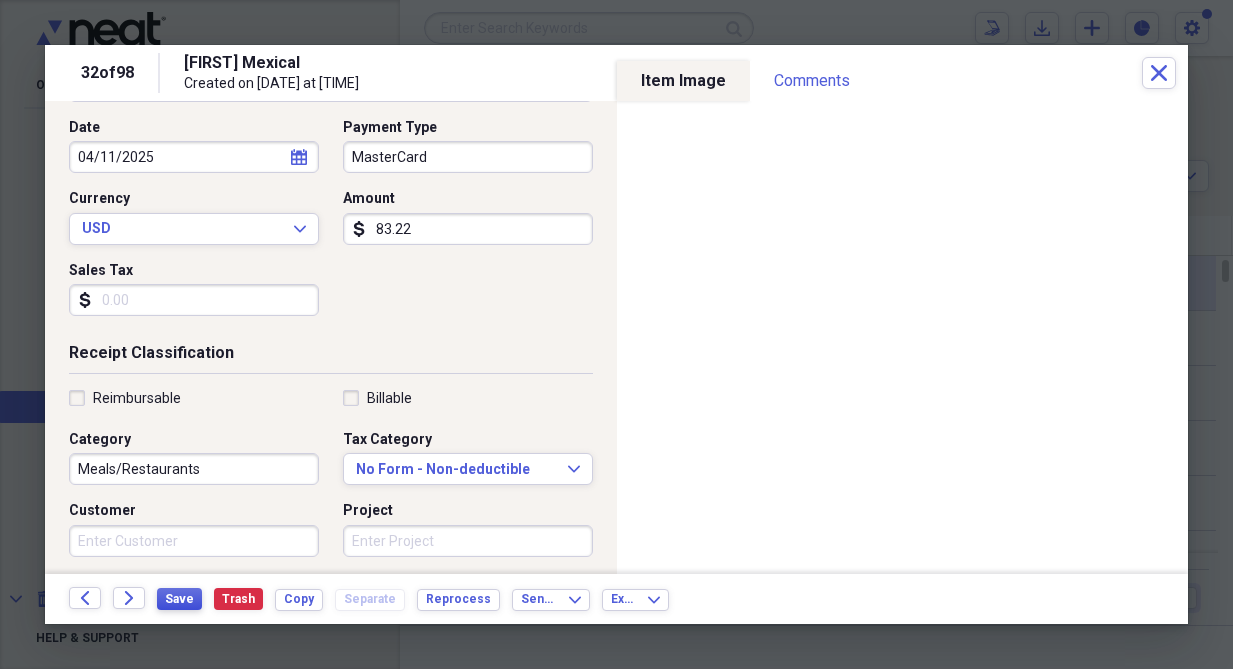 click on "Save" at bounding box center [179, 599] 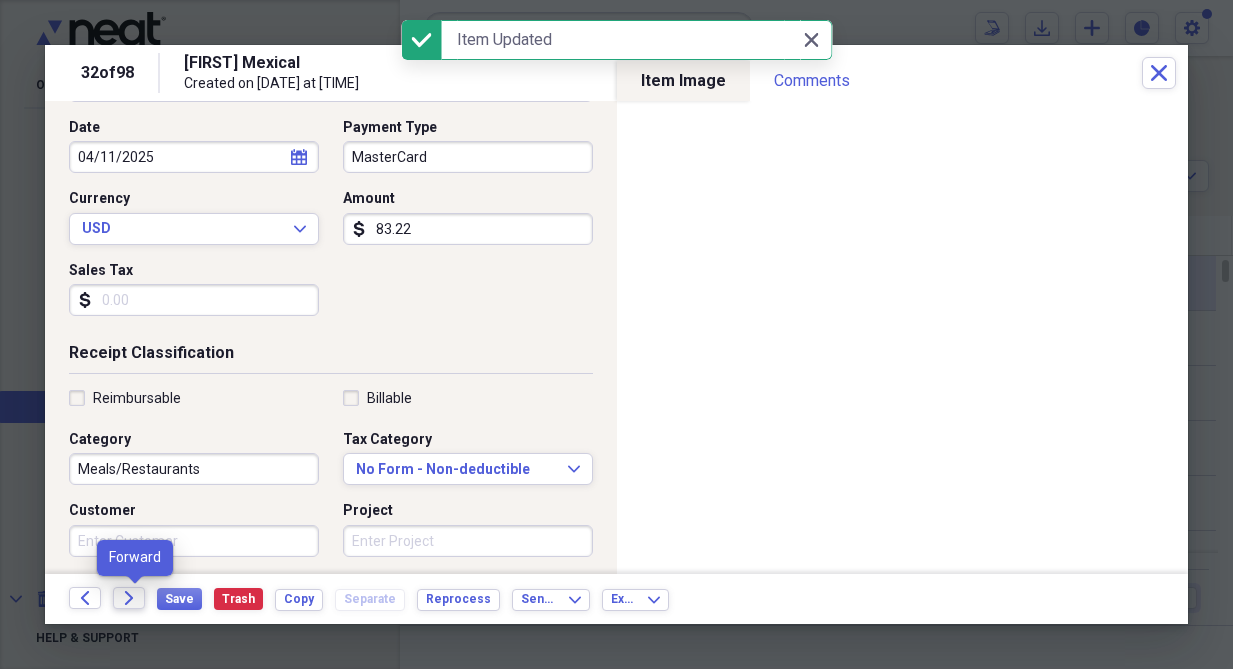 click on "Forward" 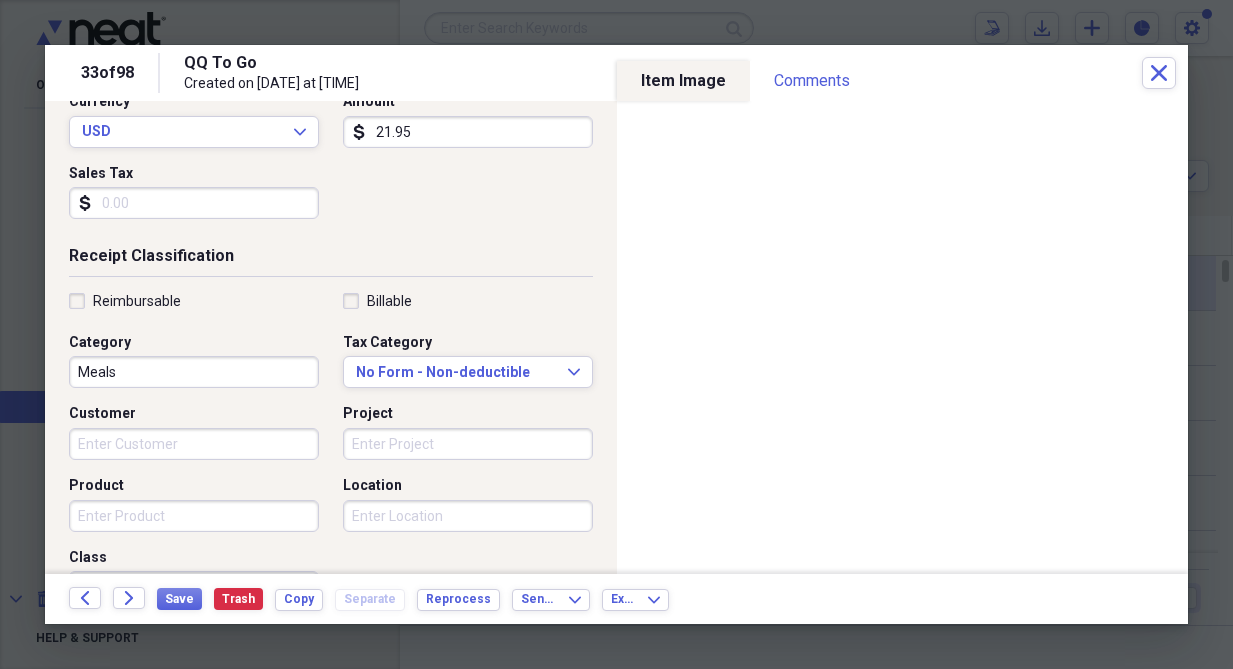 scroll, scrollTop: 300, scrollLeft: 0, axis: vertical 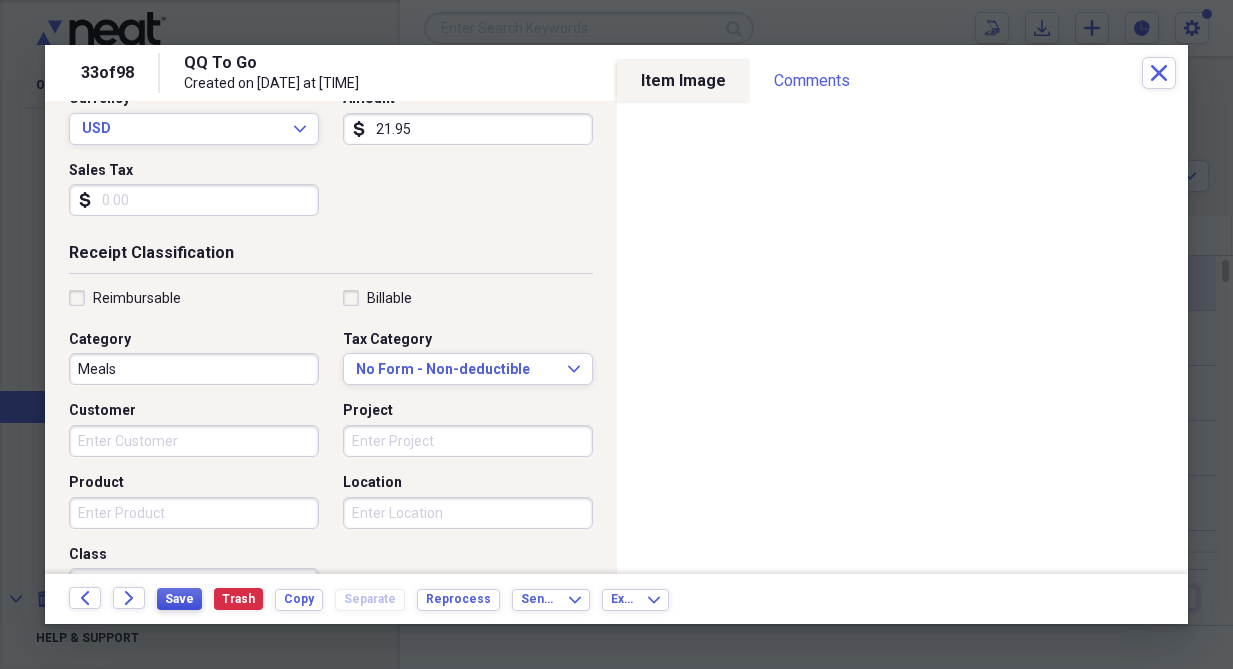 click on "Save" at bounding box center [179, 599] 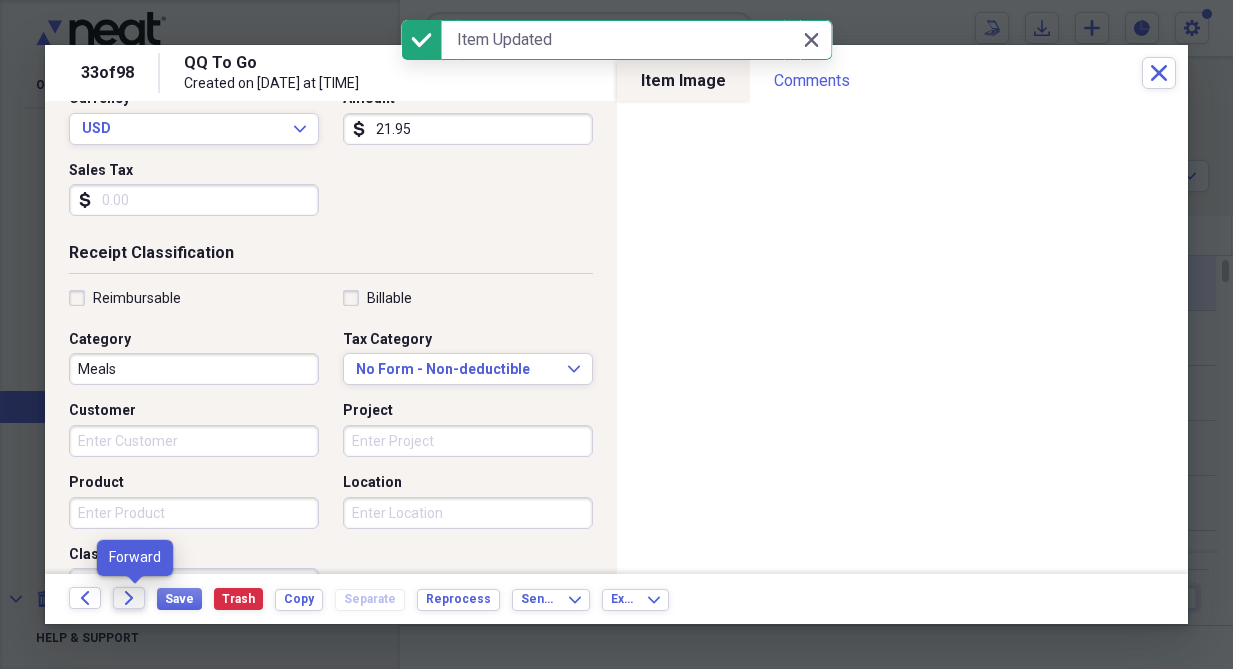 click on "Forward" 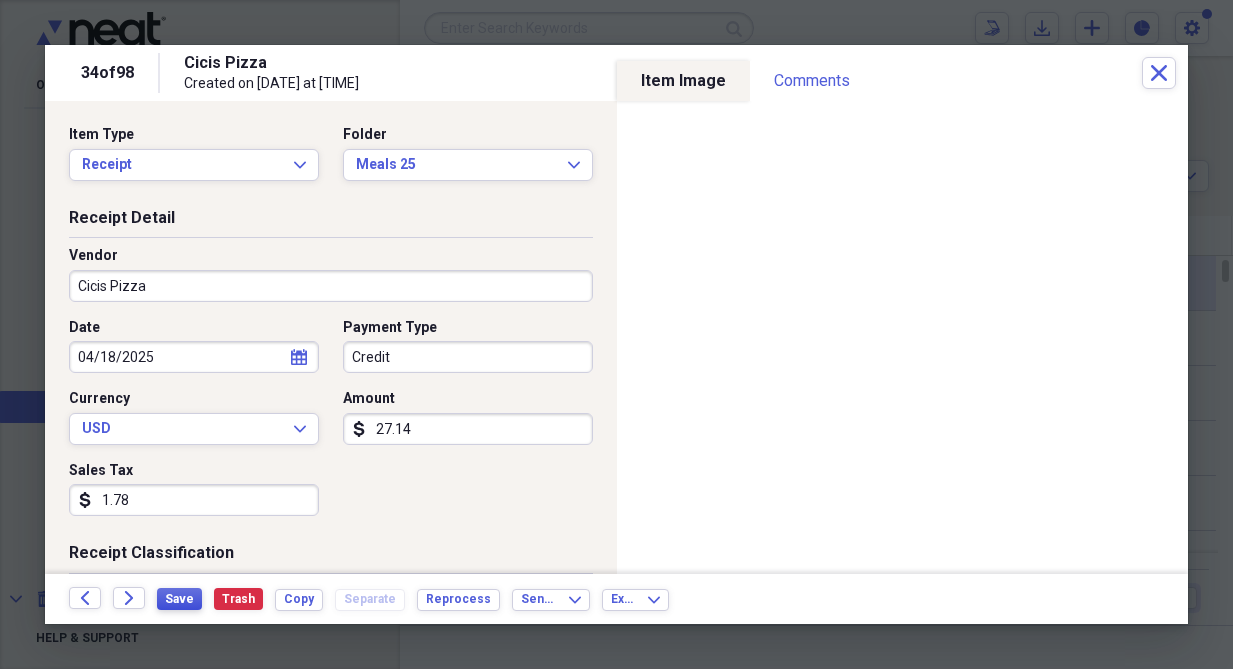 click on "Save" at bounding box center [179, 599] 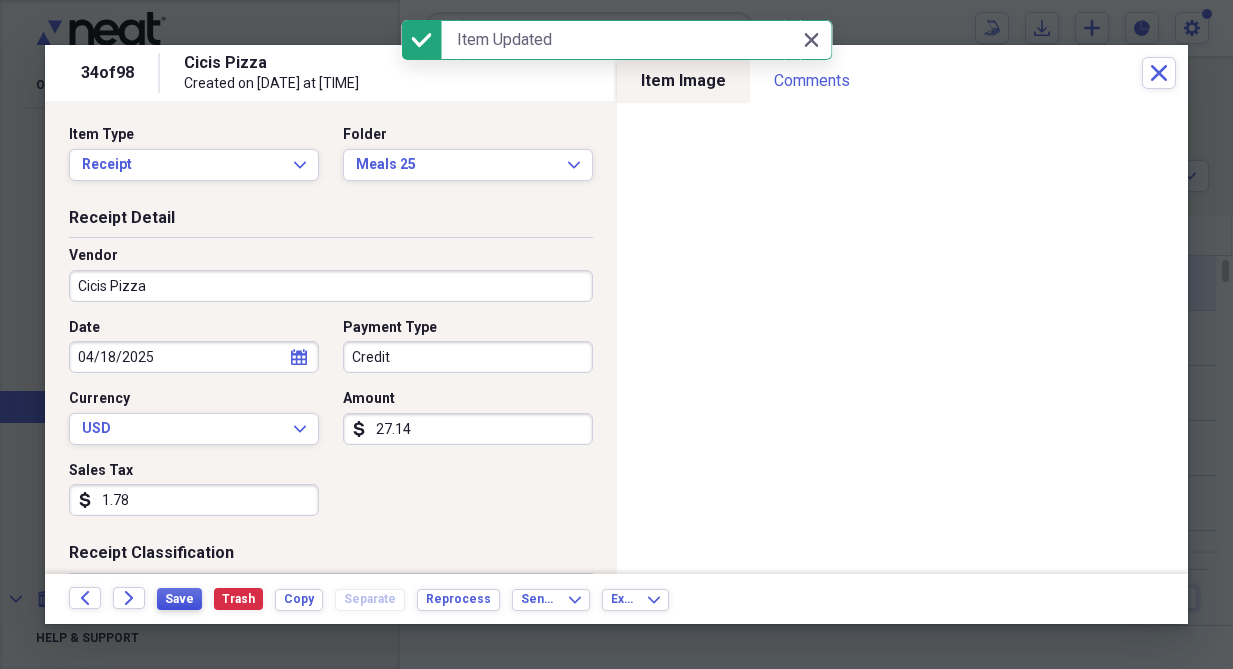 scroll, scrollTop: 100, scrollLeft: 0, axis: vertical 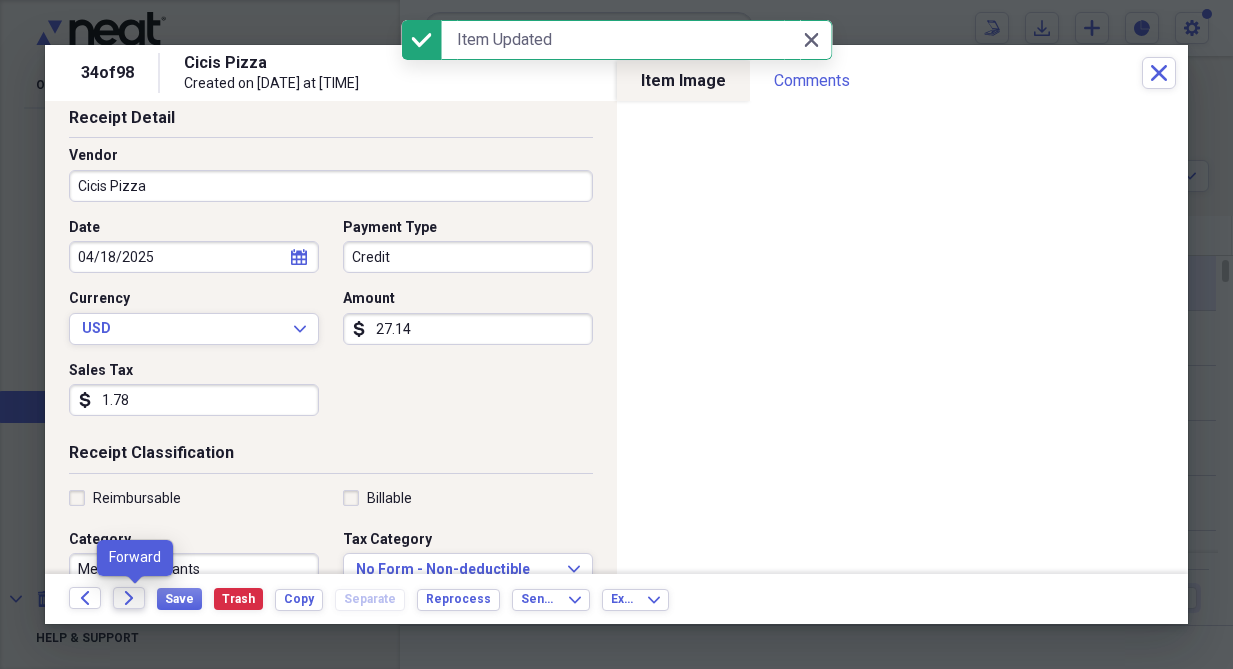 click on "Forward" at bounding box center (129, 598) 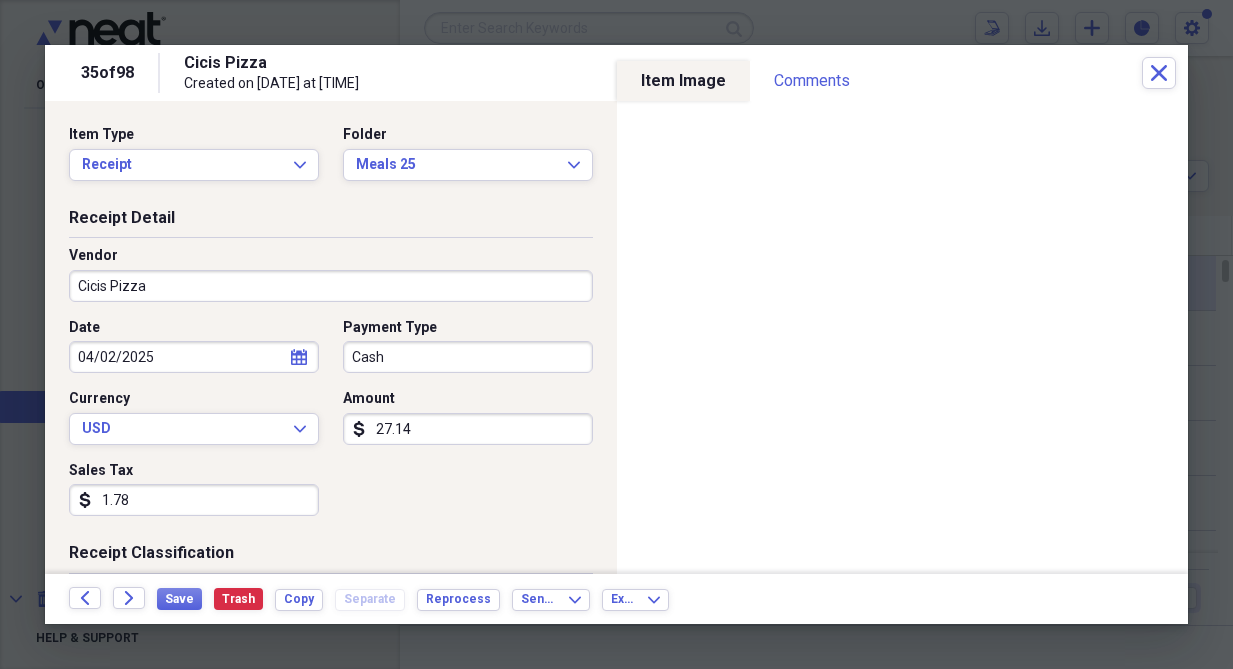 click on "Cash" at bounding box center (468, 357) 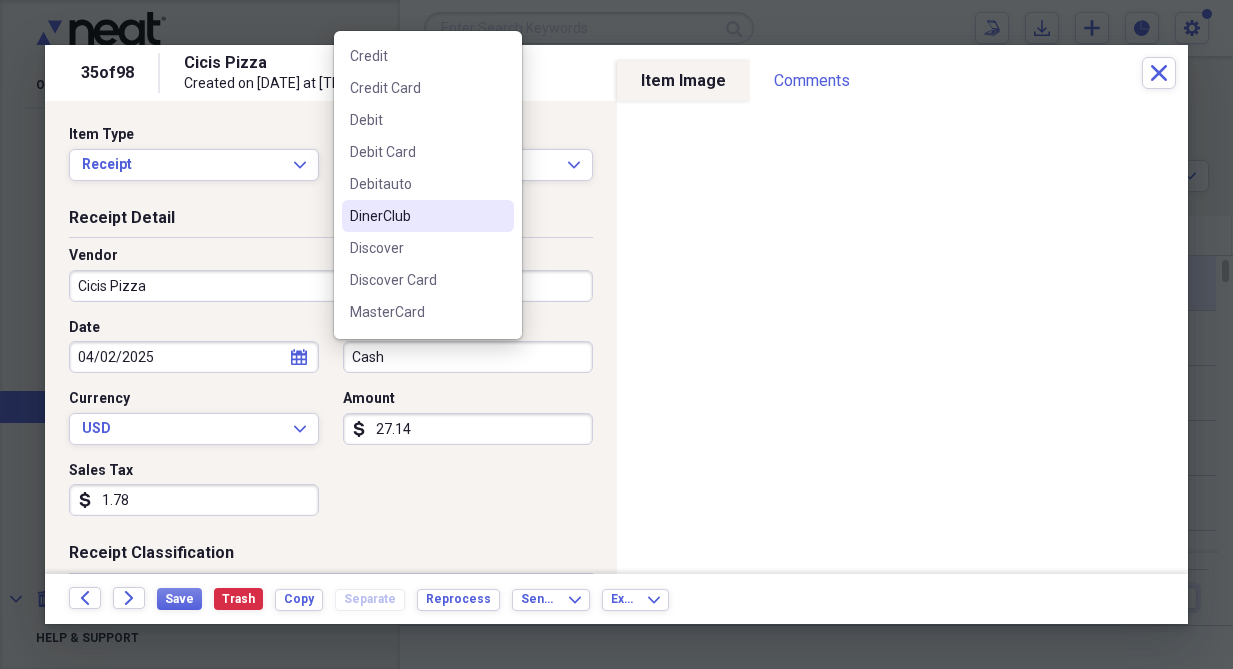 scroll, scrollTop: 200, scrollLeft: 0, axis: vertical 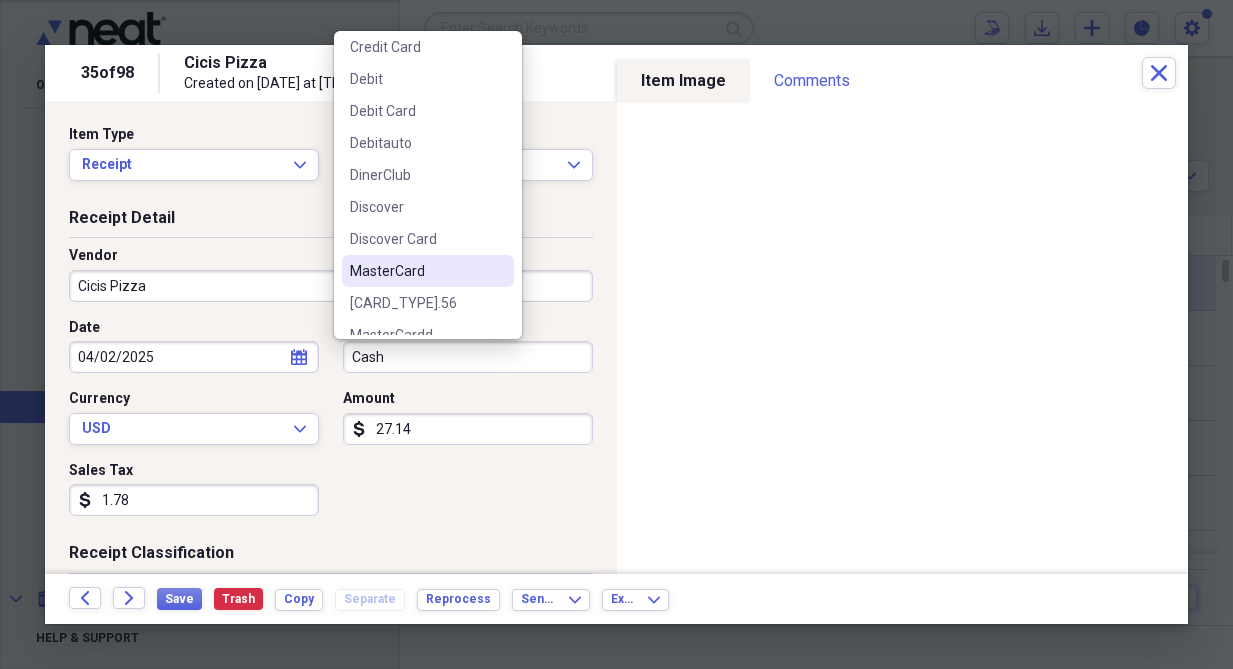 click on "MasterCard" at bounding box center (416, 271) 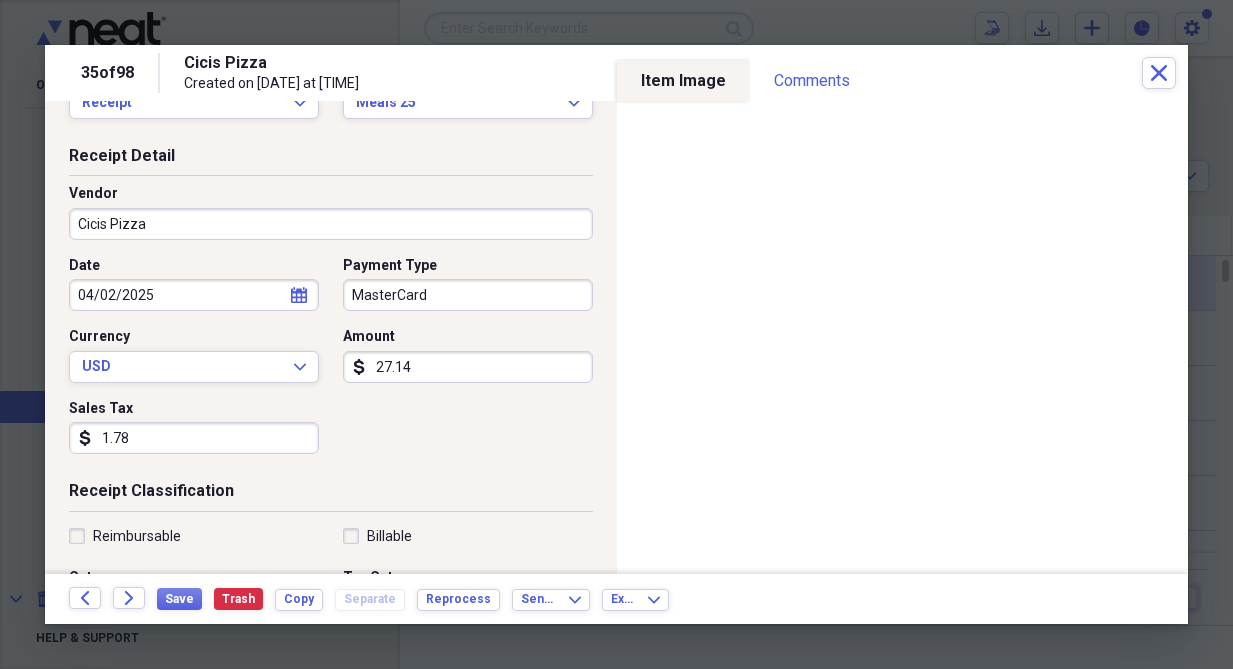 scroll, scrollTop: 100, scrollLeft: 0, axis: vertical 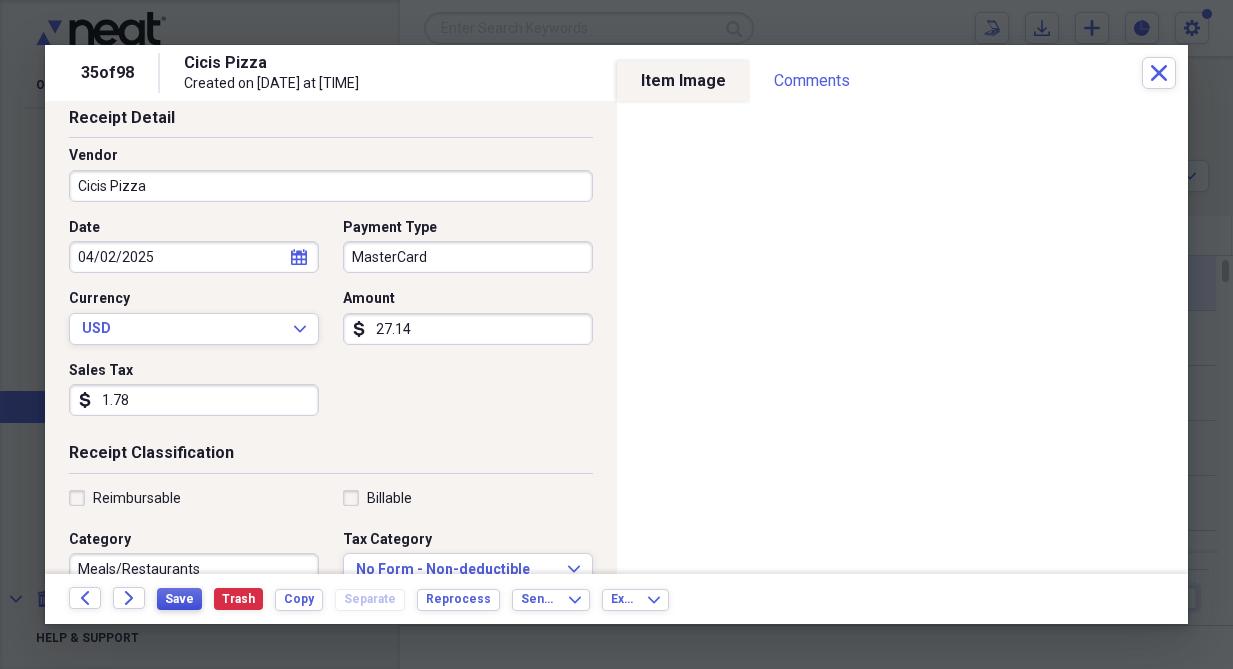 click on "Save" at bounding box center (179, 599) 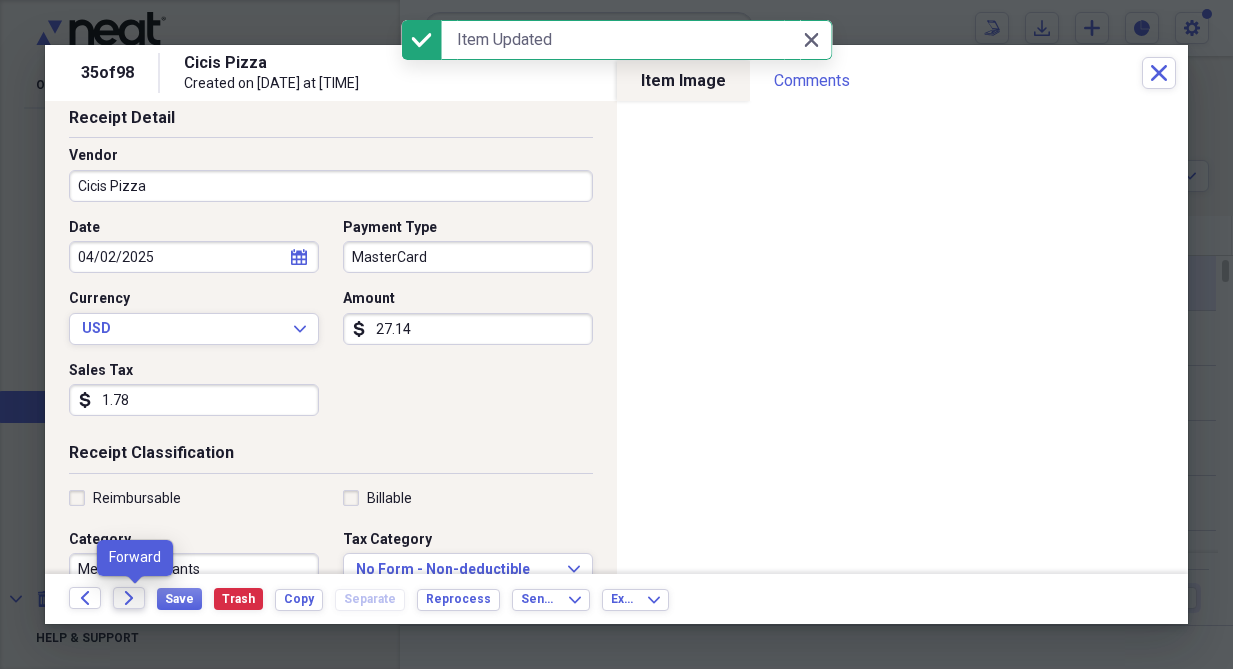 click on "Forward" 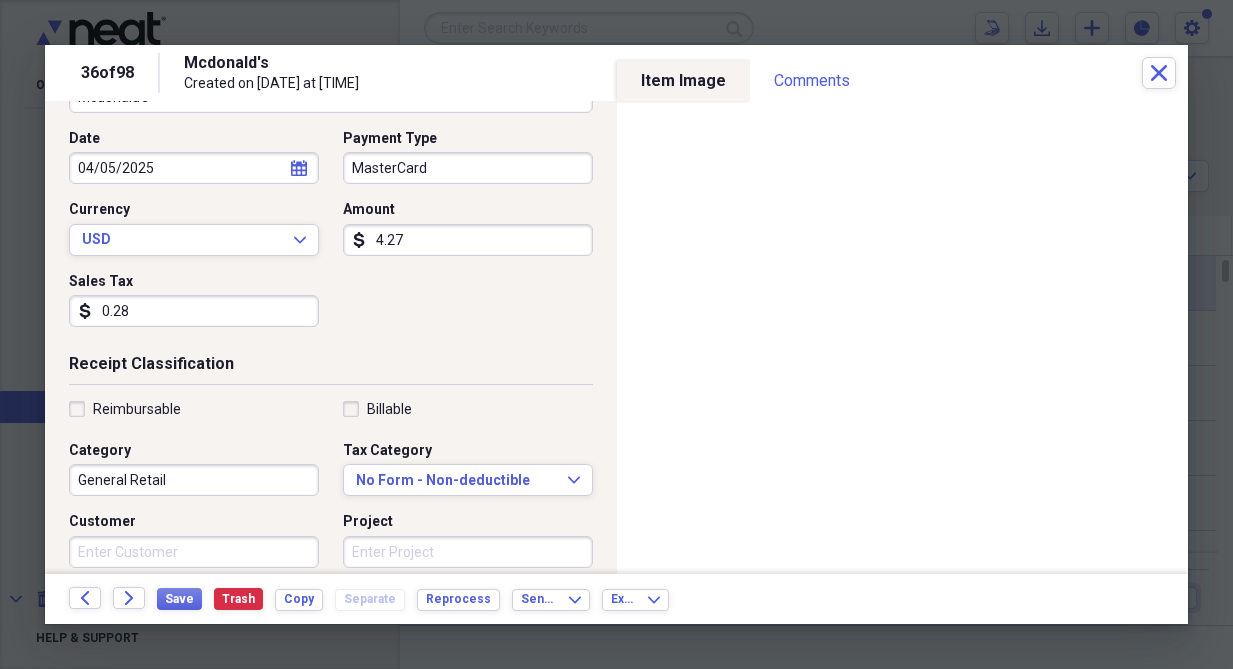 scroll, scrollTop: 200, scrollLeft: 0, axis: vertical 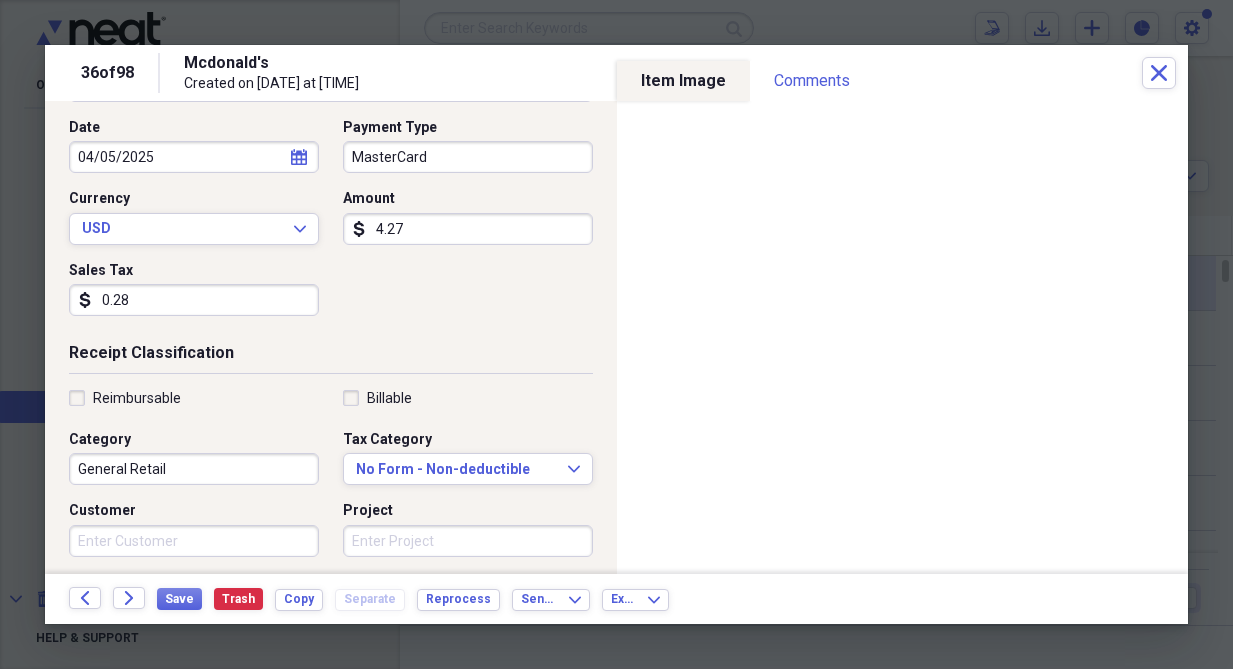 click on "General Retail" at bounding box center [194, 469] 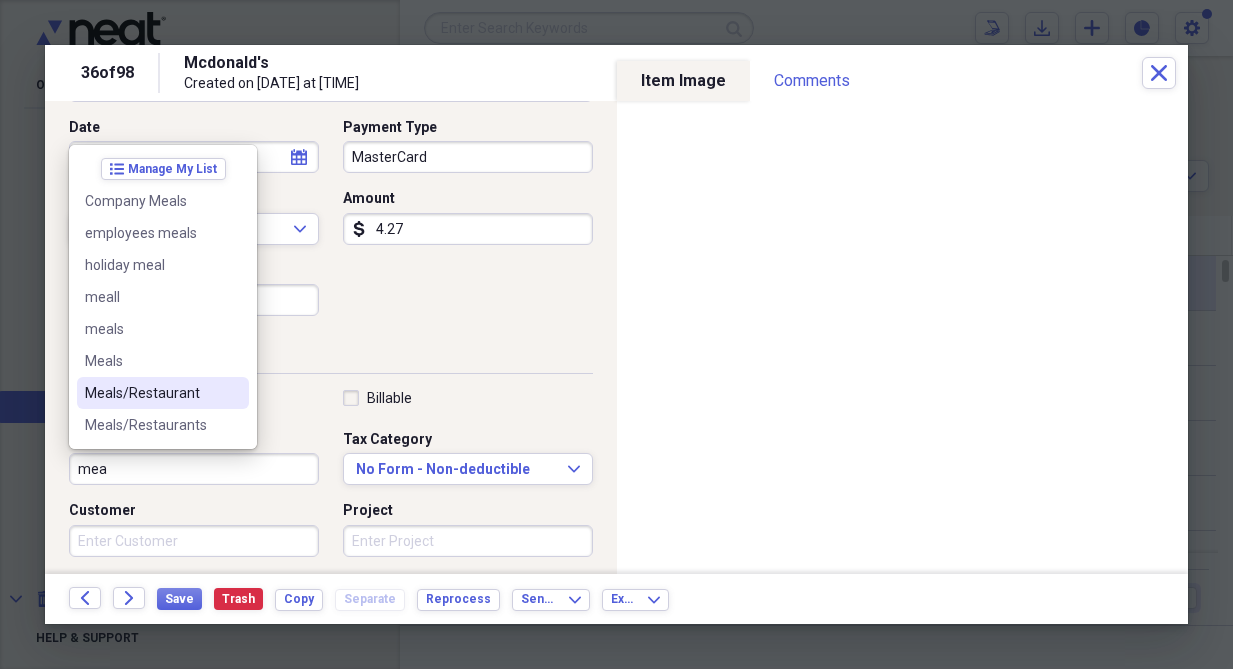 drag, startPoint x: 166, startPoint y: 392, endPoint x: 165, endPoint y: 419, distance: 27.018513 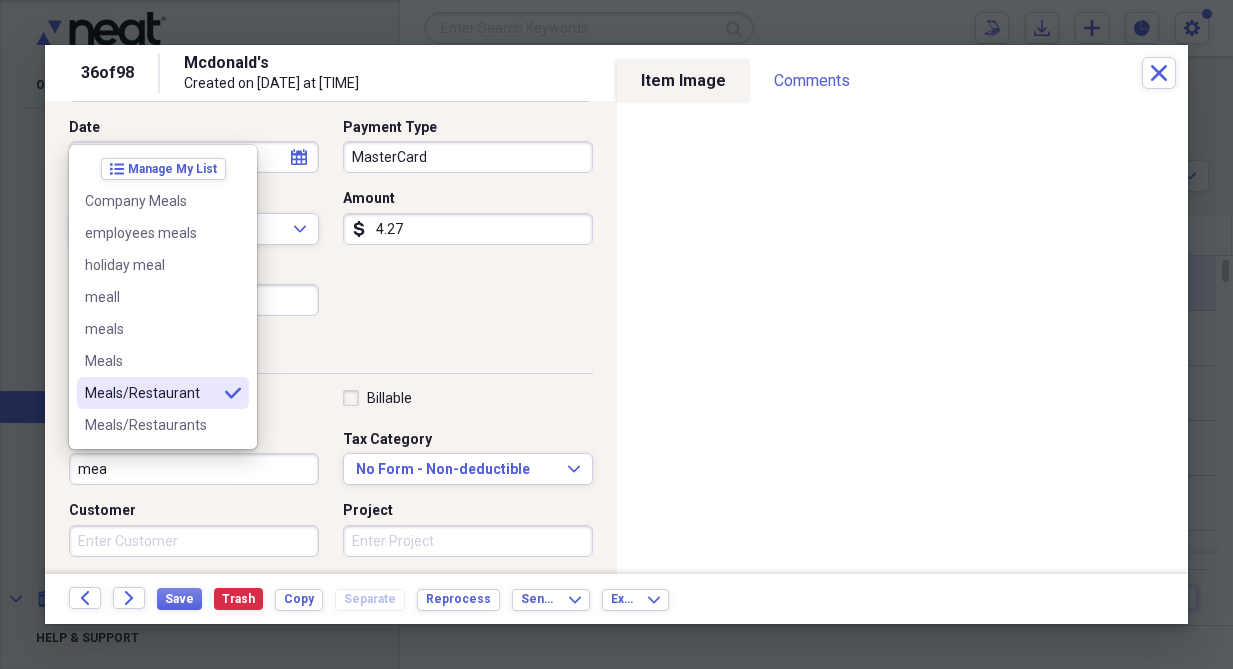 type on "Meals/Restaurant" 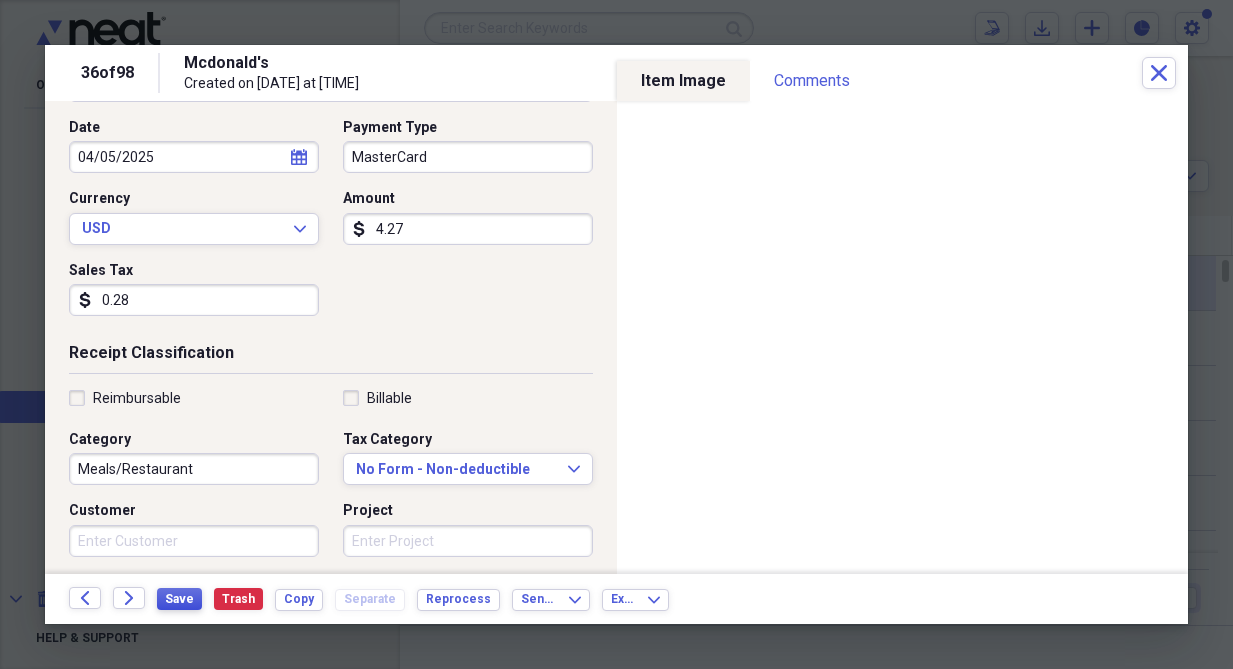 click on "Save" at bounding box center [179, 599] 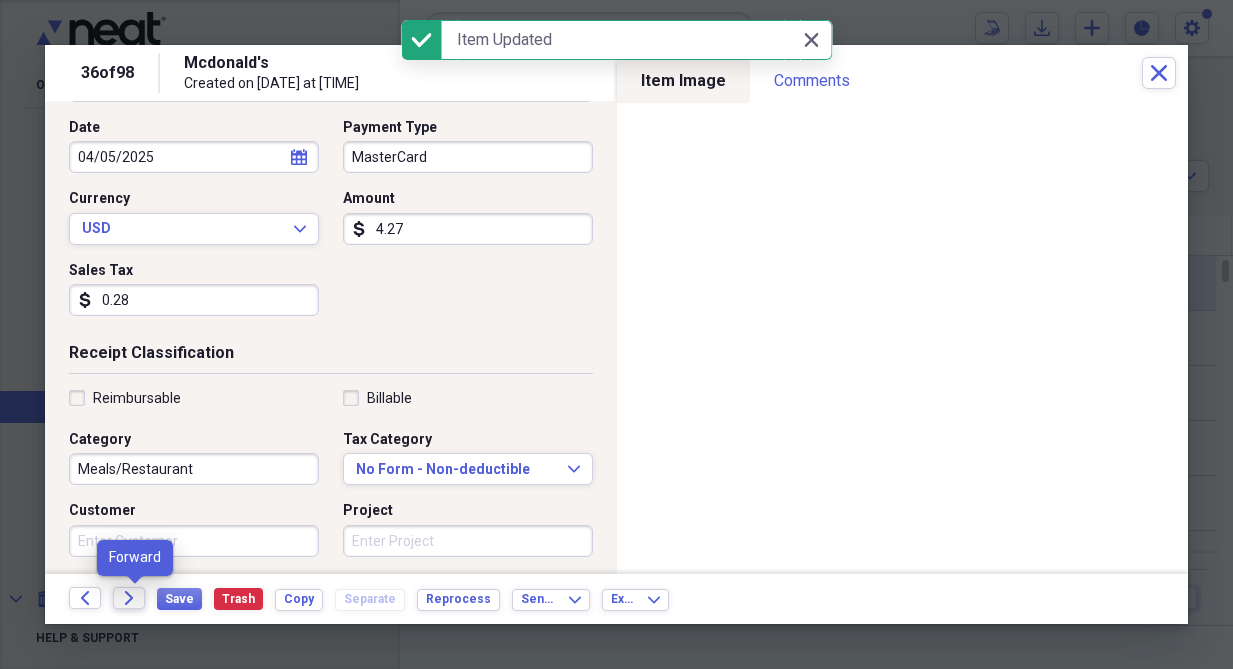click 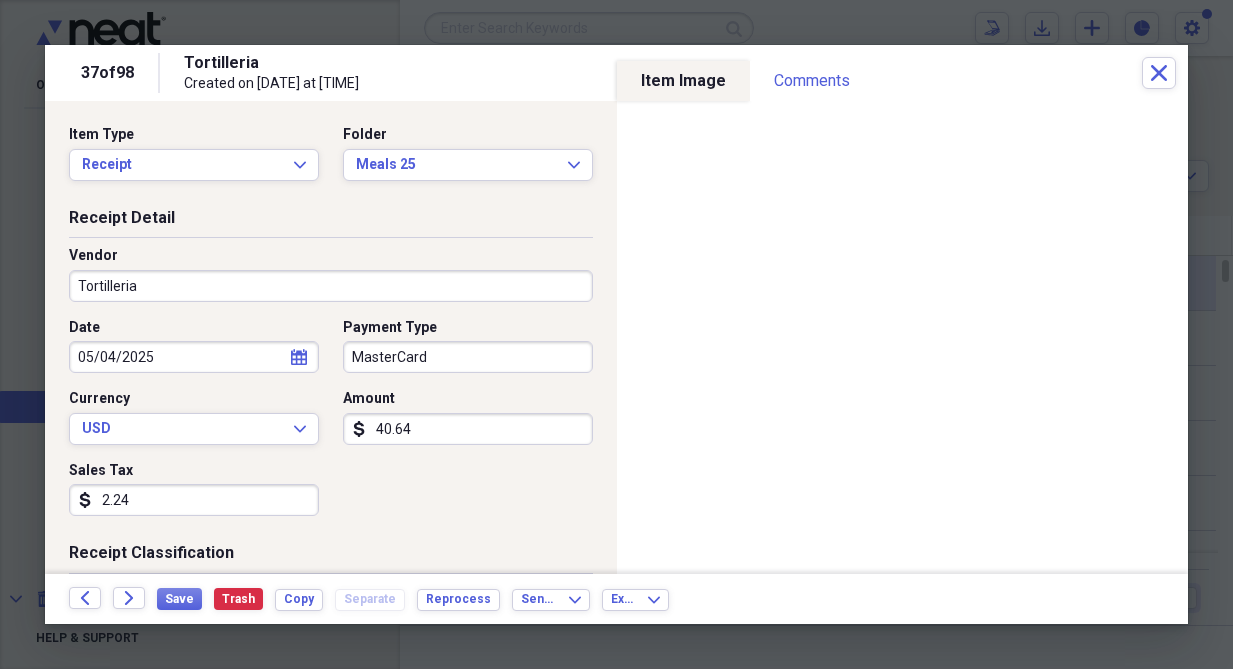 scroll, scrollTop: 100, scrollLeft: 0, axis: vertical 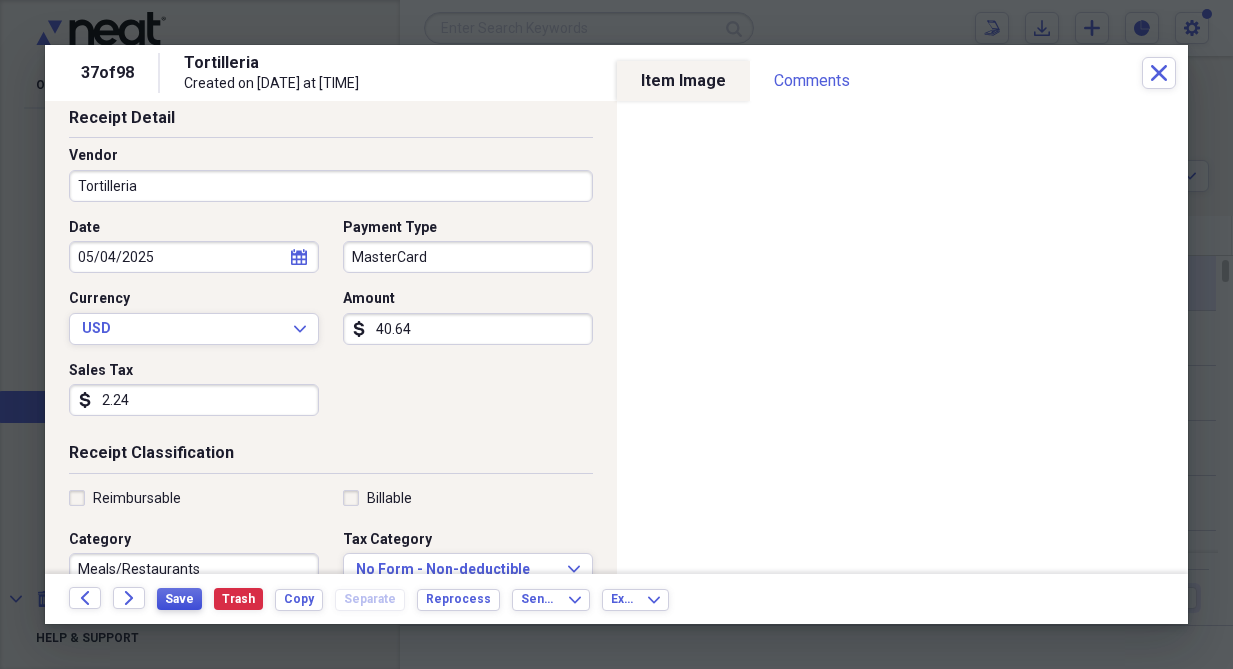click on "Save" at bounding box center (179, 599) 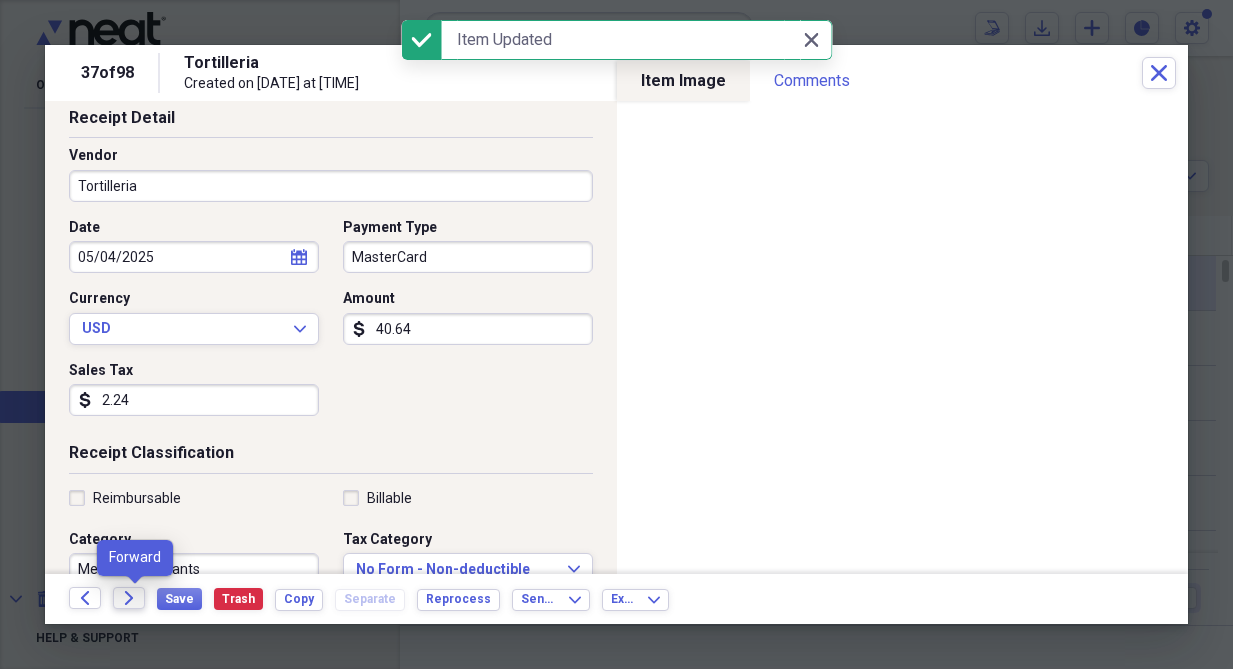 click 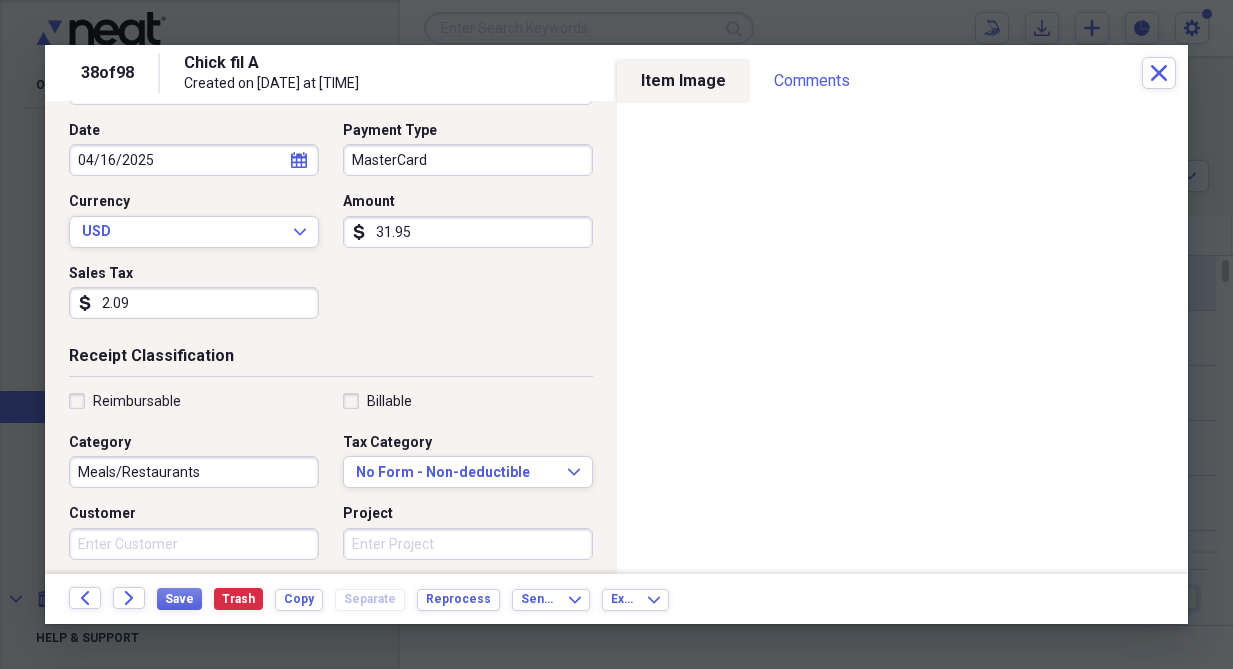 scroll, scrollTop: 200, scrollLeft: 0, axis: vertical 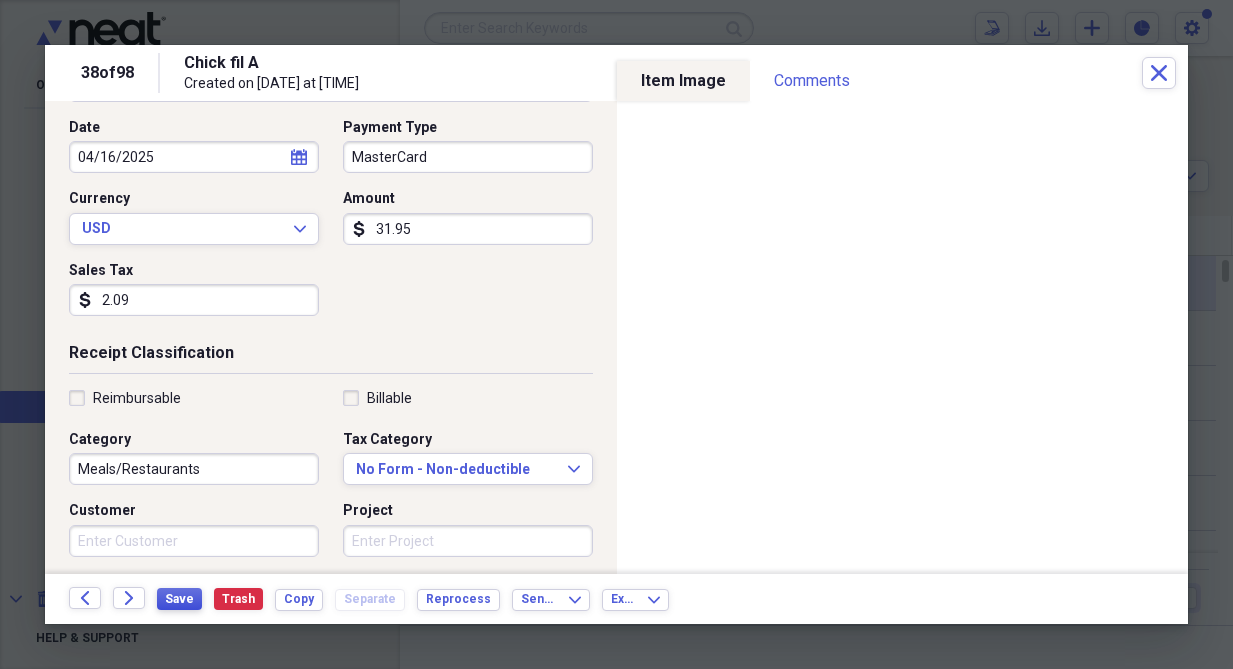 click on "Save" at bounding box center [179, 599] 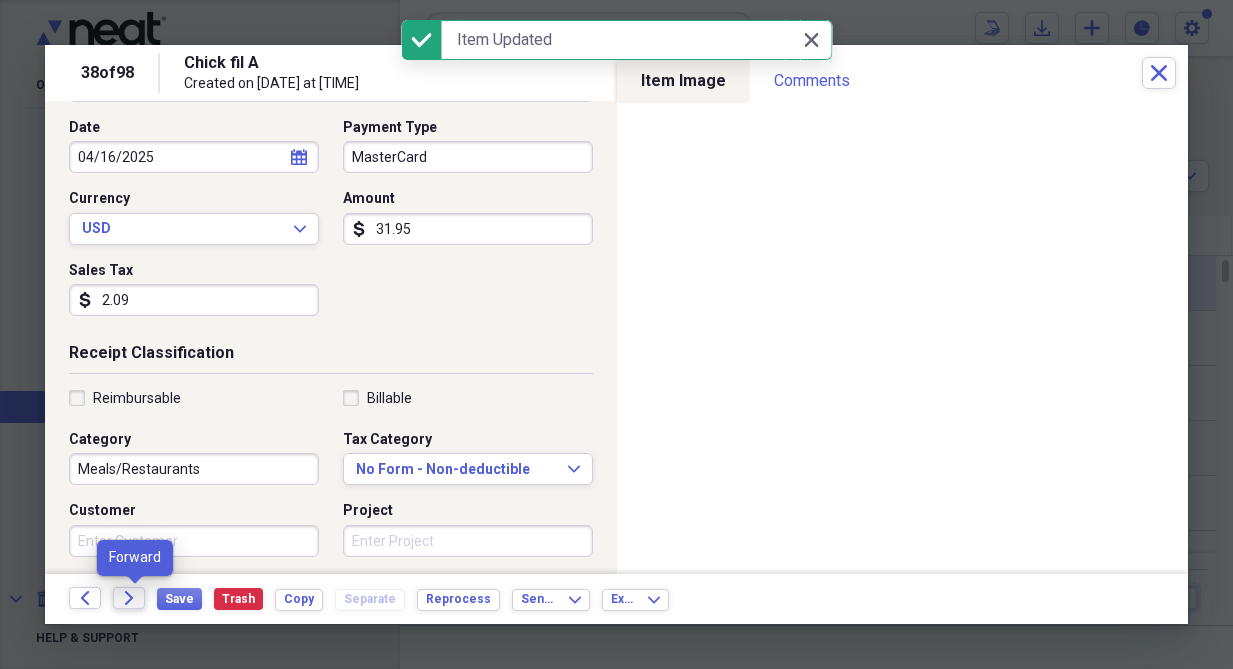 click on "Forward" 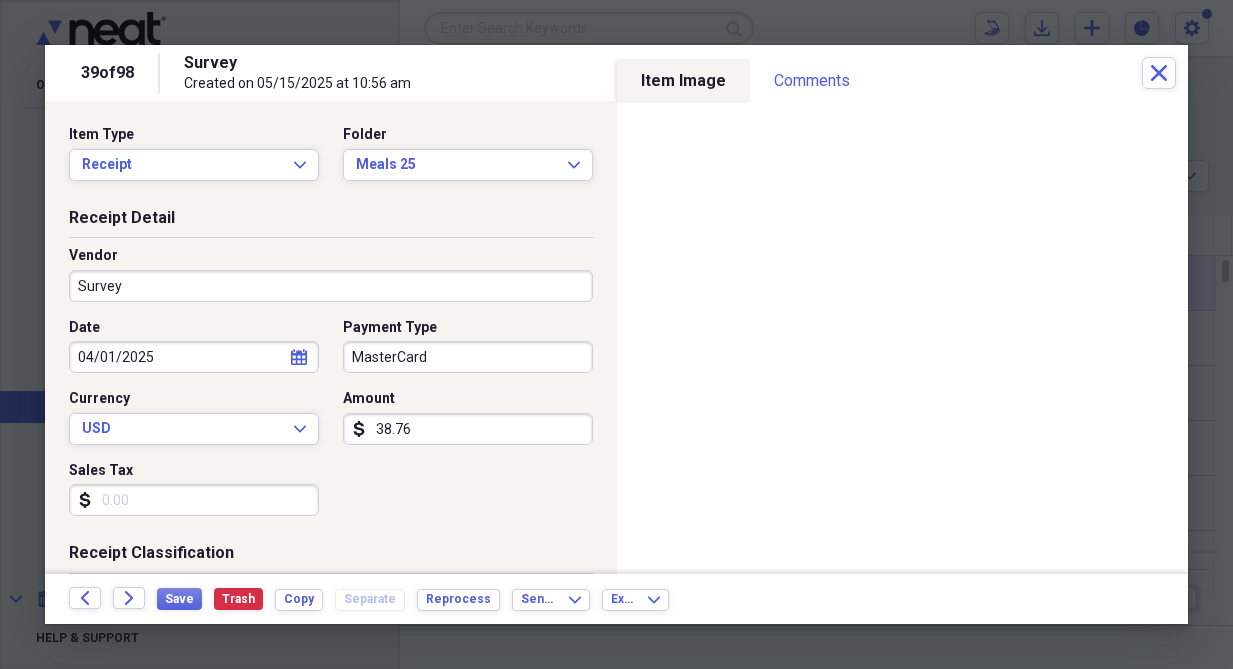 click on "Survey" at bounding box center (331, 286) 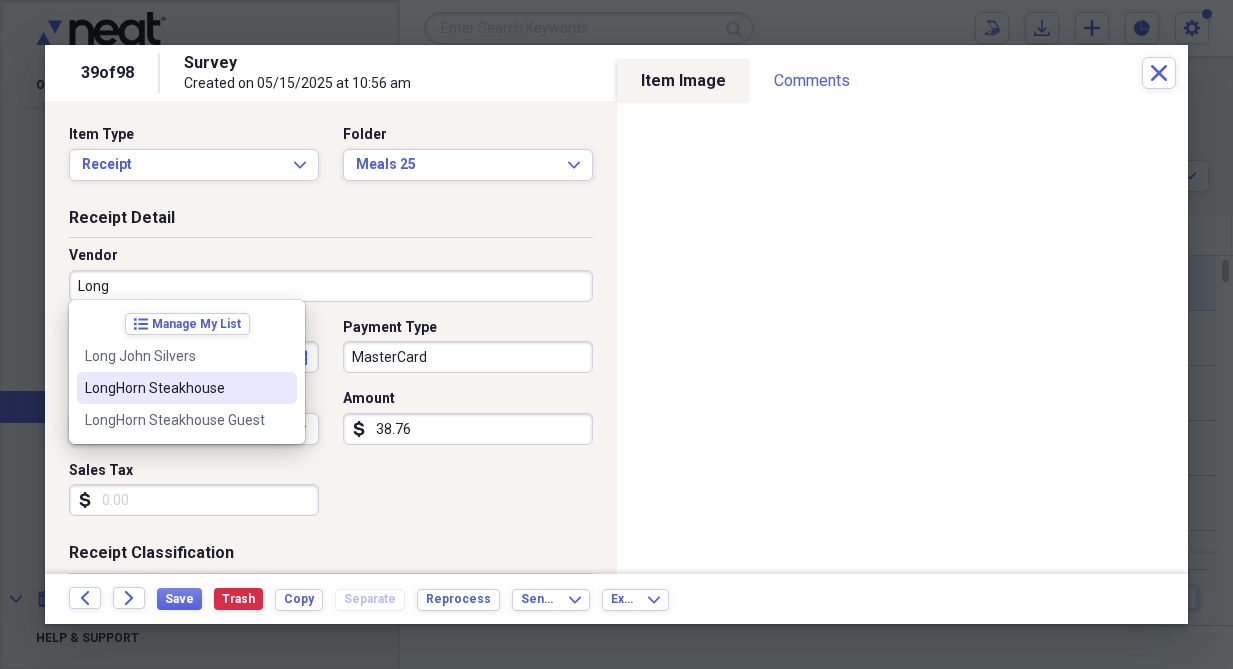 click on "LongHorn Steakhouse" at bounding box center [175, 388] 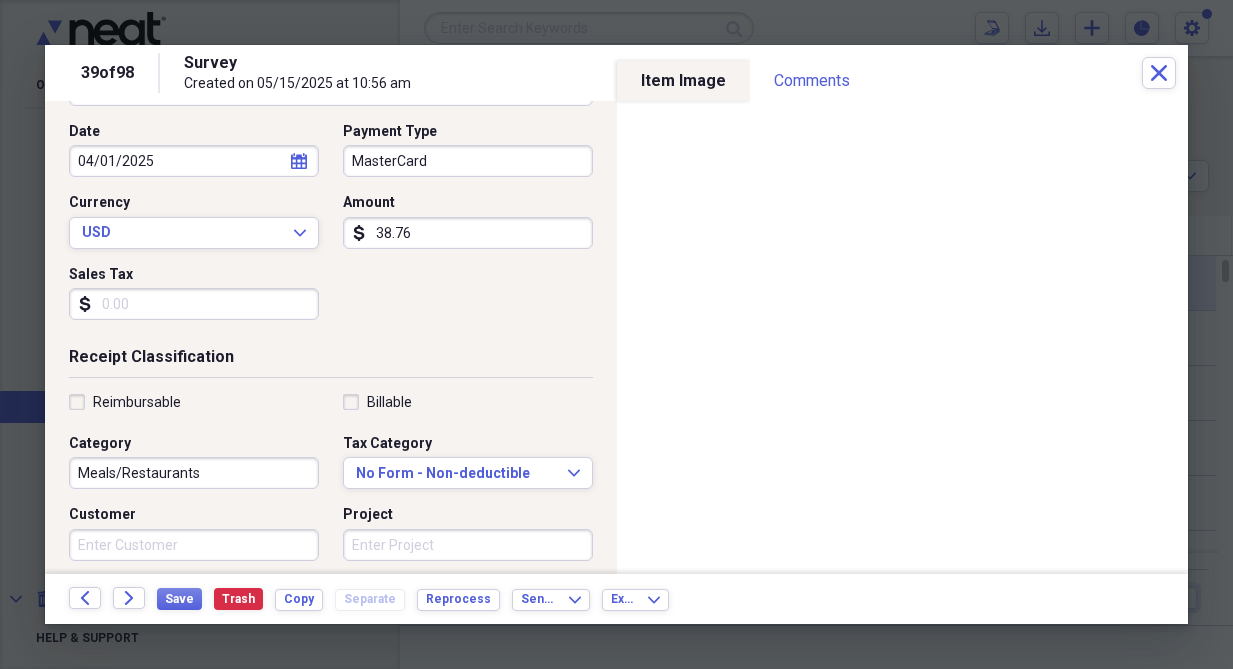 scroll, scrollTop: 200, scrollLeft: 0, axis: vertical 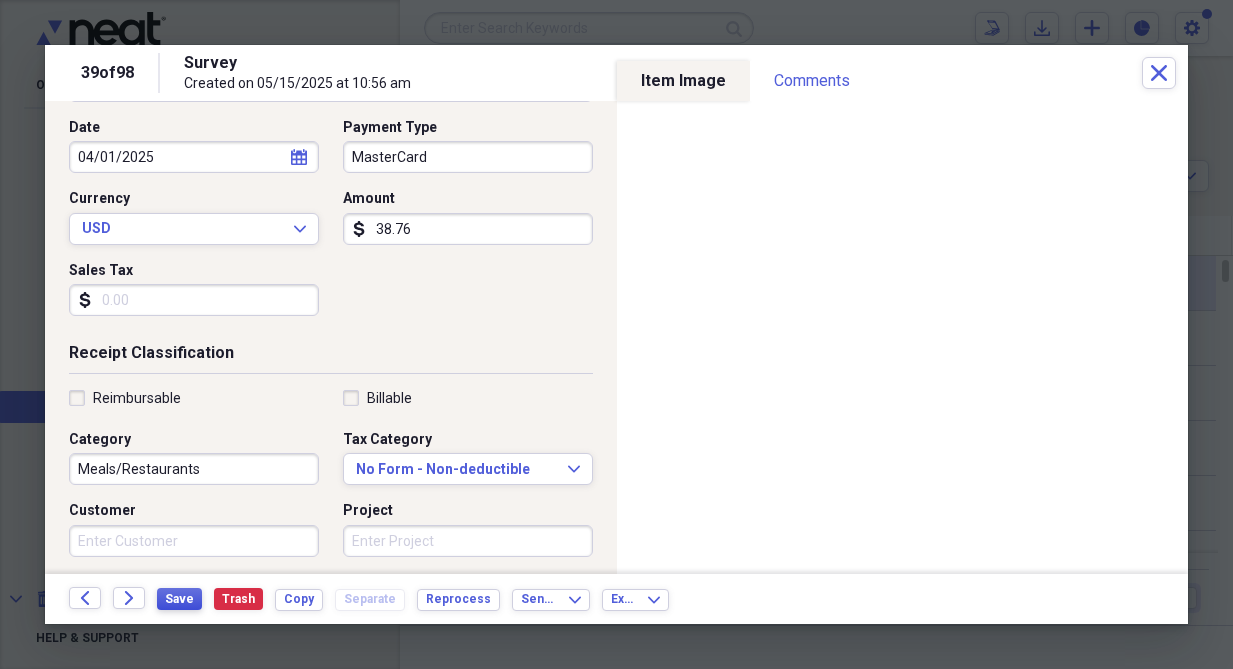 click on "Save" at bounding box center [179, 599] 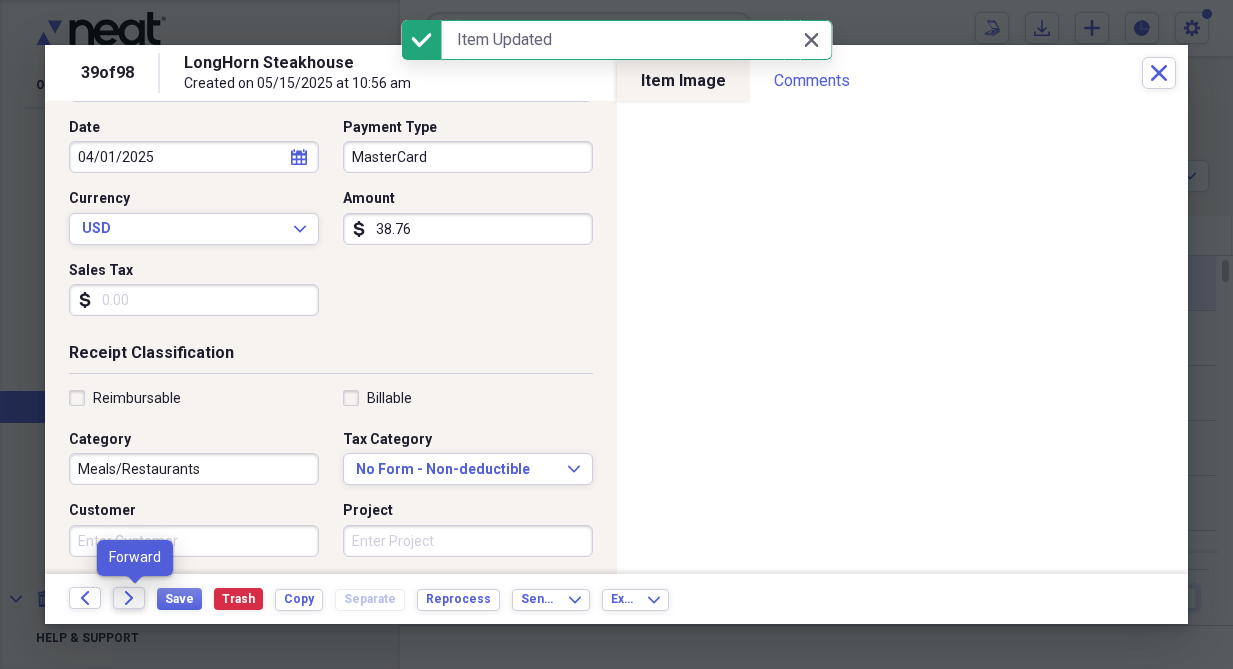 click on "Organize My Files 99+ Collapse Unfiled Needs Review 99+ Unfiled All Files Unfiled Unfiled Unfiled Saved Reports Collapse My Cabinet Herren Grounds Care Add Folder Expand Folder 2013 Add Folder Expand Folder 2014 Add Folder Expand Folder 2015 Add Folder Expand Folder 2016 Add Folder Expand Folder 2017 Add Folder Expand Folder 2018 Add Folder Expand Folder 2019 Add Folder Collapse Open Folder 2020 Add Folder Folder Auto Parts Stores 20 (Advance, O'Reilly, Autozone) Add Folder Folder Best Buy 2020 Add Folder Folder Daves Power Equipment 2020 Fields Equip Add Folder Folder Dollar Stores 20 (Family $, $ General, $ Tree)Walmart Add Folder Folder Drinks & Ice 2020 Add Folder Folder Fuel 20 Add Folder Folder Haines City Pool Store 2020 Add Folder Folder Harbor Freight, Tractor Supply 2020 Add Folder Folder Lowes,Home Depot & Ace Hardware 2020 Add Folder Folder Meals 20 Add Folder Expand Folder Postage 2020 Add Folder Folder Publix, CVS 2020 Add Folder Folder Southern Sod 2020 Add Folder Folder Staples 20 Add Folder" at bounding box center [616, 334] 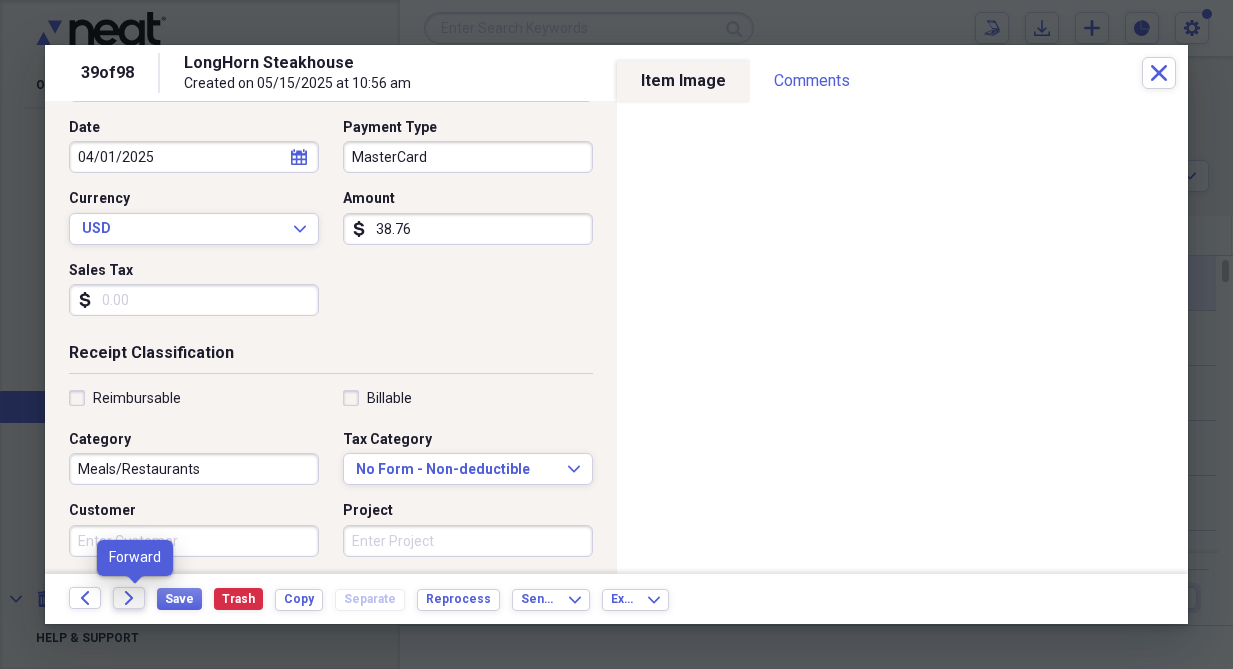 click on "Forward" 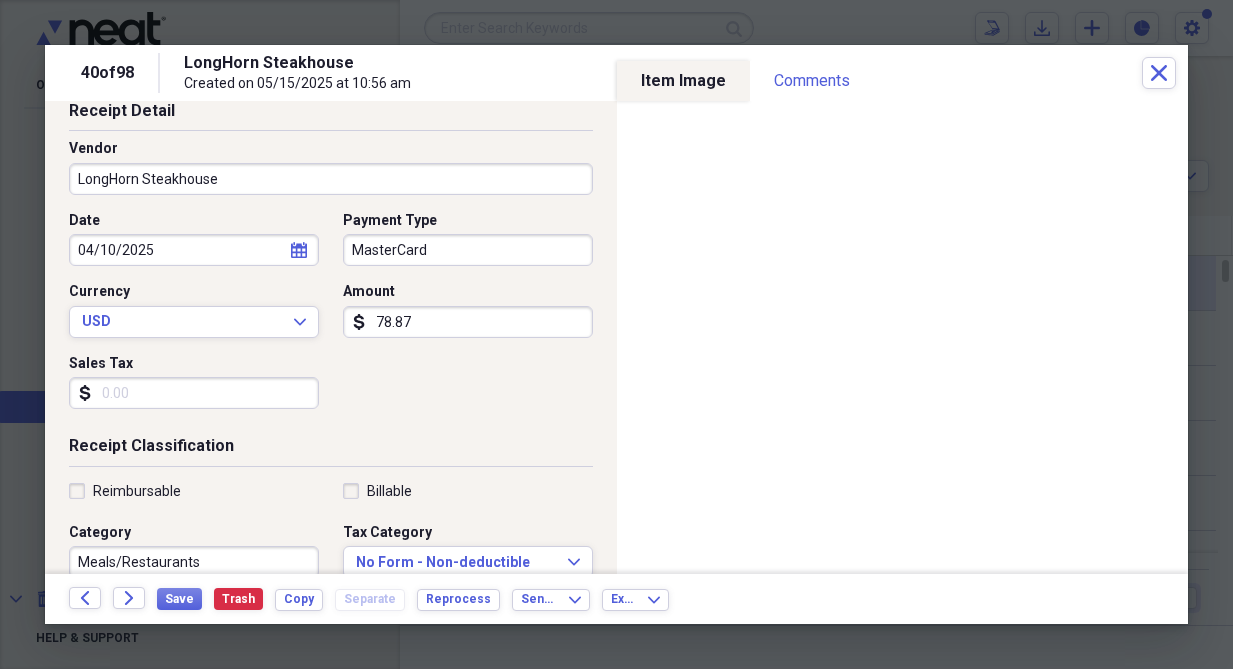 scroll, scrollTop: 200, scrollLeft: 0, axis: vertical 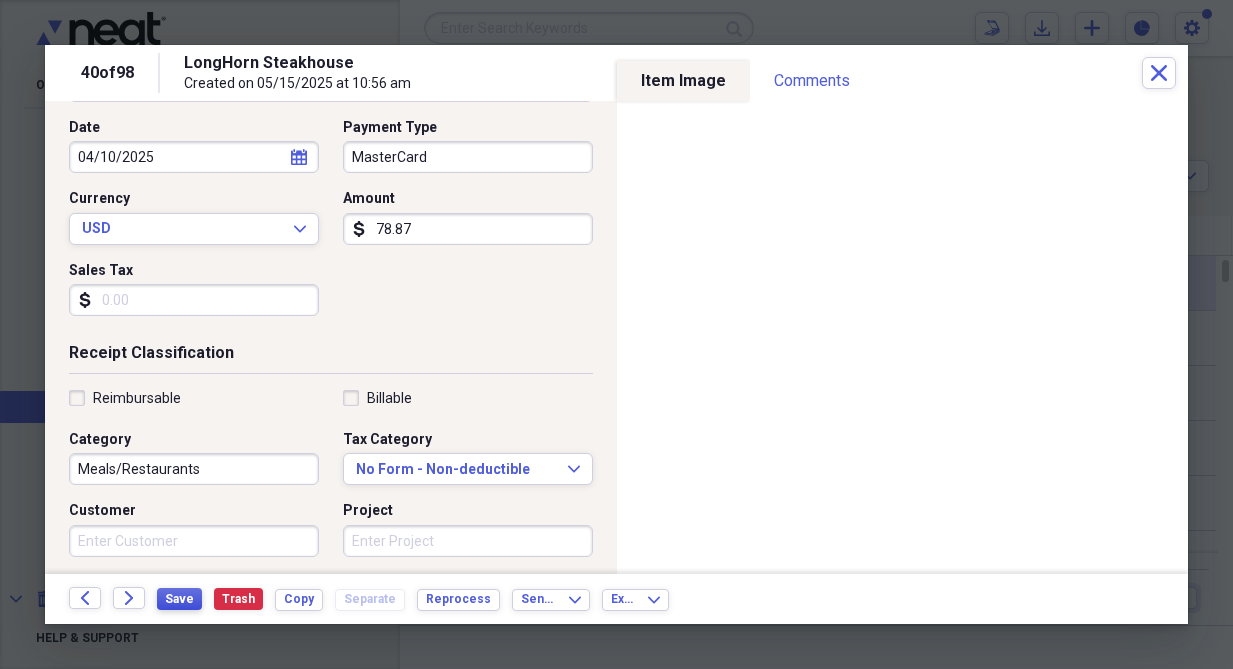 click on "Save" at bounding box center (179, 599) 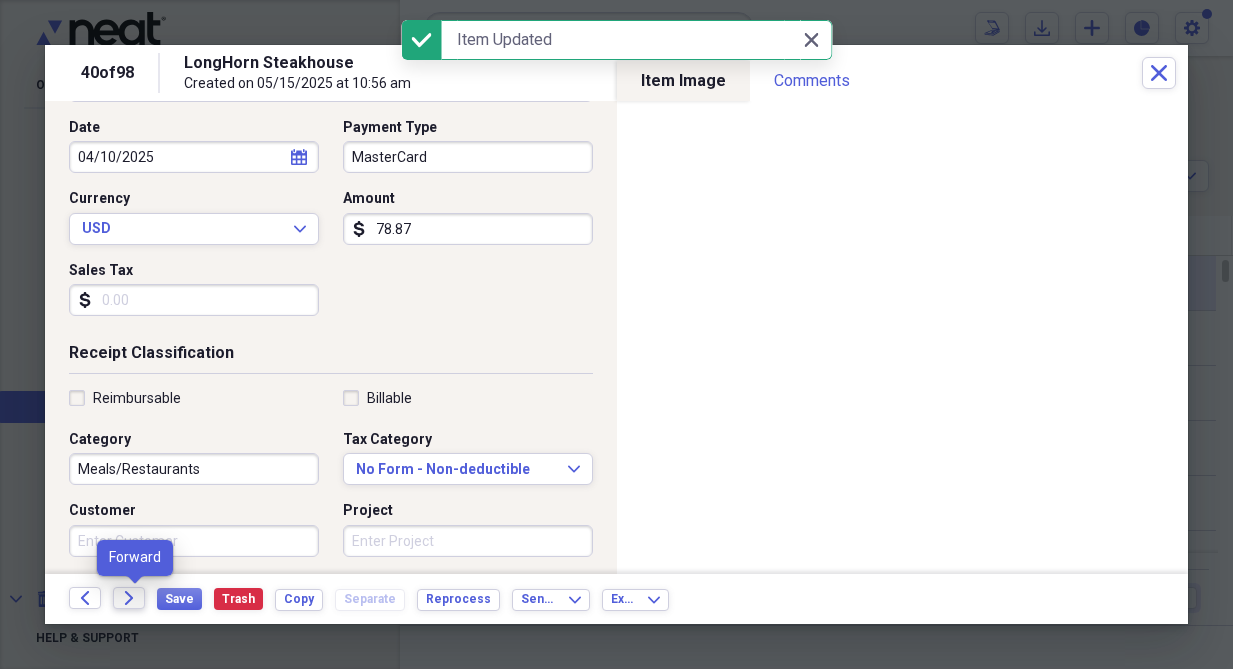 click on "Forward" 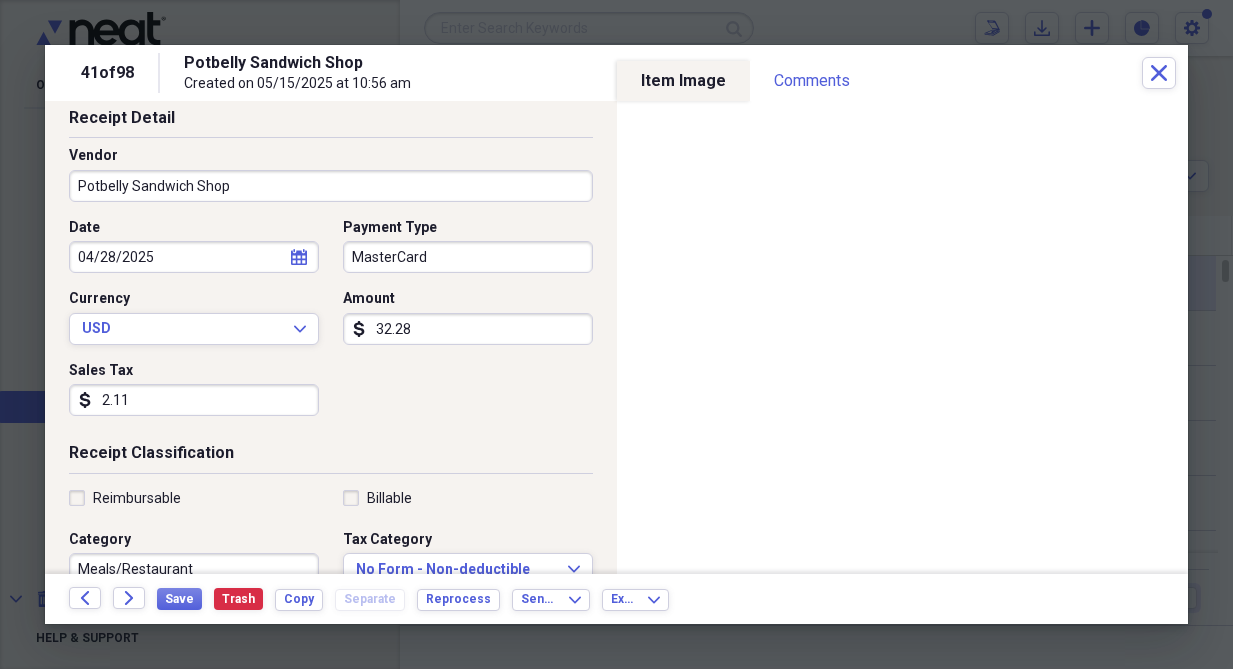 scroll, scrollTop: 200, scrollLeft: 0, axis: vertical 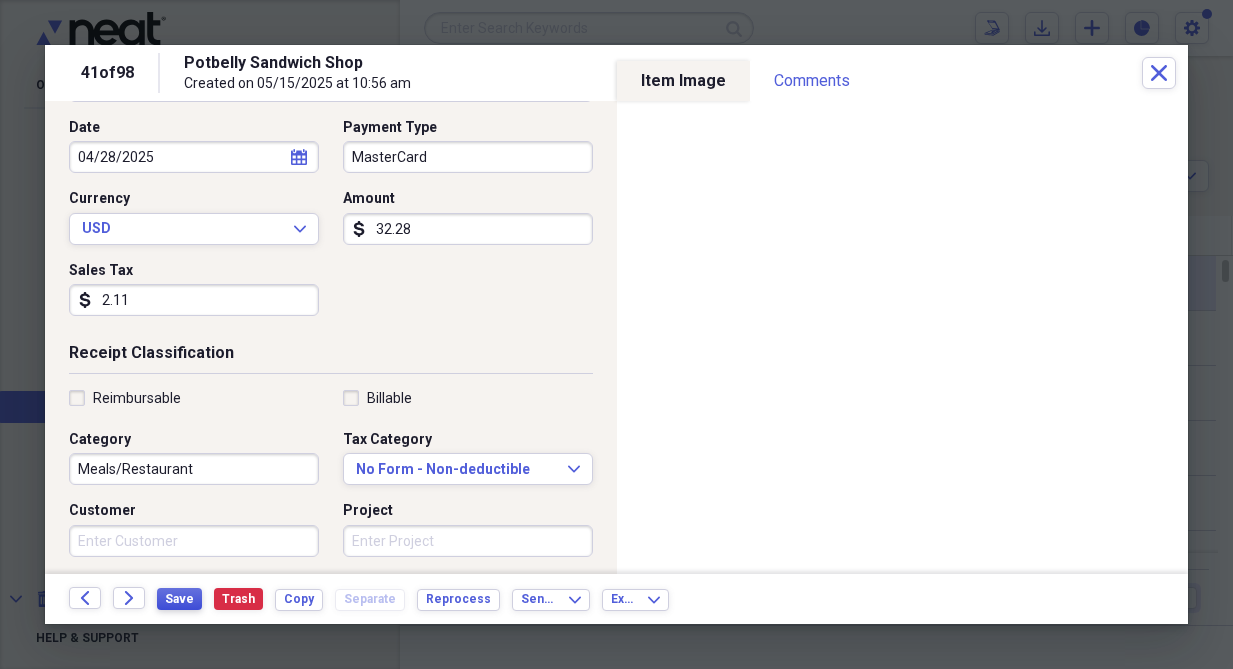 click on "Save" at bounding box center [179, 599] 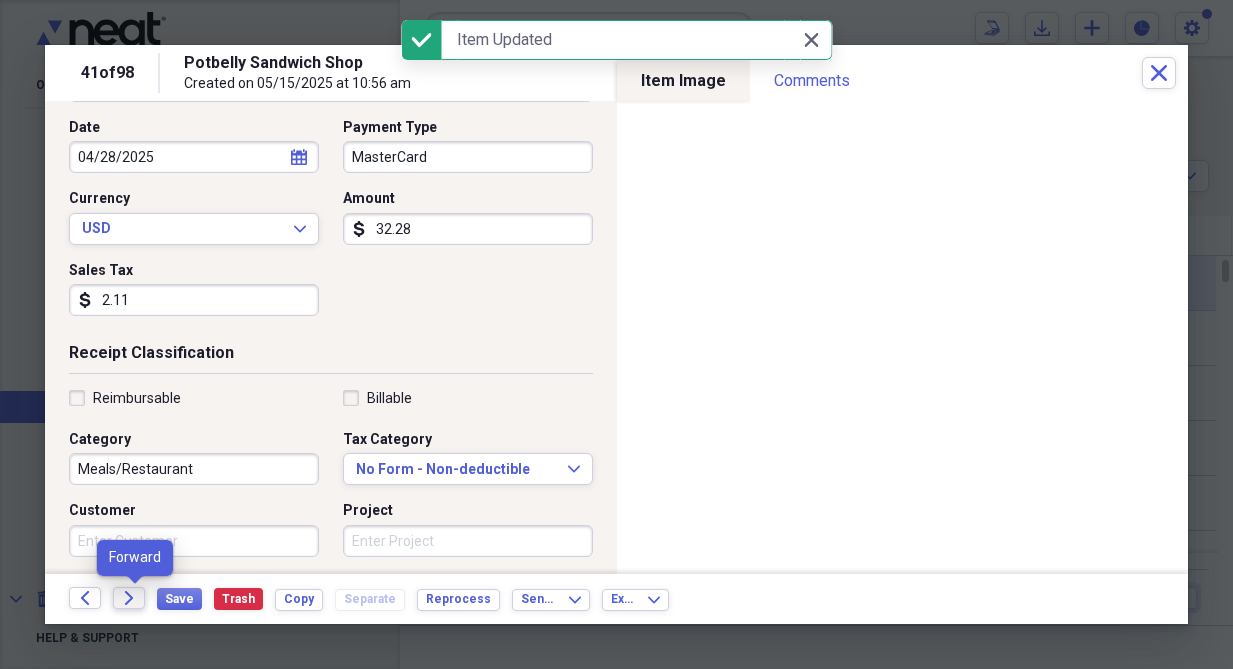 click 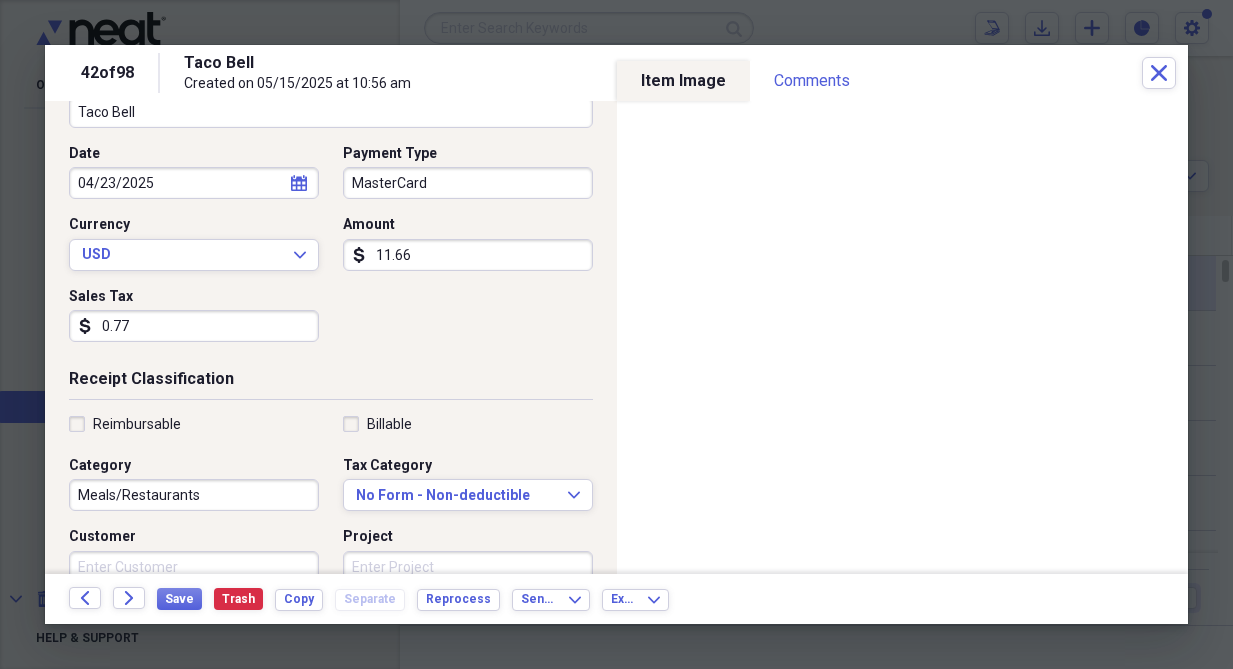 scroll, scrollTop: 200, scrollLeft: 0, axis: vertical 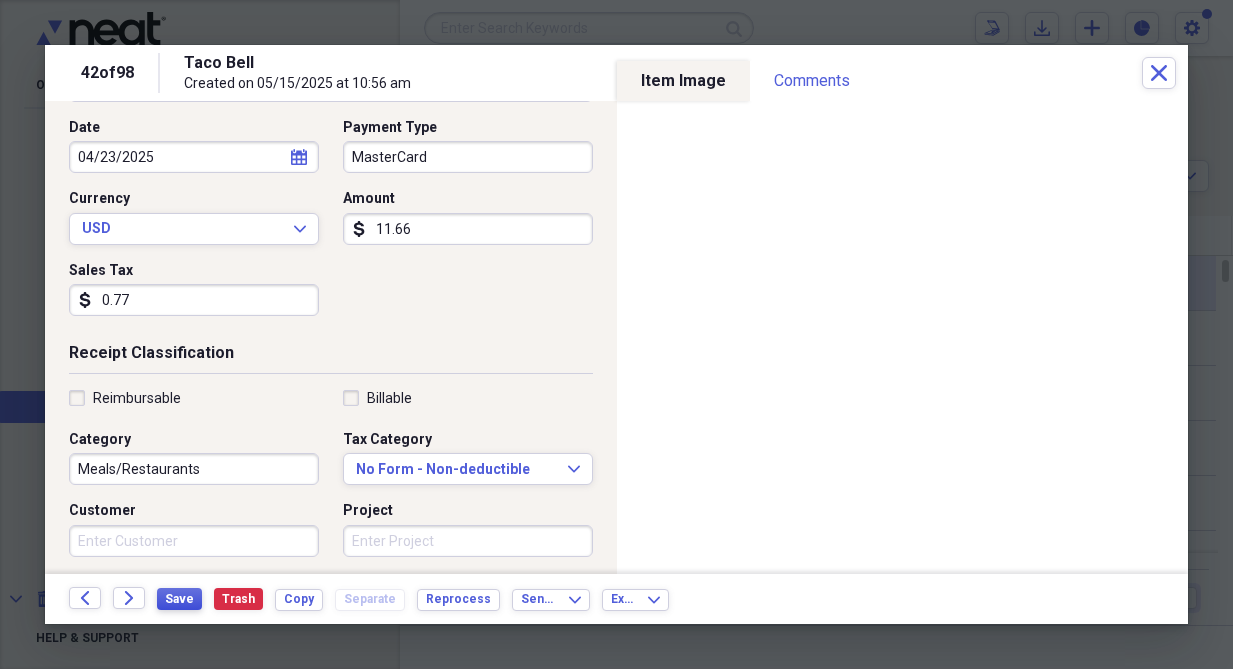 click on "Save" at bounding box center [179, 599] 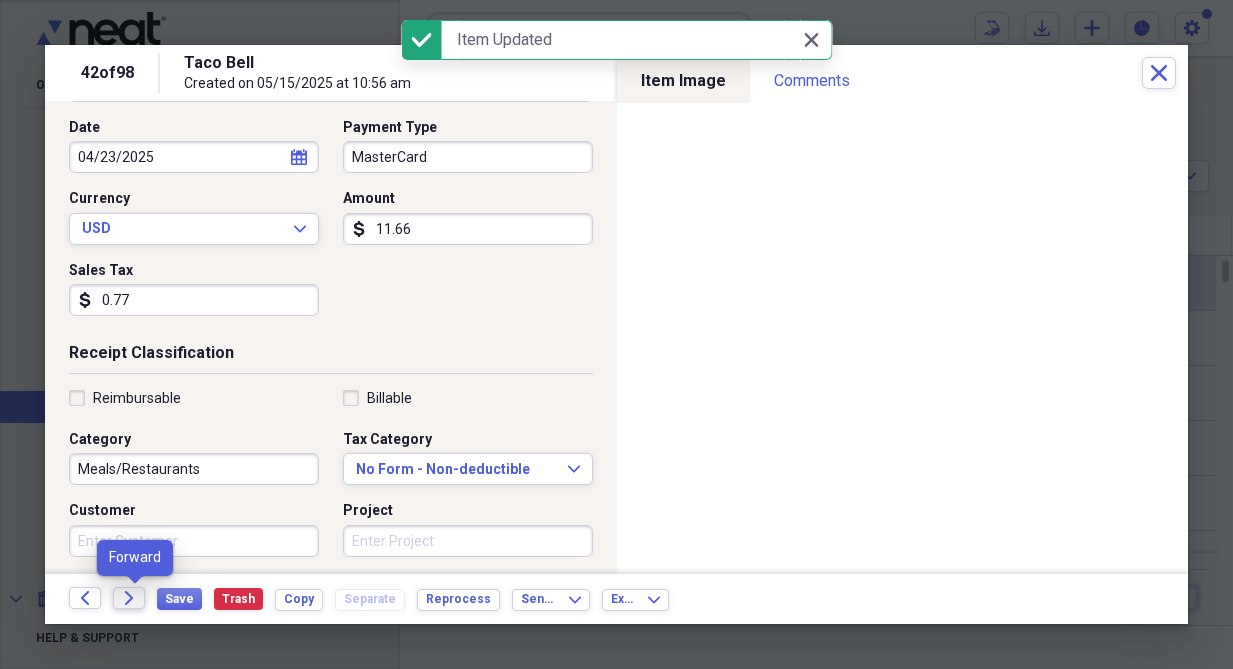 click 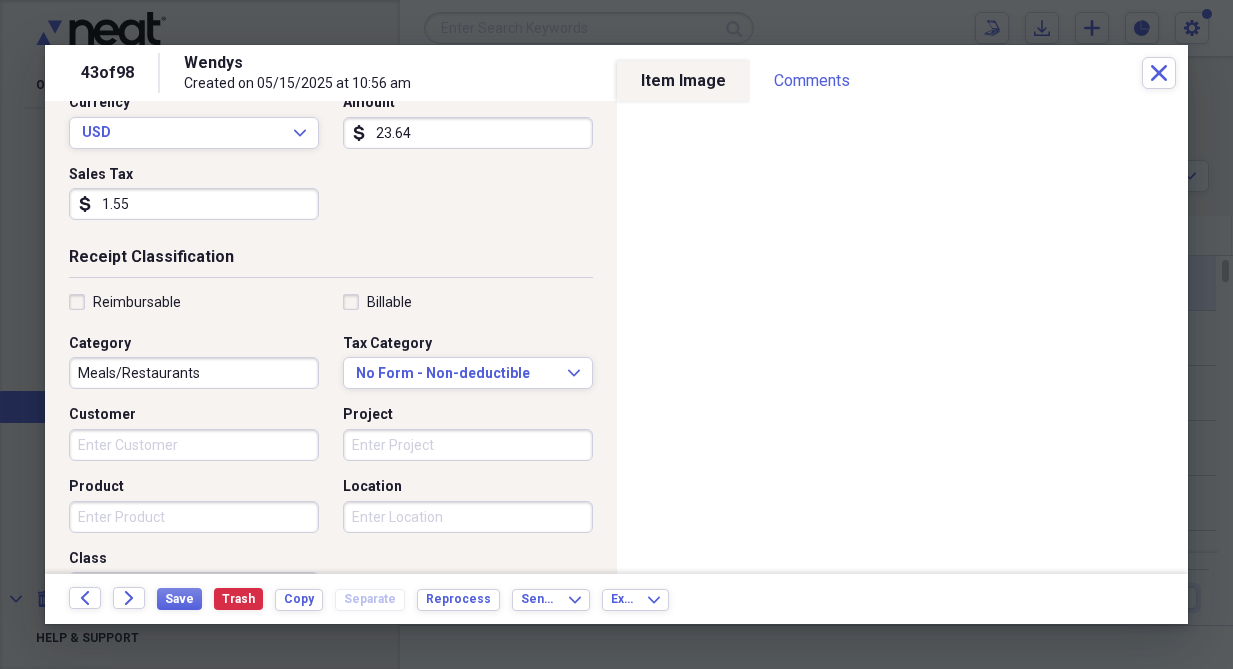 scroll, scrollTop: 300, scrollLeft: 0, axis: vertical 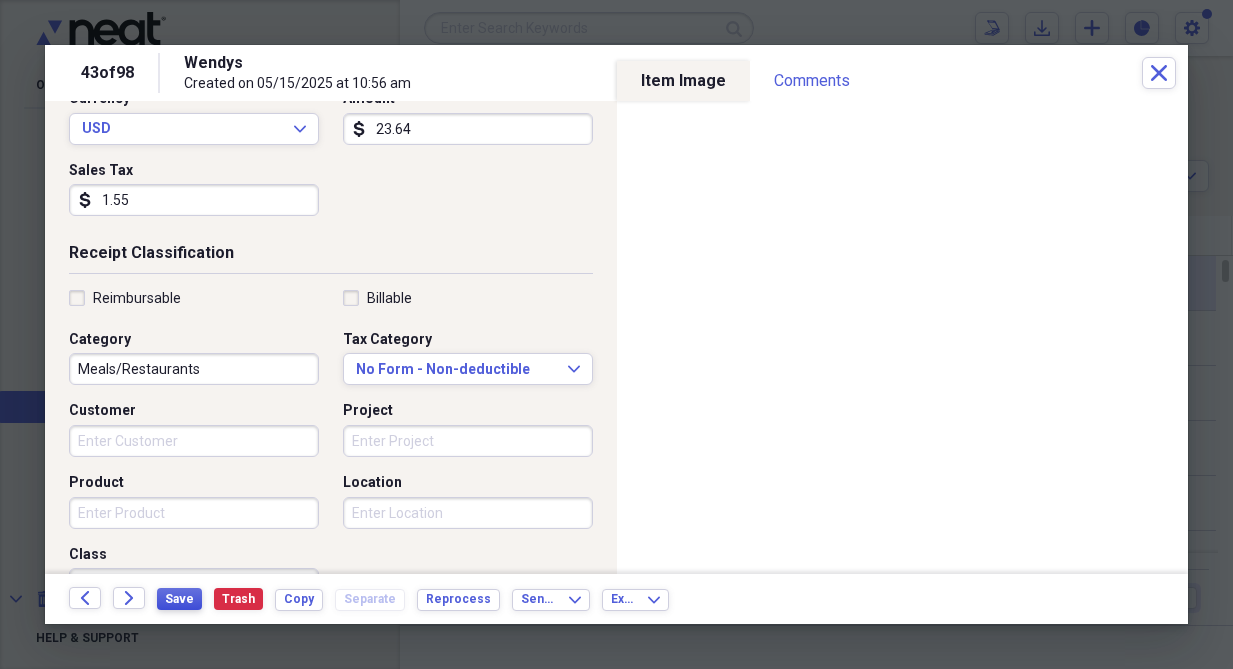 click on "Save" at bounding box center [179, 599] 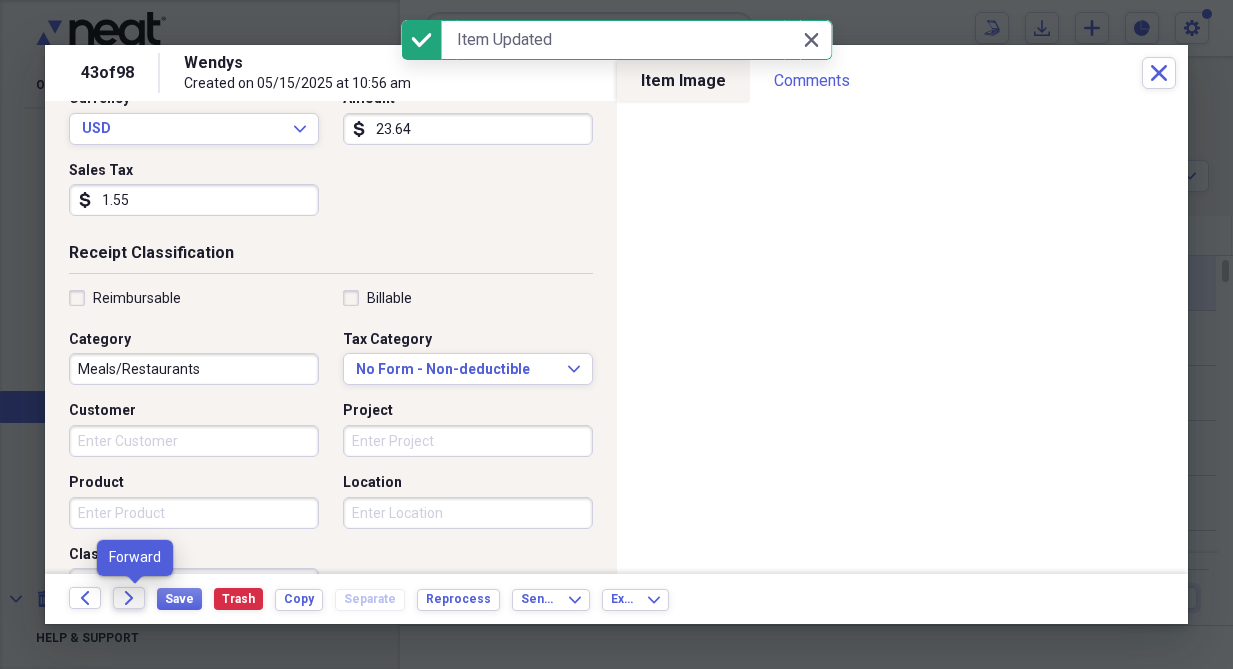 click on "Forward" 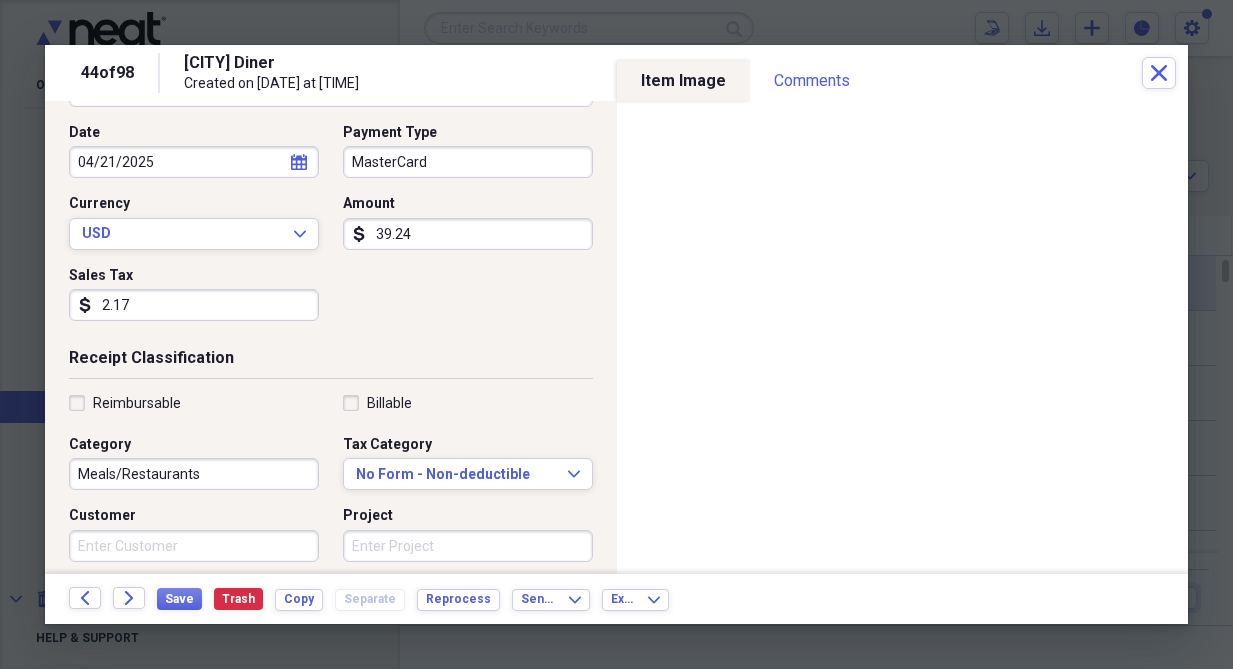 scroll, scrollTop: 200, scrollLeft: 0, axis: vertical 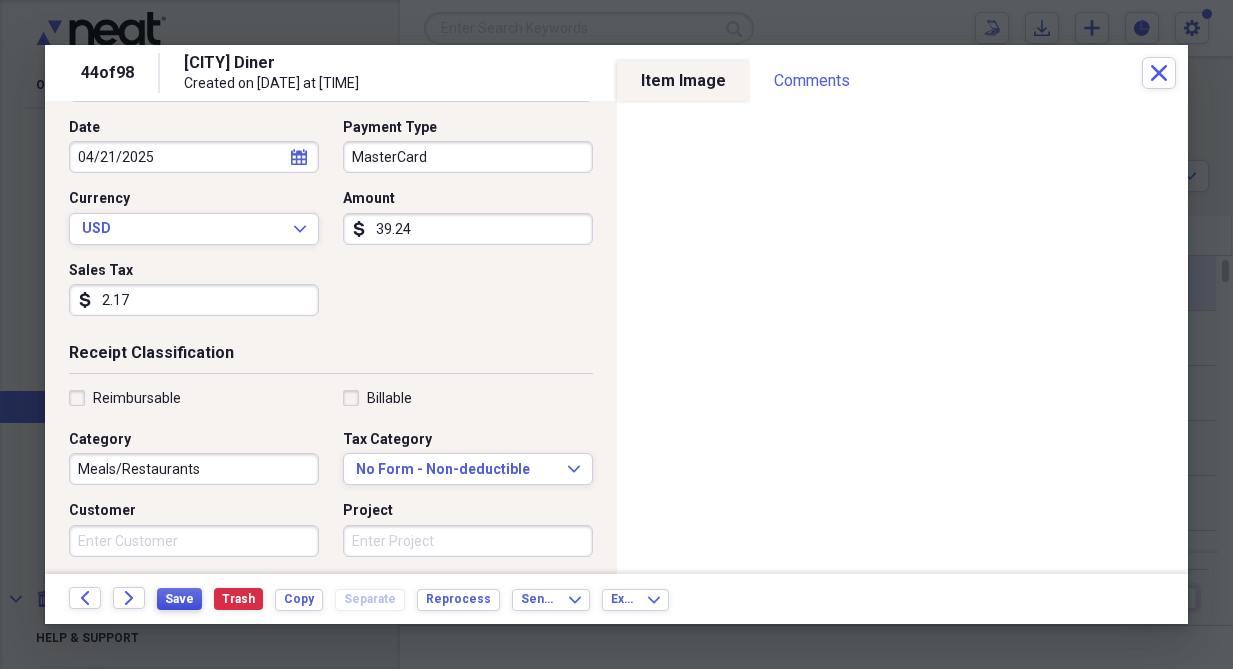 click on "Save" at bounding box center [179, 599] 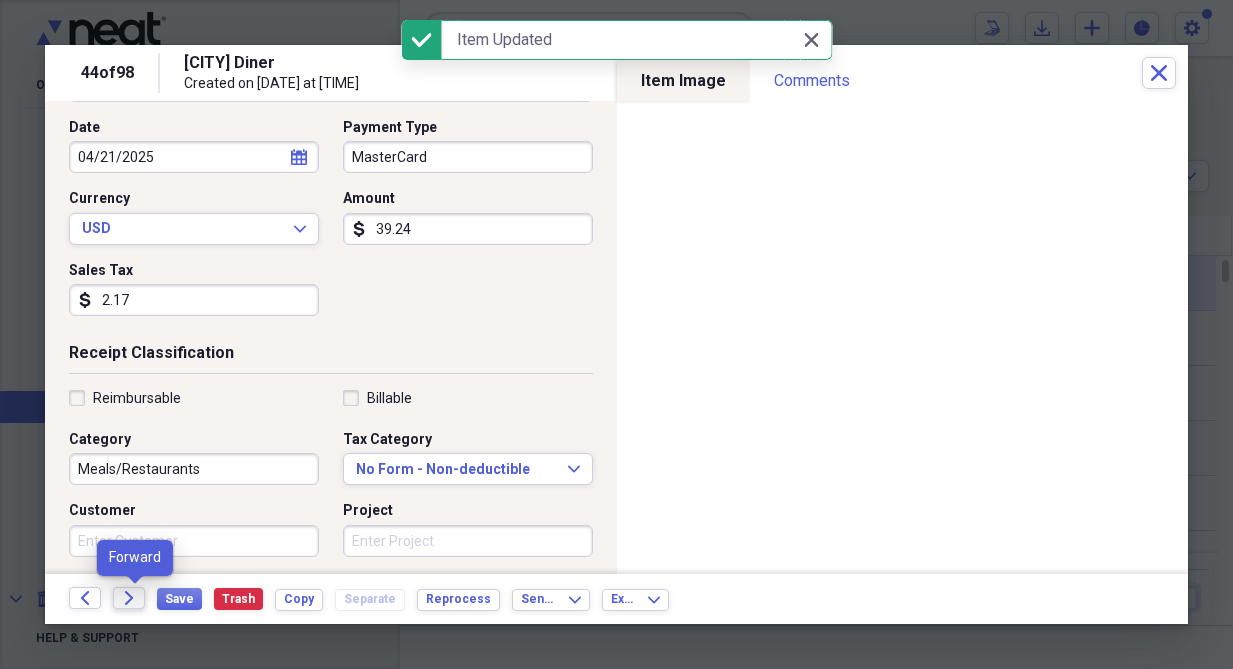 click on "Forward" 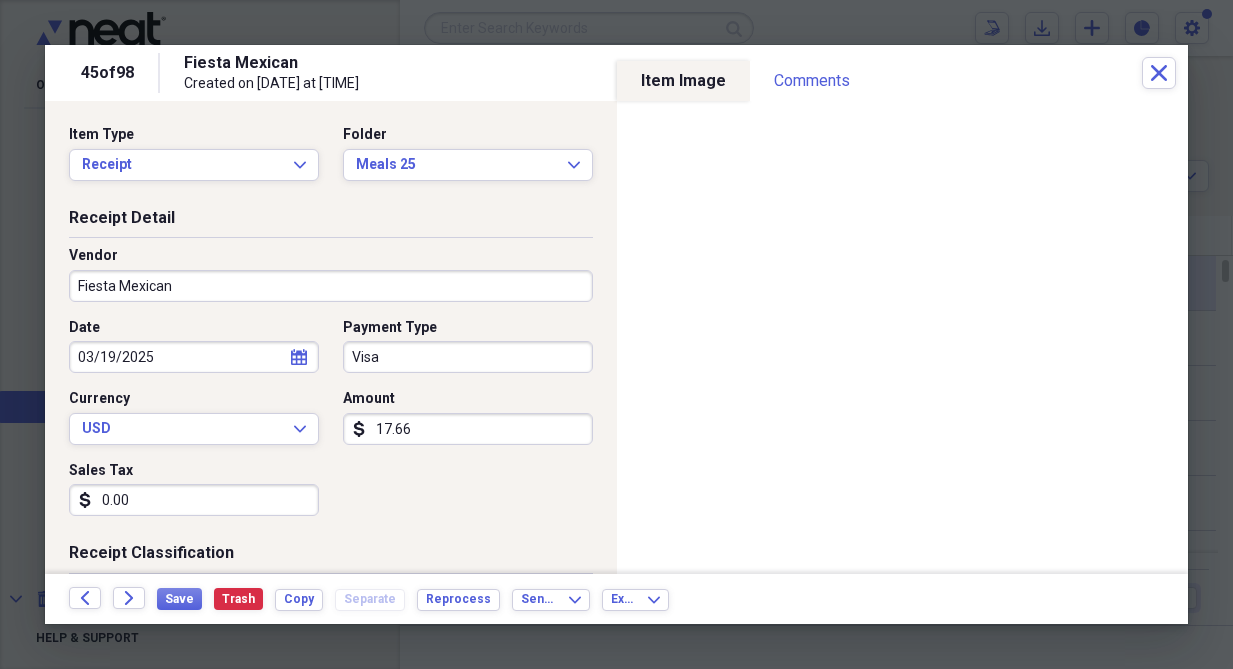 click on "0.00" at bounding box center [194, 500] 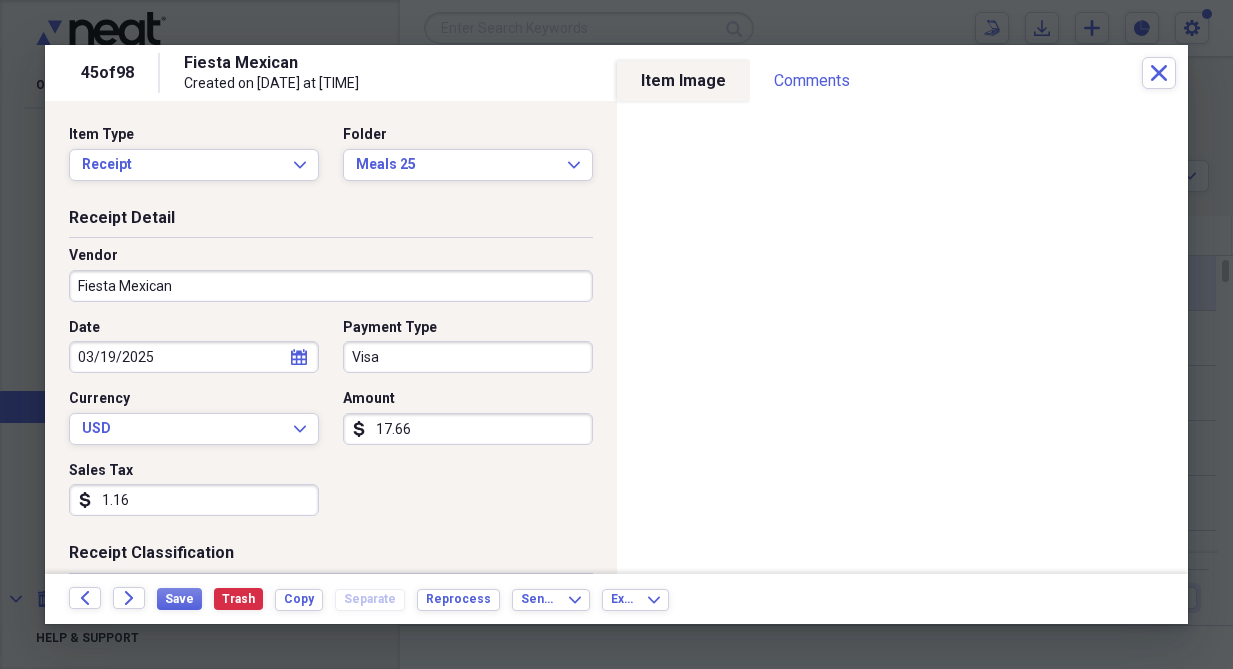 type on "1.16" 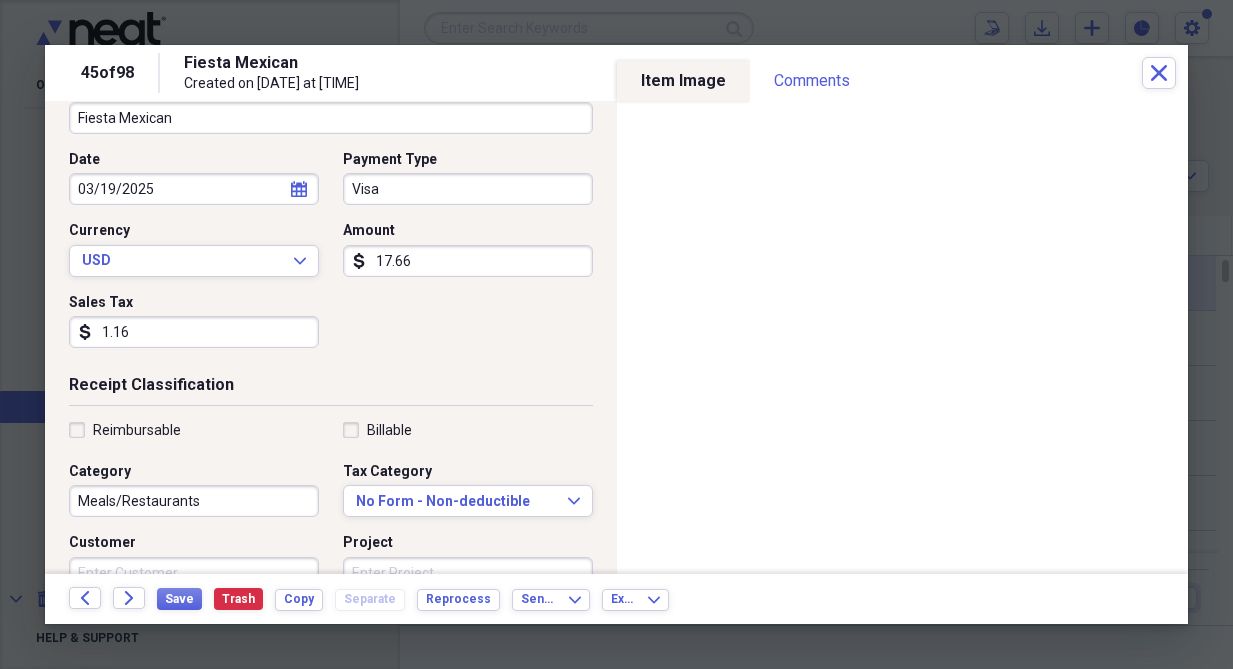 scroll, scrollTop: 200, scrollLeft: 0, axis: vertical 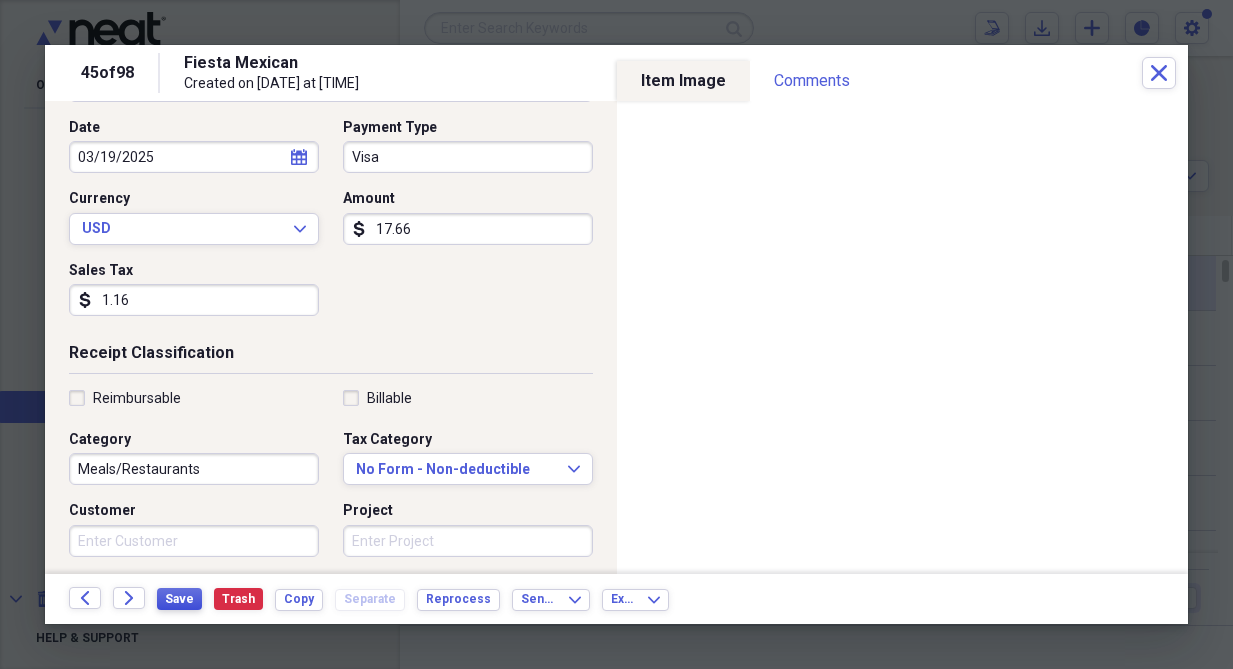 click on "Save" at bounding box center [179, 599] 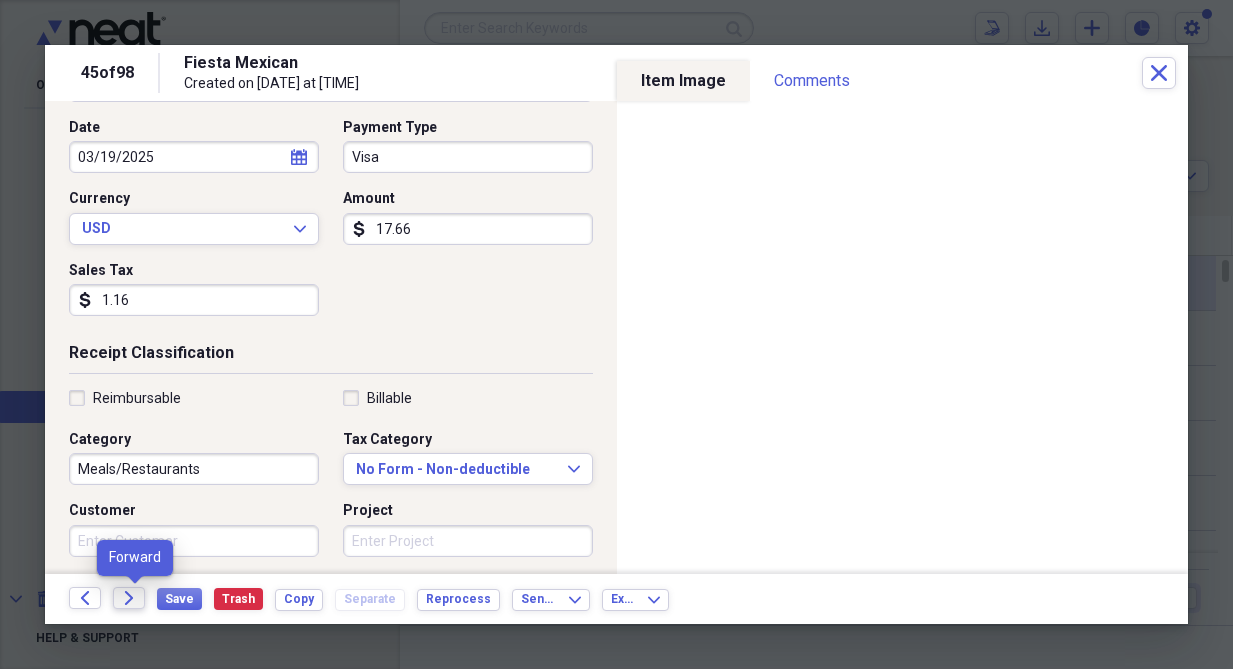 click on "Forward" 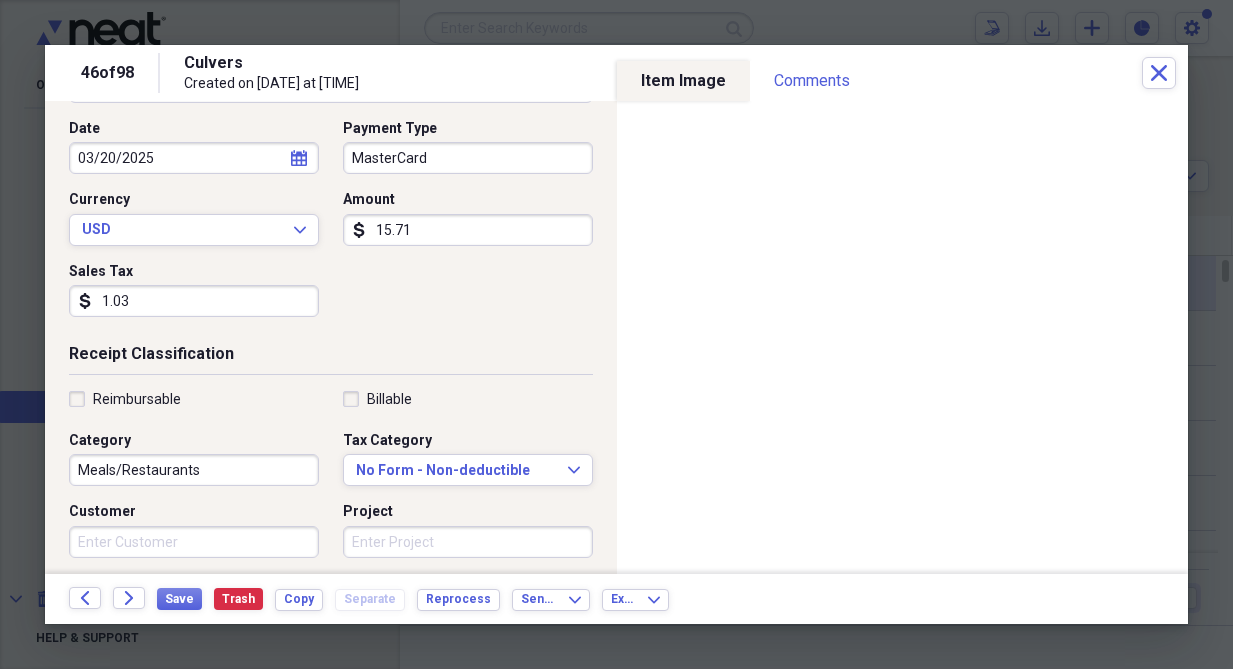 scroll, scrollTop: 200, scrollLeft: 0, axis: vertical 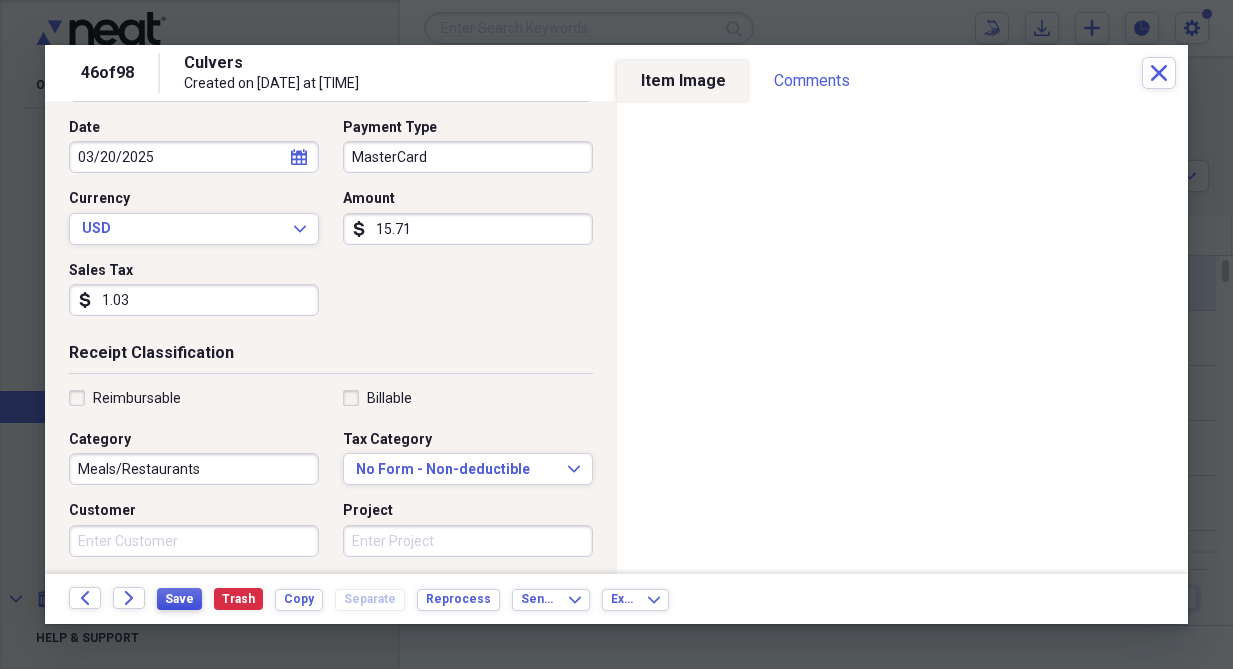 click on "Save" at bounding box center [179, 599] 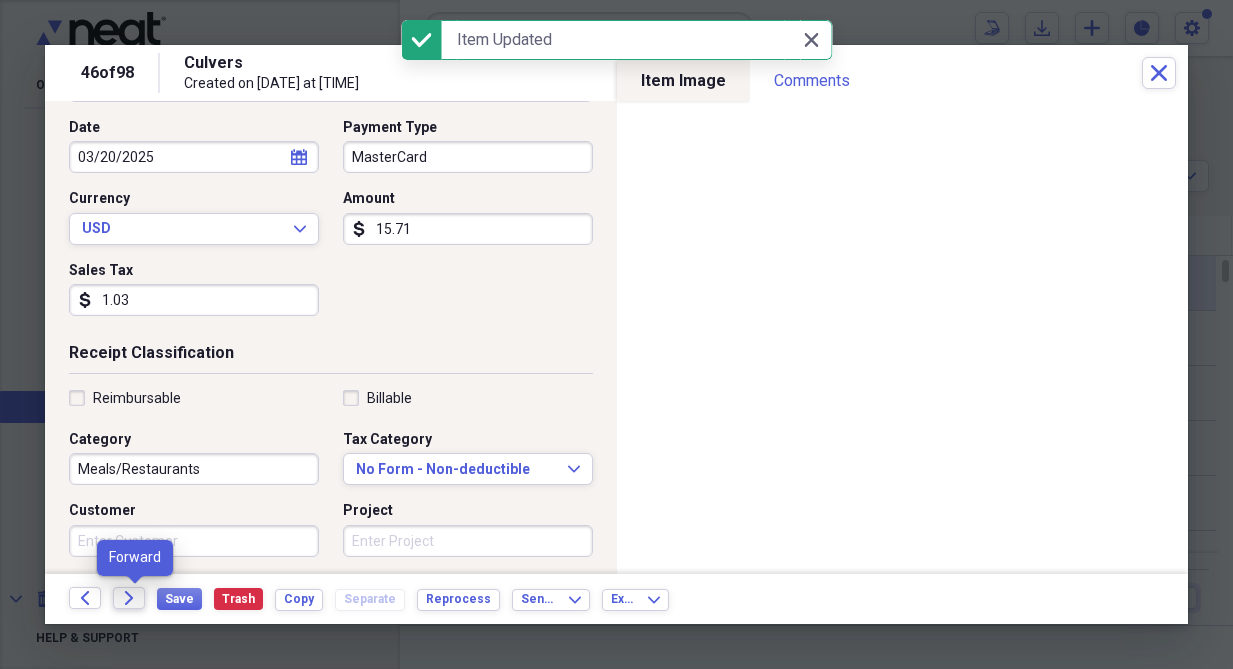 click on "Forward" 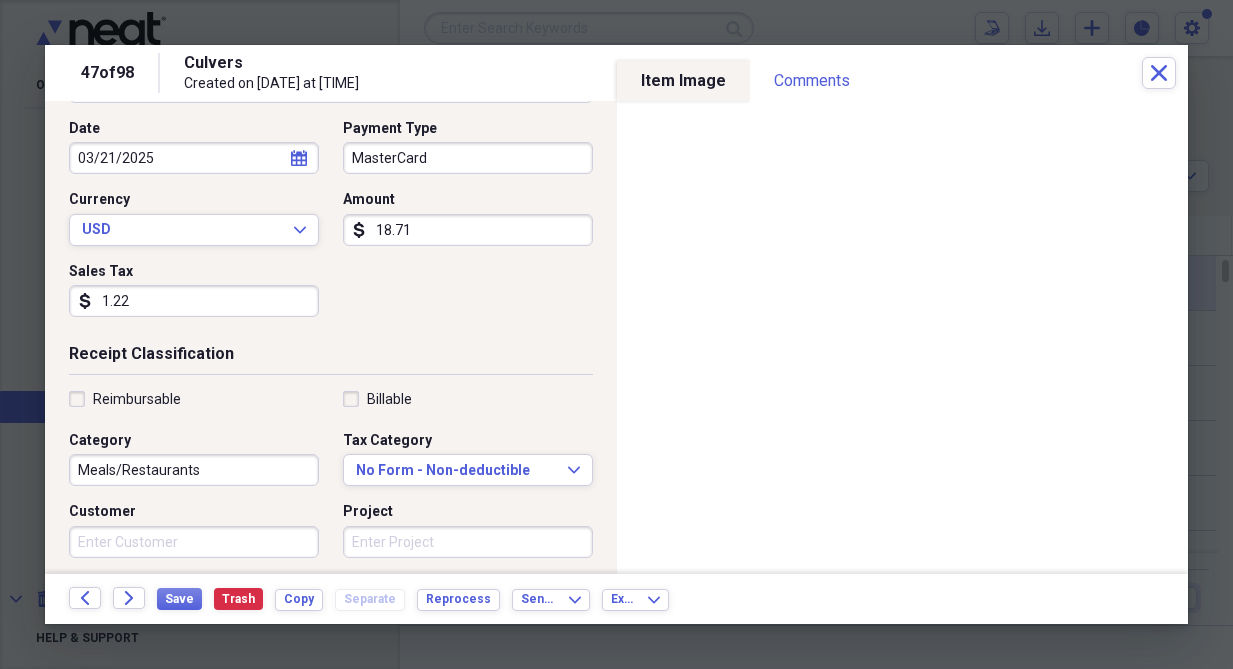 scroll, scrollTop: 200, scrollLeft: 0, axis: vertical 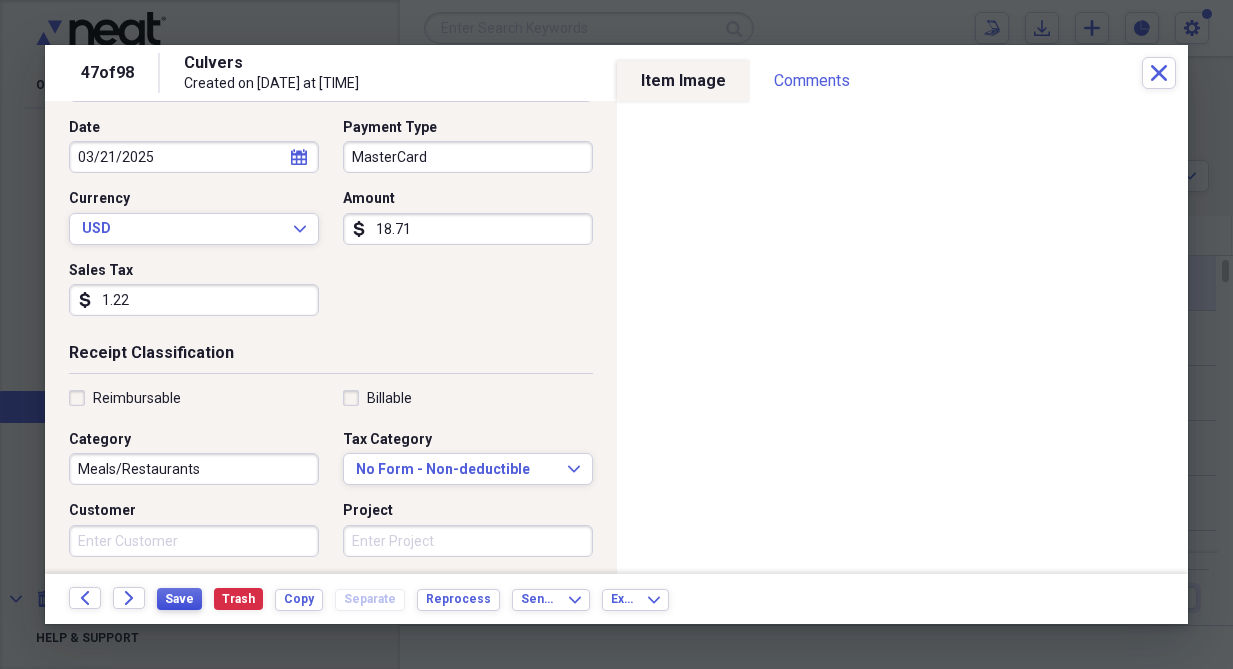 click on "Save" at bounding box center (179, 599) 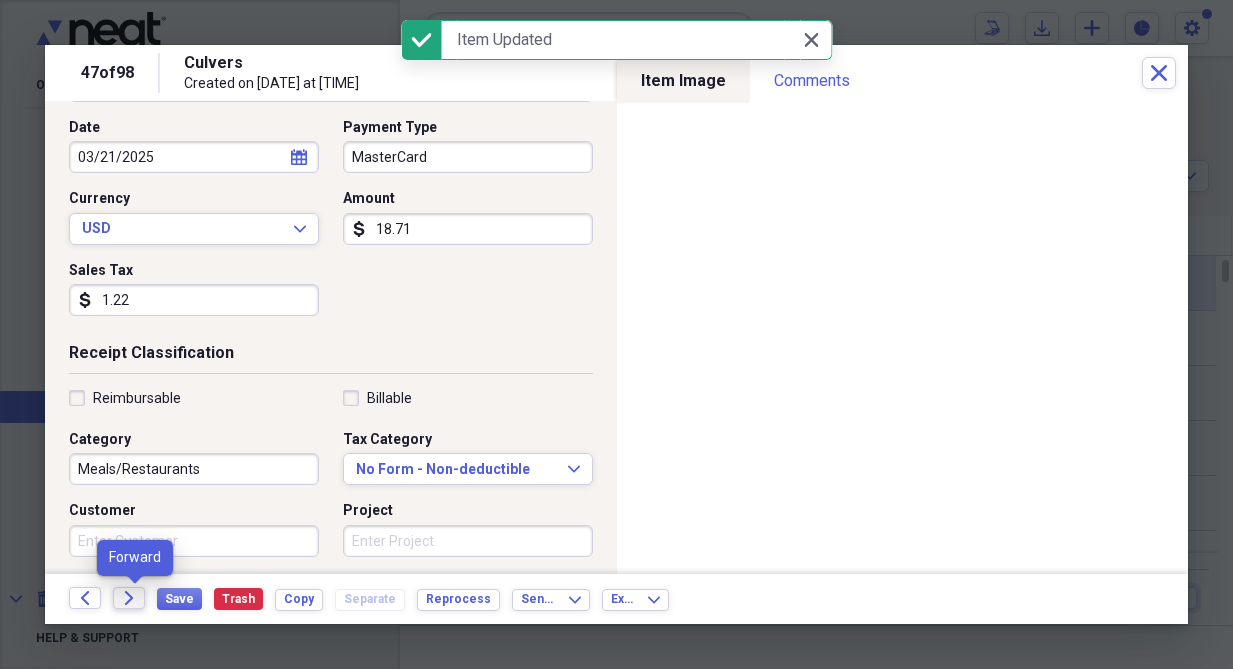 click 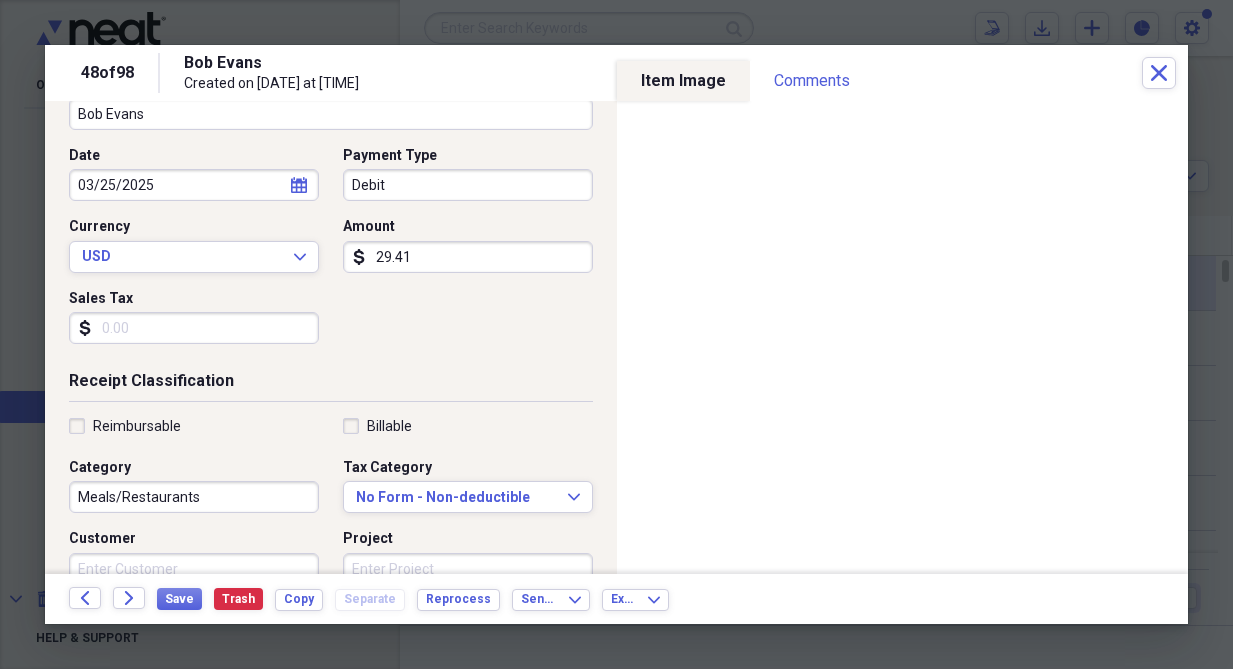 scroll, scrollTop: 200, scrollLeft: 0, axis: vertical 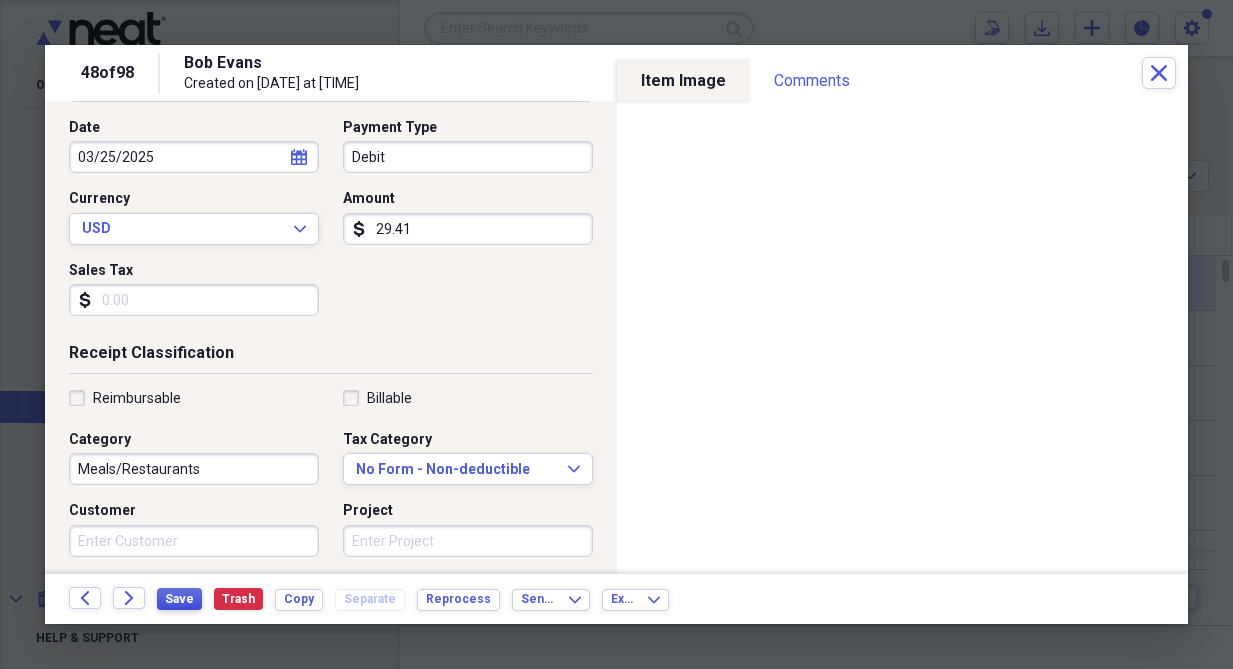 click on "Save" at bounding box center [179, 599] 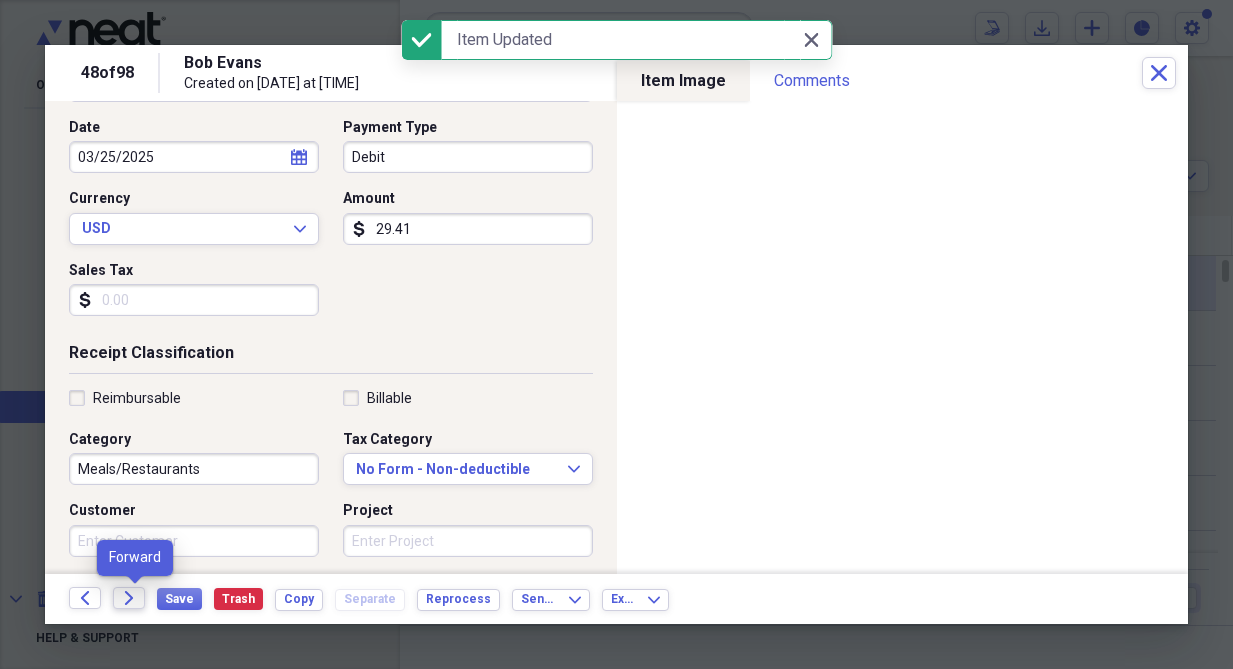 click on "Forward" 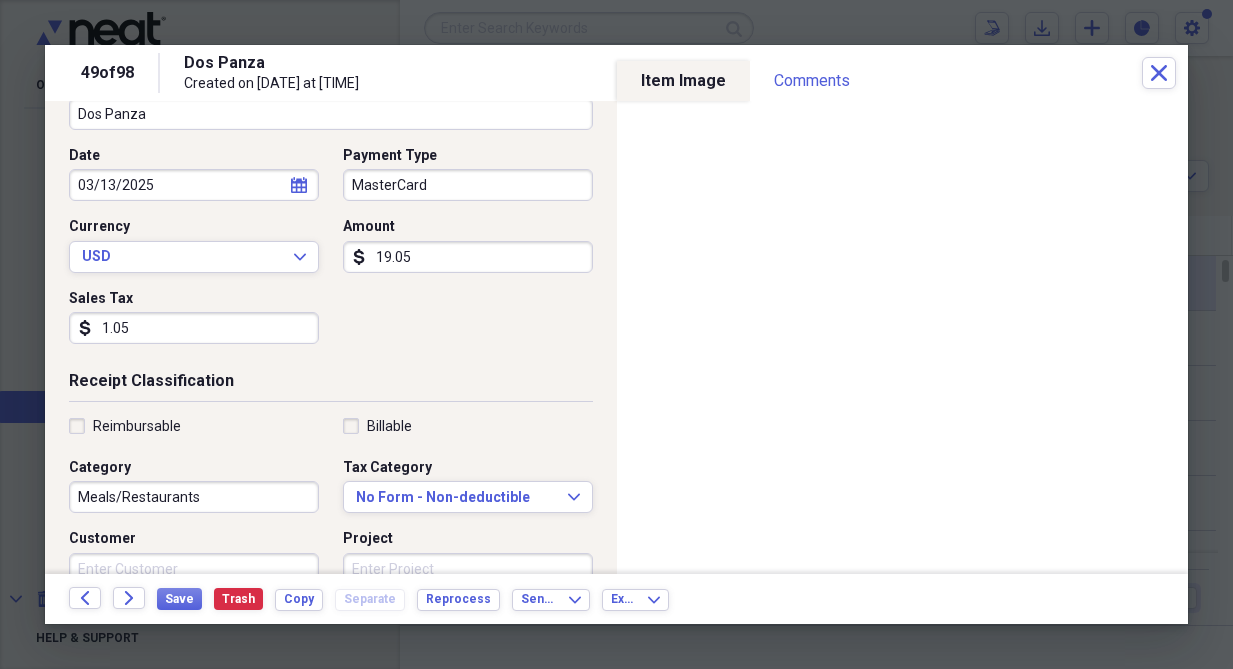 scroll, scrollTop: 200, scrollLeft: 0, axis: vertical 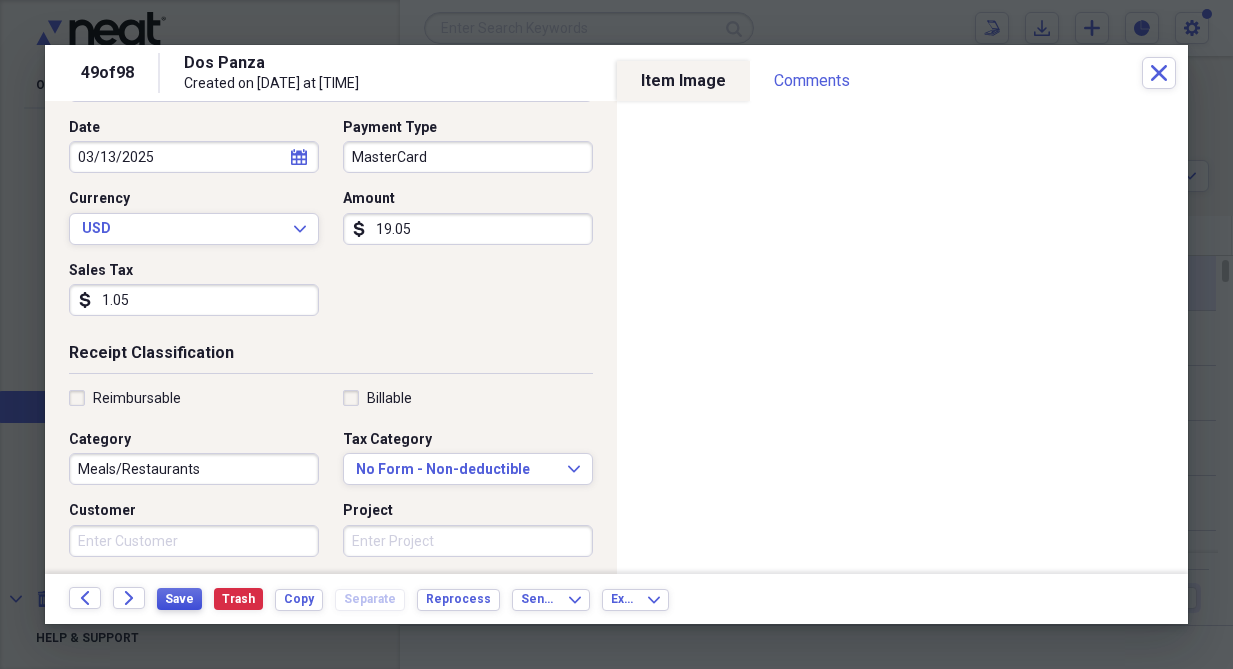 click on "Save" at bounding box center [179, 599] 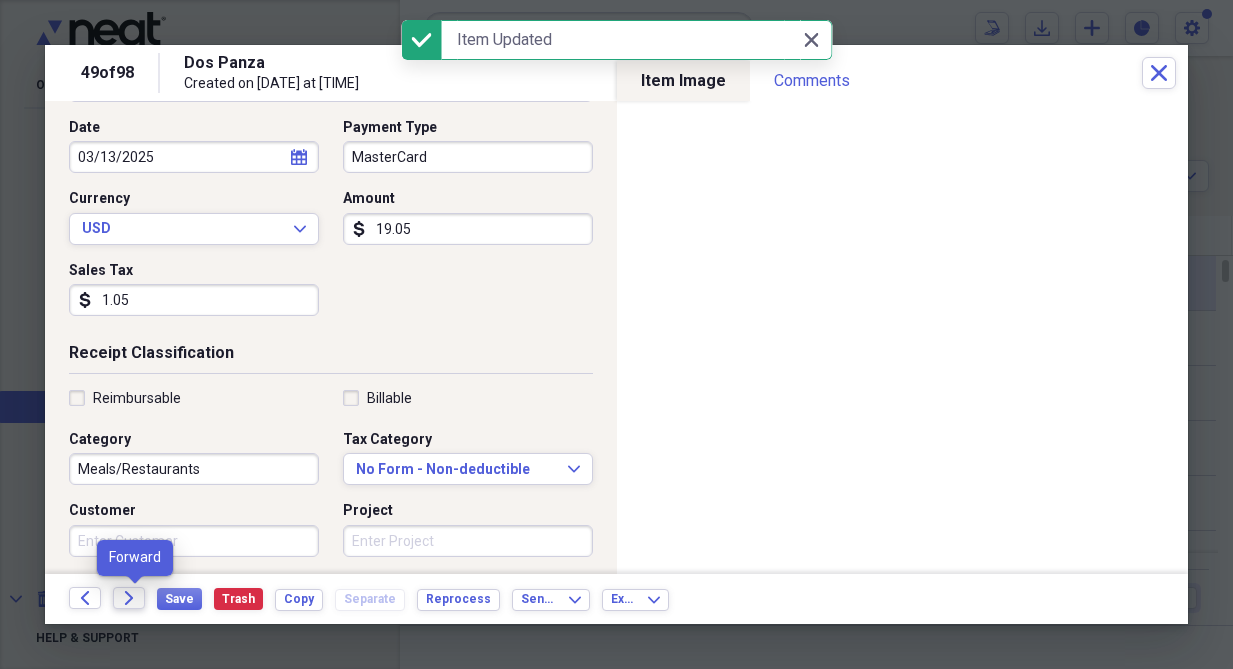 click on "Forward" 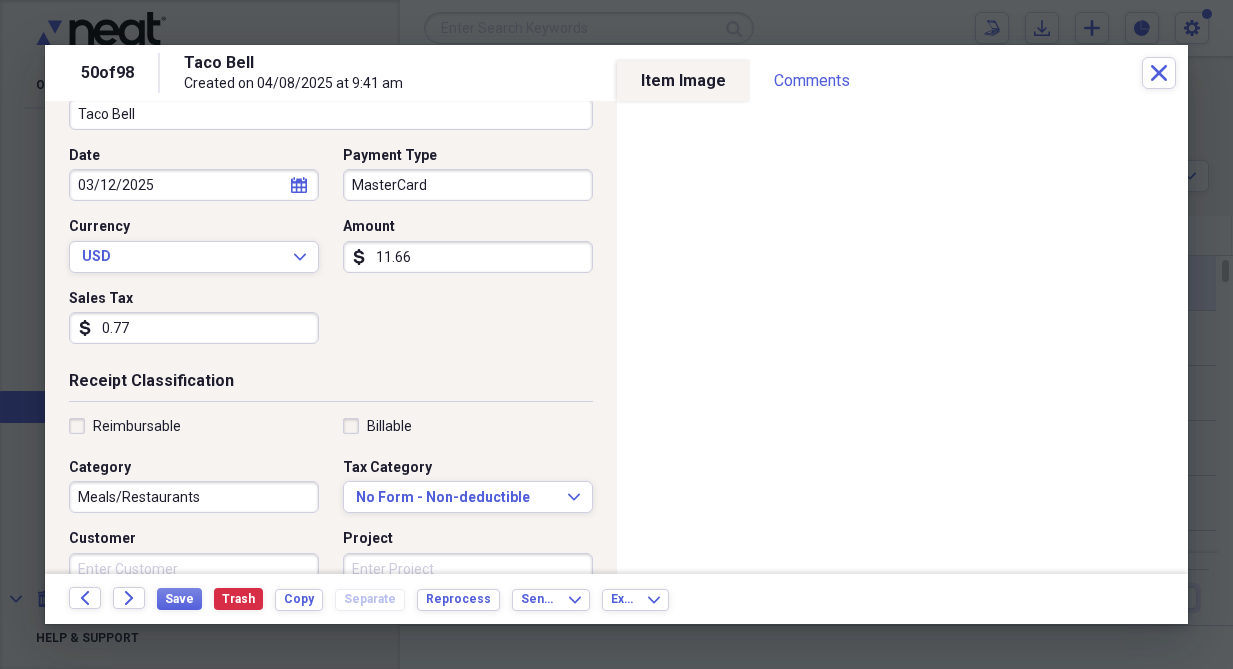 scroll, scrollTop: 200, scrollLeft: 0, axis: vertical 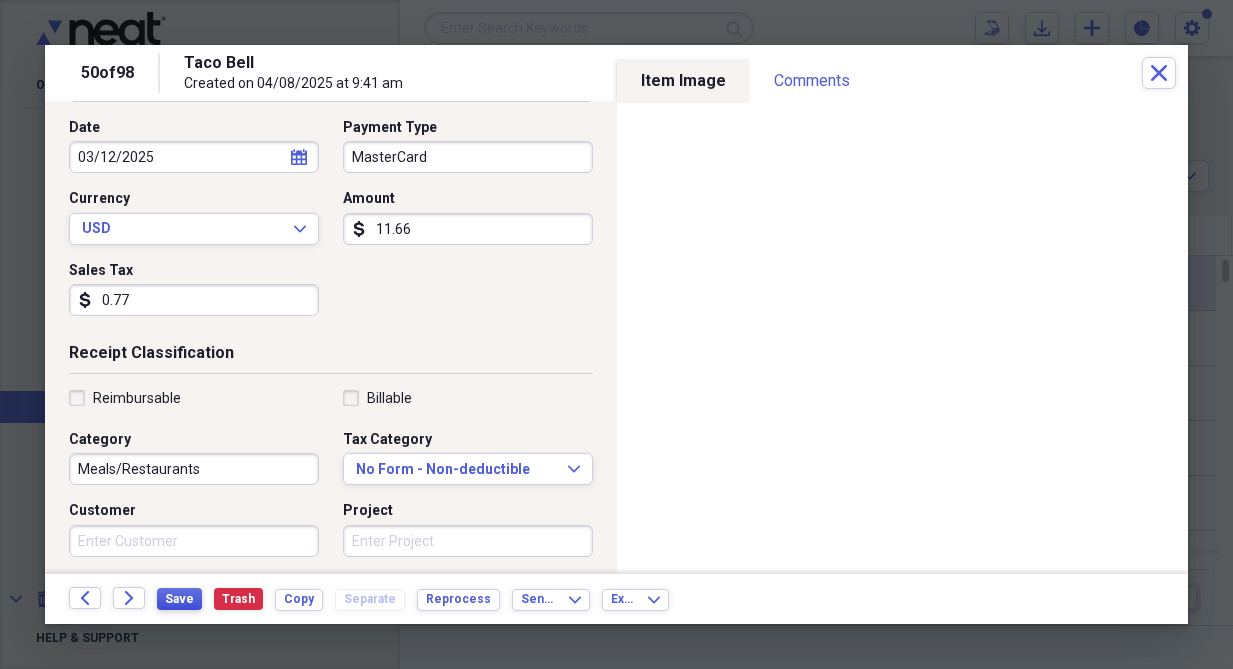 click on "Save" at bounding box center [179, 599] 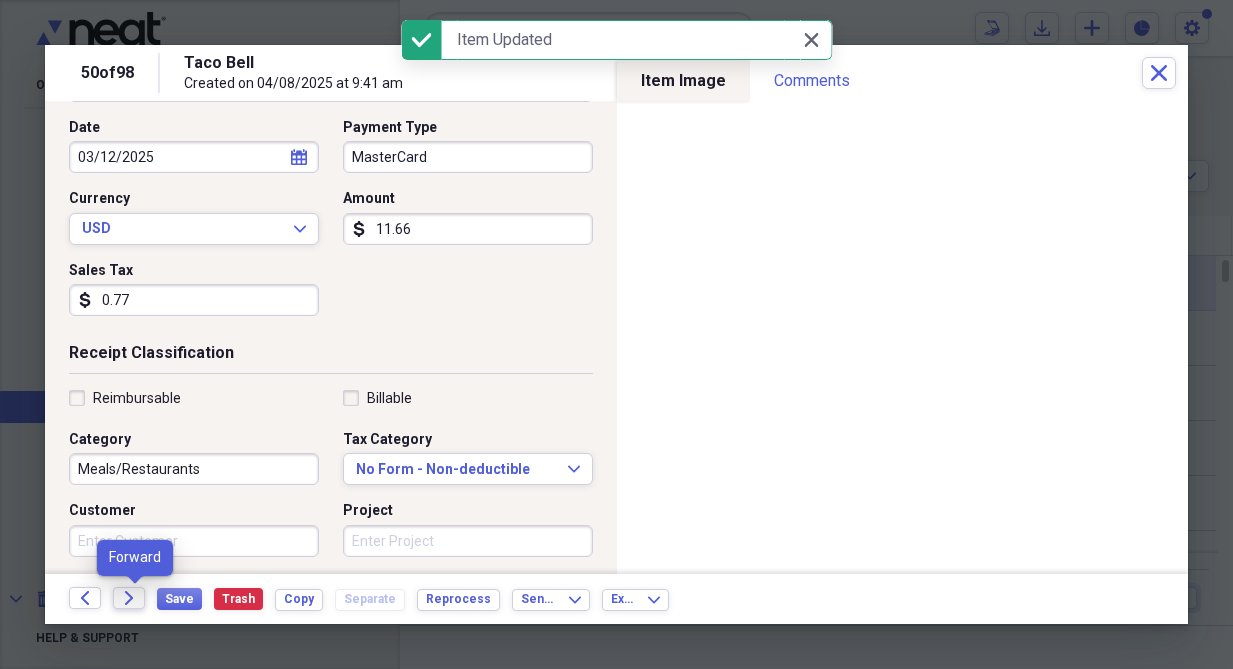 click on "Forward" 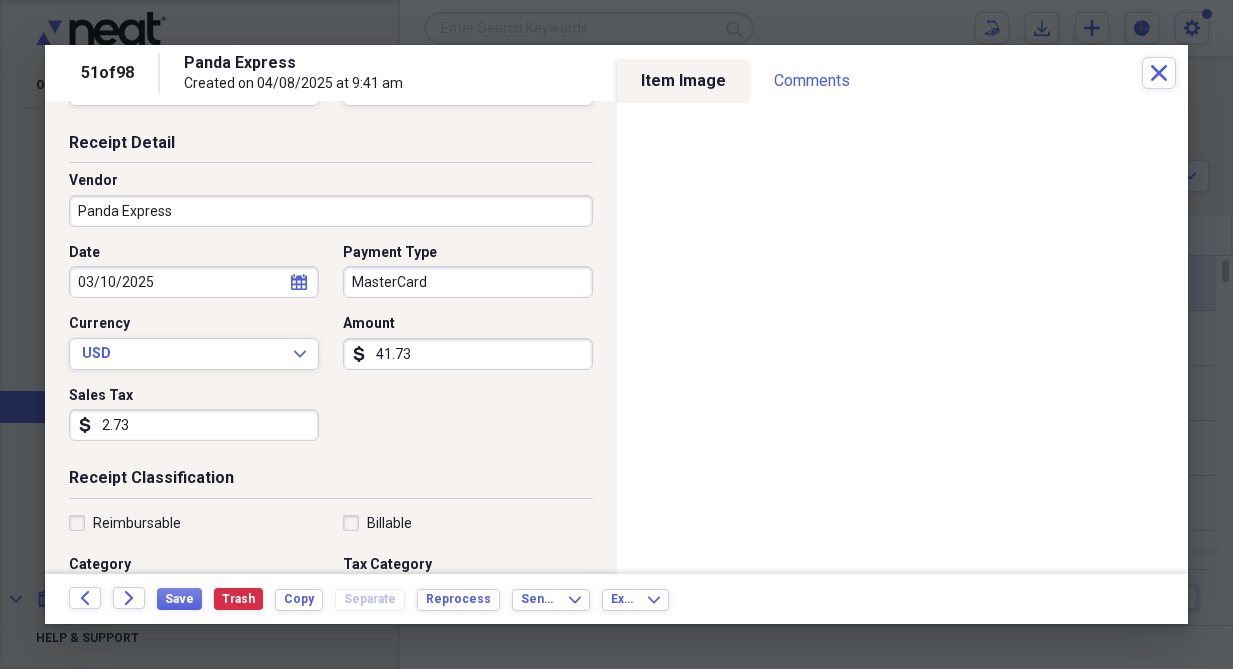 scroll, scrollTop: 200, scrollLeft: 0, axis: vertical 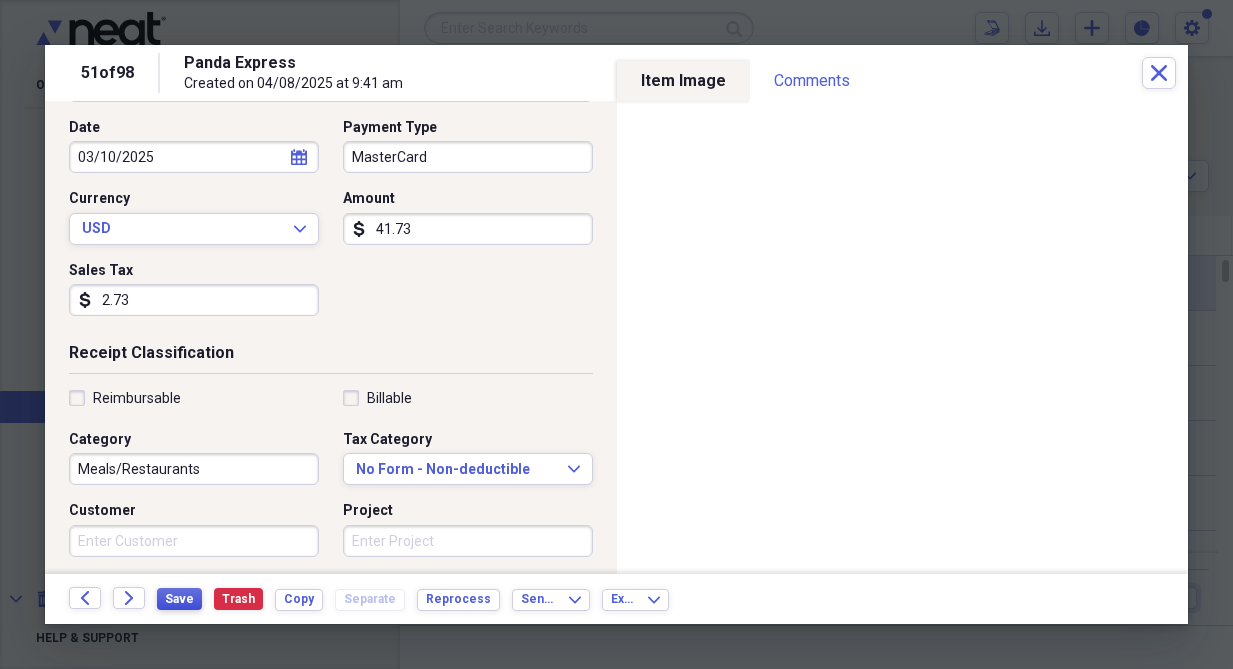 click on "Save" at bounding box center (179, 599) 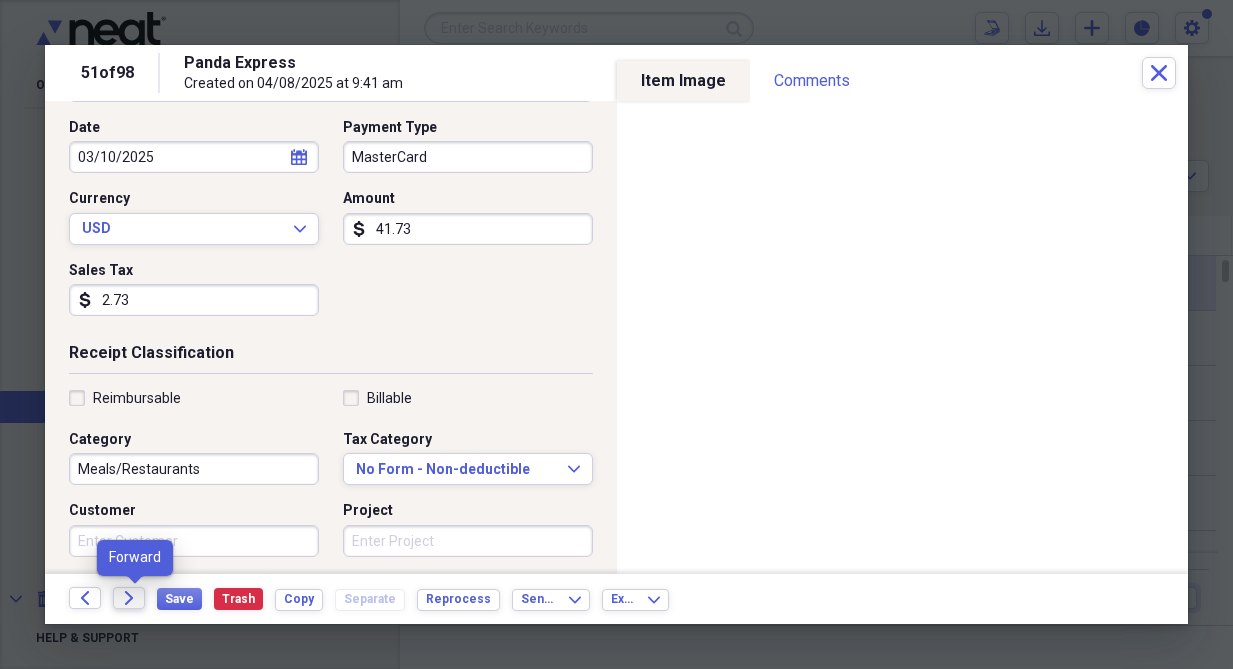 click 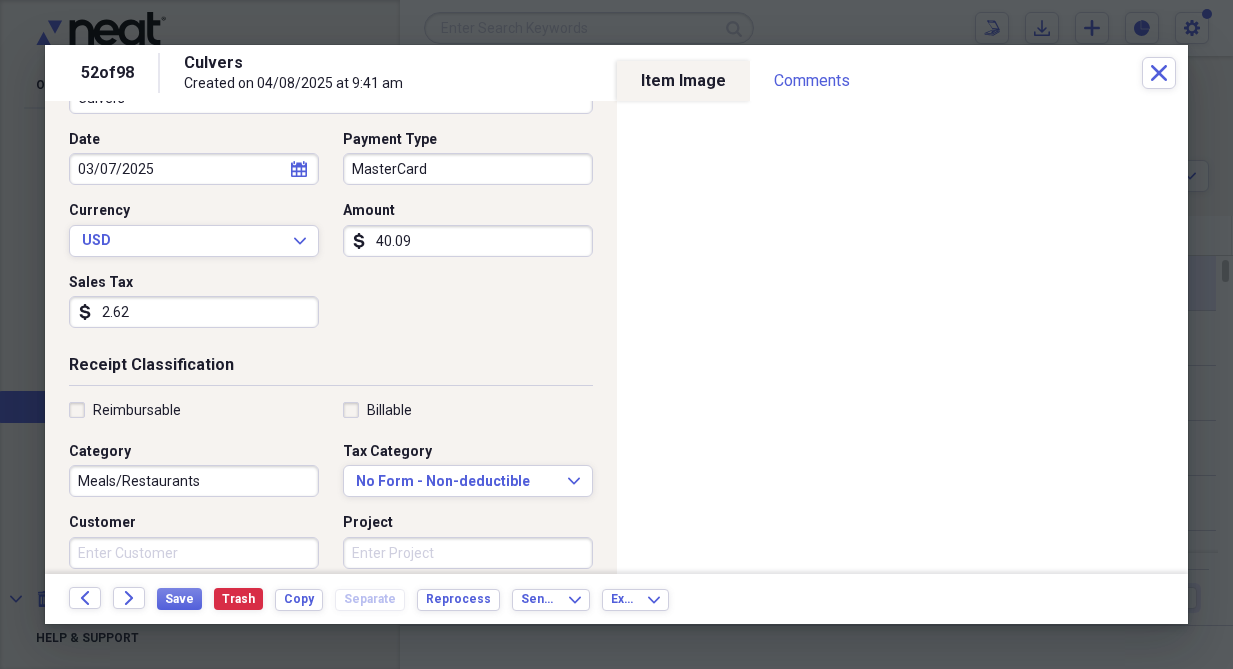 scroll, scrollTop: 200, scrollLeft: 0, axis: vertical 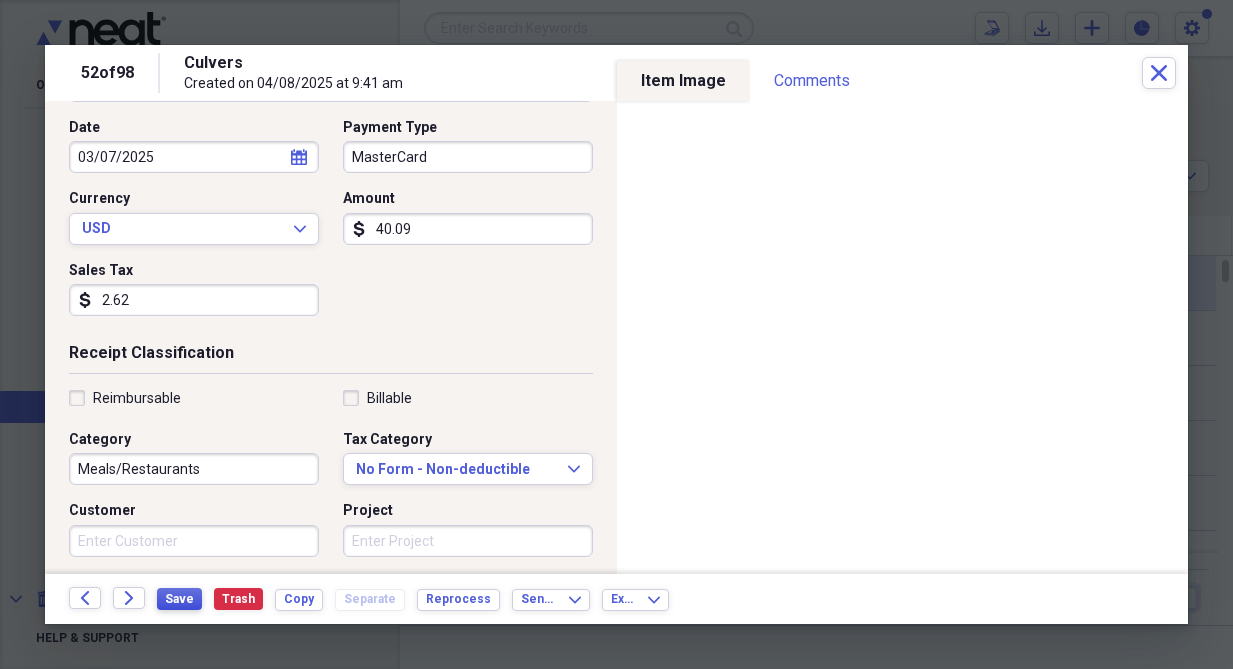 click on "Save" at bounding box center (179, 599) 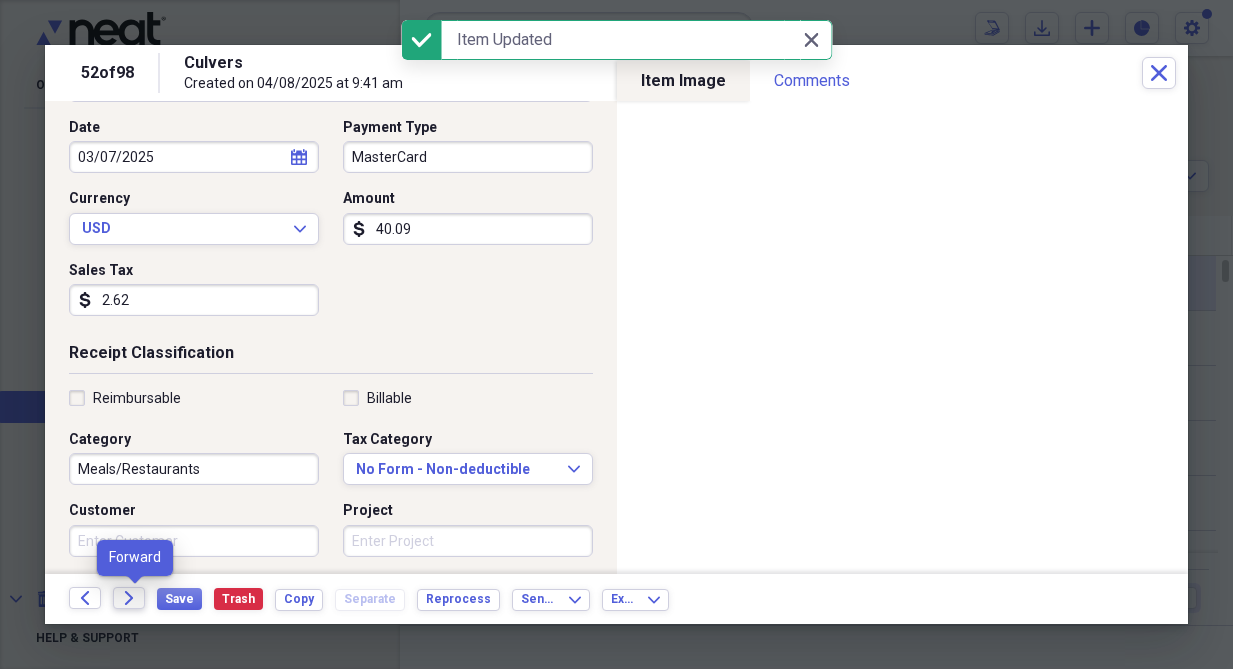 click on "Forward" 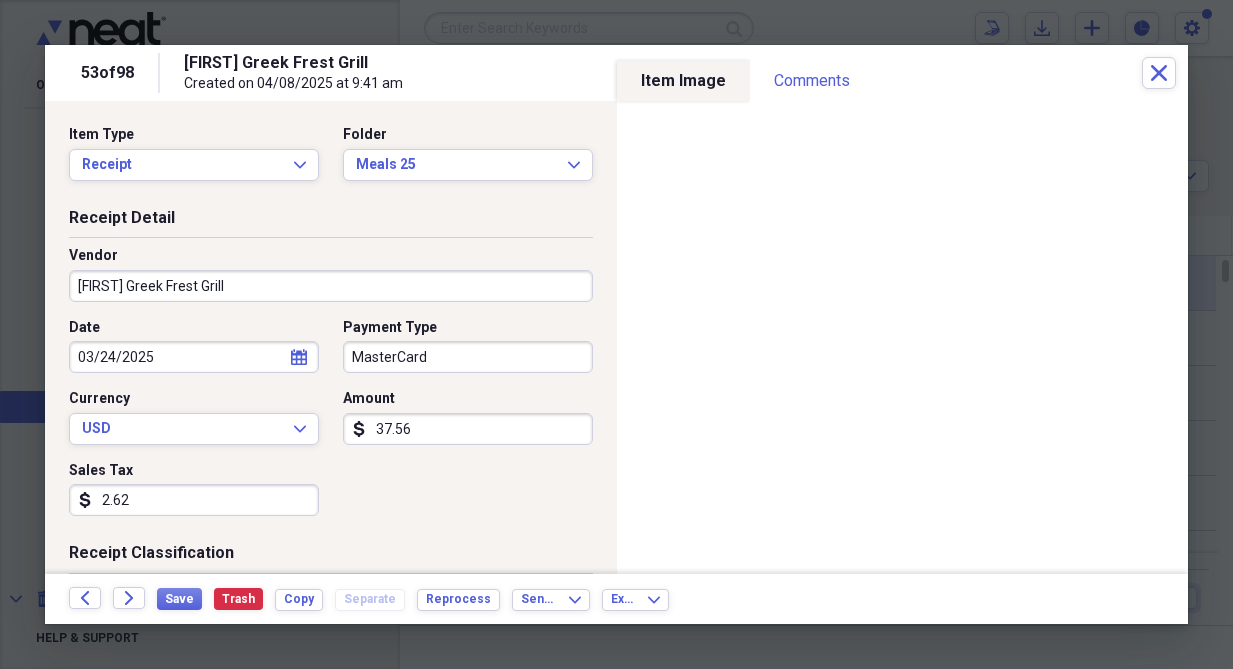 scroll, scrollTop: 200, scrollLeft: 0, axis: vertical 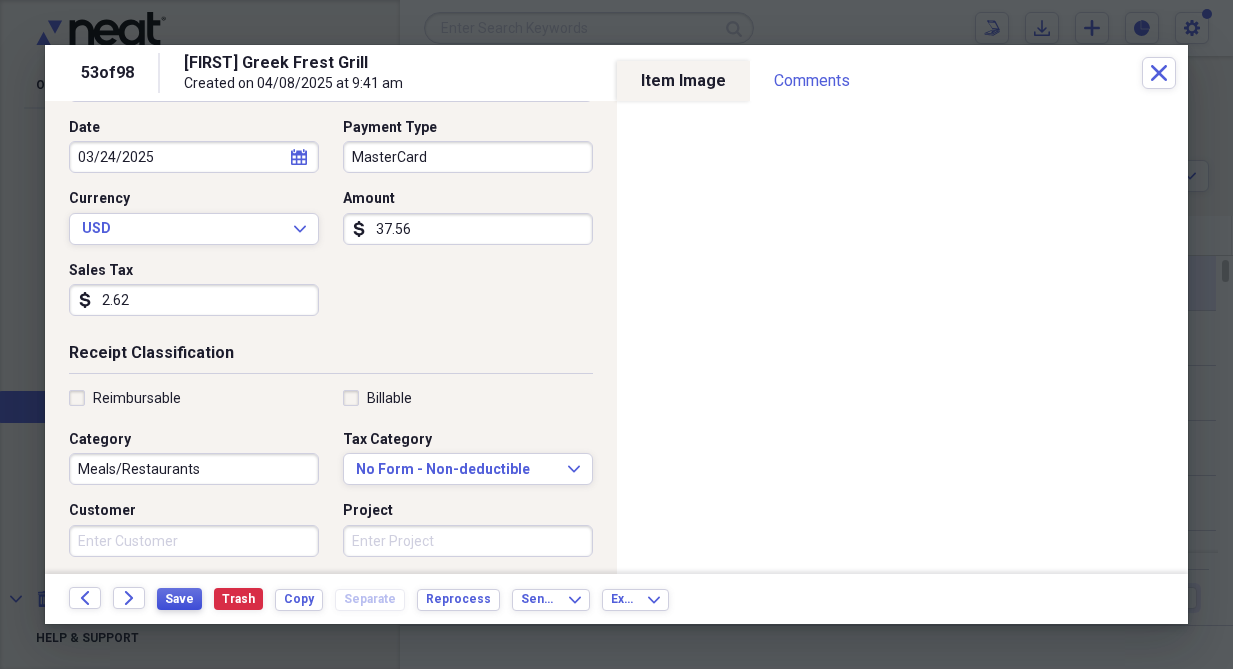 click on "Save" at bounding box center (179, 599) 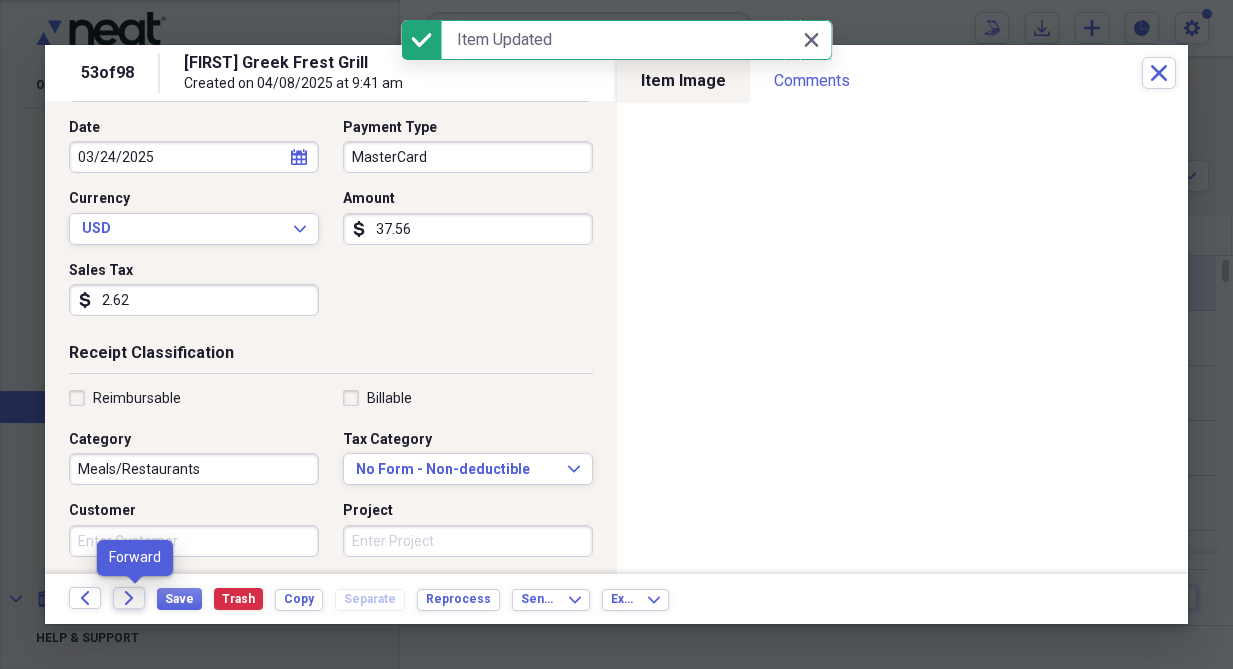 click 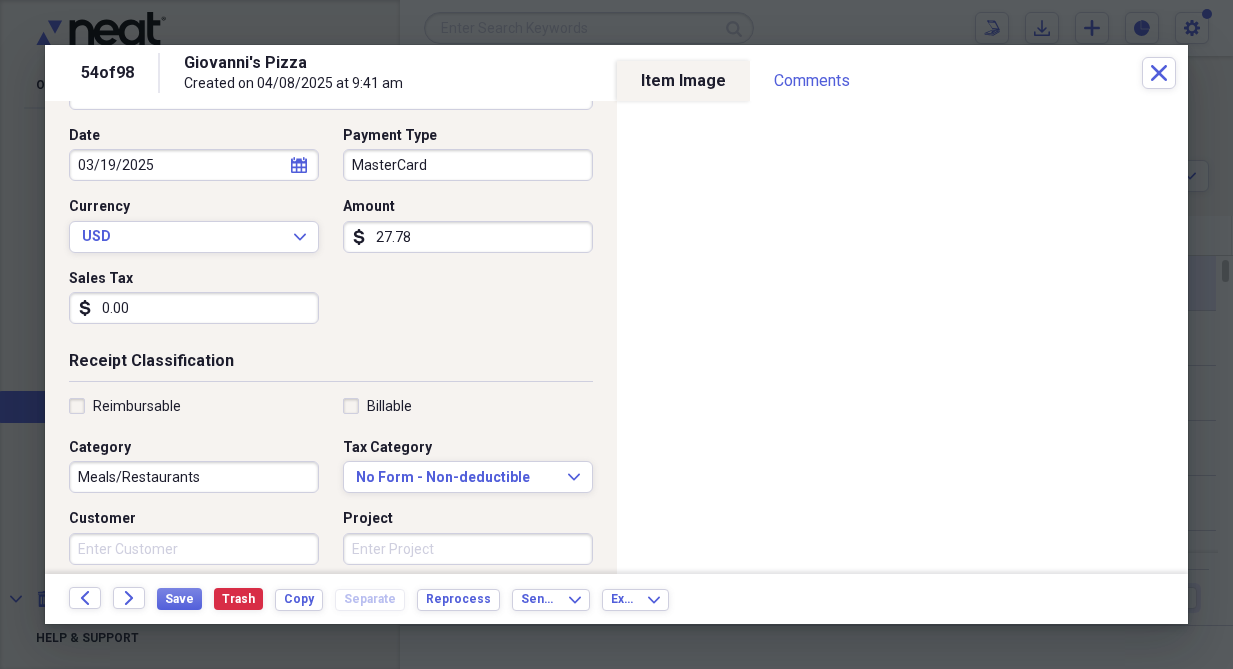 scroll, scrollTop: 200, scrollLeft: 0, axis: vertical 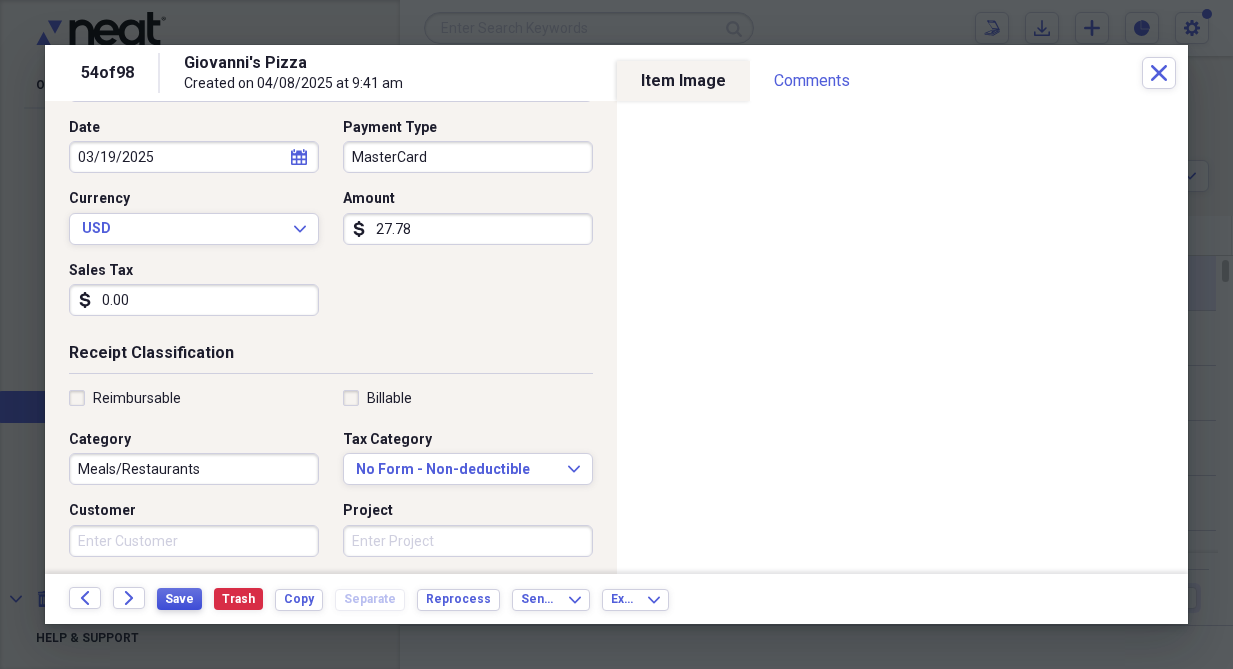 click on "Save" at bounding box center [179, 599] 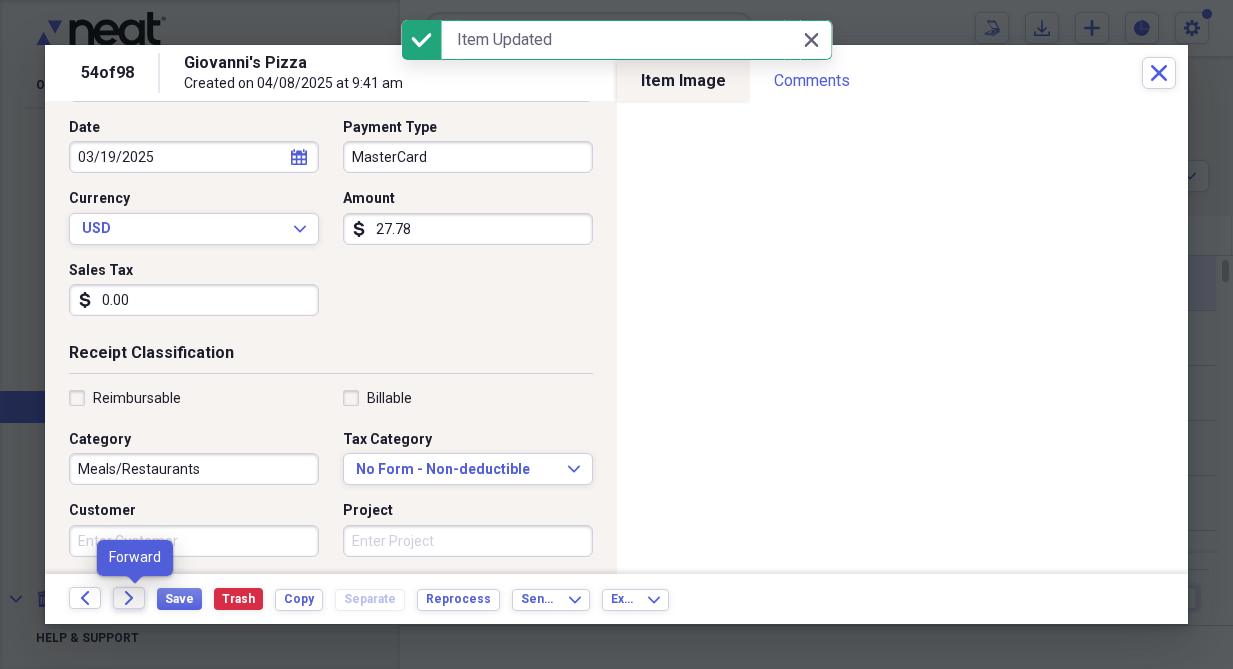 click on "Forward" 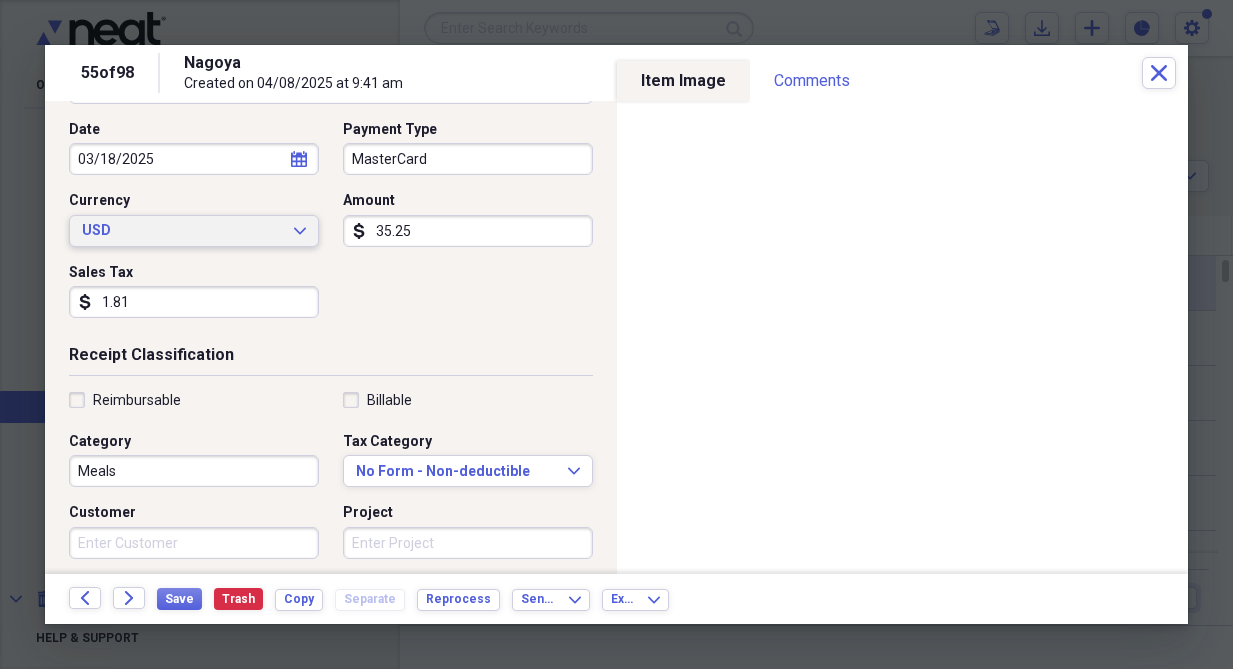 scroll, scrollTop: 200, scrollLeft: 0, axis: vertical 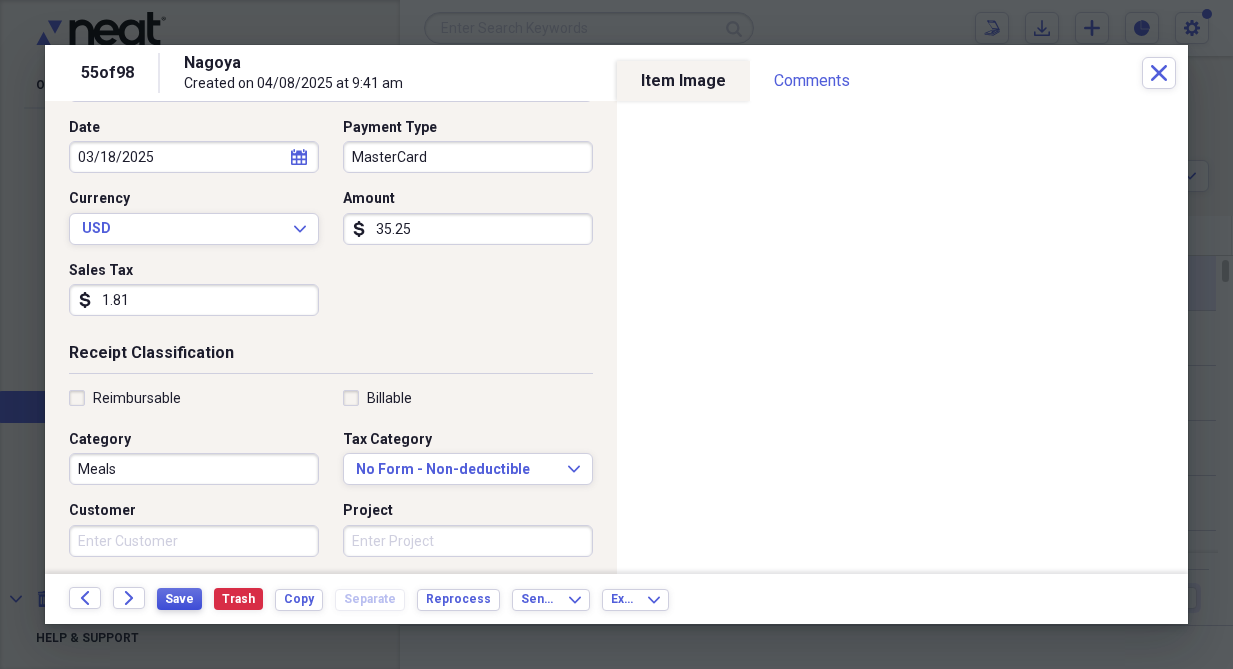 click on "Save" at bounding box center [179, 599] 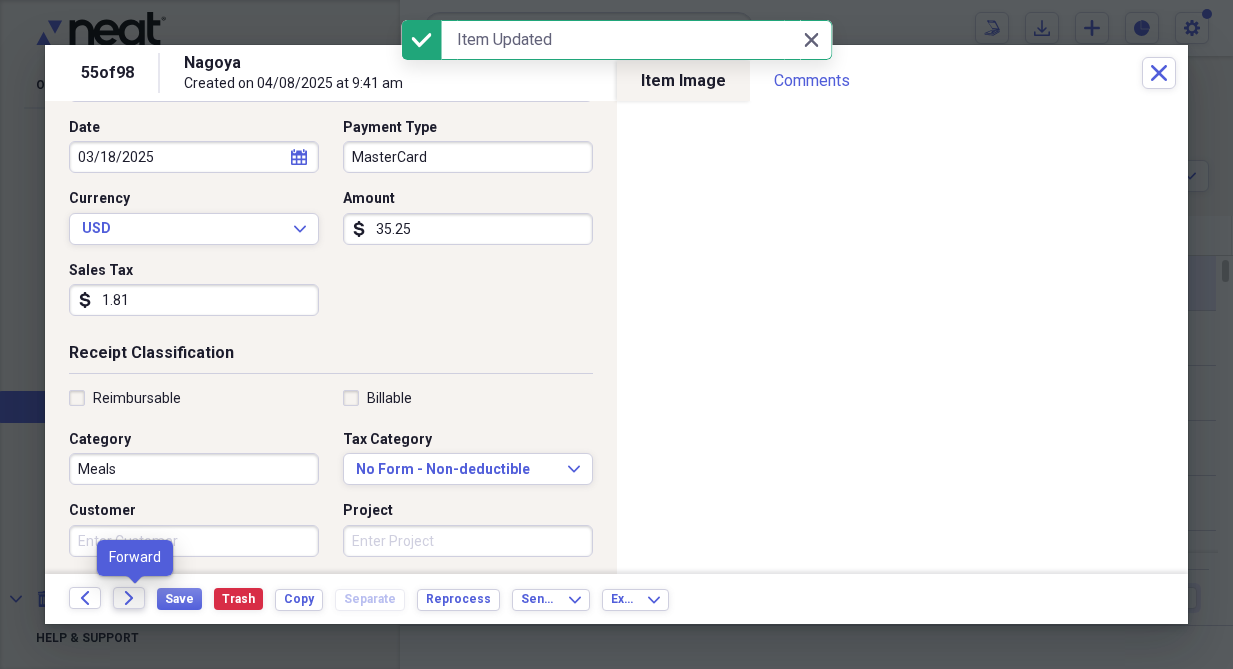 click on "Forward" 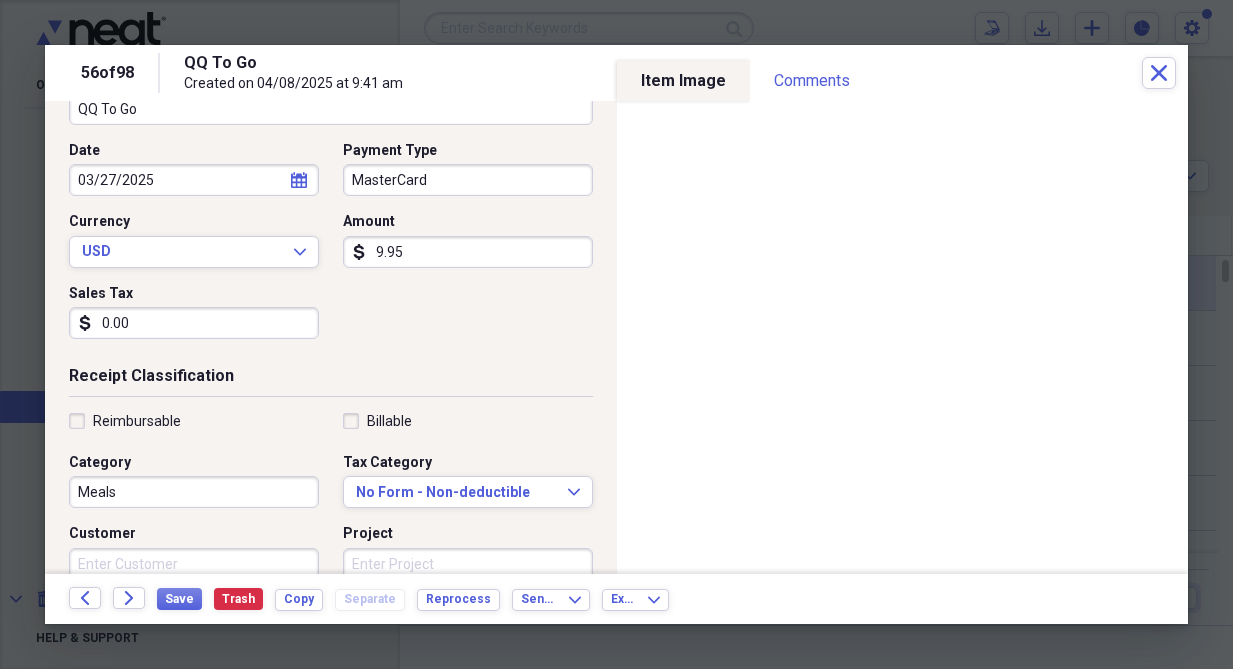 scroll, scrollTop: 200, scrollLeft: 0, axis: vertical 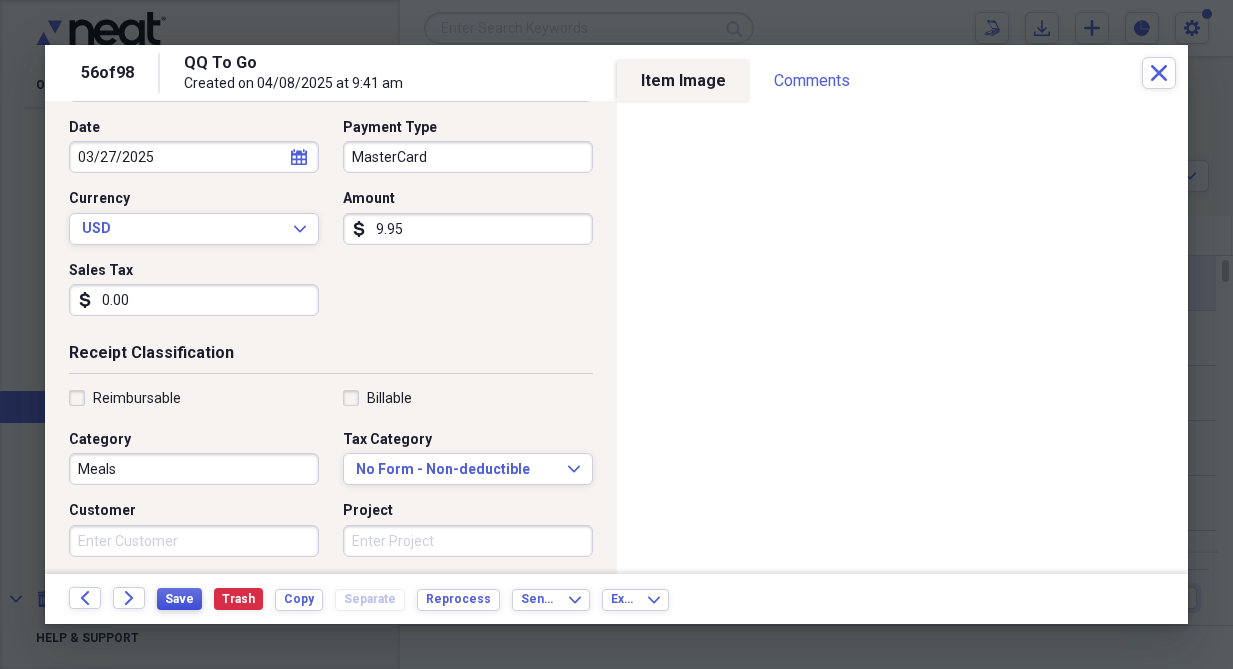 click on "Save" at bounding box center [179, 599] 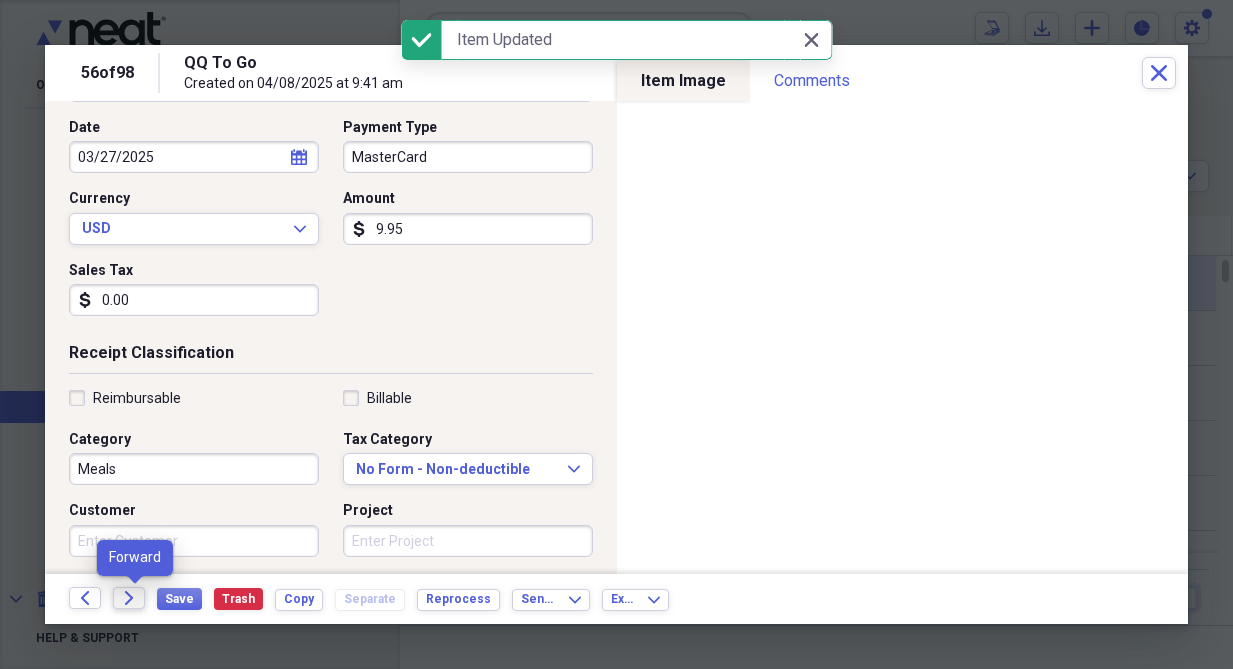 click 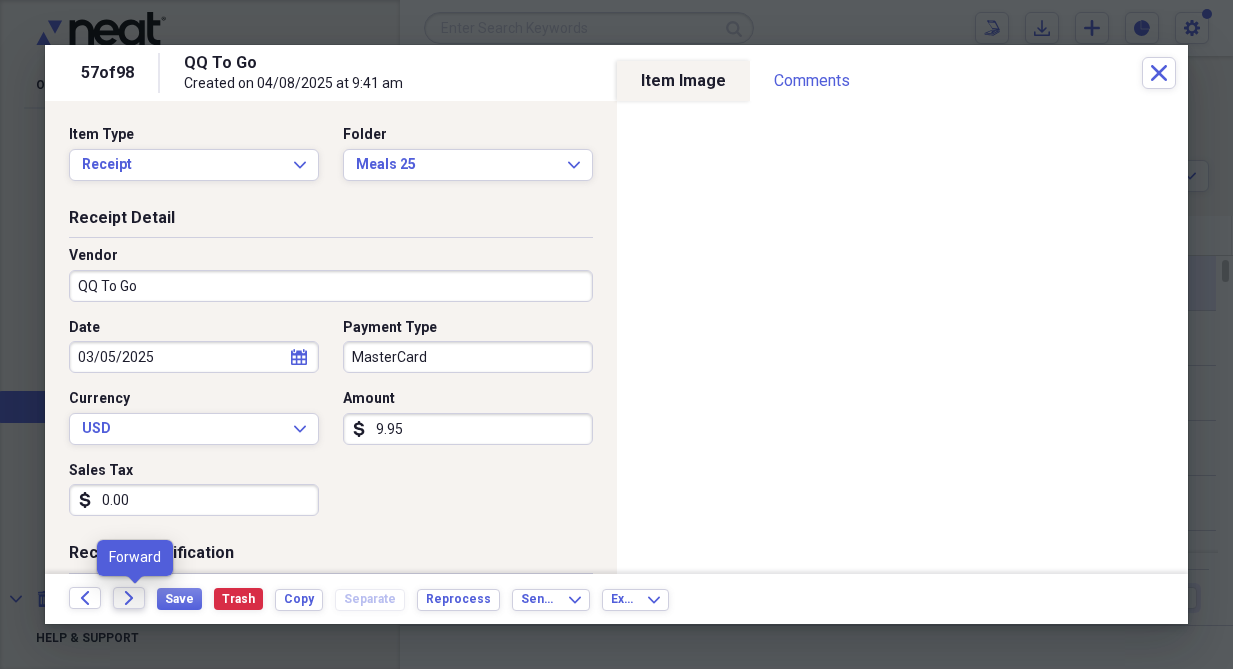 click 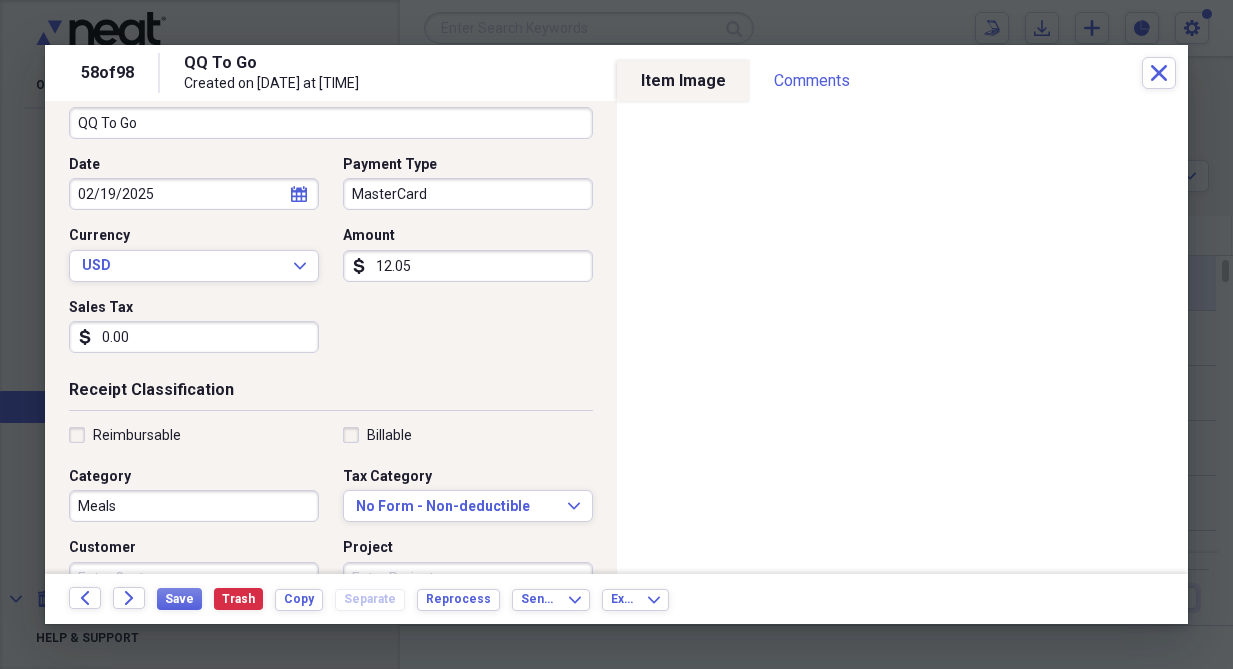 scroll, scrollTop: 200, scrollLeft: 0, axis: vertical 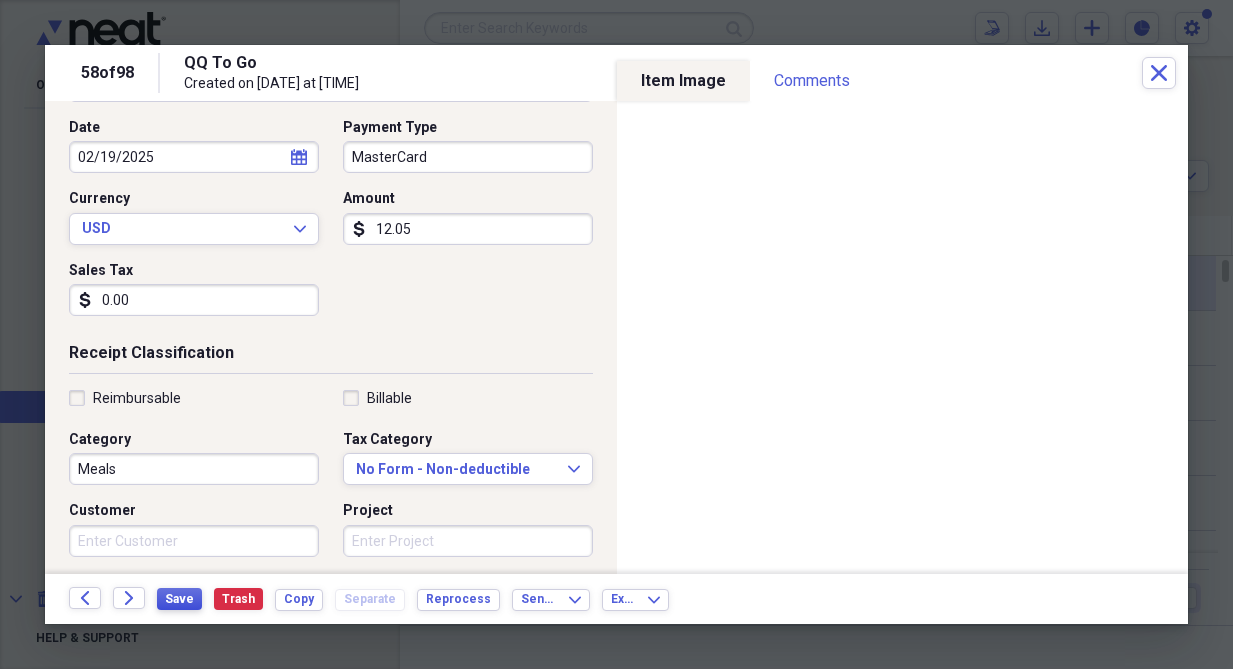 click on "Save" at bounding box center (179, 599) 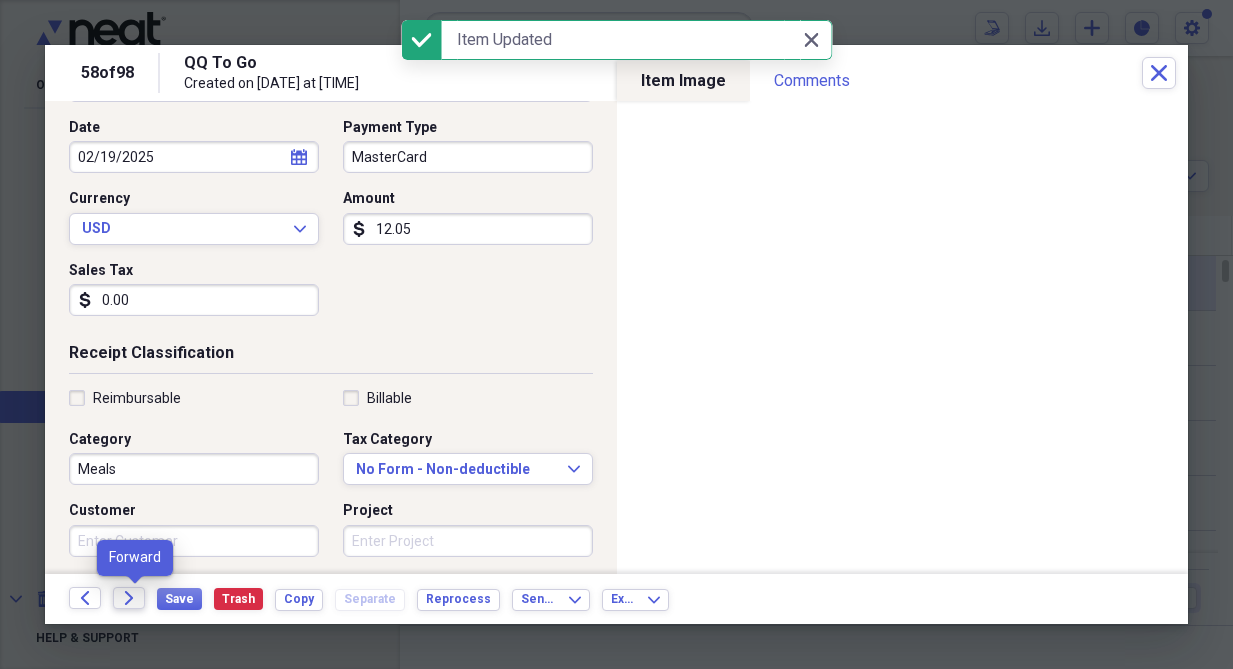 click 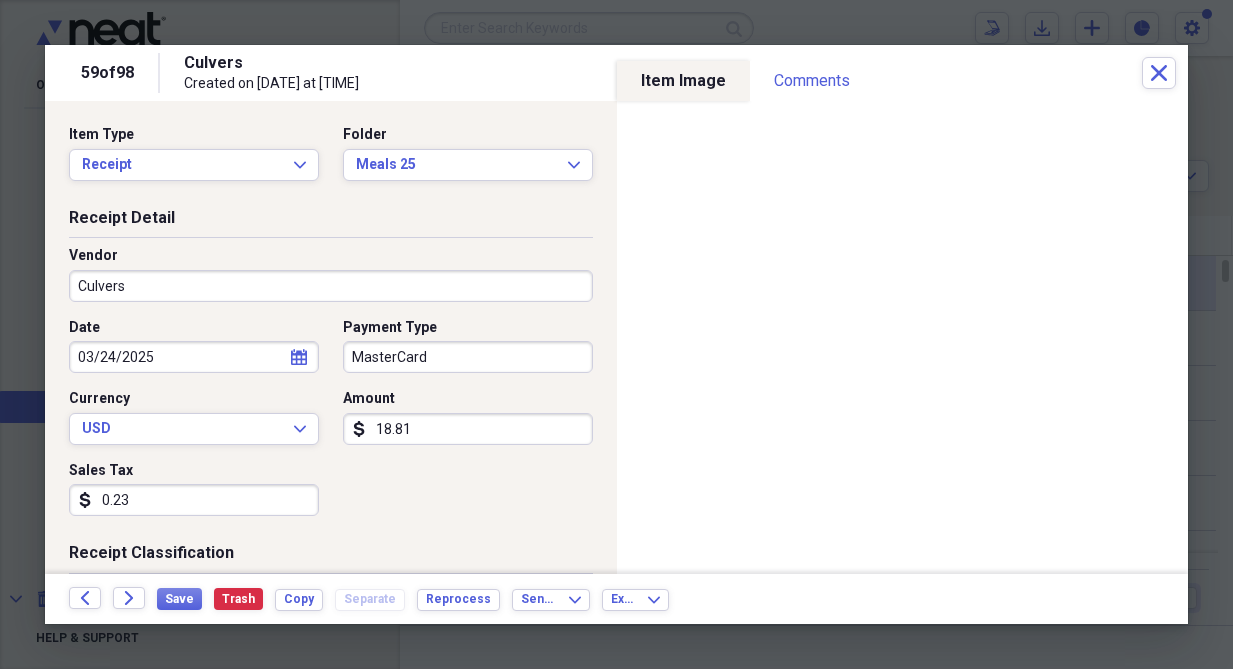 click on "0.23" at bounding box center (194, 500) 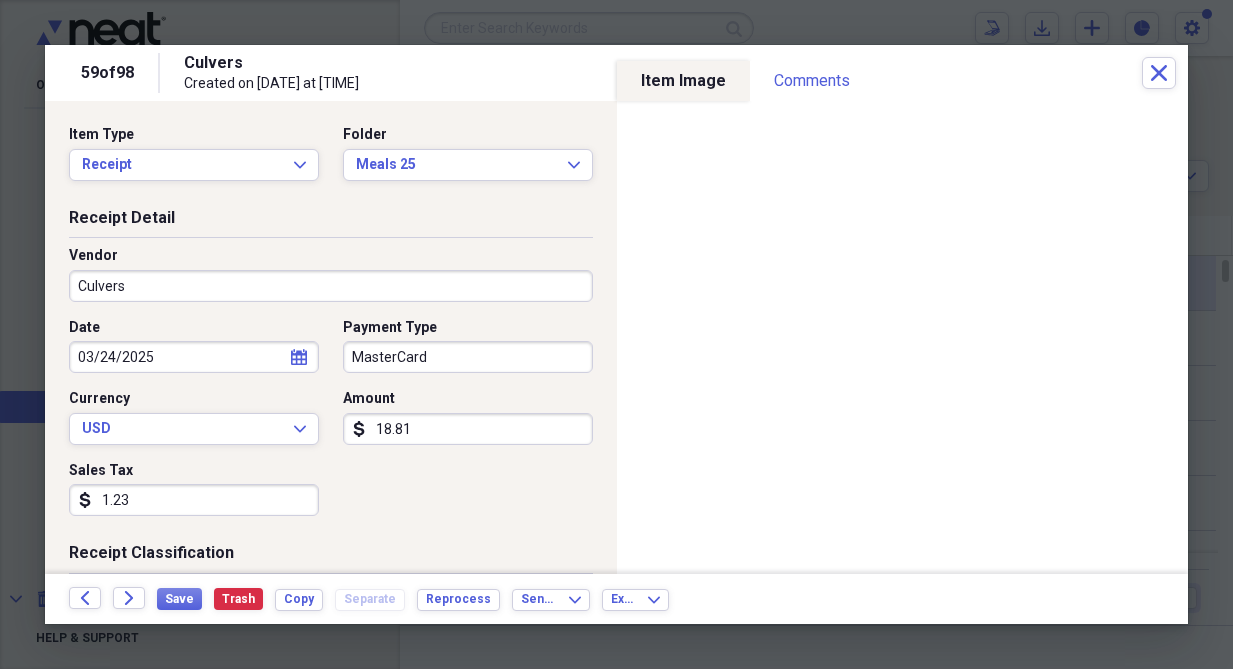 type on "1.23" 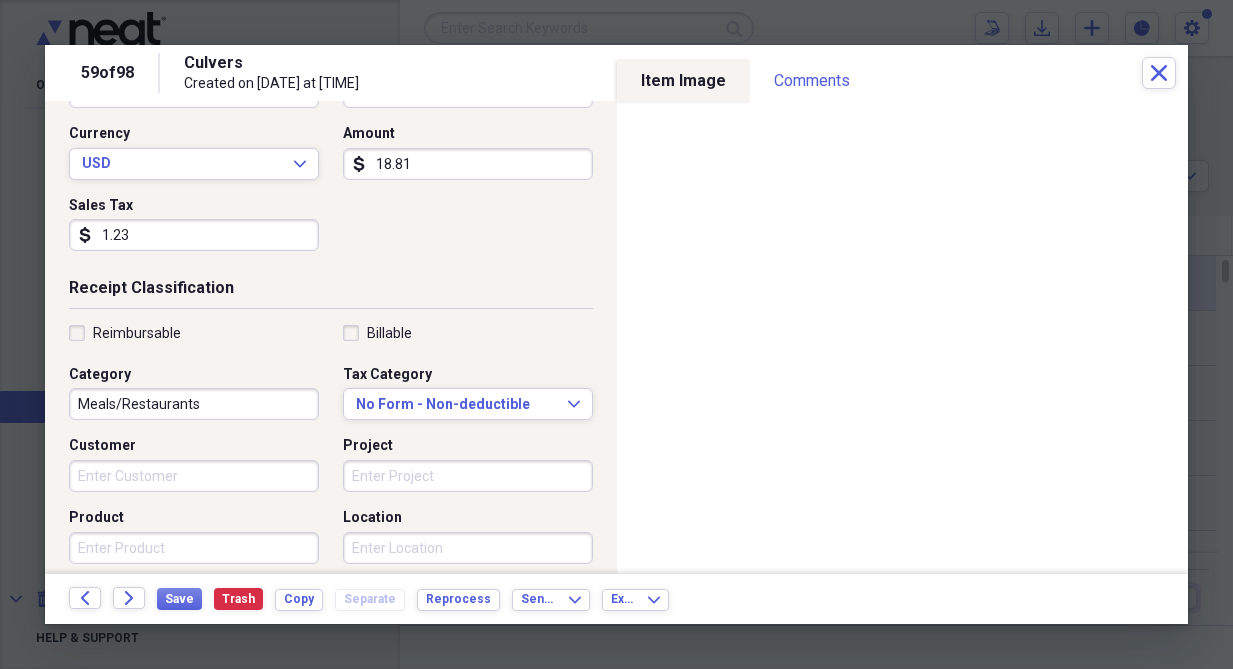 scroll, scrollTop: 300, scrollLeft: 0, axis: vertical 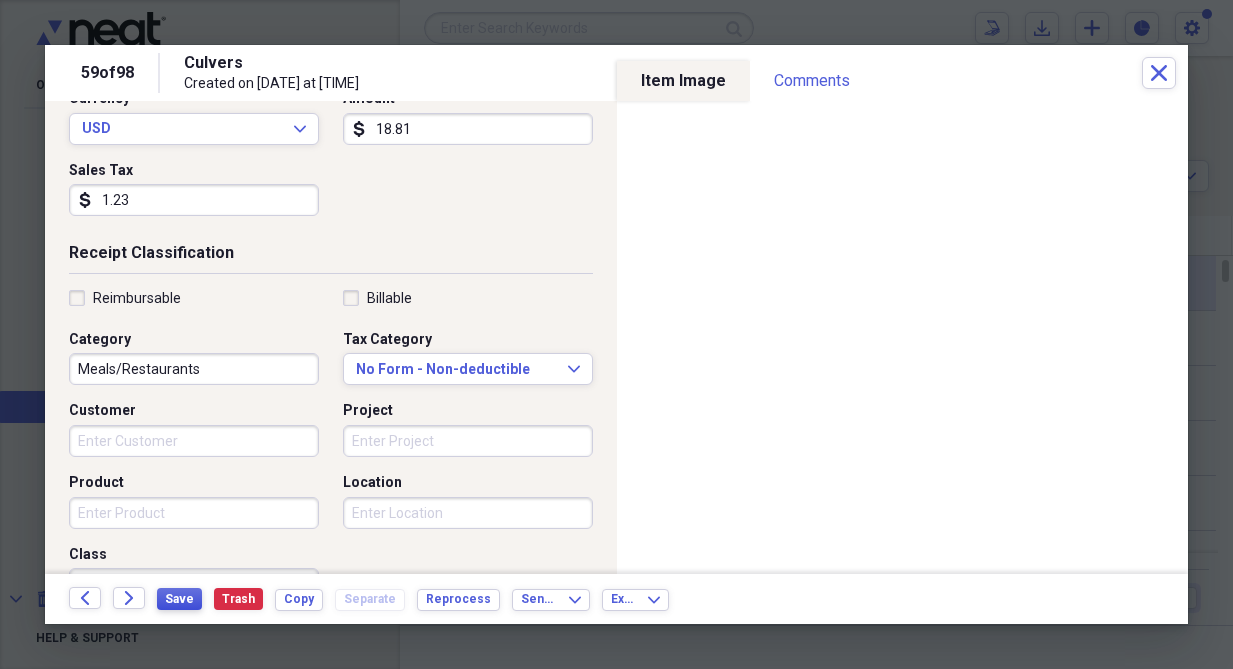 click on "Save" at bounding box center (179, 599) 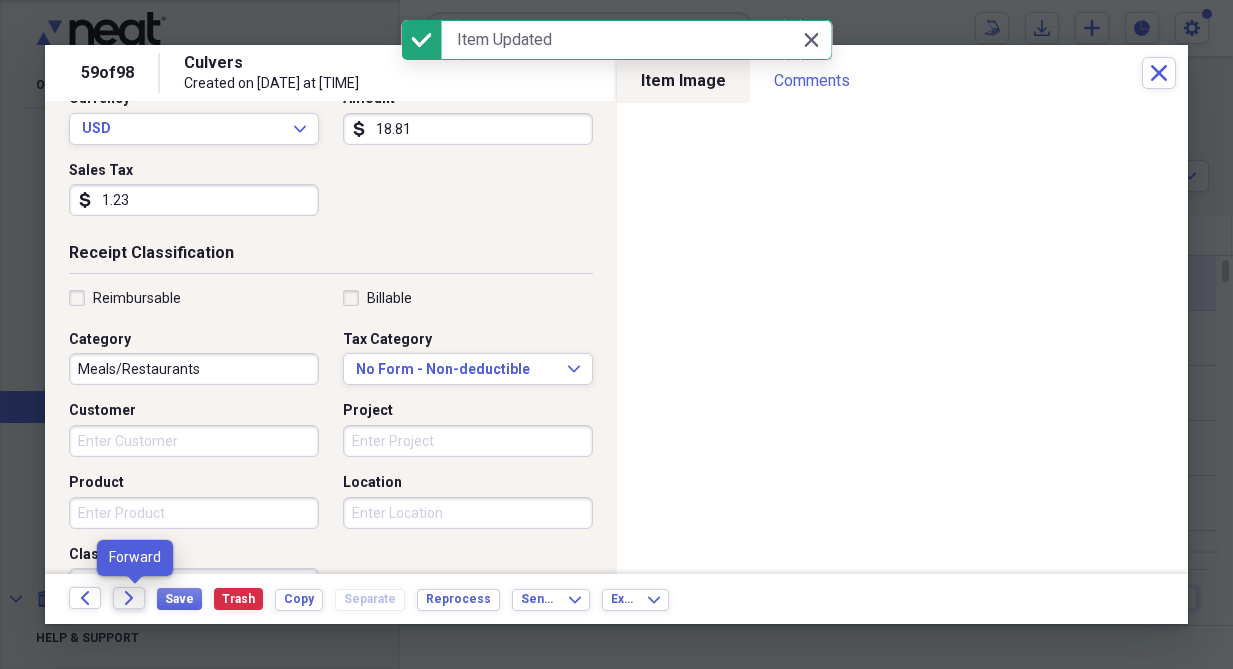 click on "Forward" 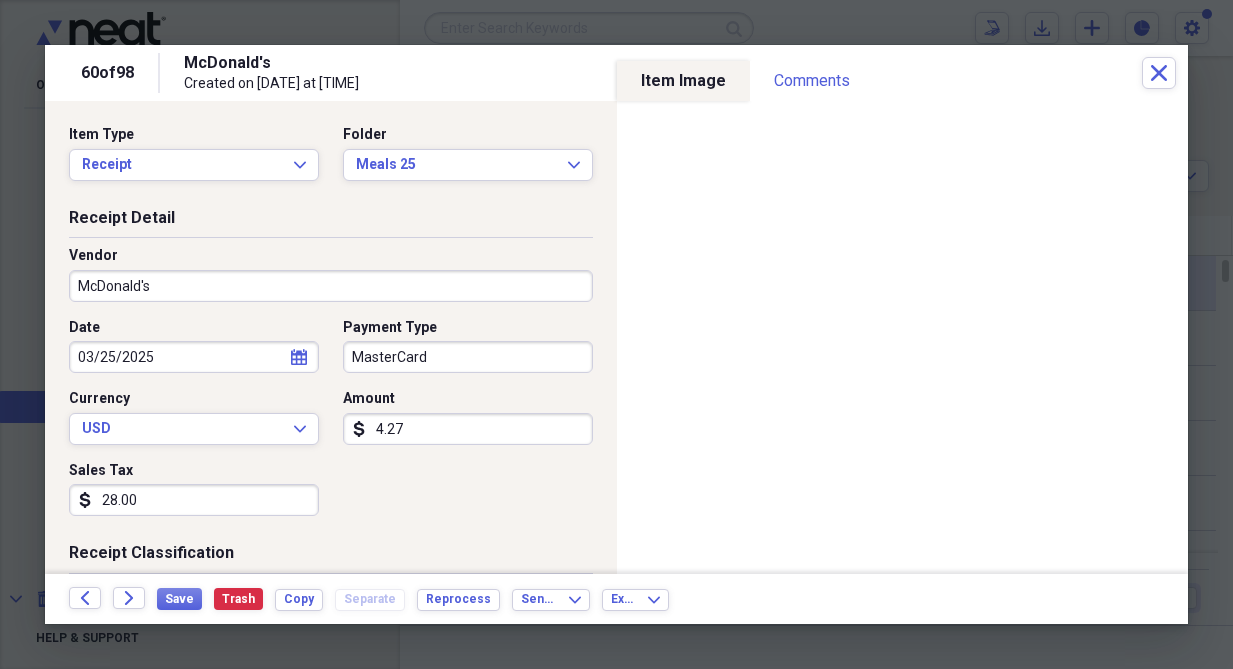 click on "28.00" at bounding box center (194, 500) 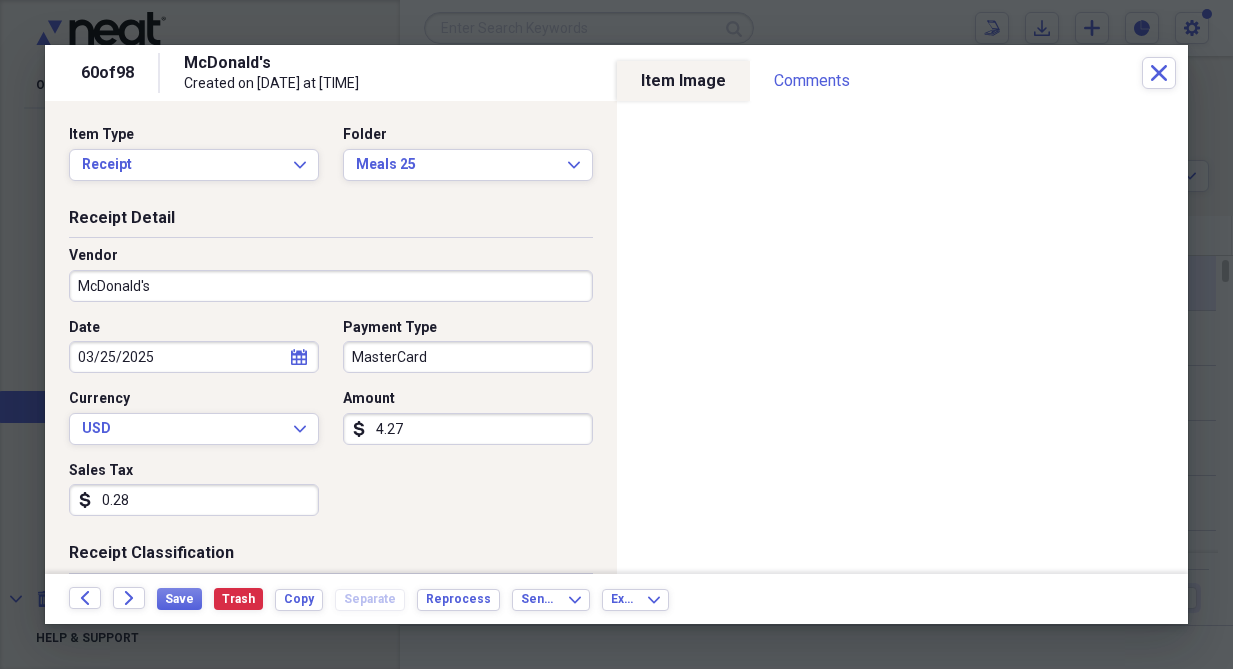 type on "0.28" 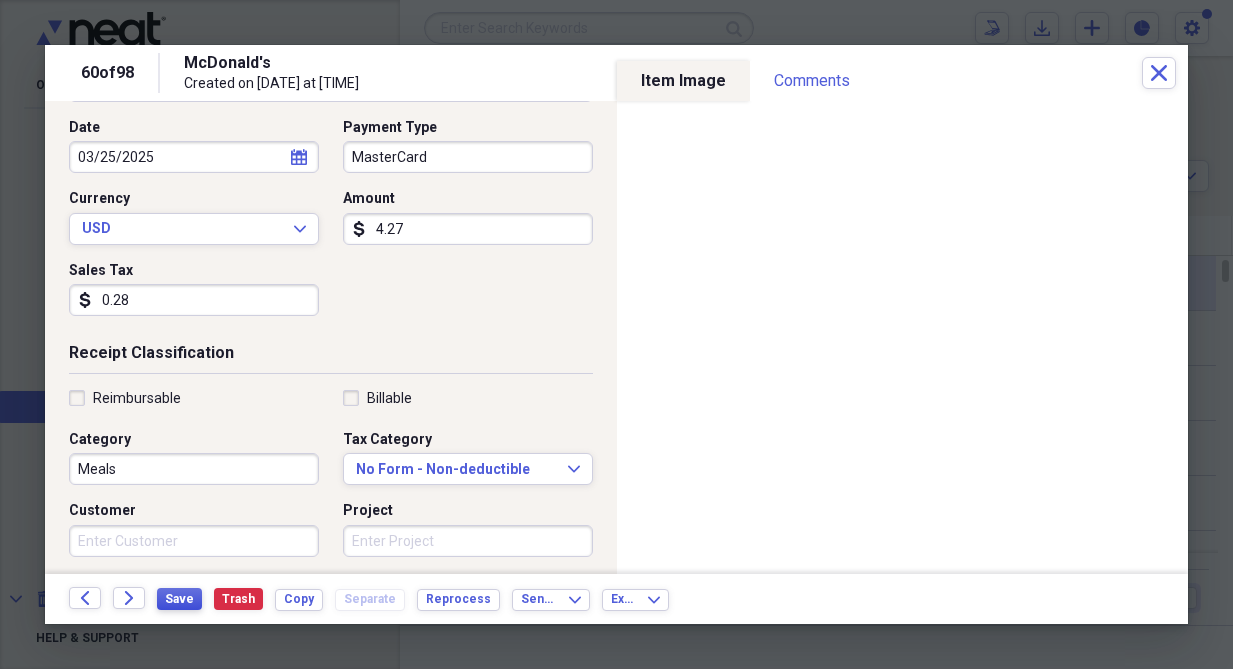 click on "Save" at bounding box center [179, 599] 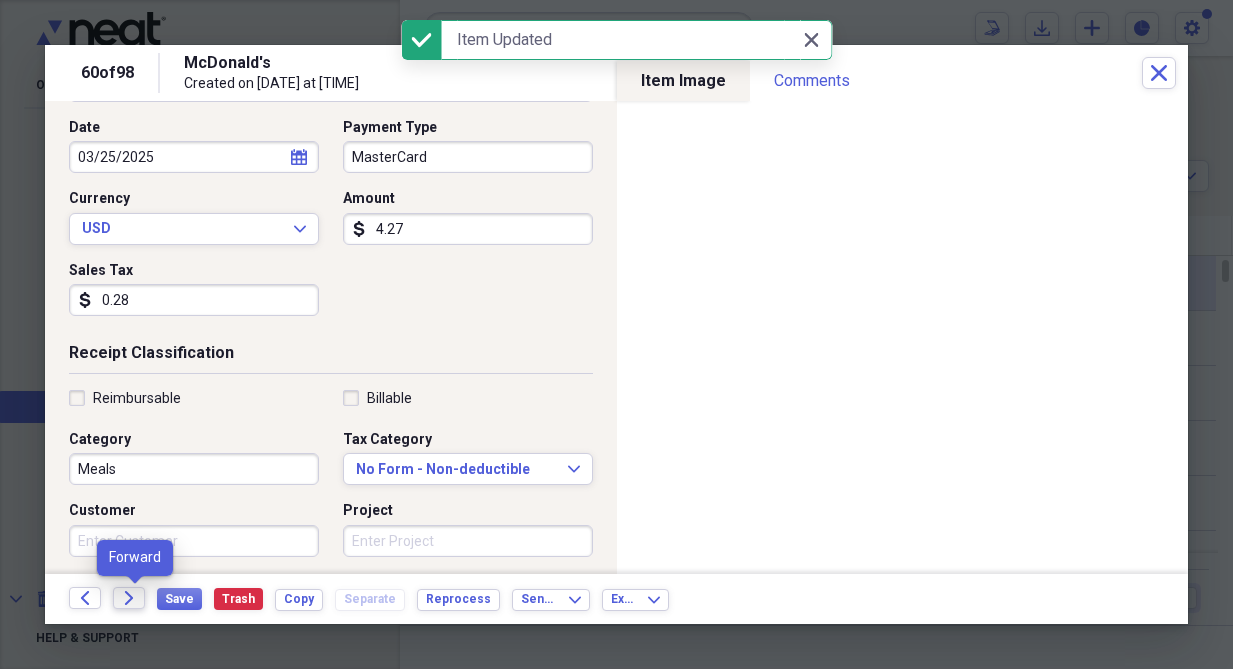 click 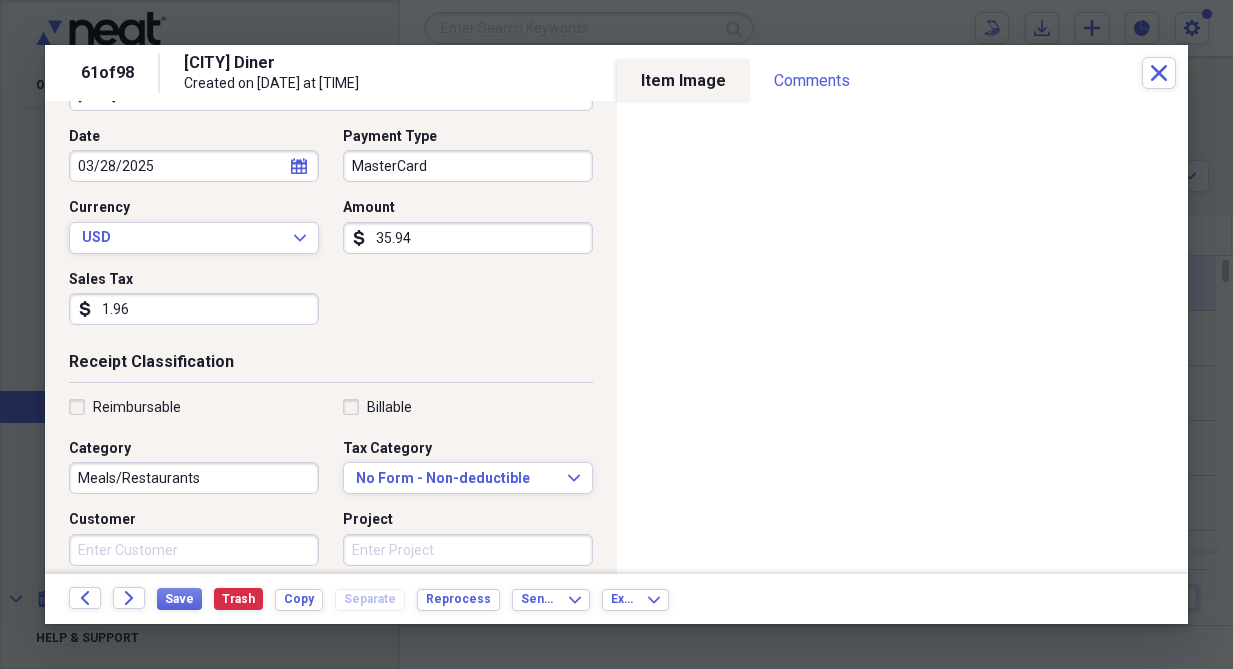 scroll, scrollTop: 200, scrollLeft: 0, axis: vertical 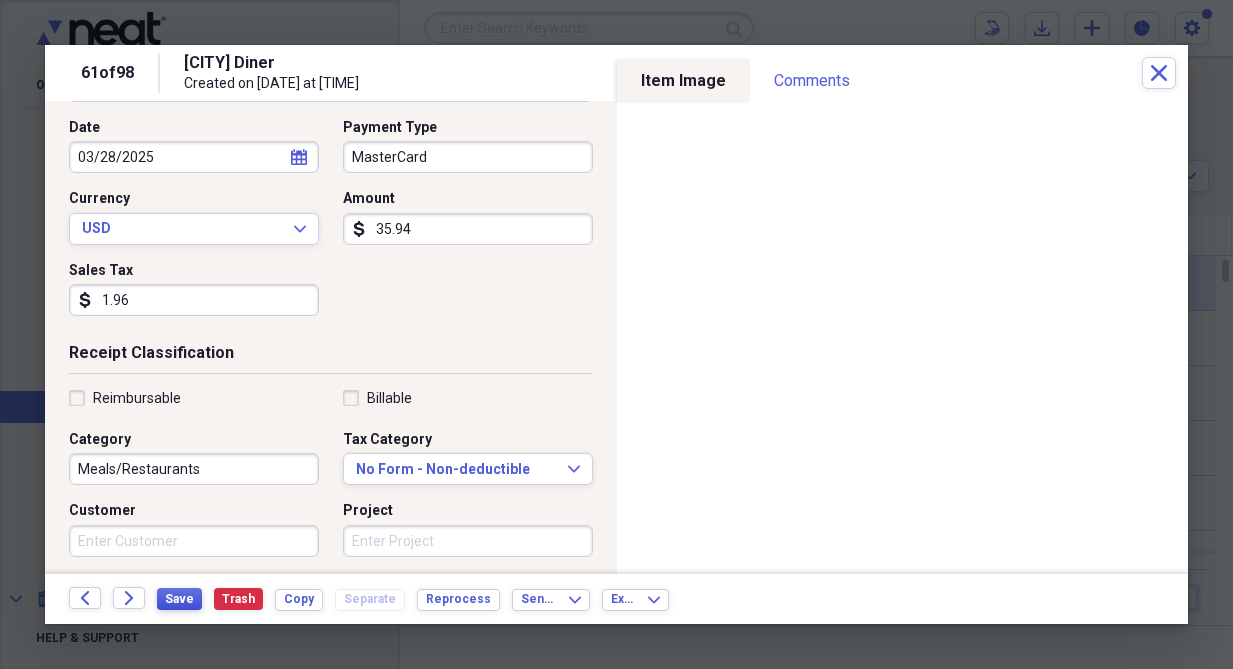 click on "Save" at bounding box center (179, 599) 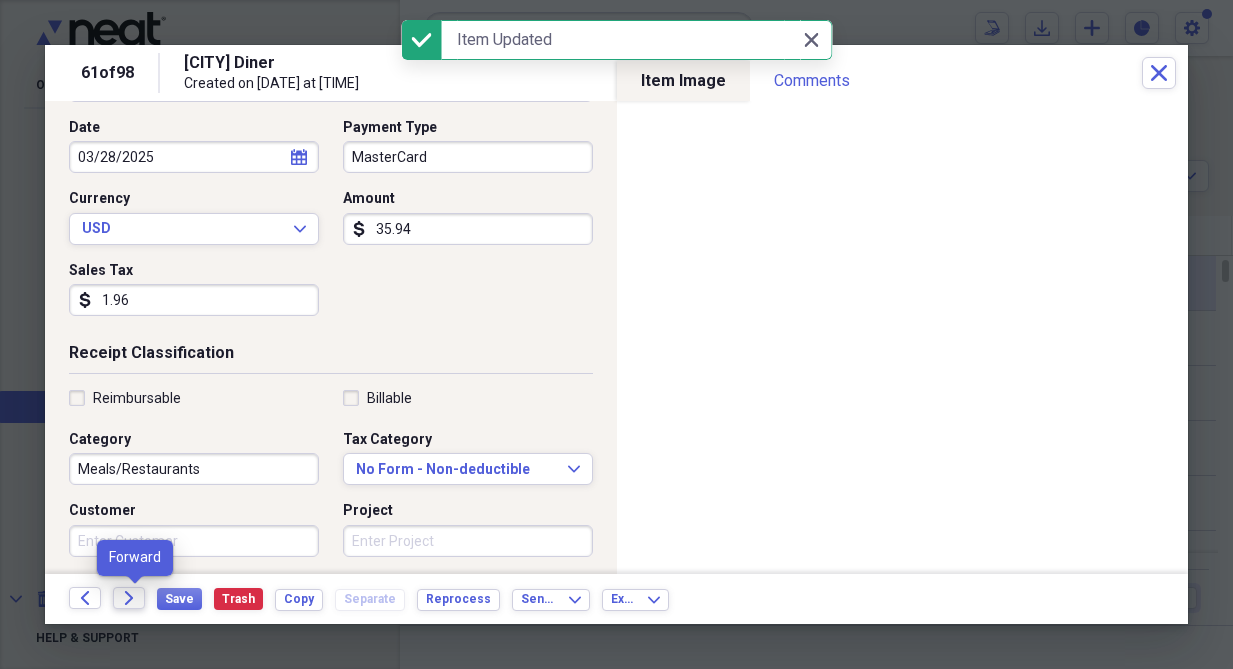 click on "Forward" 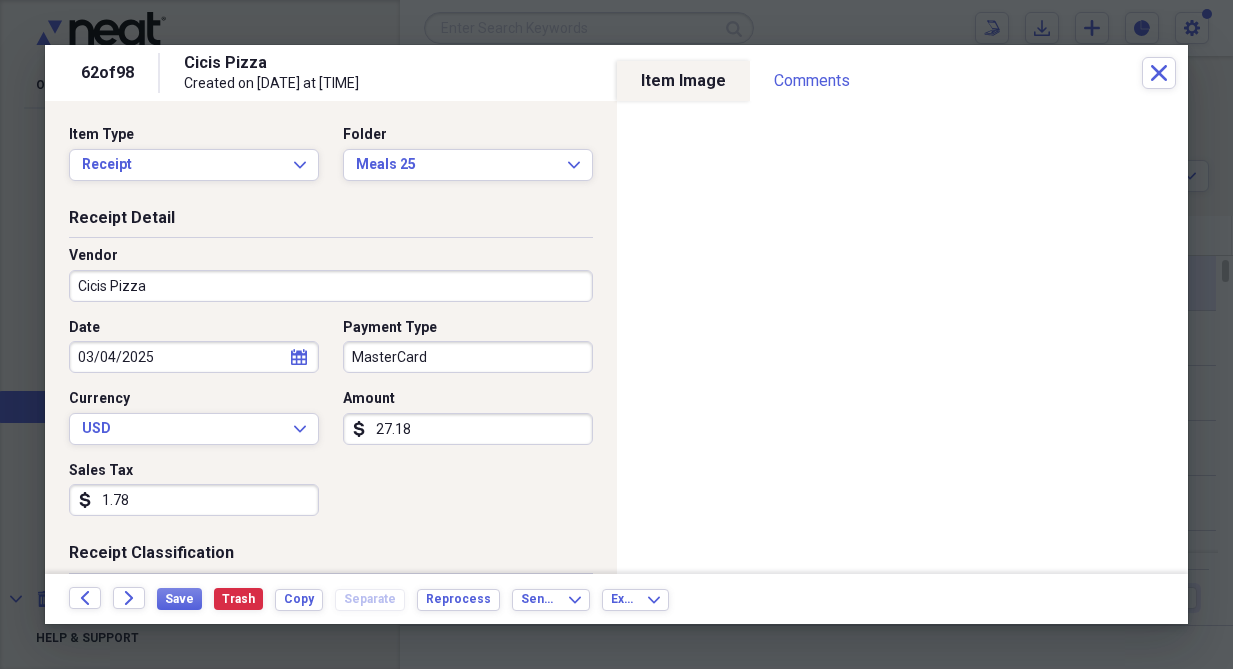 click on "27.18" at bounding box center [468, 429] 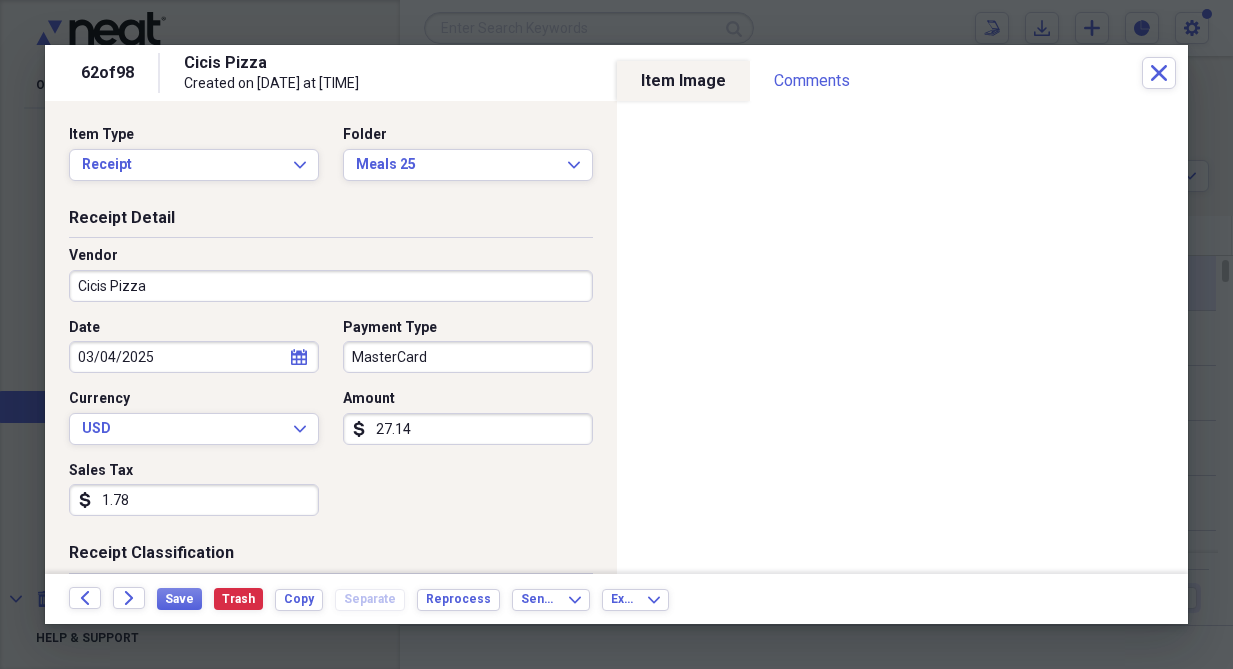 type on "27.14" 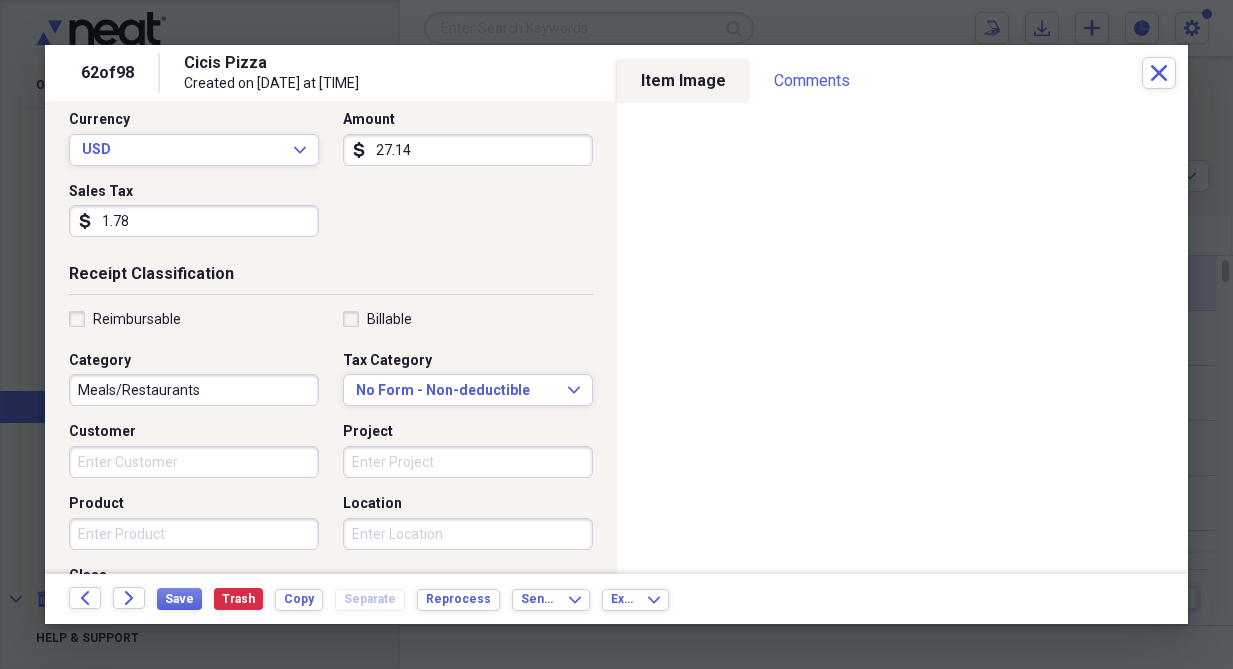 scroll, scrollTop: 300, scrollLeft: 0, axis: vertical 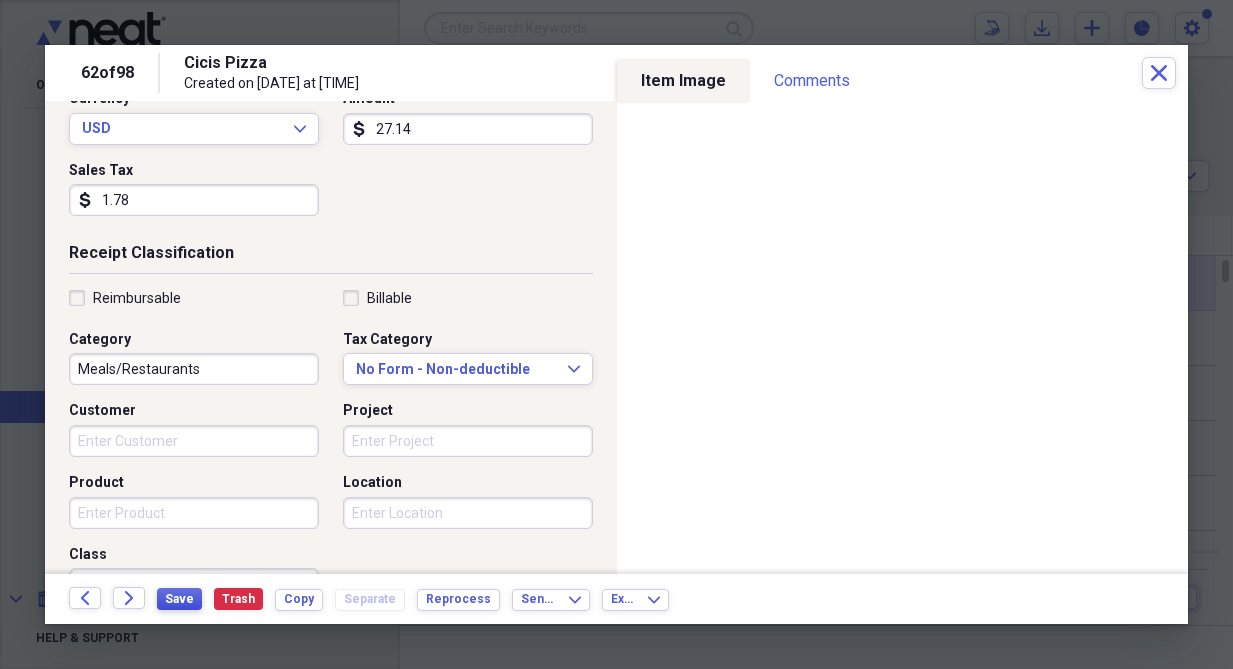 click on "Save" at bounding box center (179, 599) 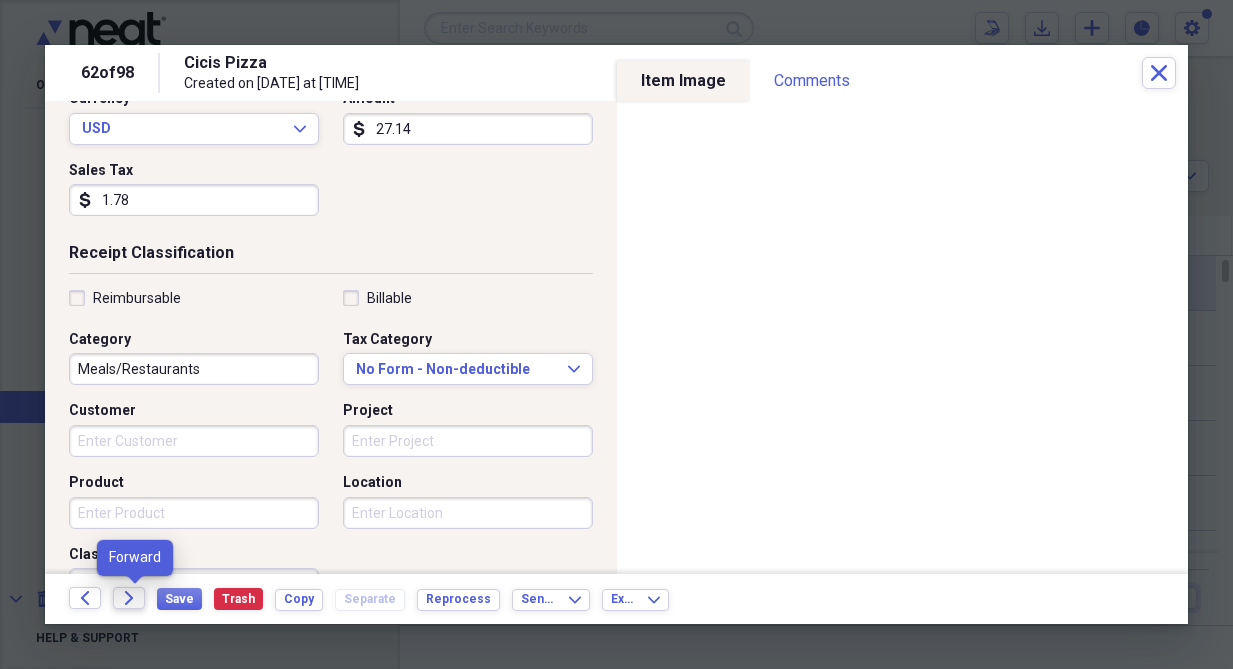 click on "Forward" 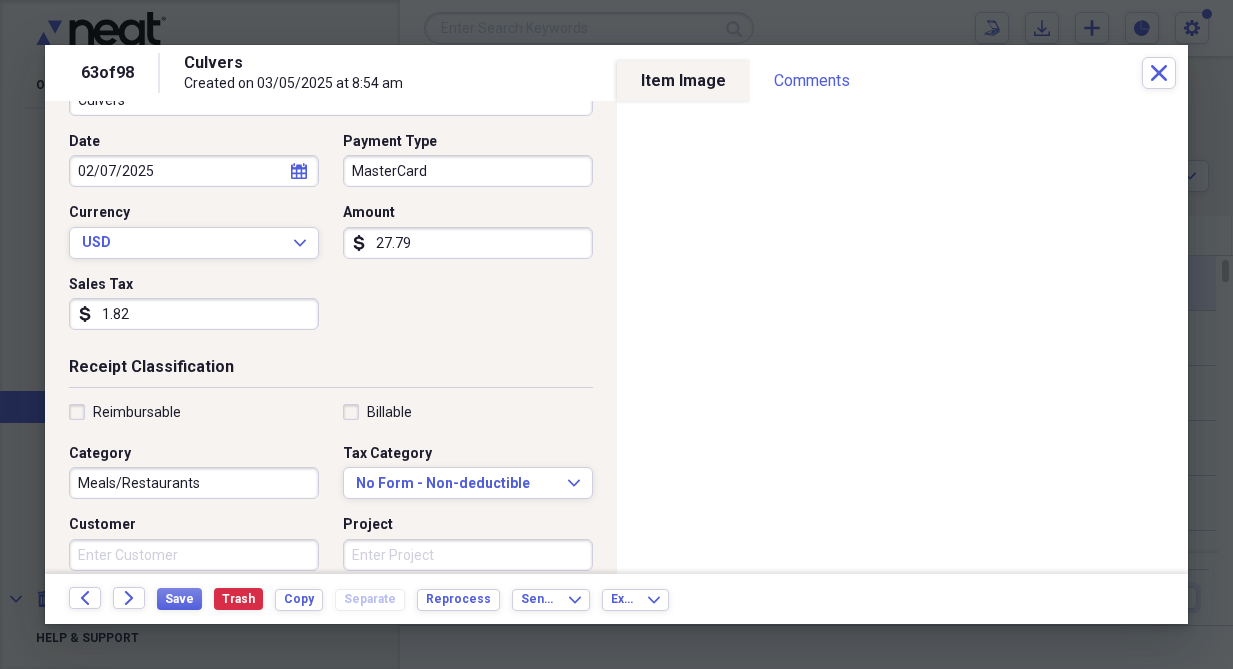 scroll, scrollTop: 200, scrollLeft: 0, axis: vertical 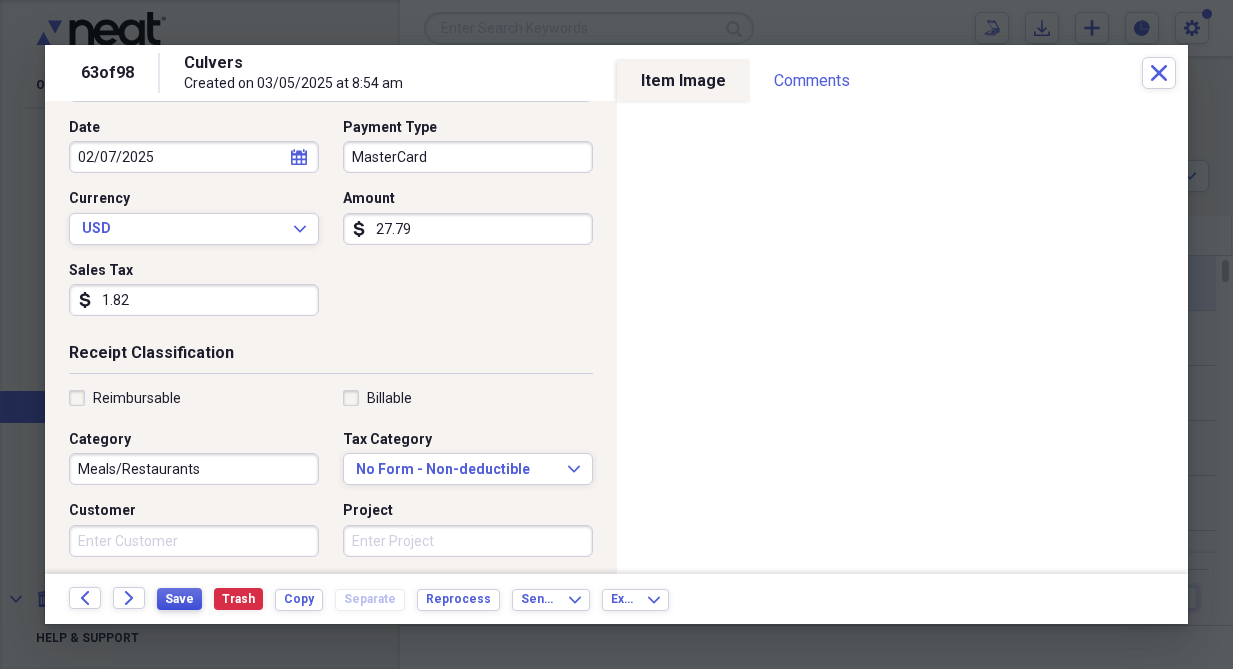 click on "Save" at bounding box center [179, 599] 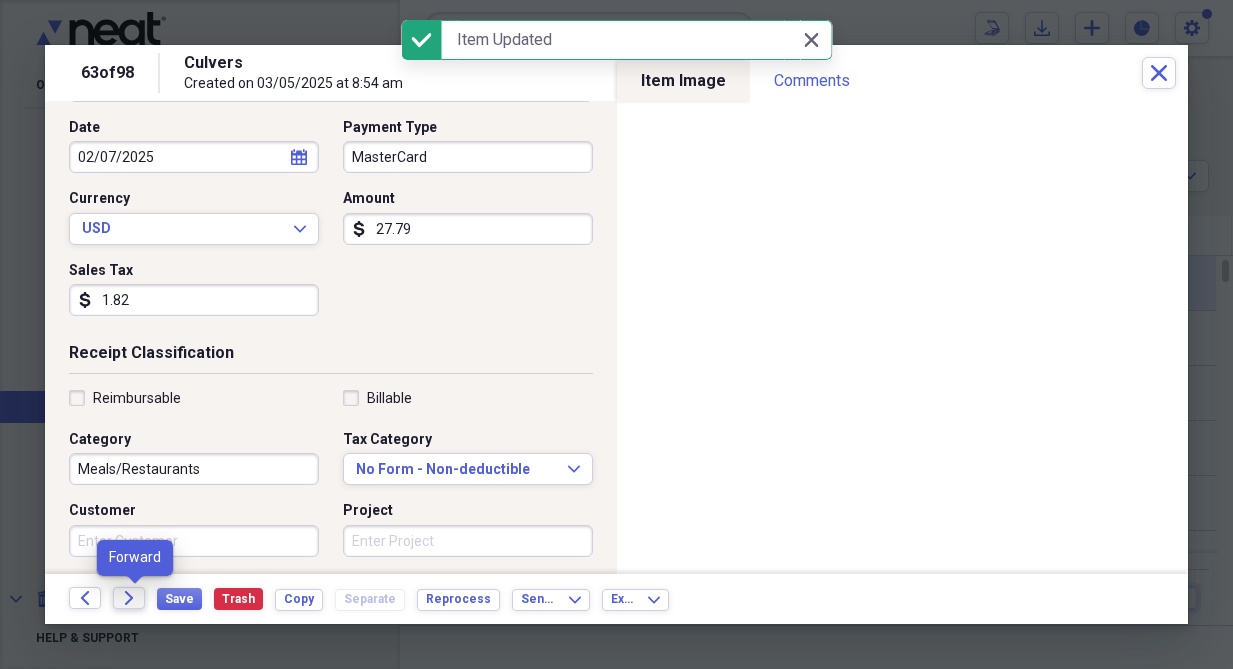 click on "Forward" 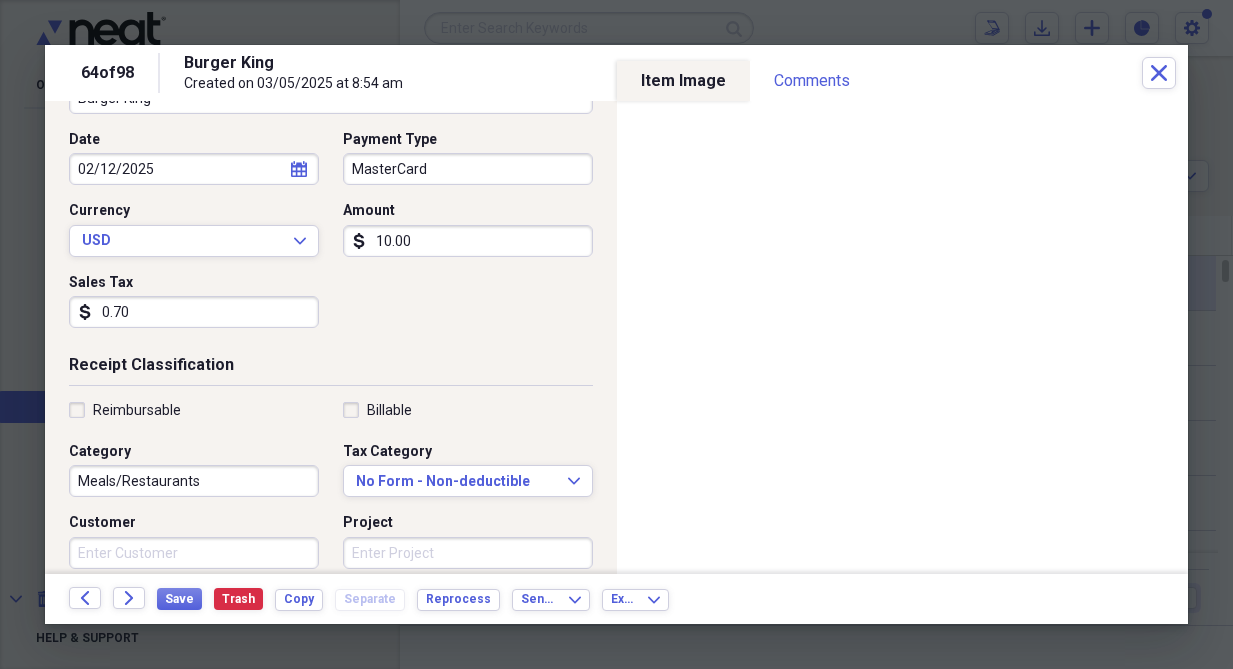 scroll, scrollTop: 200, scrollLeft: 0, axis: vertical 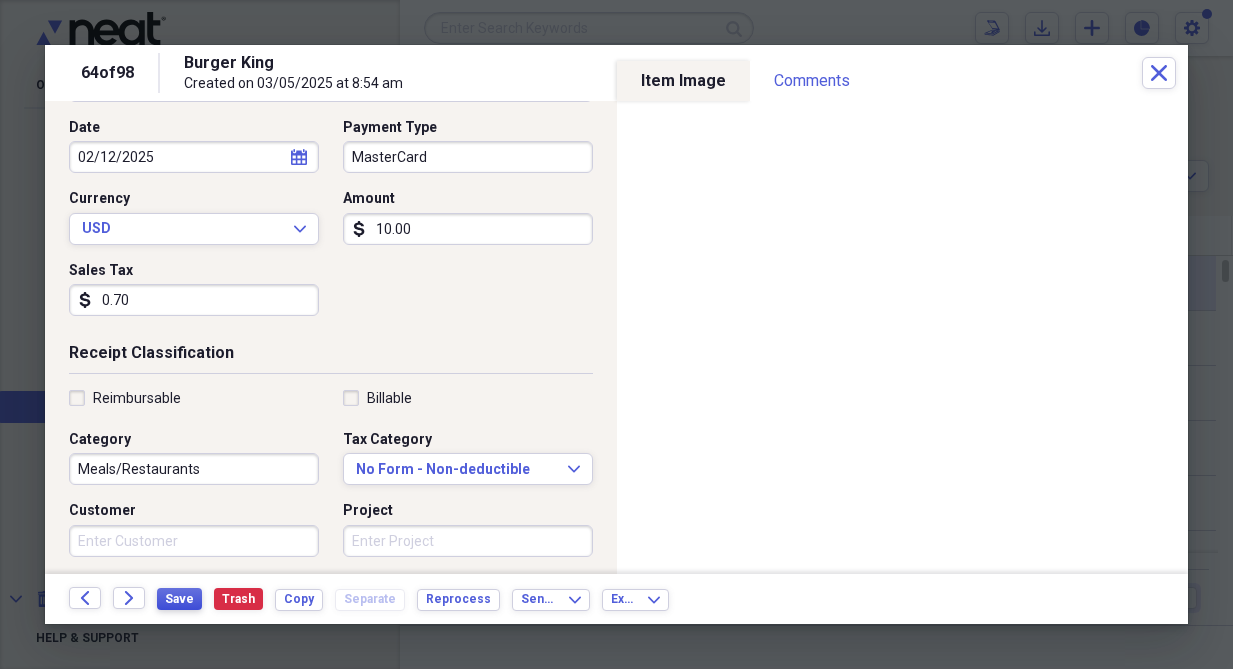 click on "Save" at bounding box center [179, 599] 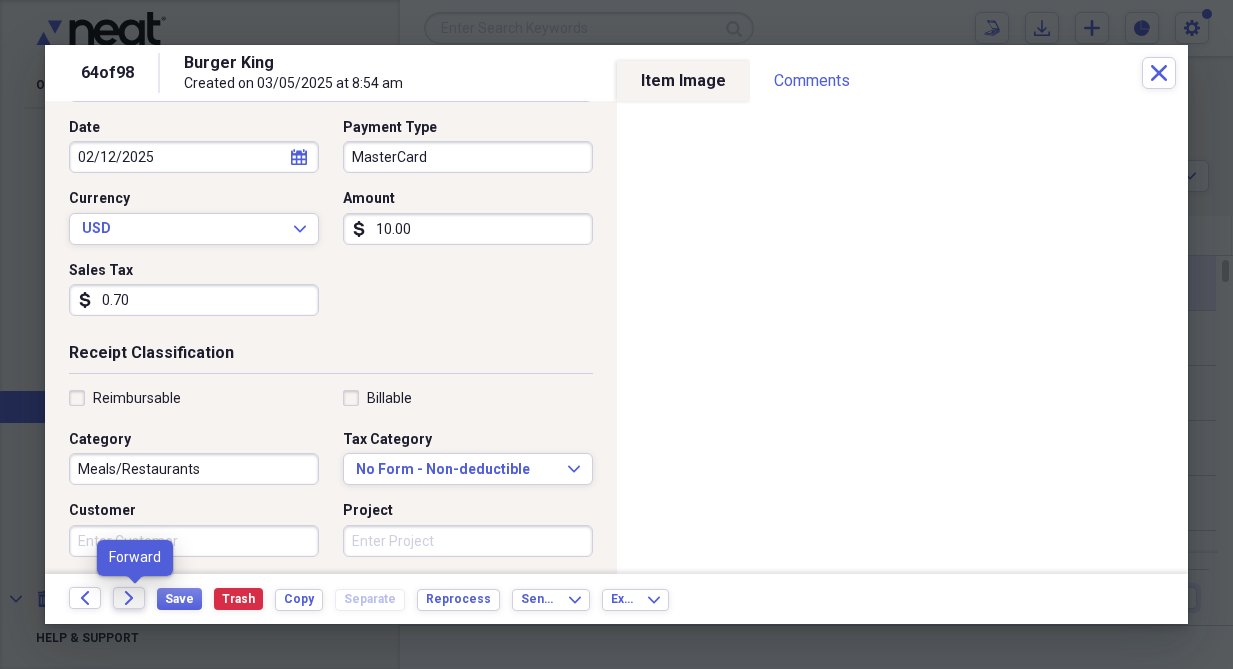 click on "Forward" 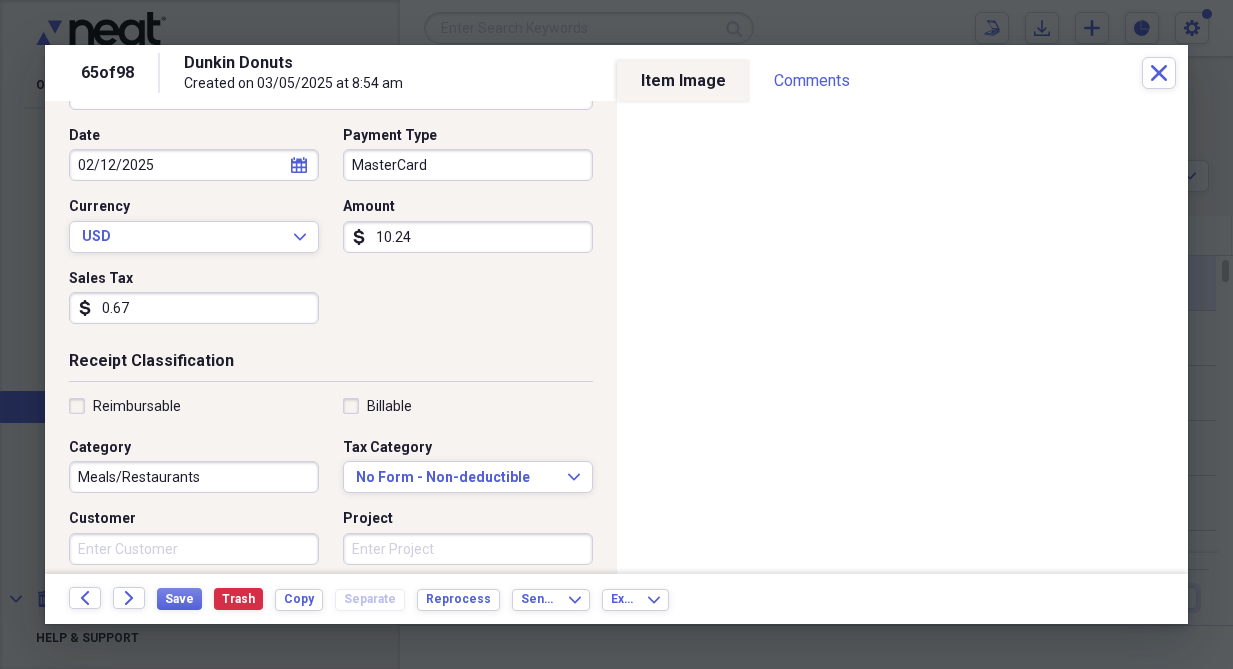 scroll, scrollTop: 200, scrollLeft: 0, axis: vertical 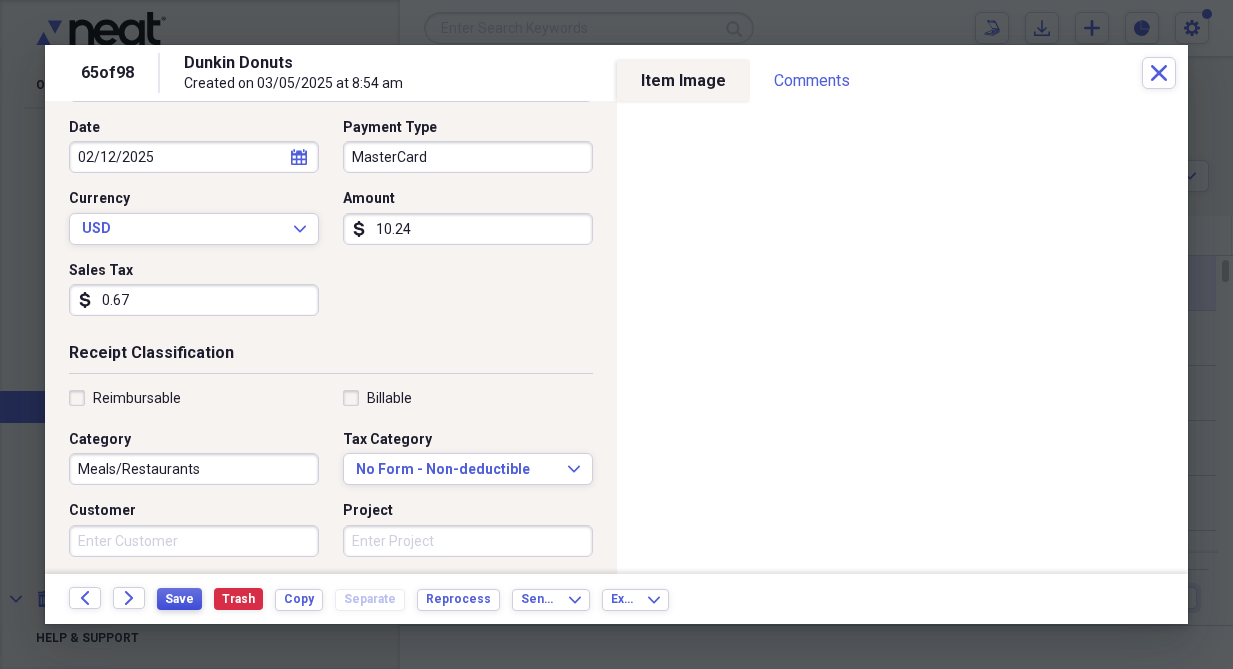 click on "Save" at bounding box center (179, 599) 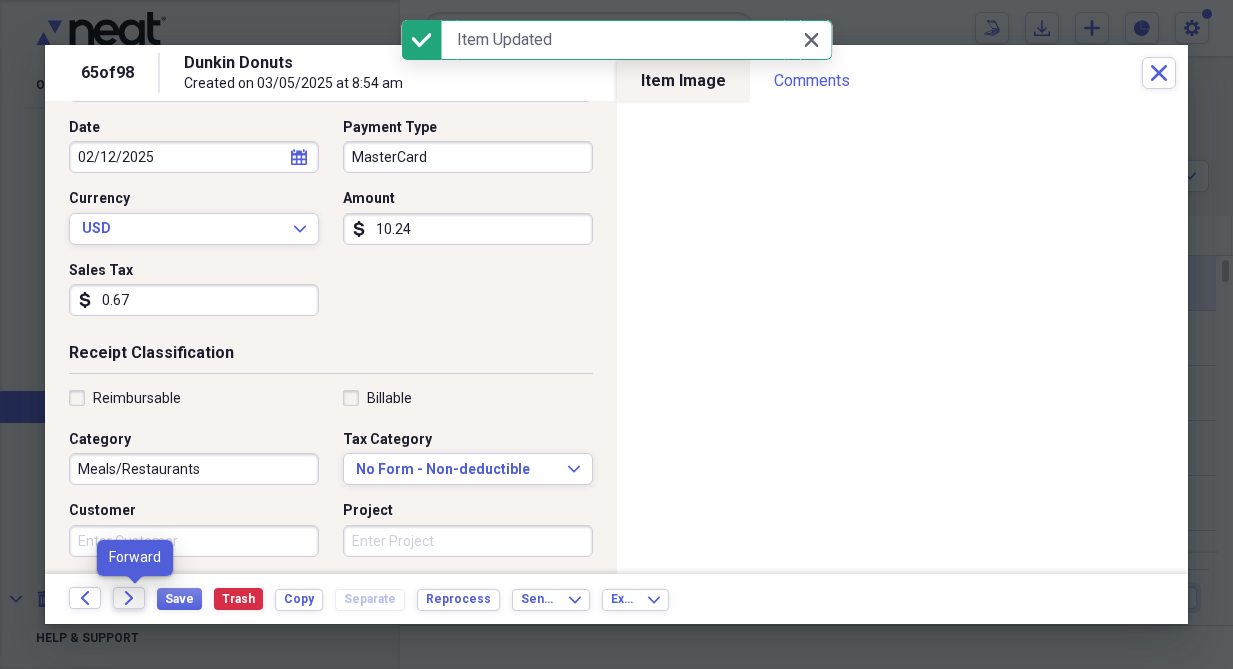 click on "Forward" 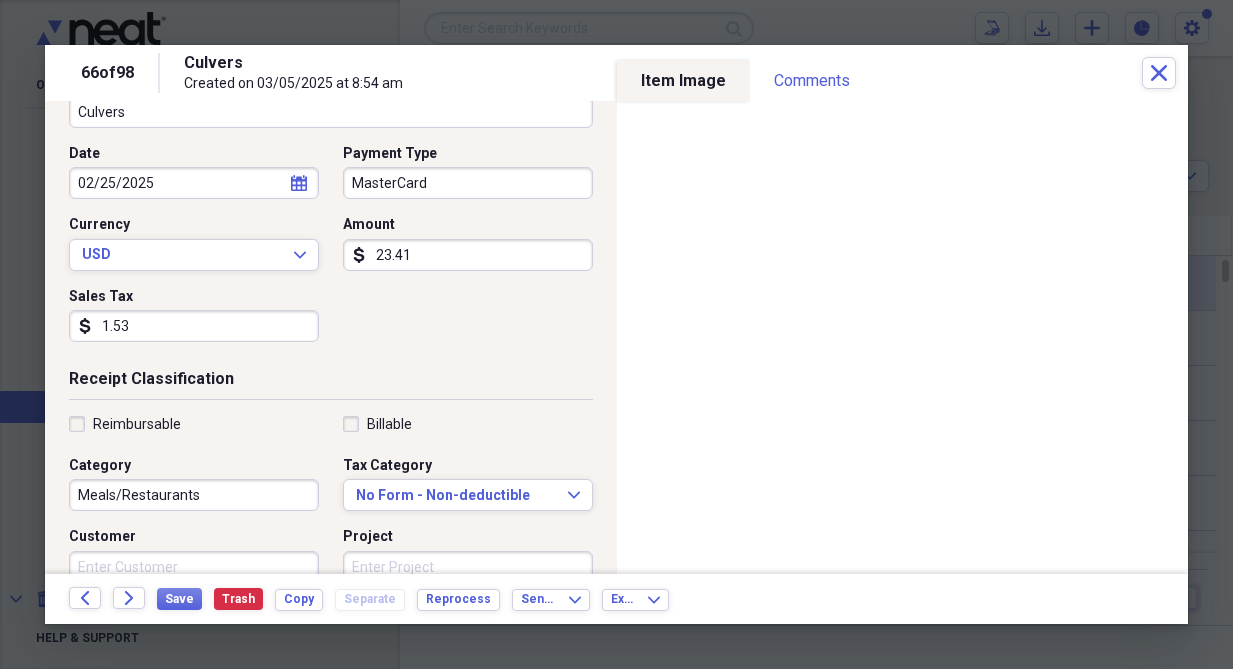 scroll, scrollTop: 200, scrollLeft: 0, axis: vertical 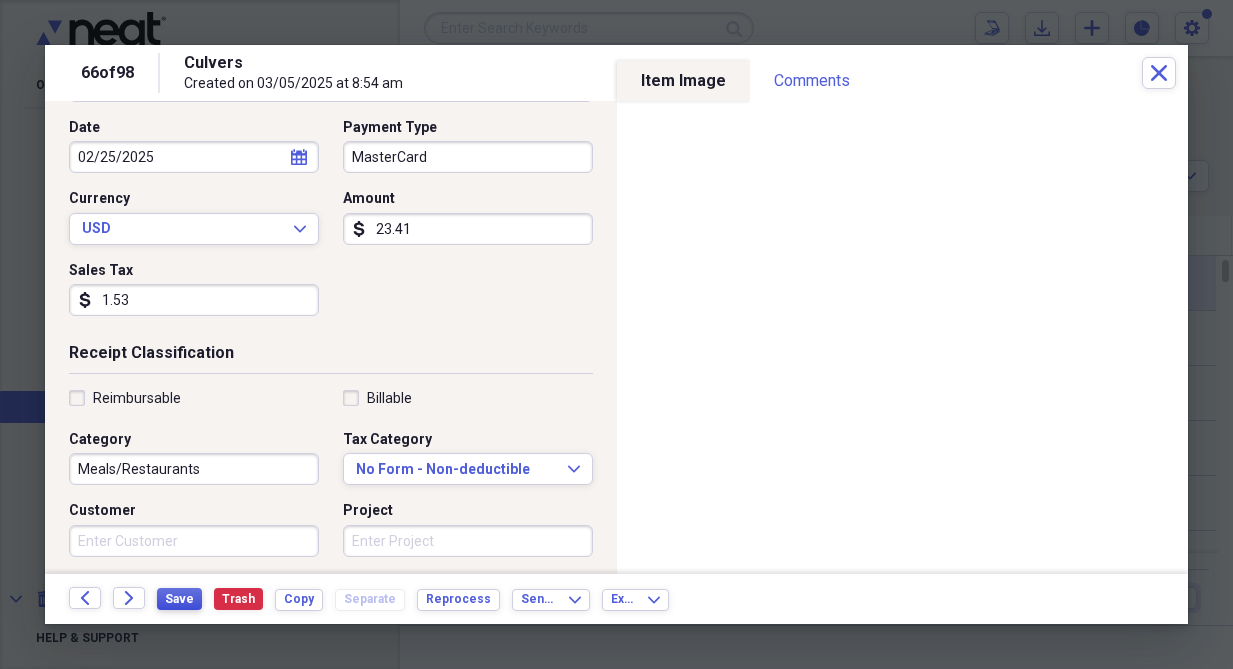 click on "Save" at bounding box center (179, 599) 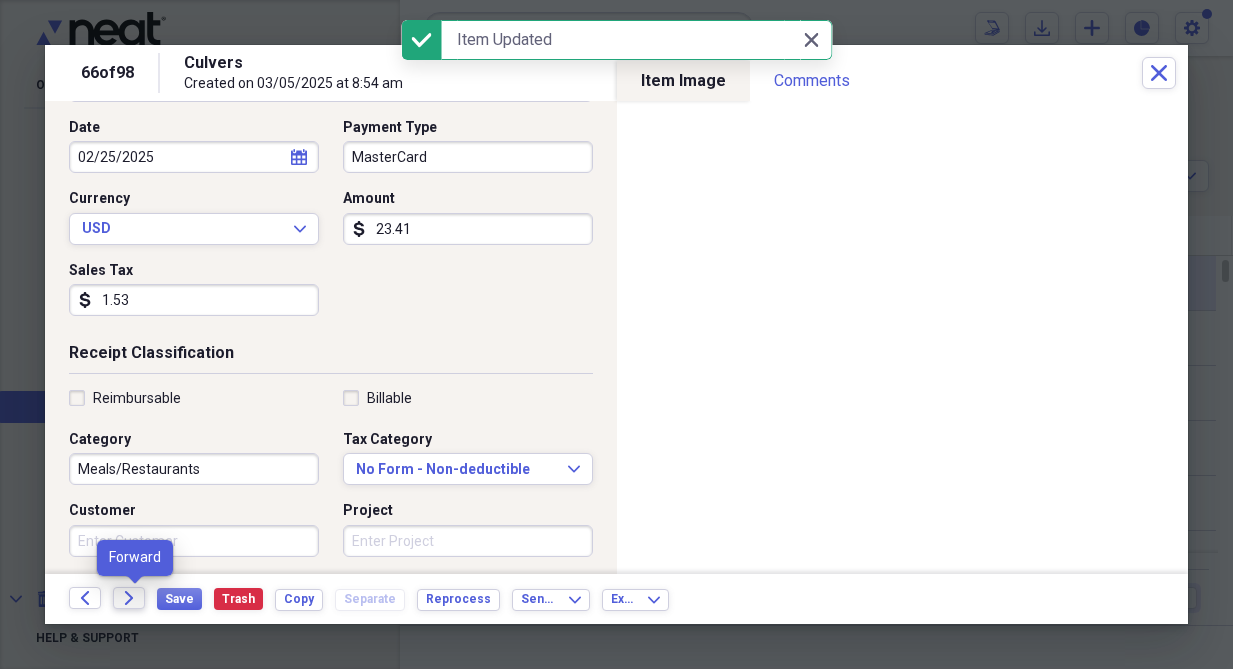 click on "Forward" 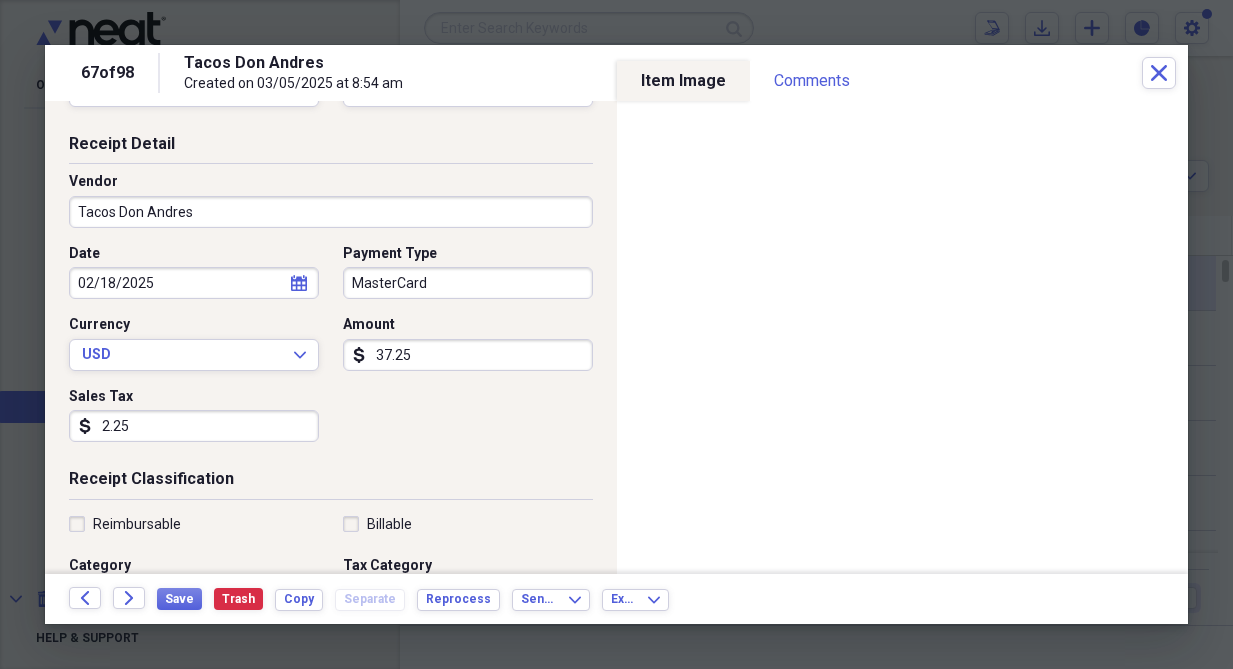 scroll, scrollTop: 200, scrollLeft: 0, axis: vertical 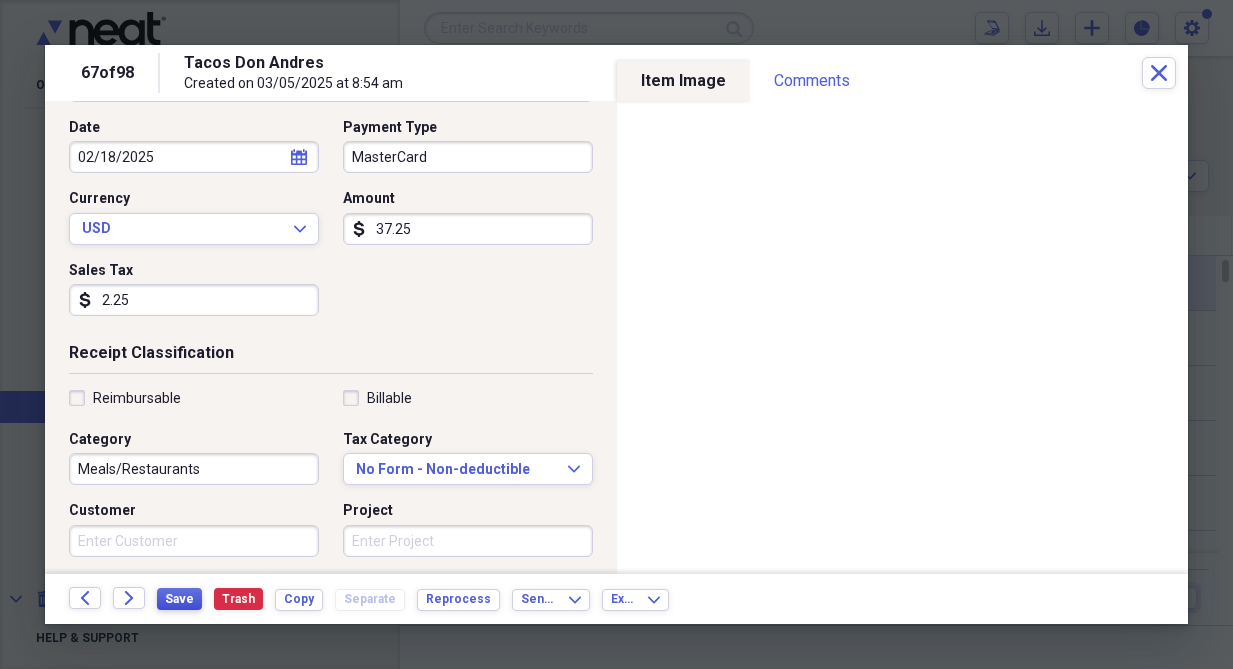 click on "Save" at bounding box center [179, 599] 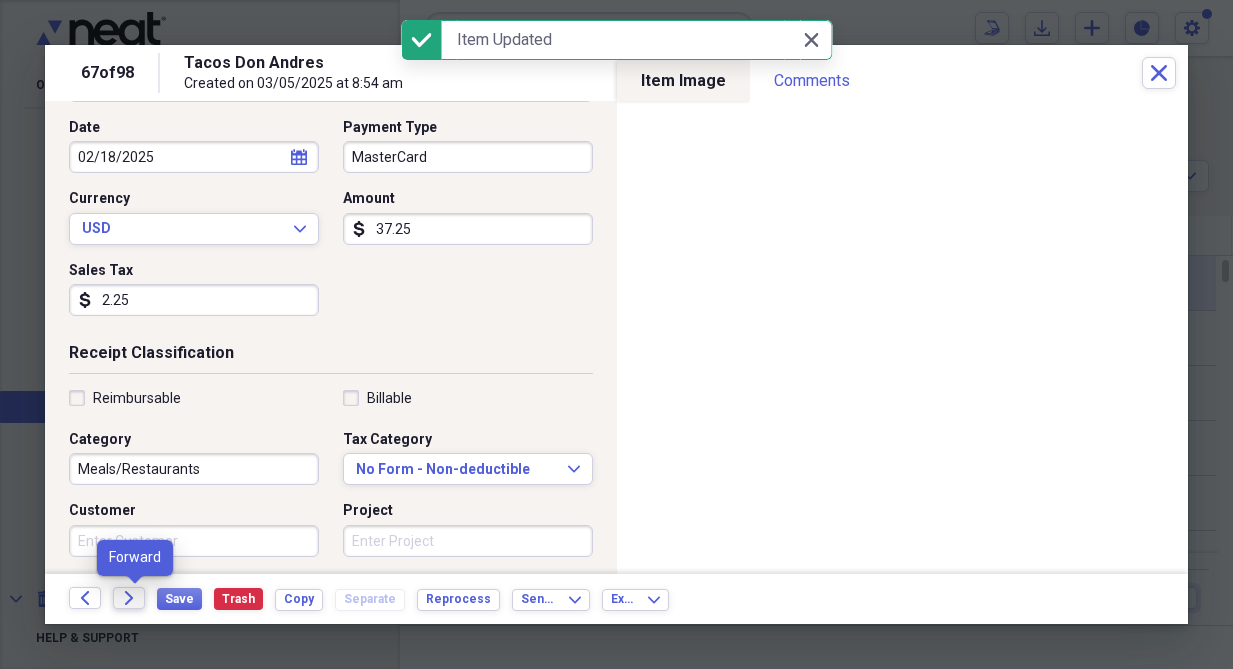 click on "Forward" 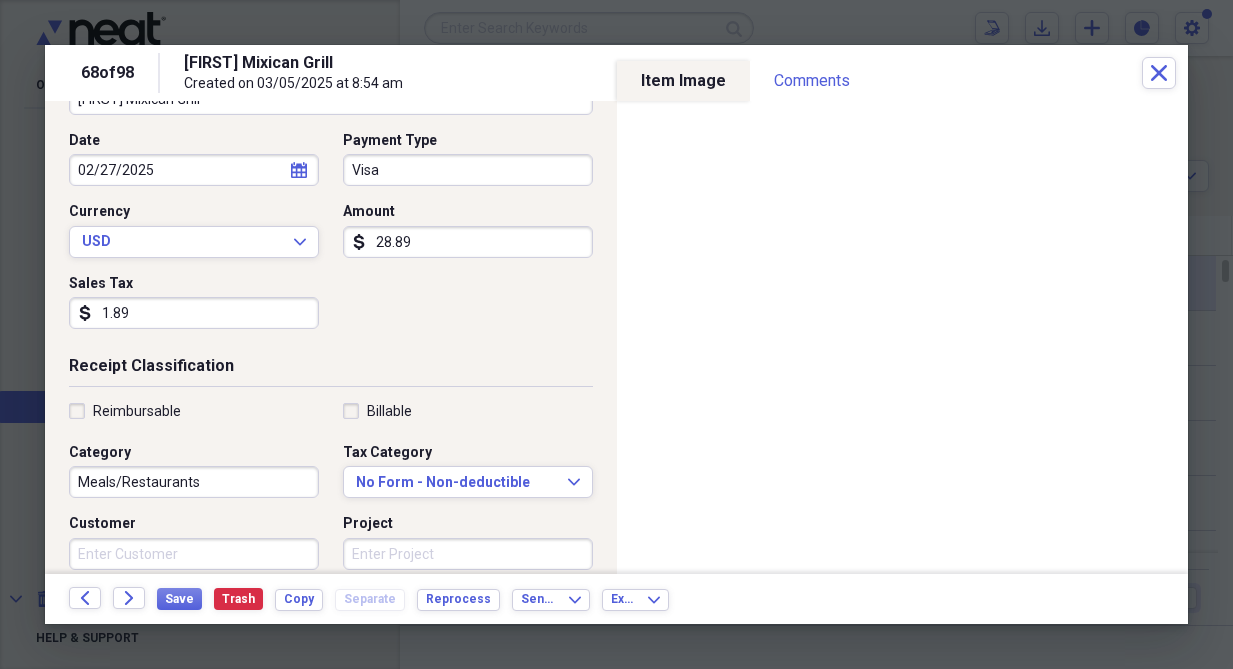 scroll, scrollTop: 200, scrollLeft: 0, axis: vertical 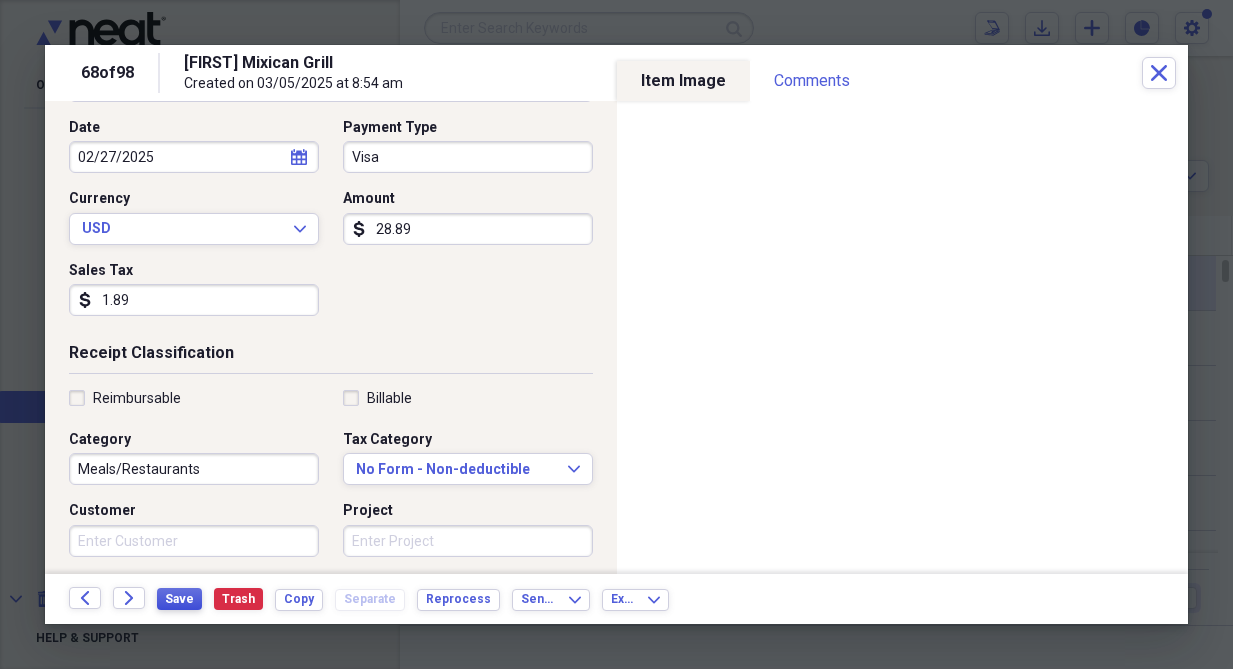 click on "Save" at bounding box center [179, 599] 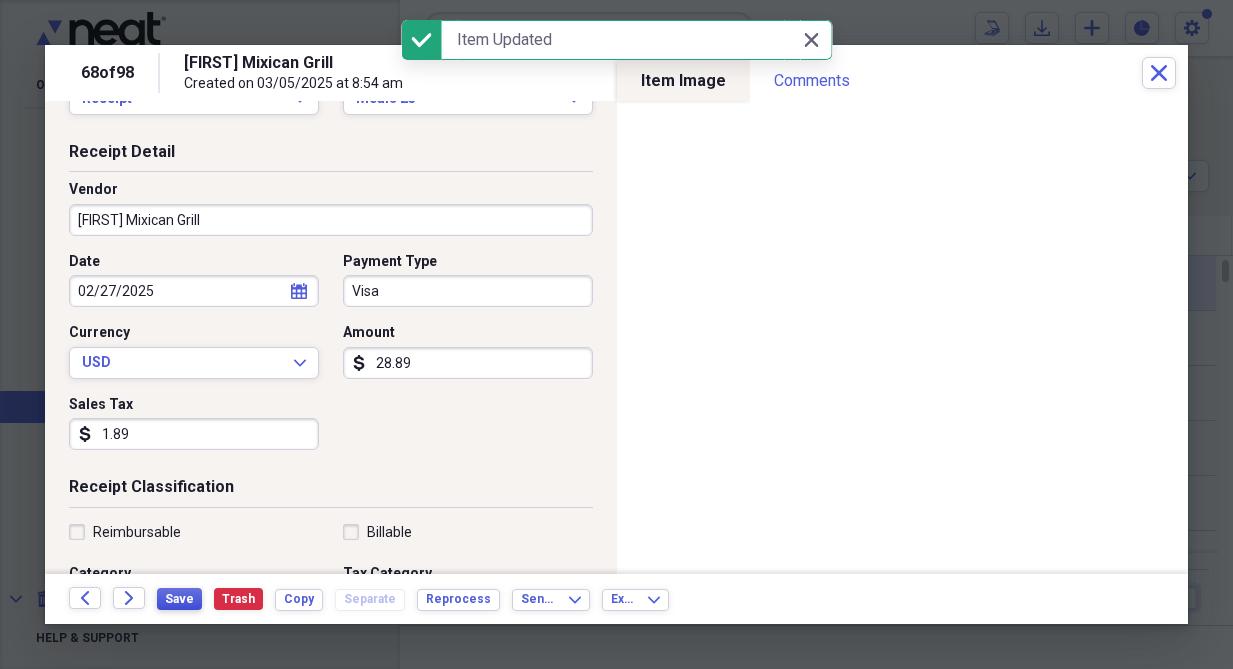 scroll, scrollTop: 0, scrollLeft: 0, axis: both 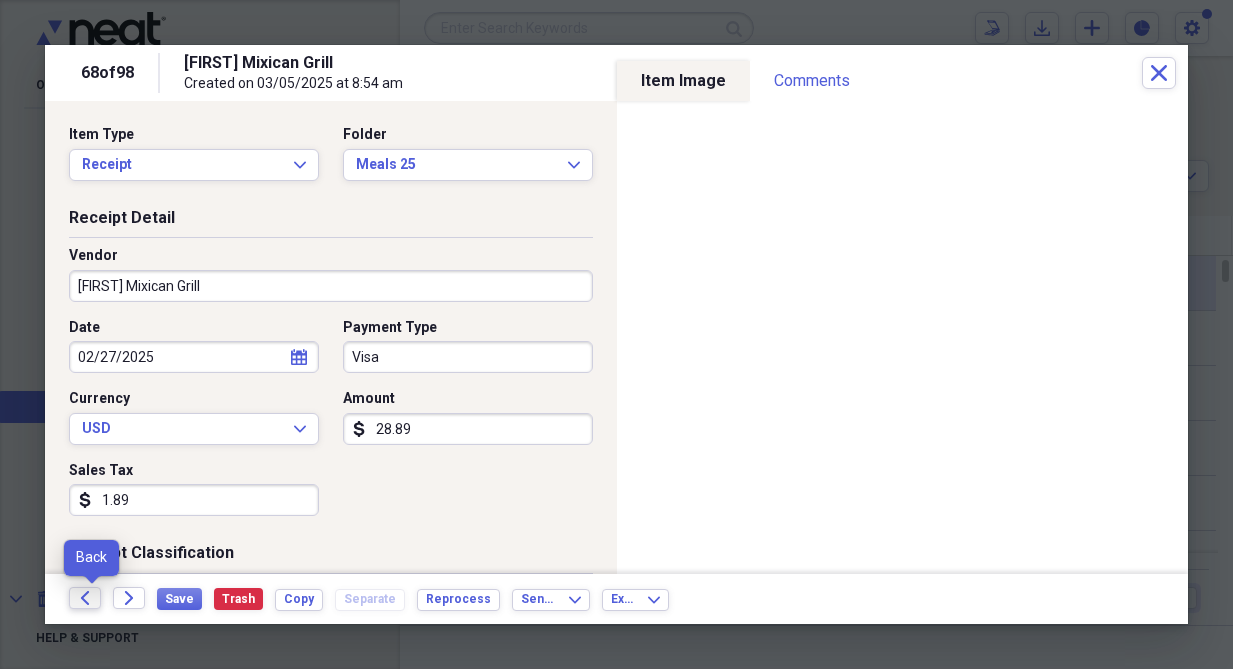 click on "Back" 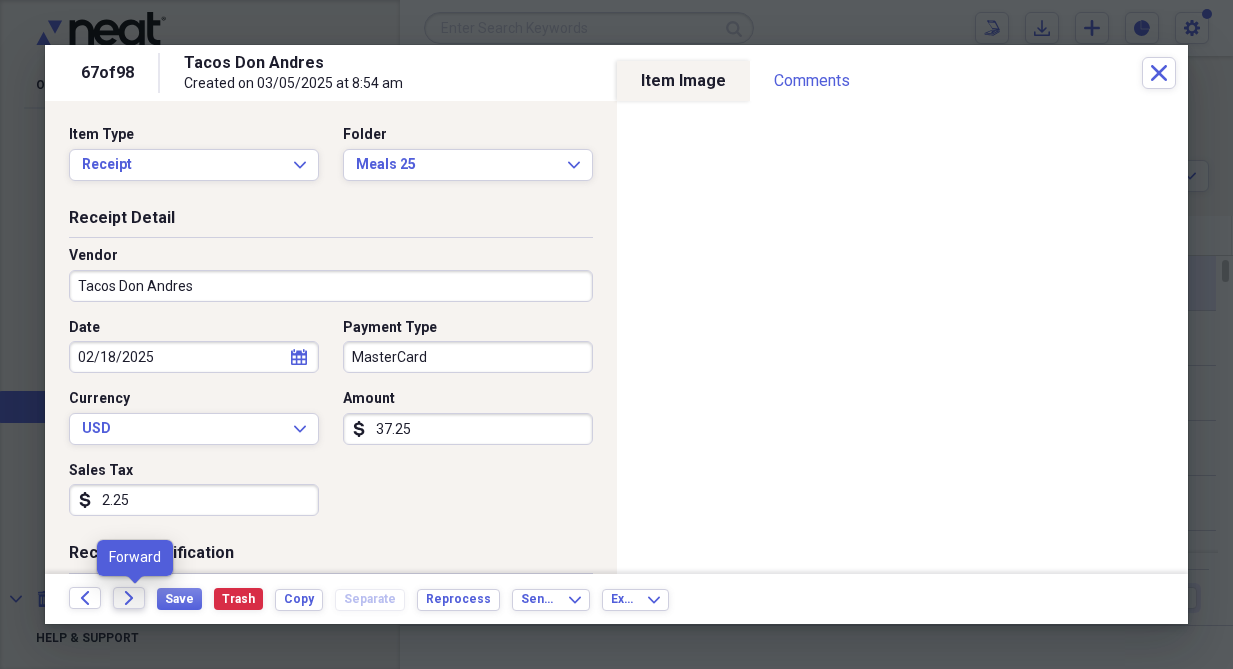 click on "Forward" at bounding box center (129, 598) 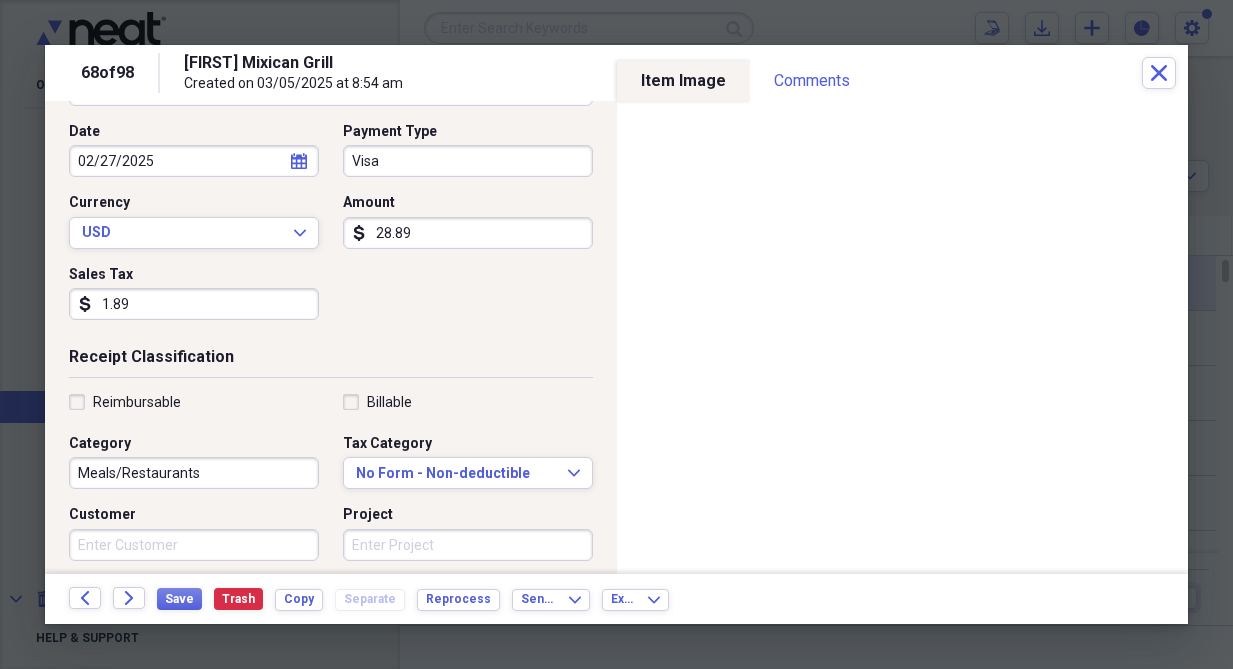 scroll, scrollTop: 200, scrollLeft: 0, axis: vertical 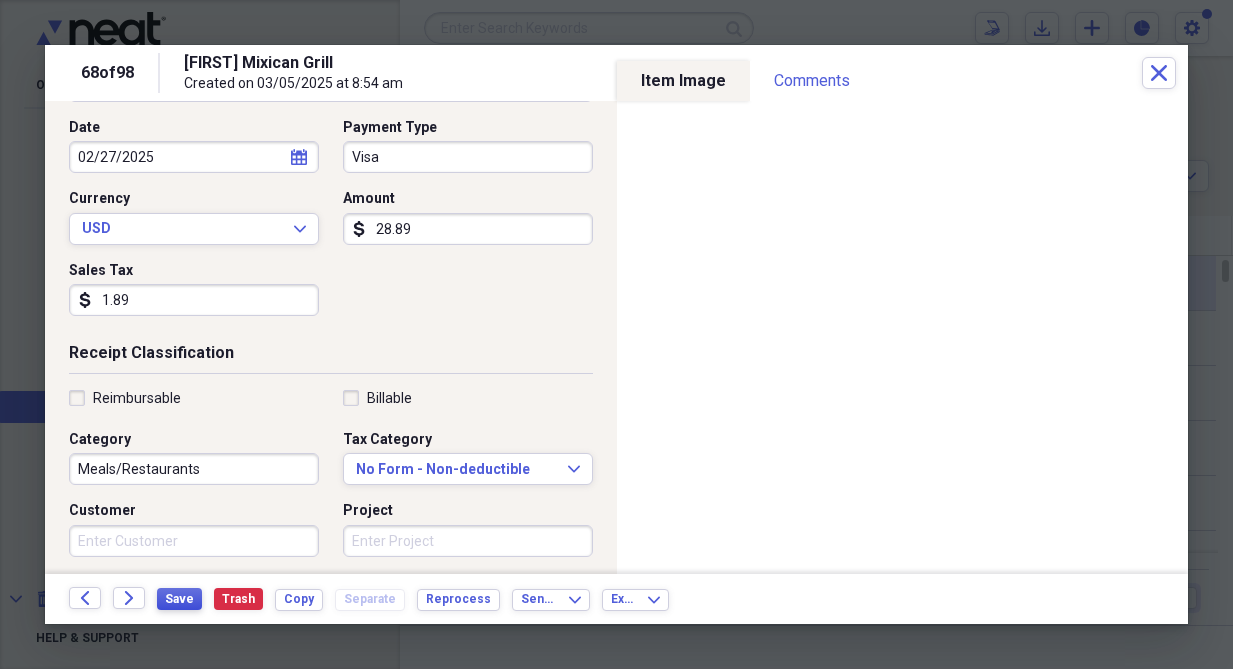 click on "Save" at bounding box center (179, 599) 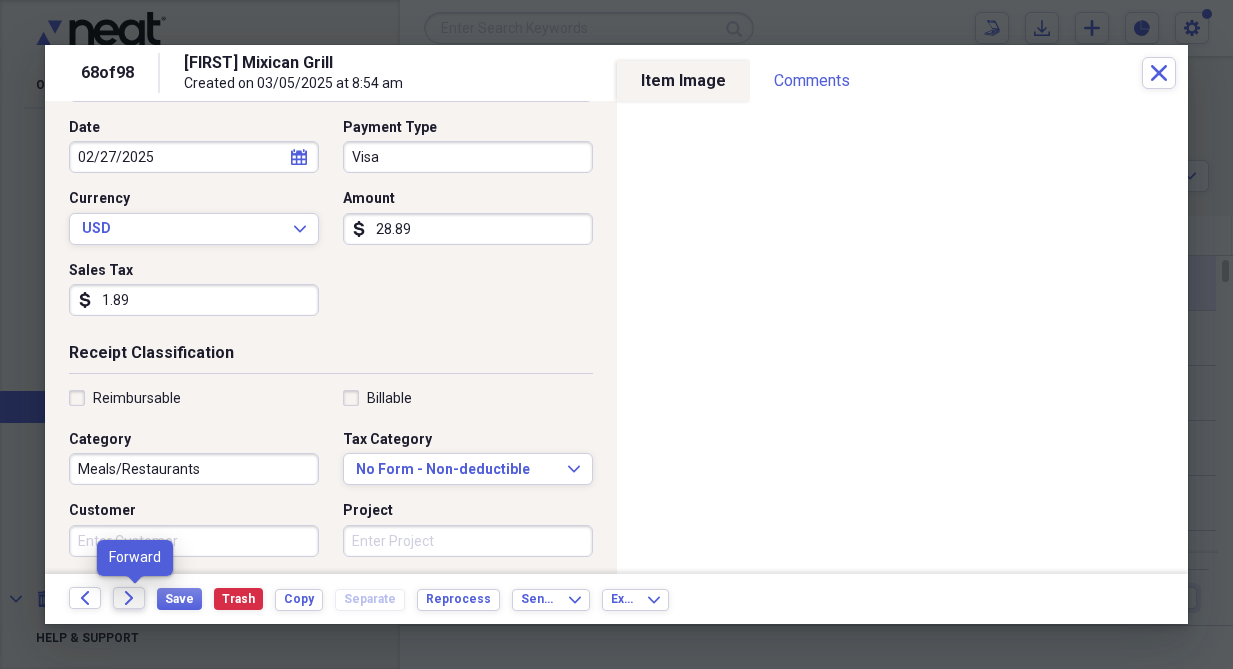 click on "Forward" 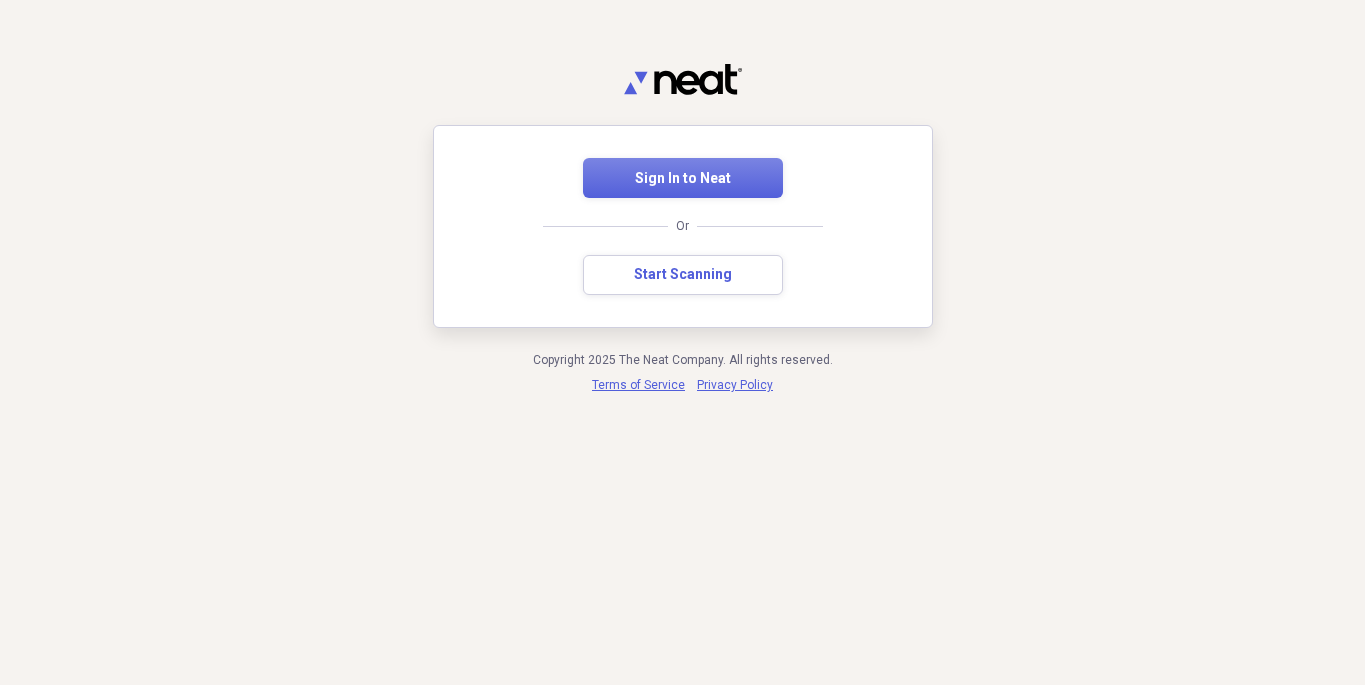 scroll, scrollTop: 0, scrollLeft: 0, axis: both 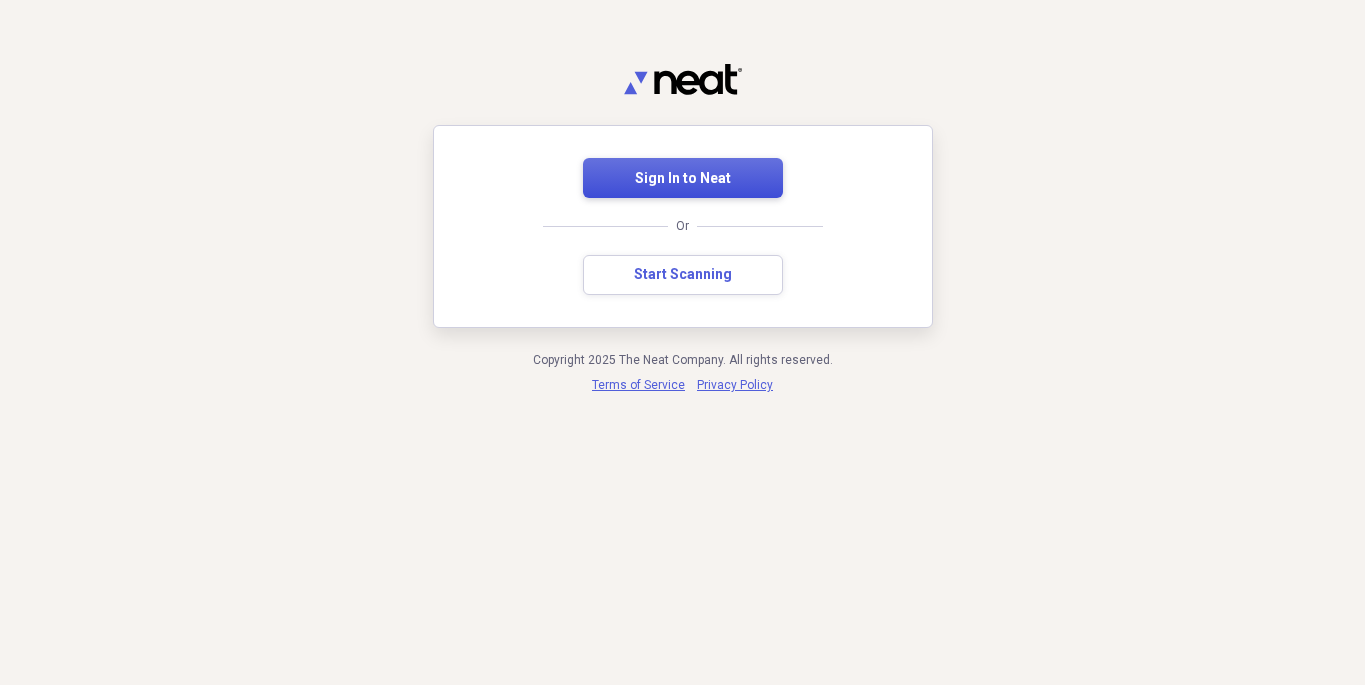 click on "Sign In to Neat" at bounding box center (683, 179) 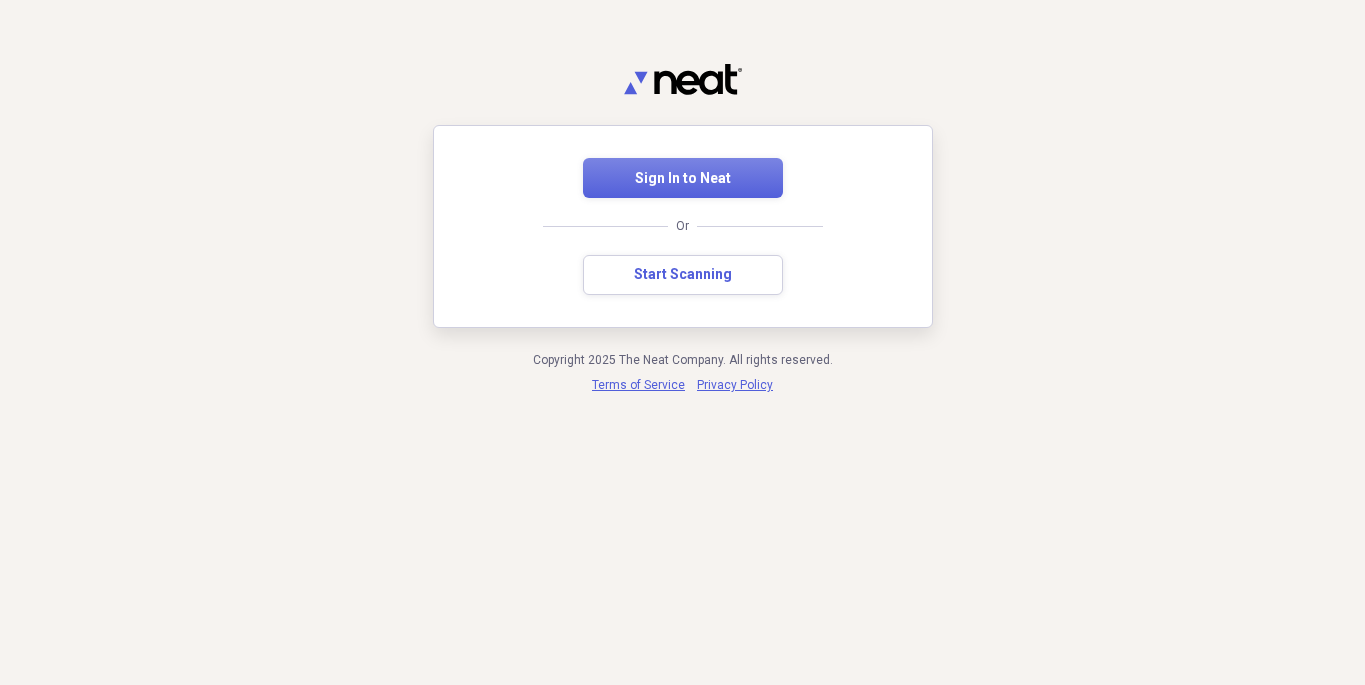 click on "Sign In to Neat Or Start Scanning" at bounding box center (683, 226) 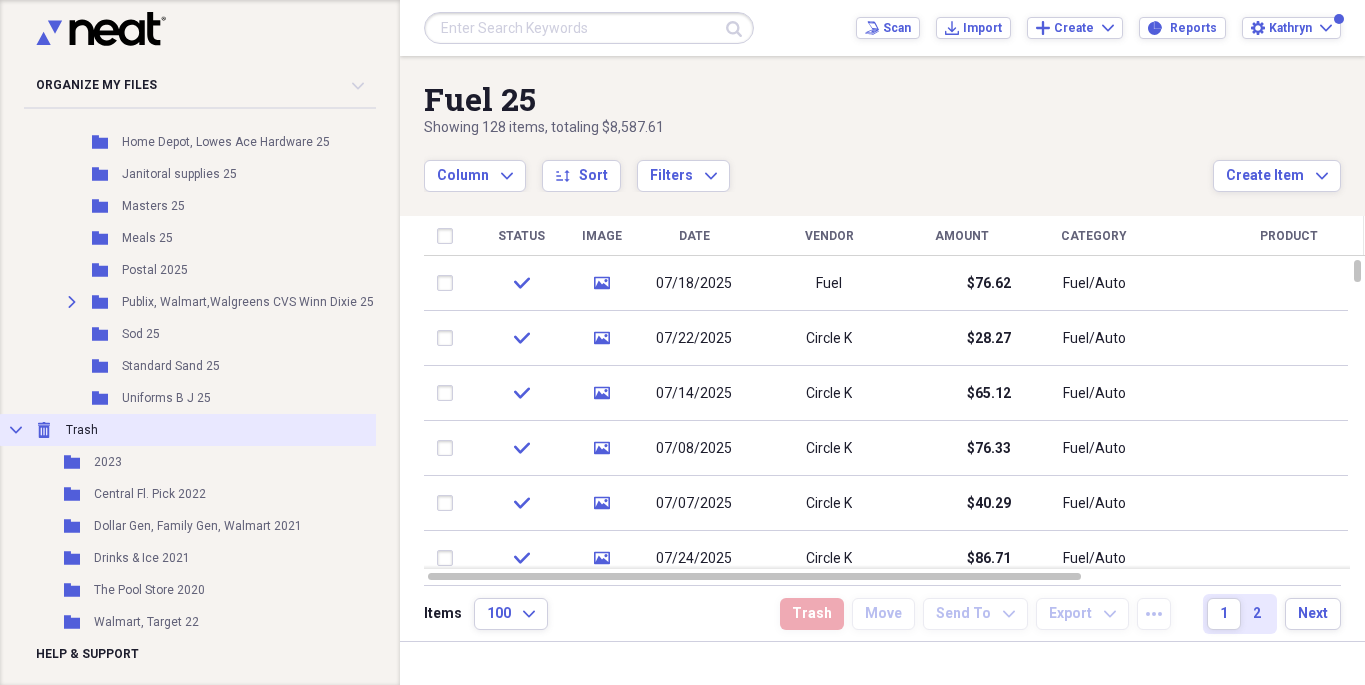 scroll, scrollTop: 1346, scrollLeft: 0, axis: vertical 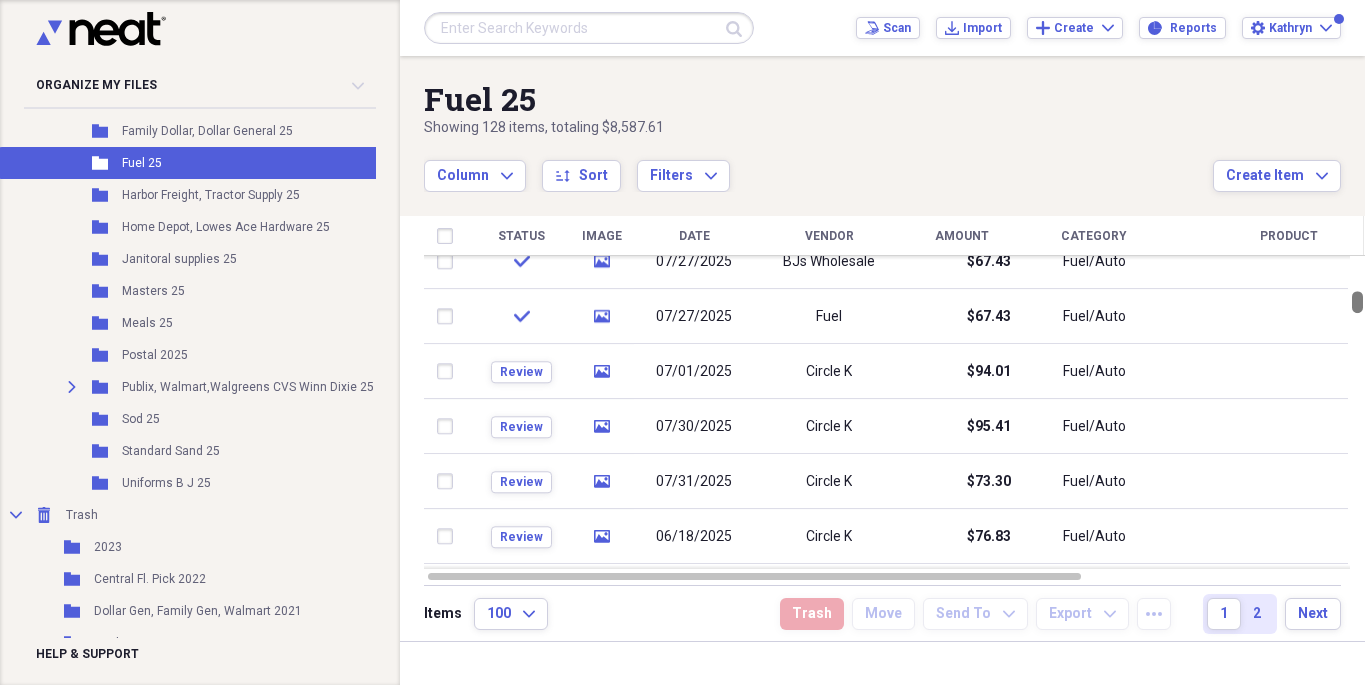 click at bounding box center [1357, 302] 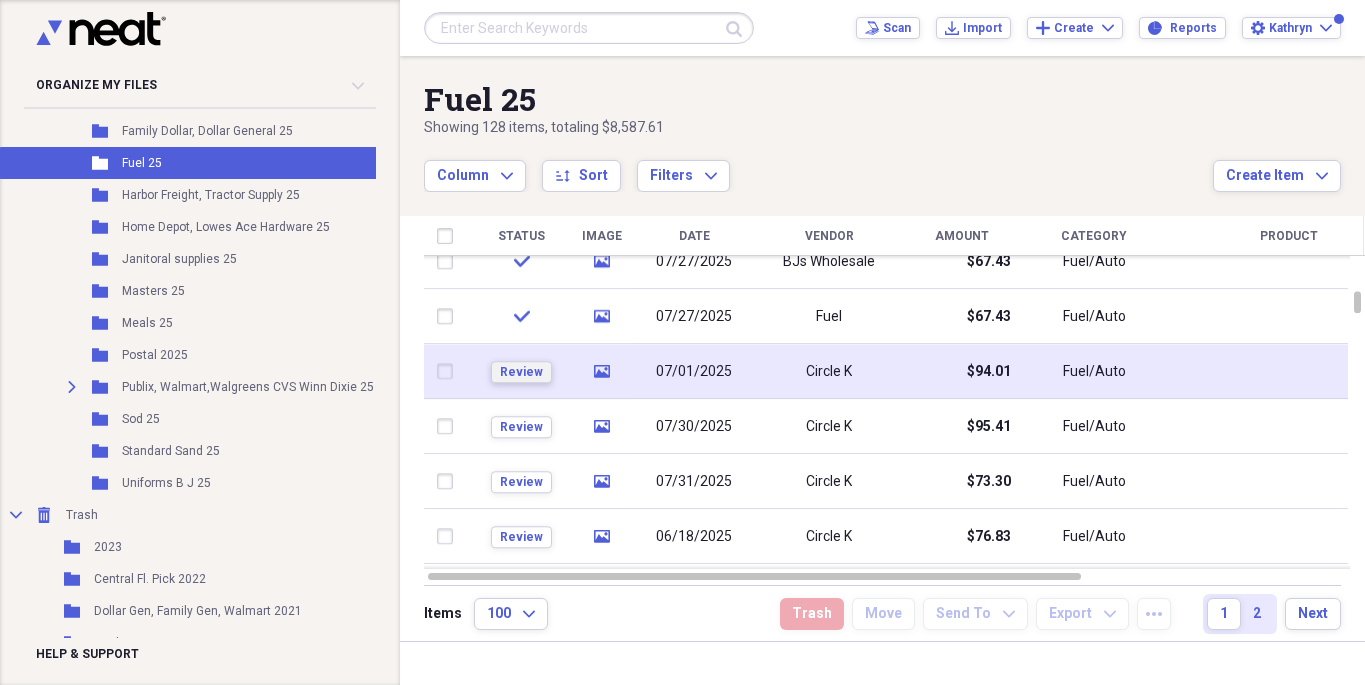 click on "Review" at bounding box center [521, 372] 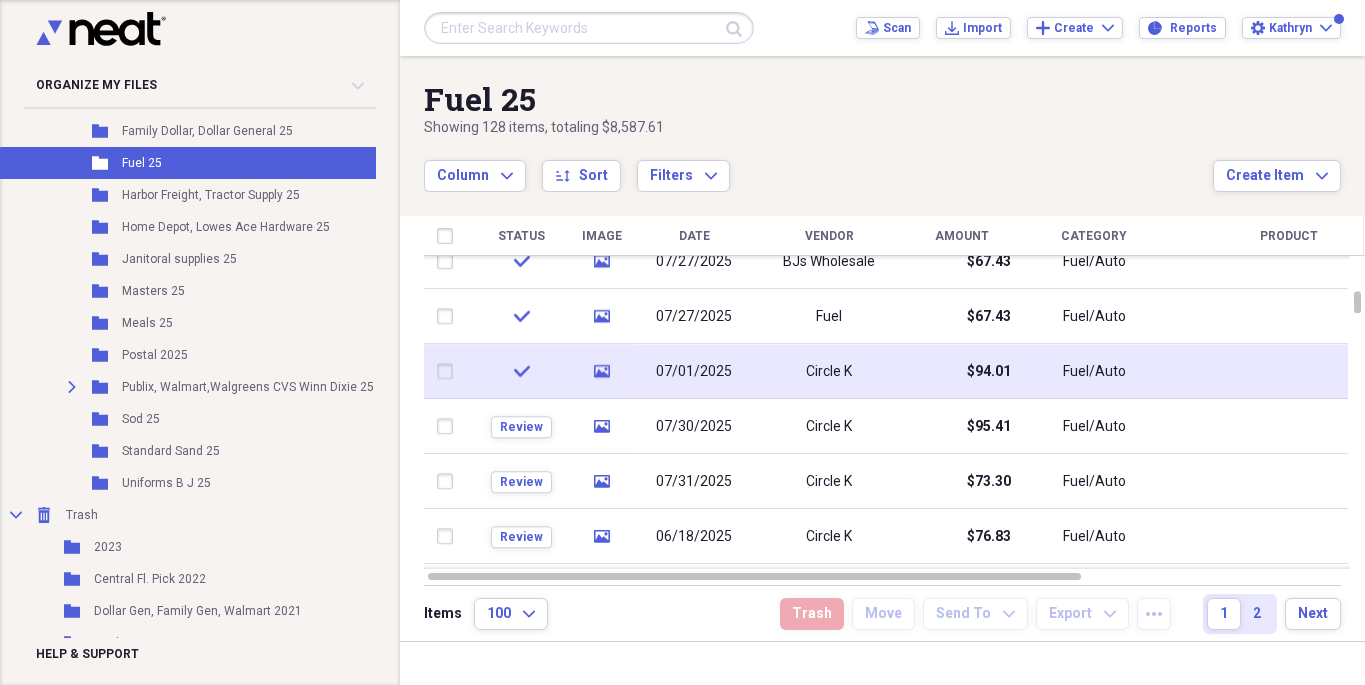 click at bounding box center (449, 371) 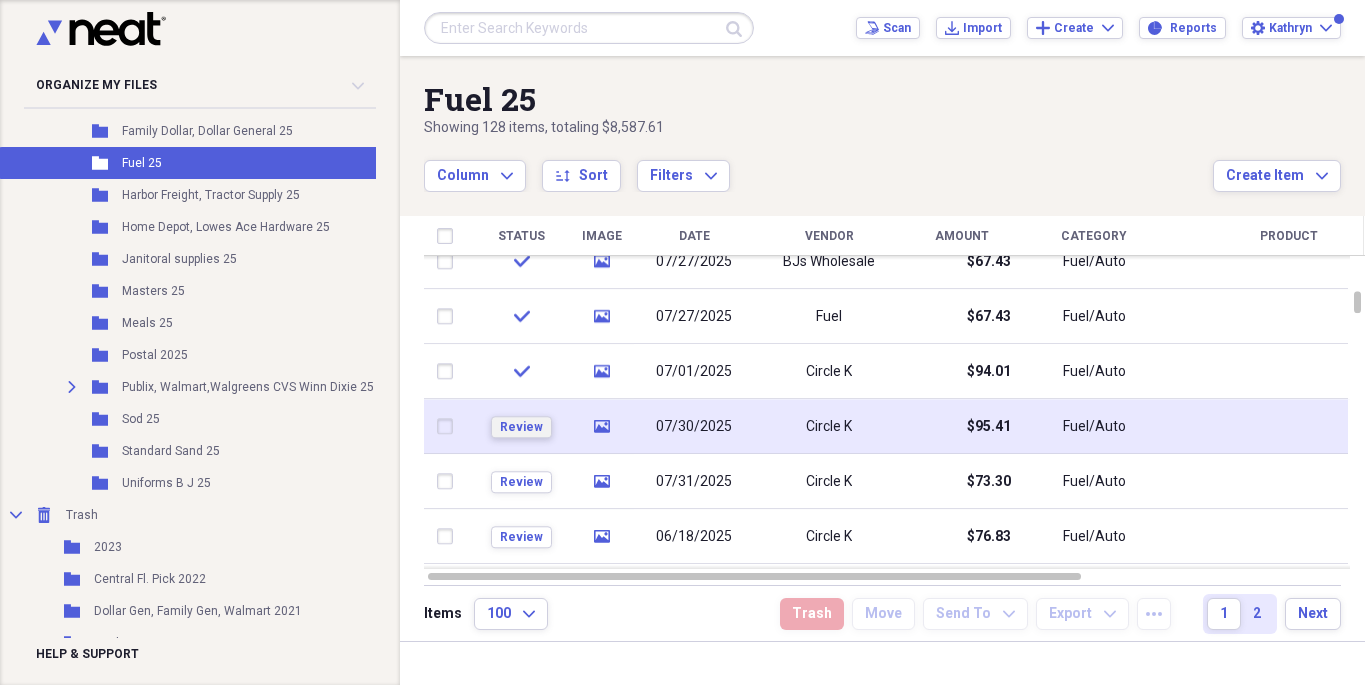 click on "Review" at bounding box center [521, 427] 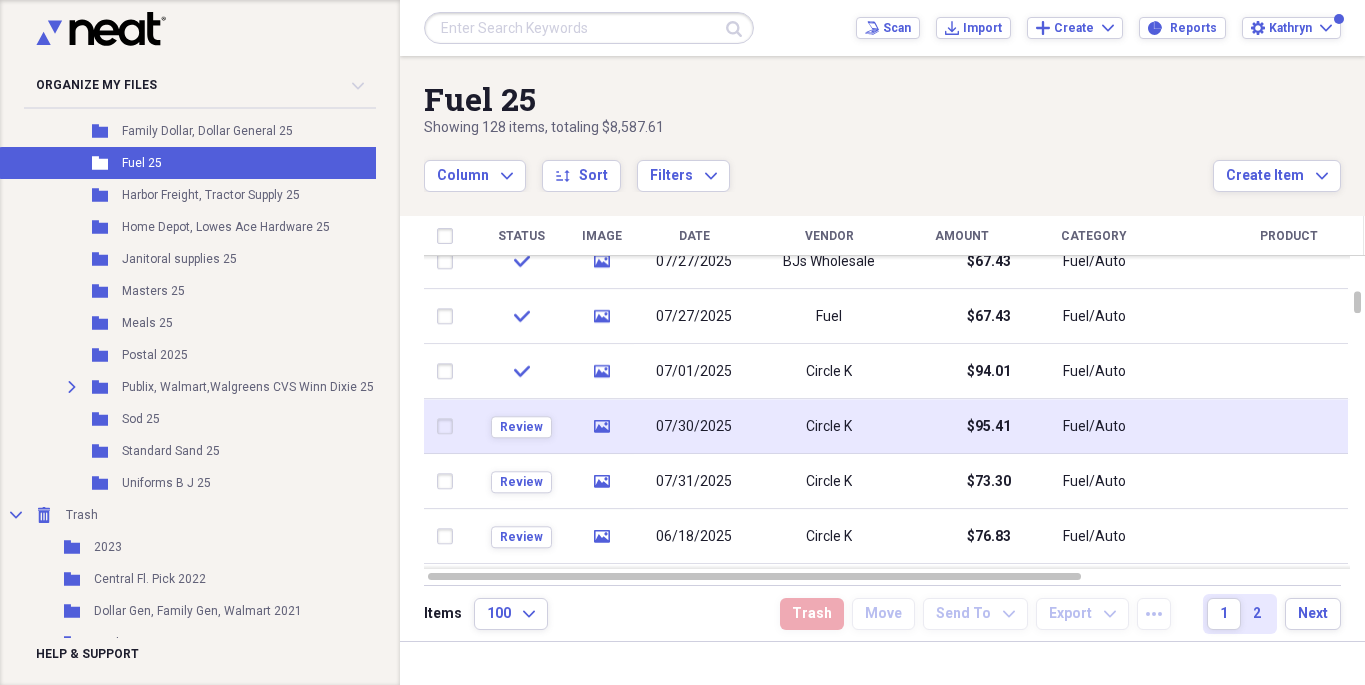 click at bounding box center (449, 426) 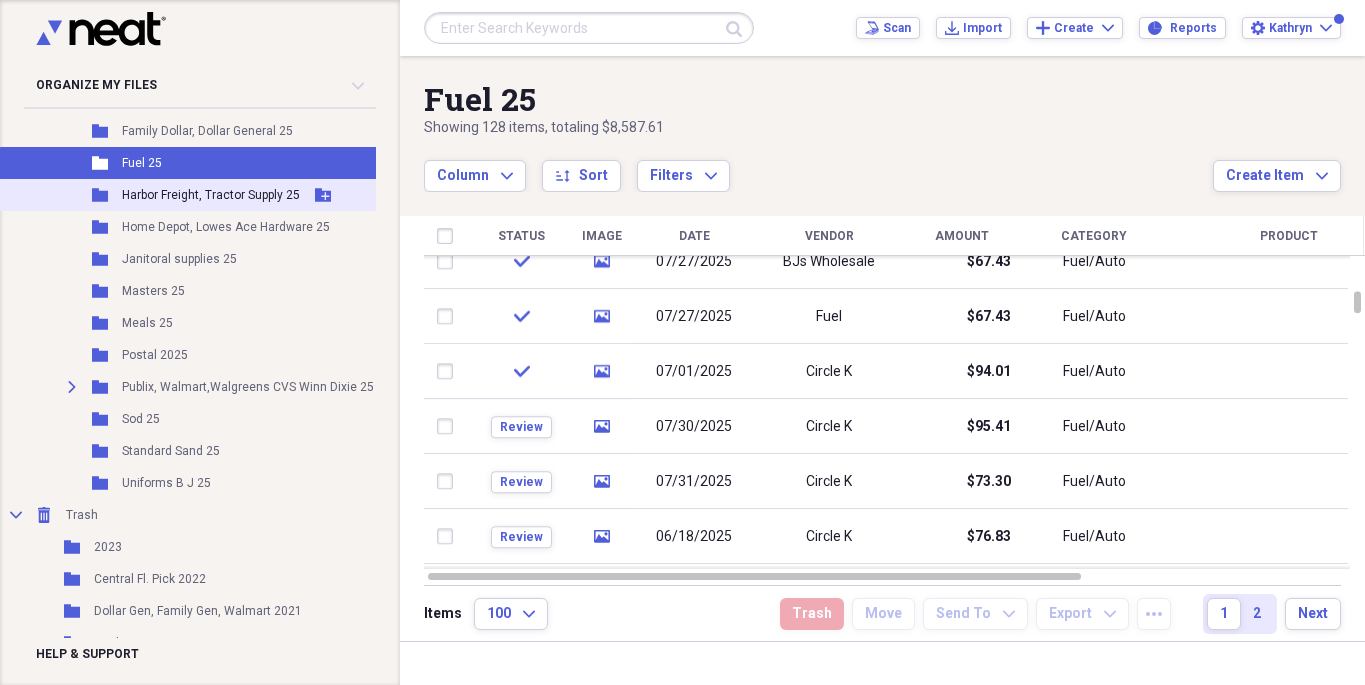 click on "Harbor Freight, Tractor Supply 25" at bounding box center (211, 195) 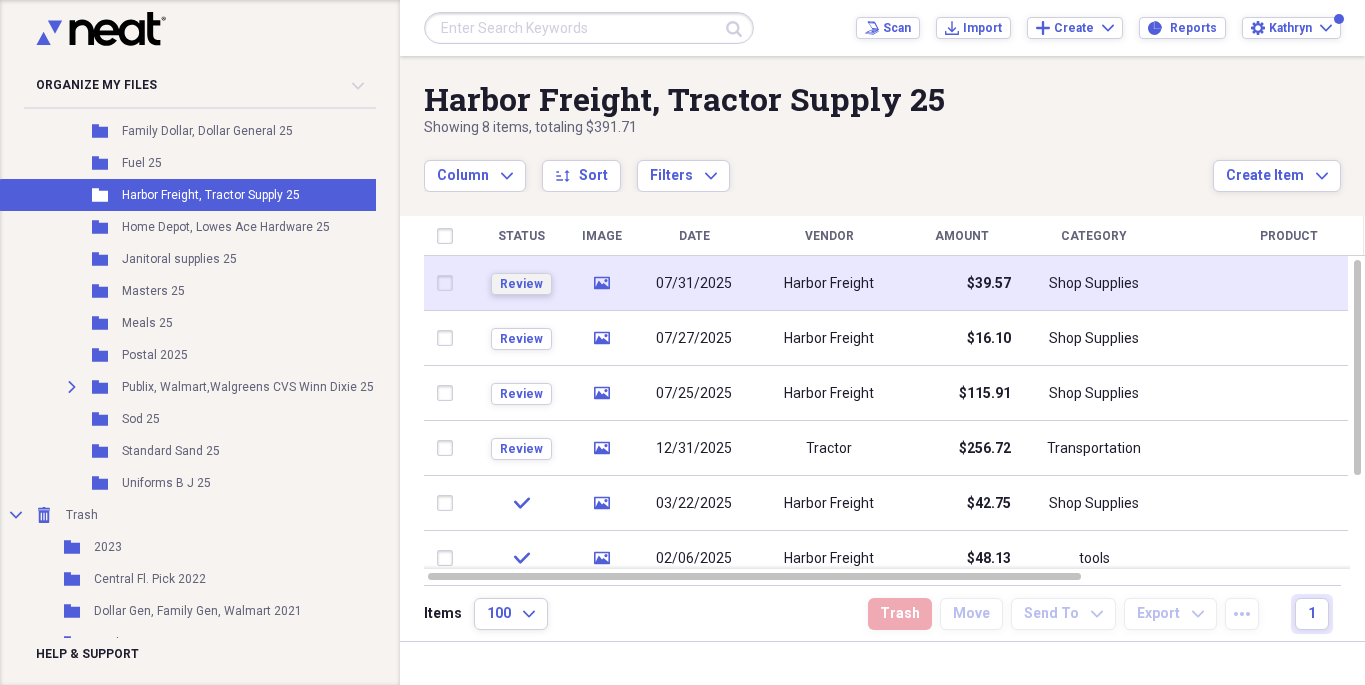 click on "Review" at bounding box center [521, 284] 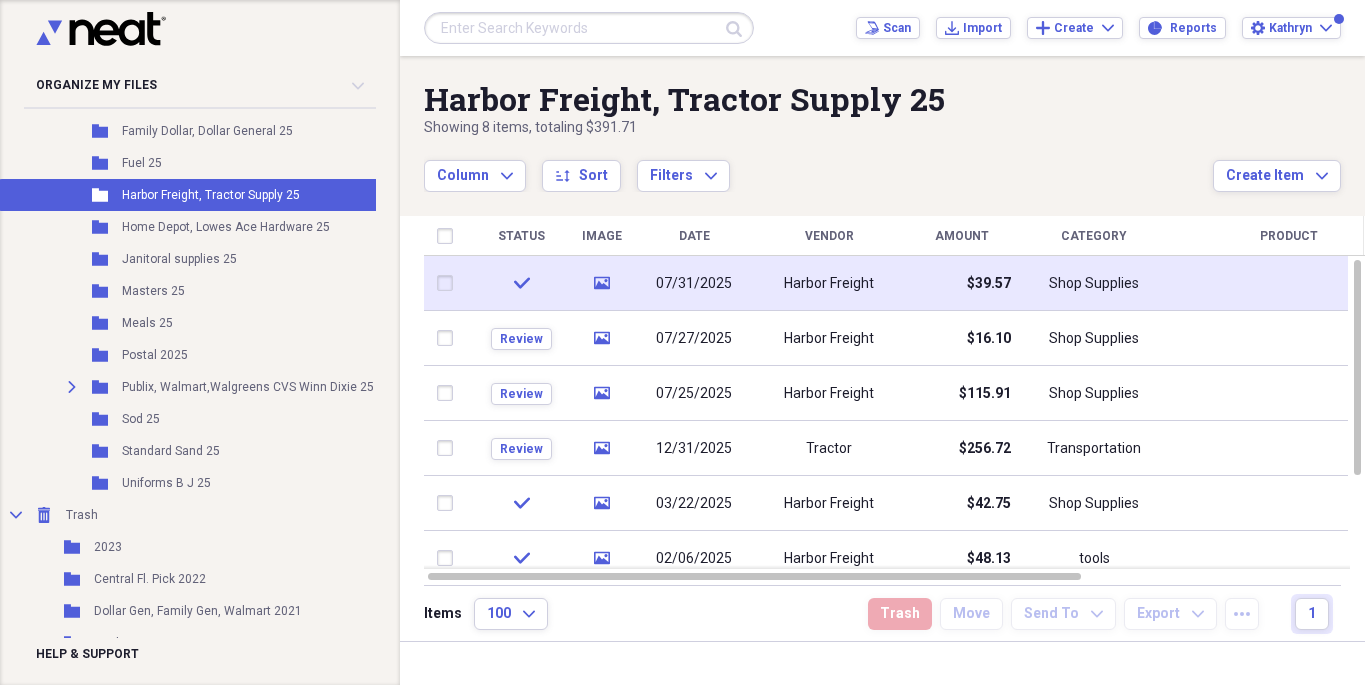 click on "check" at bounding box center [521, 283] 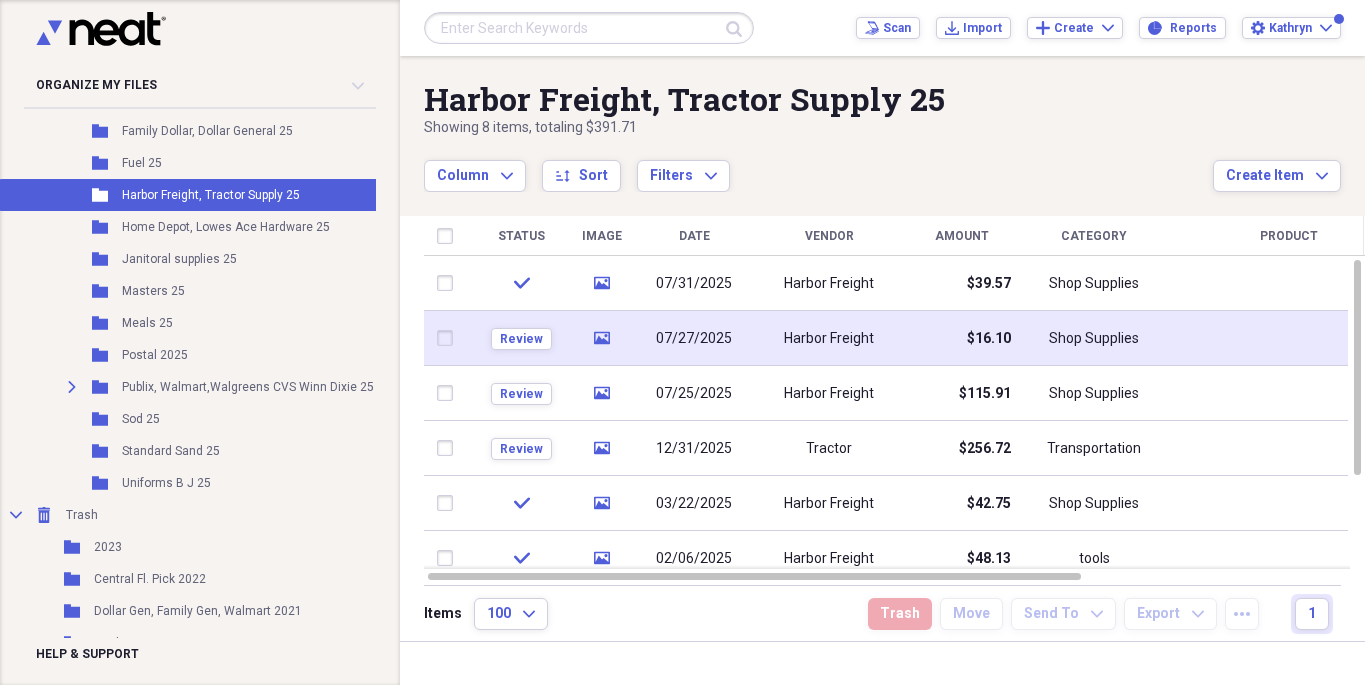 click on "Review" at bounding box center (521, 338) 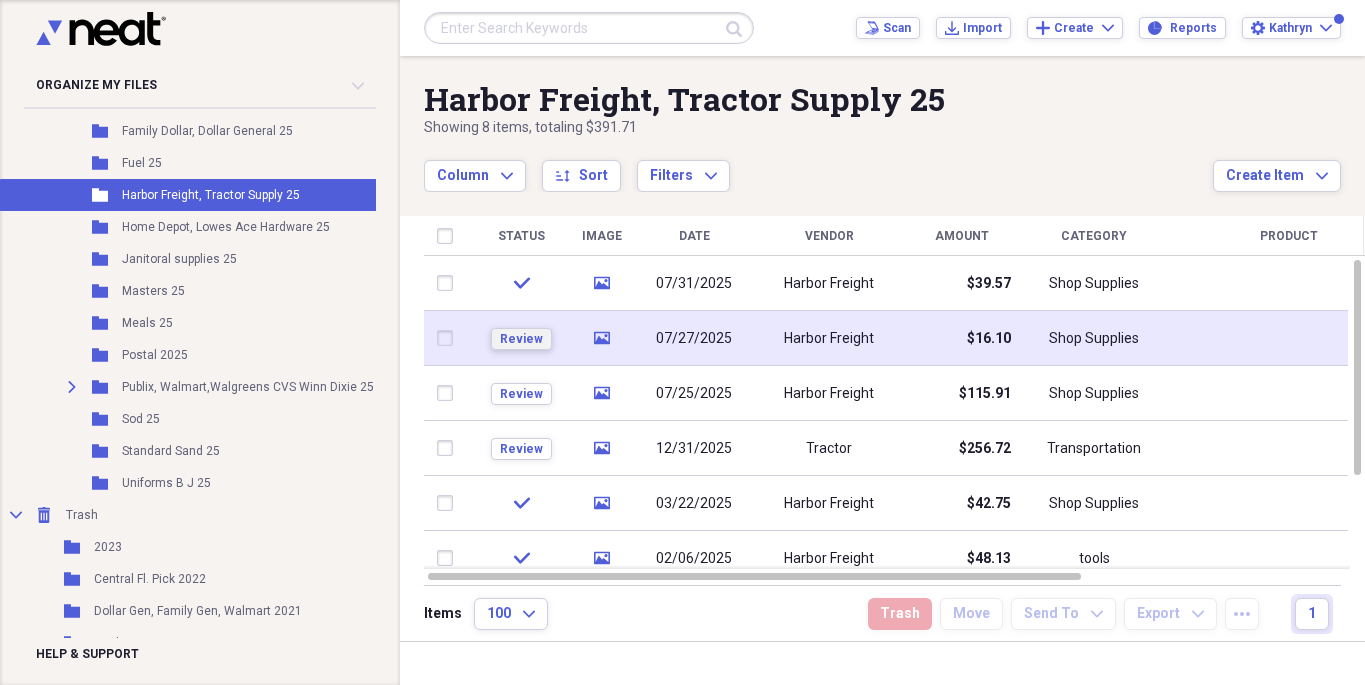 click on "Review" at bounding box center [521, 339] 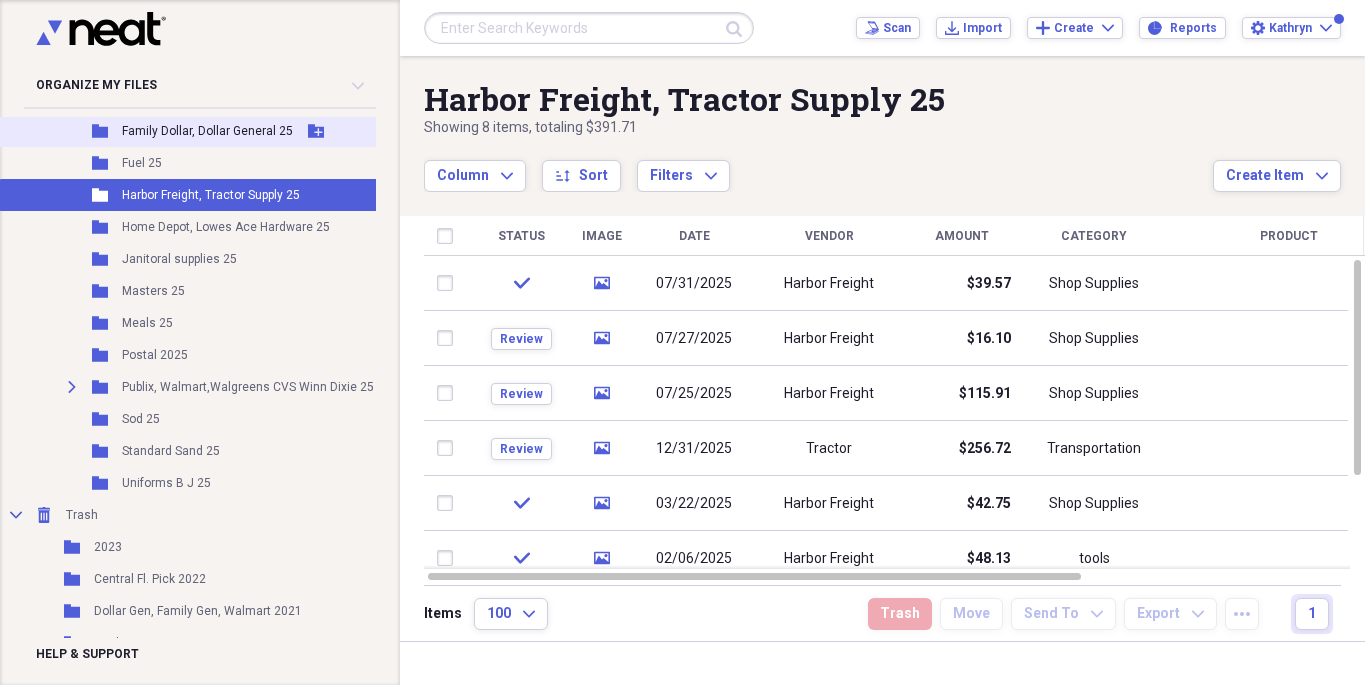 click on "Family Dollar, Dollar General 25" at bounding box center (207, 131) 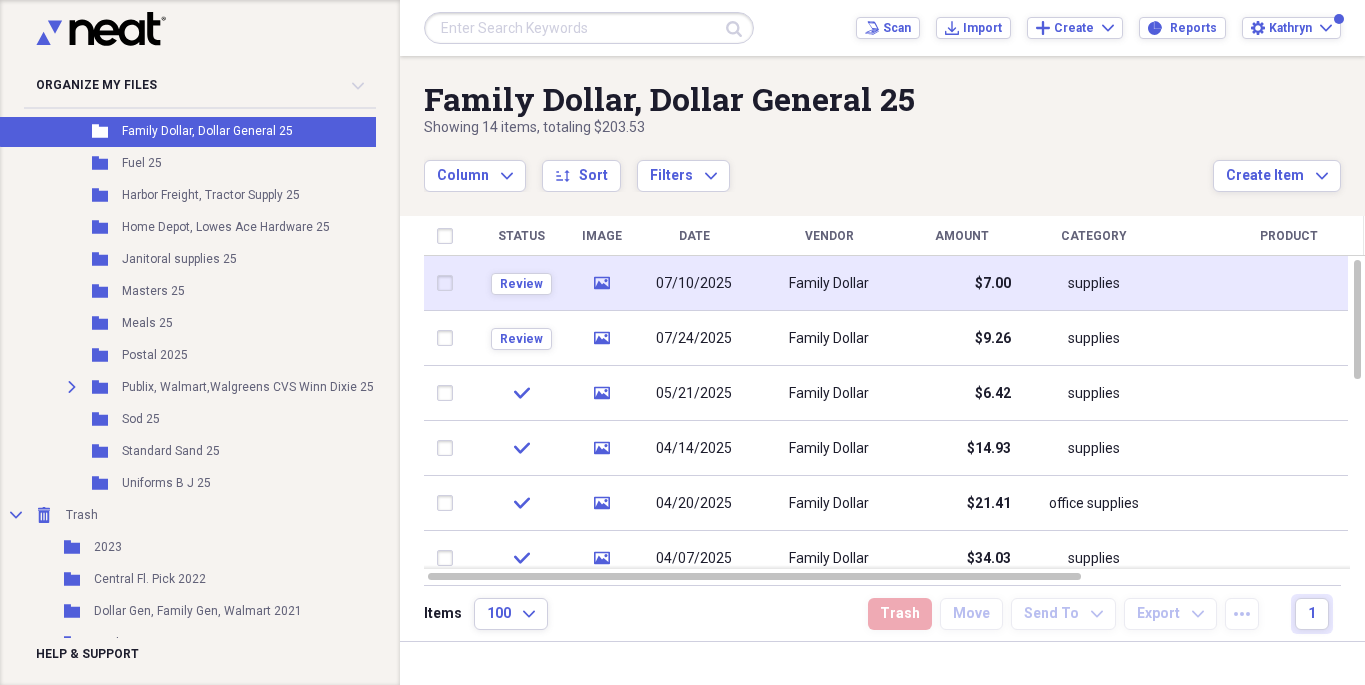 click on "07/10/2025" at bounding box center [694, 284] 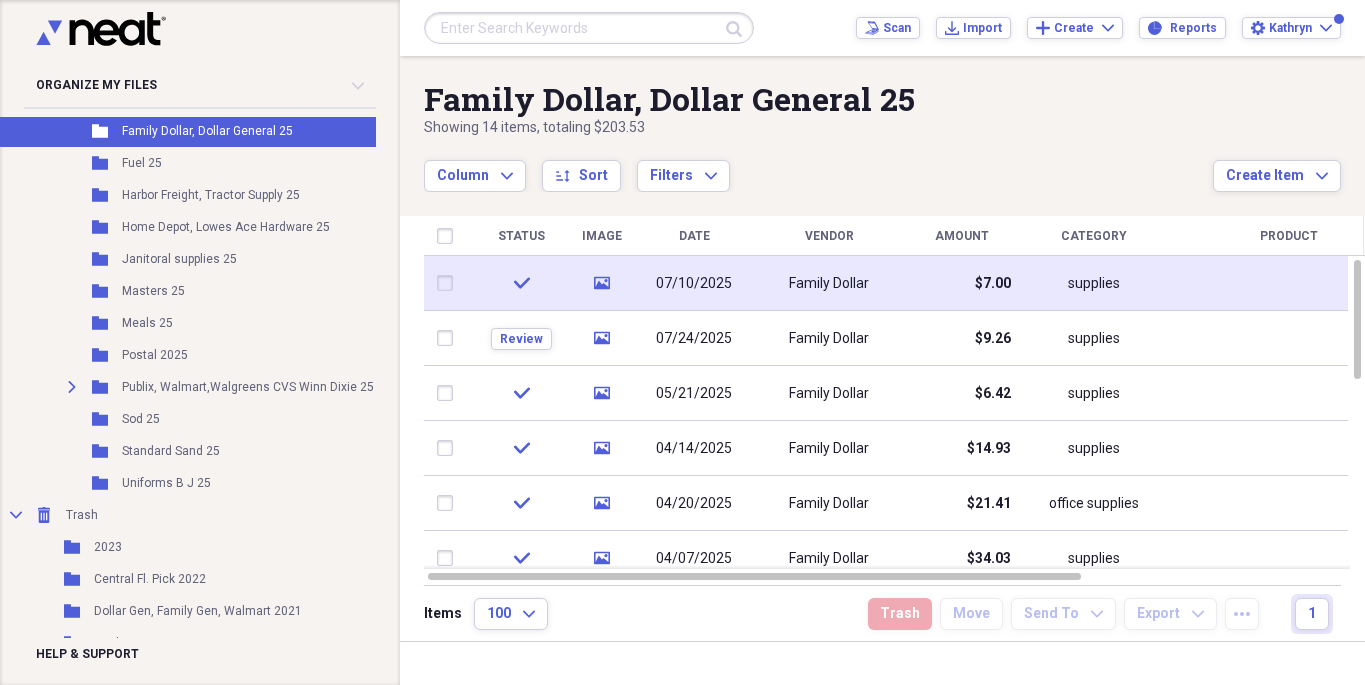 click on "07/10/2025" at bounding box center (694, 284) 